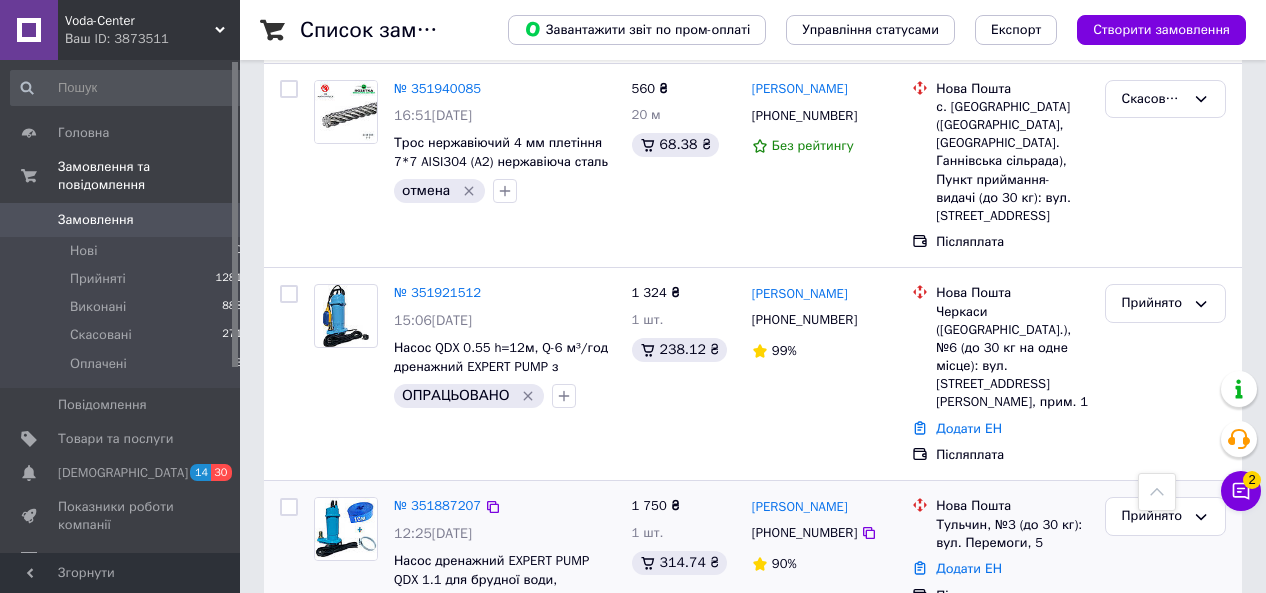 scroll, scrollTop: 3304, scrollLeft: 0, axis: vertical 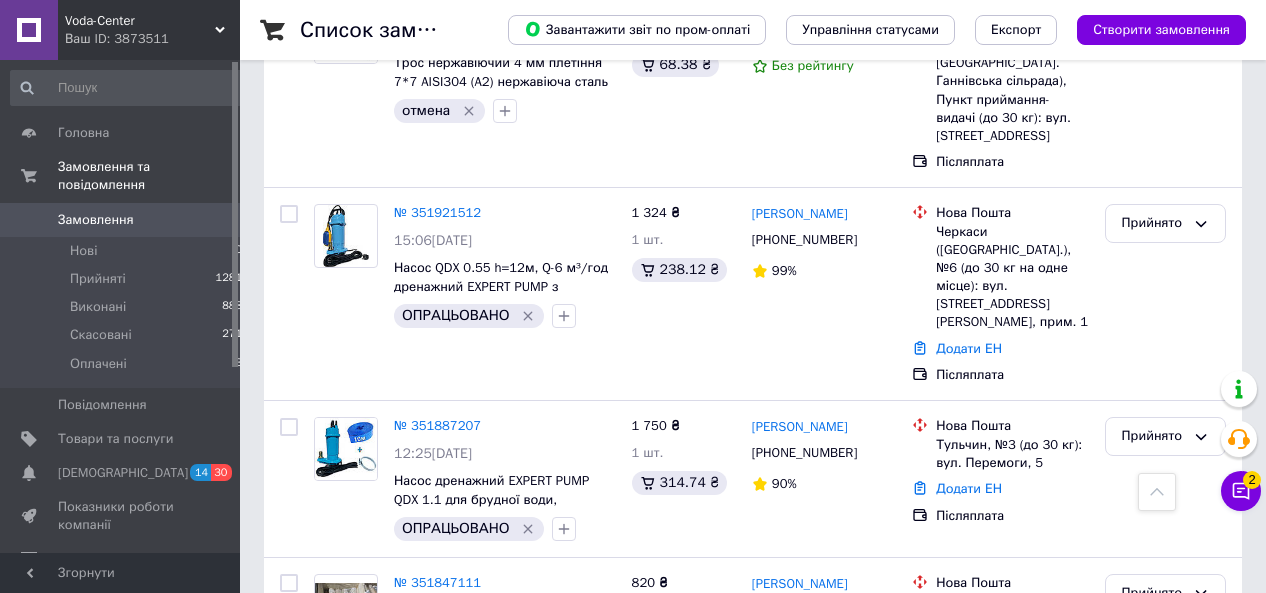 click on "3" at bounding box center (372, 759) 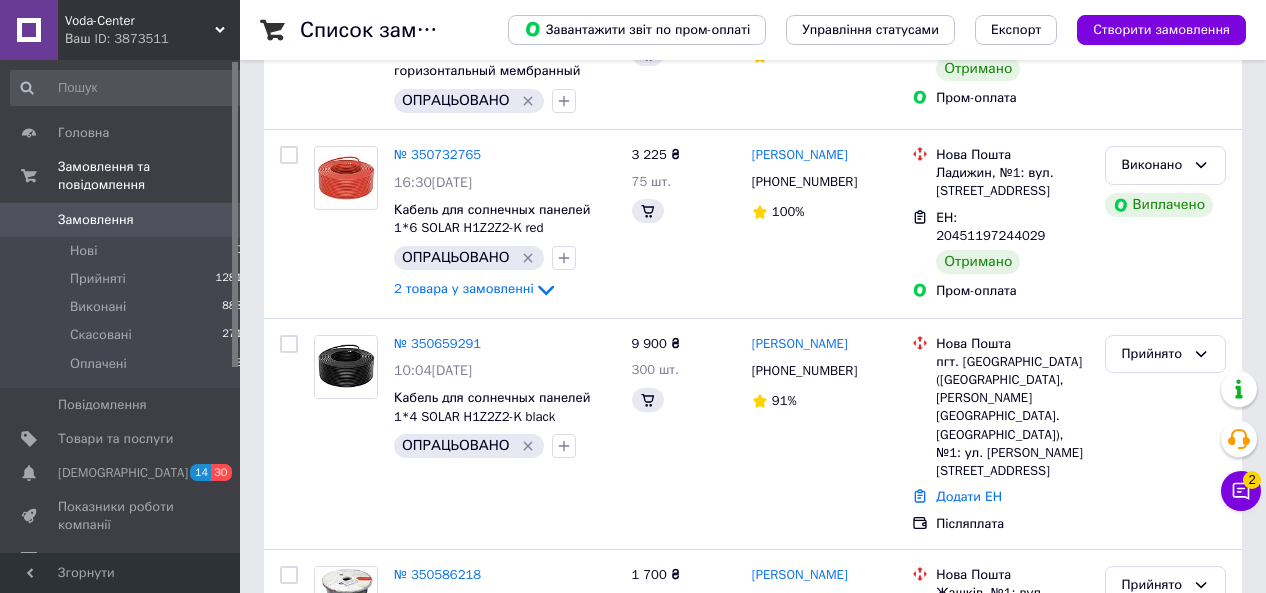 click on "№ 351260283 10:38[DATE] Насосная мини станция QB60/2 Expert Pump для водоснабжения, полива, гидроаккумулятор 2л автоматика ОПРАЦЬОВАНО" at bounding box center [465, -2783] 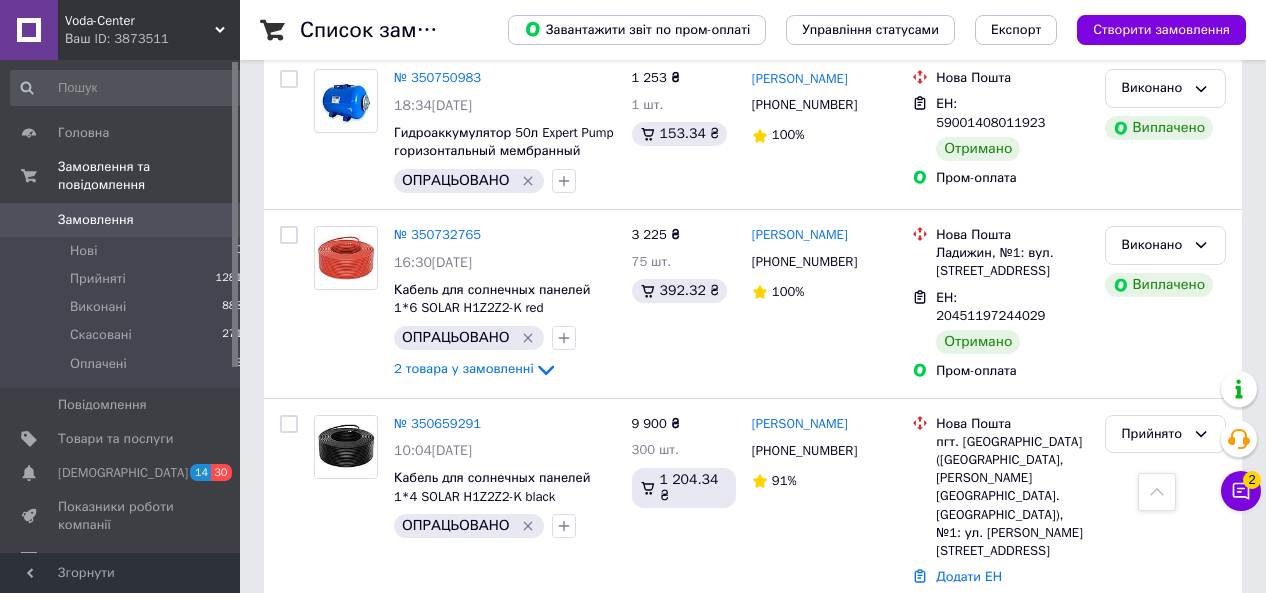scroll, scrollTop: 3288, scrollLeft: 0, axis: vertical 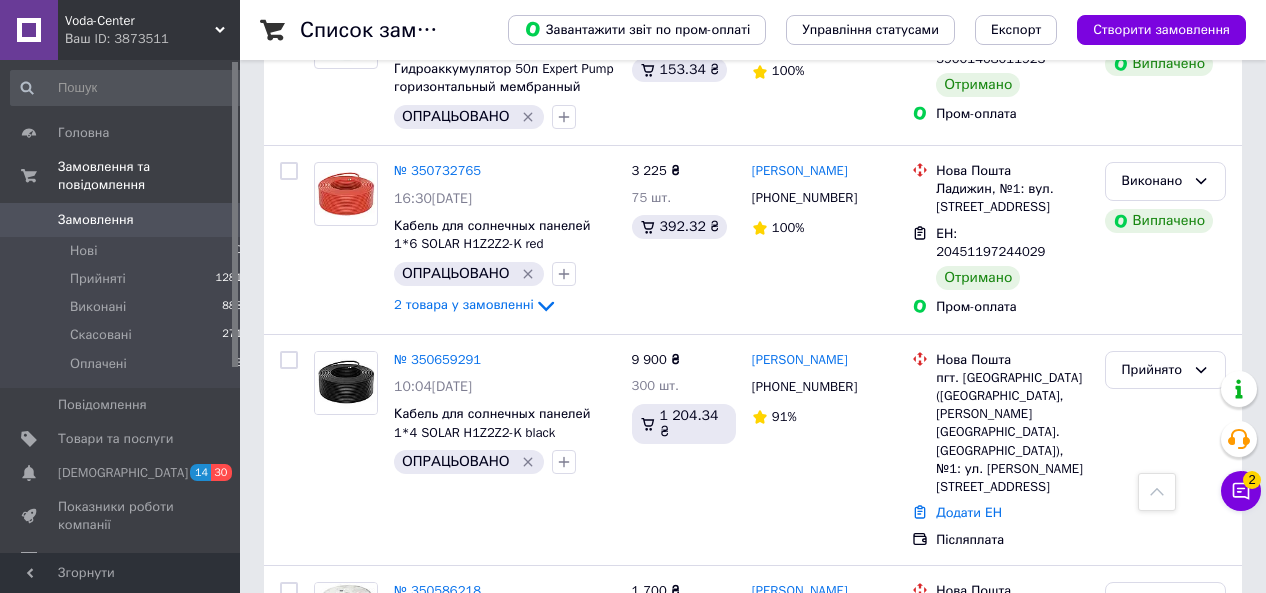 click on "5" at bounding box center [584, 767] 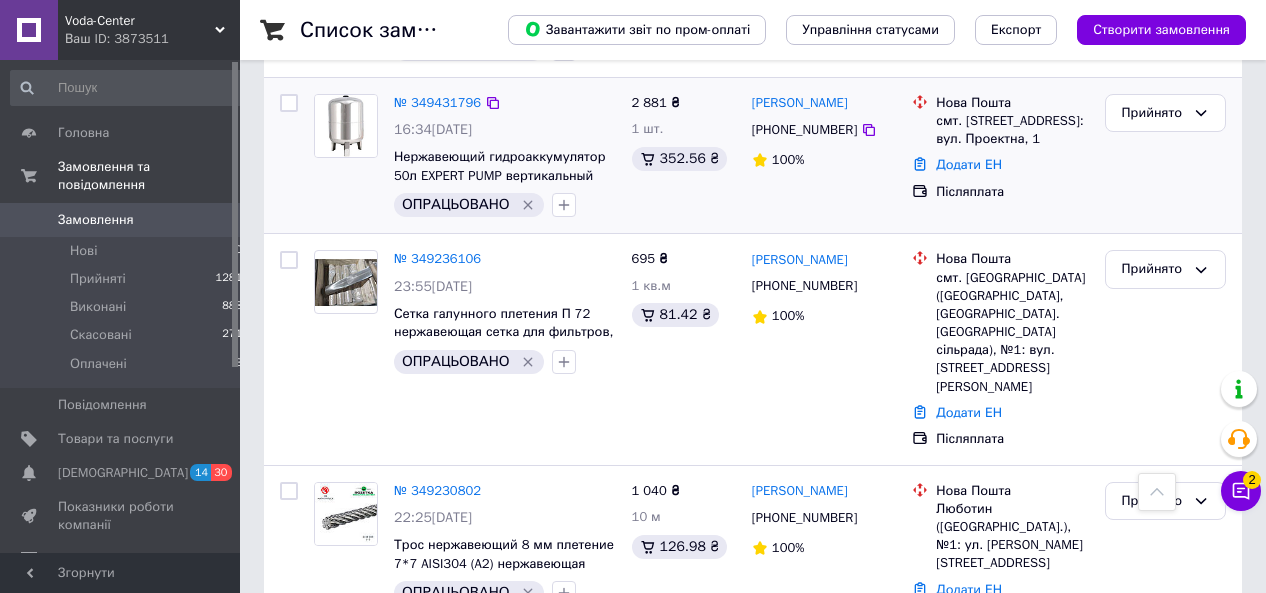 scroll, scrollTop: 3286, scrollLeft: 0, axis: vertical 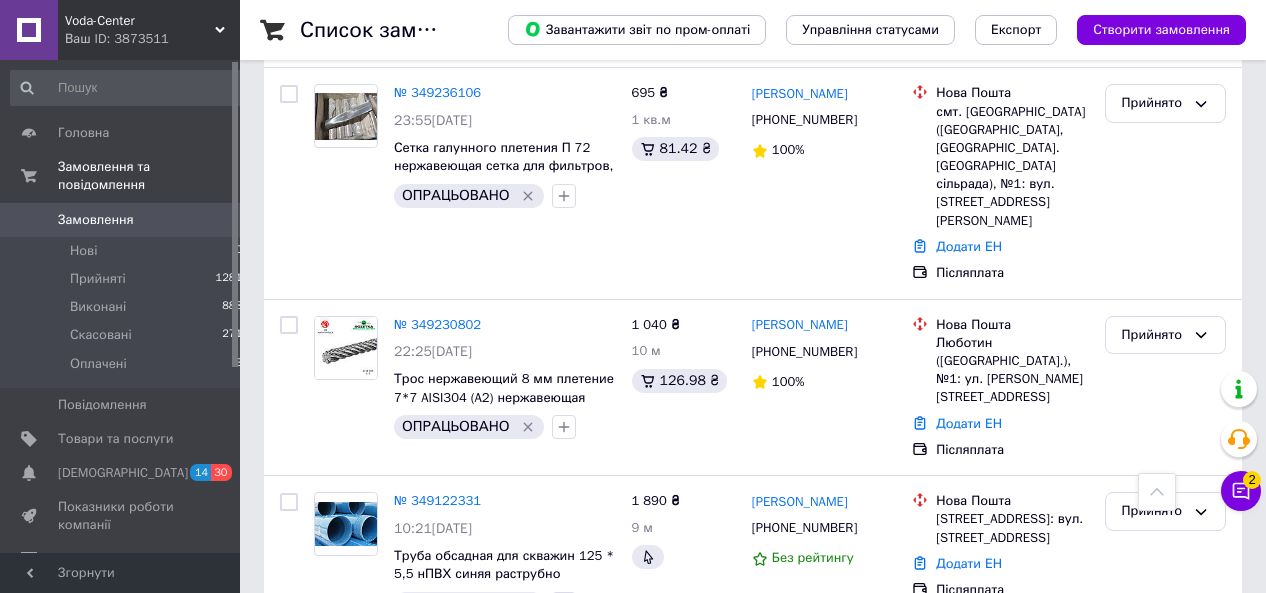 click on "7" at bounding box center [674, 864] 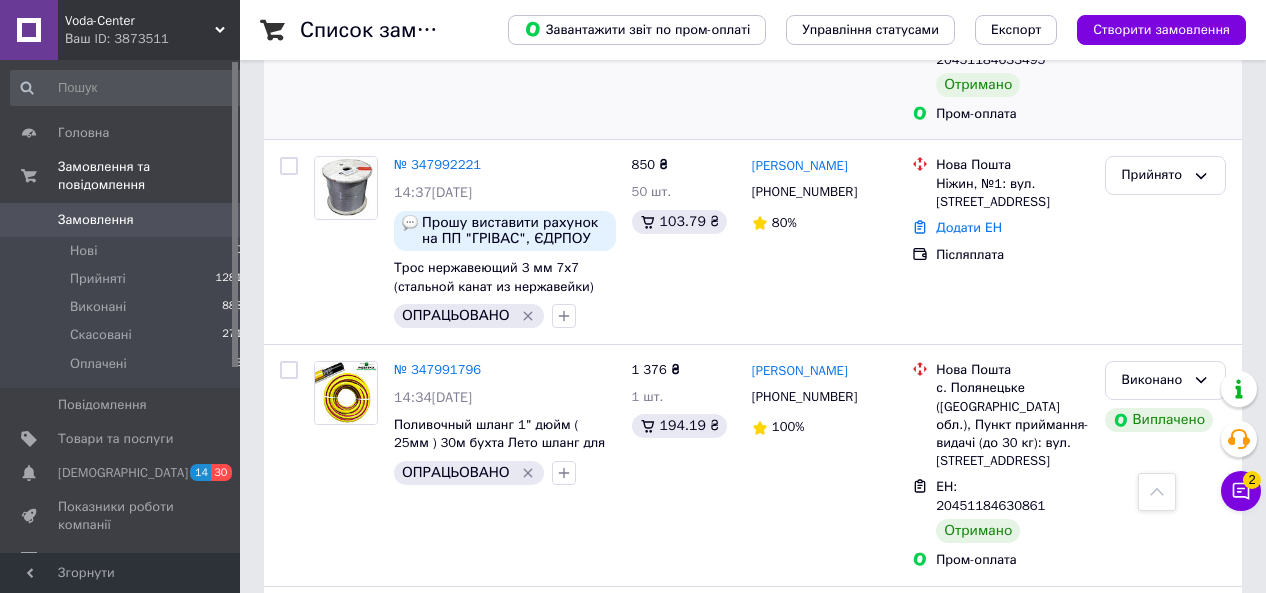 scroll, scrollTop: 3357, scrollLeft: 0, axis: vertical 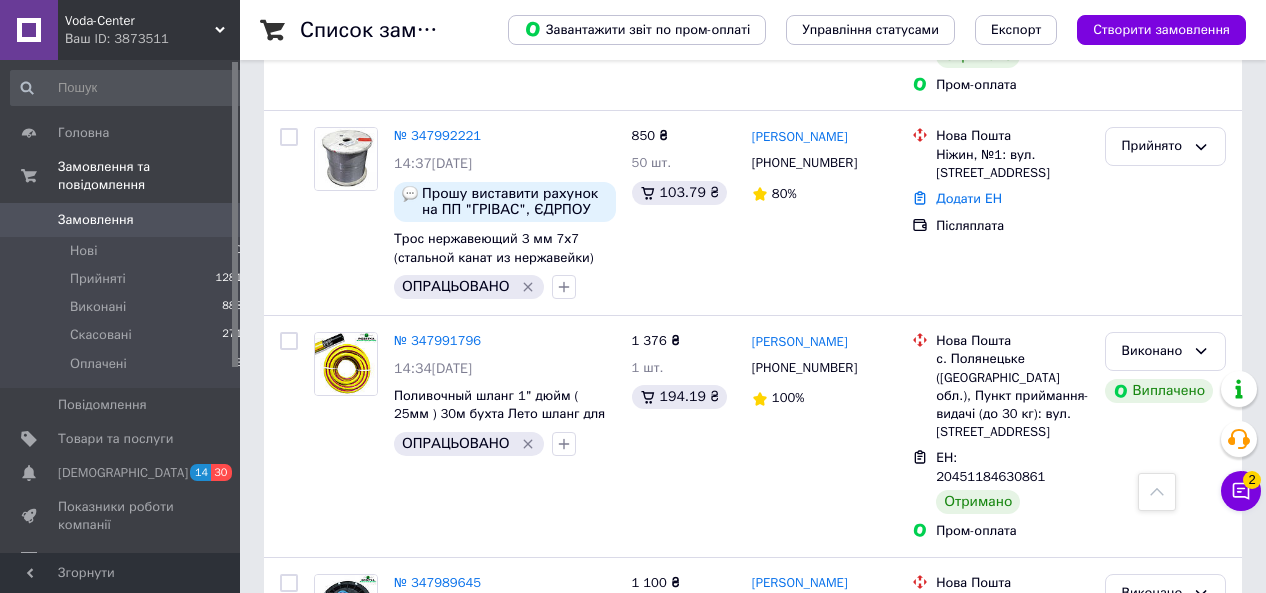 click on "9" at bounding box center [674, 825] 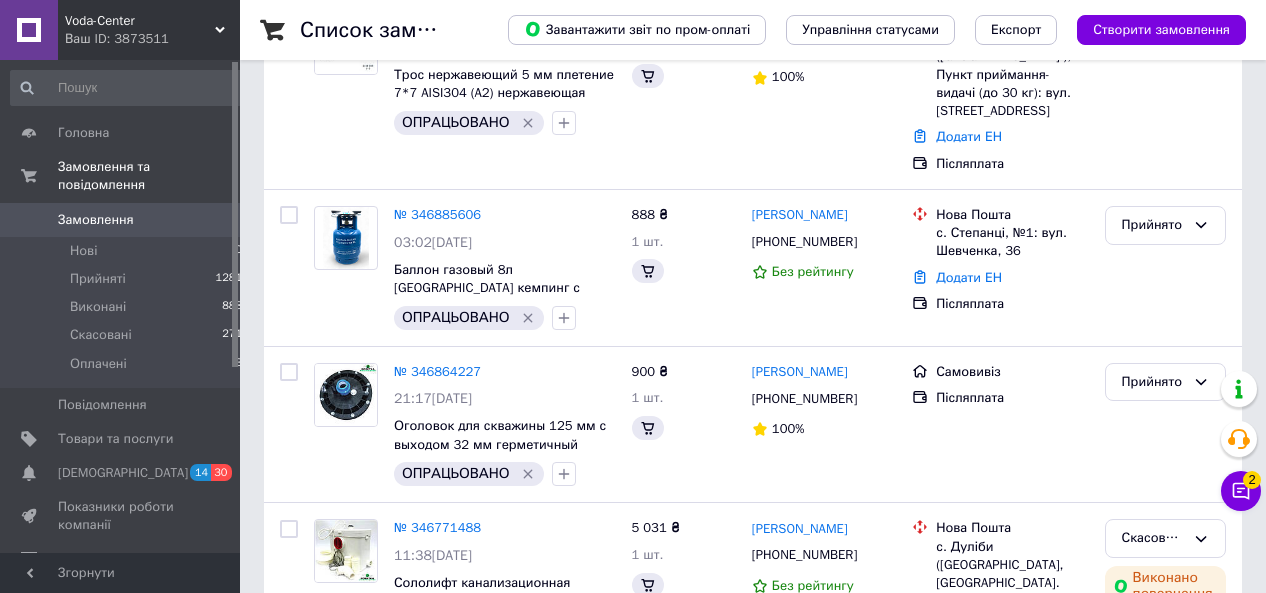 scroll, scrollTop: 0, scrollLeft: 0, axis: both 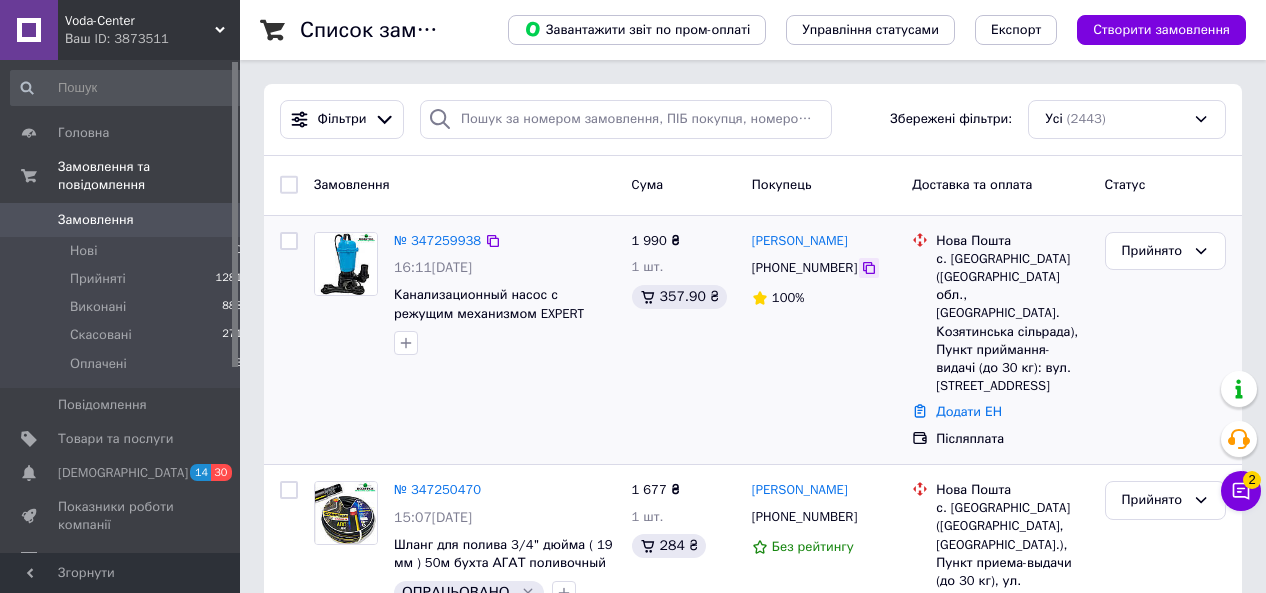 click 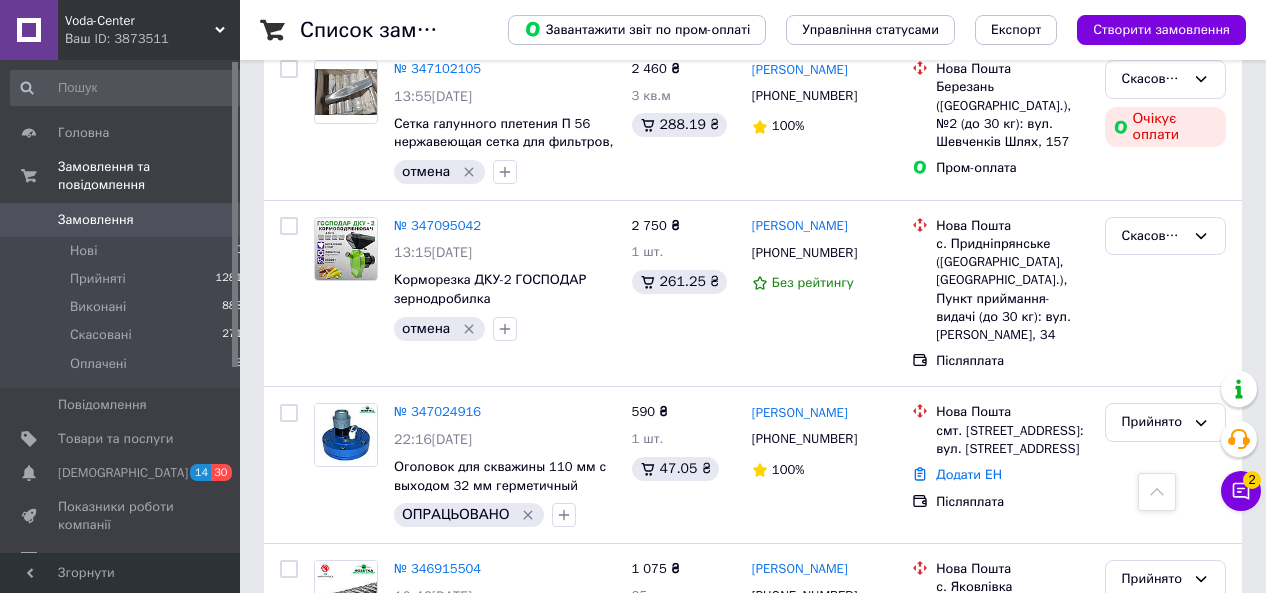 scroll, scrollTop: 3246, scrollLeft: 0, axis: vertical 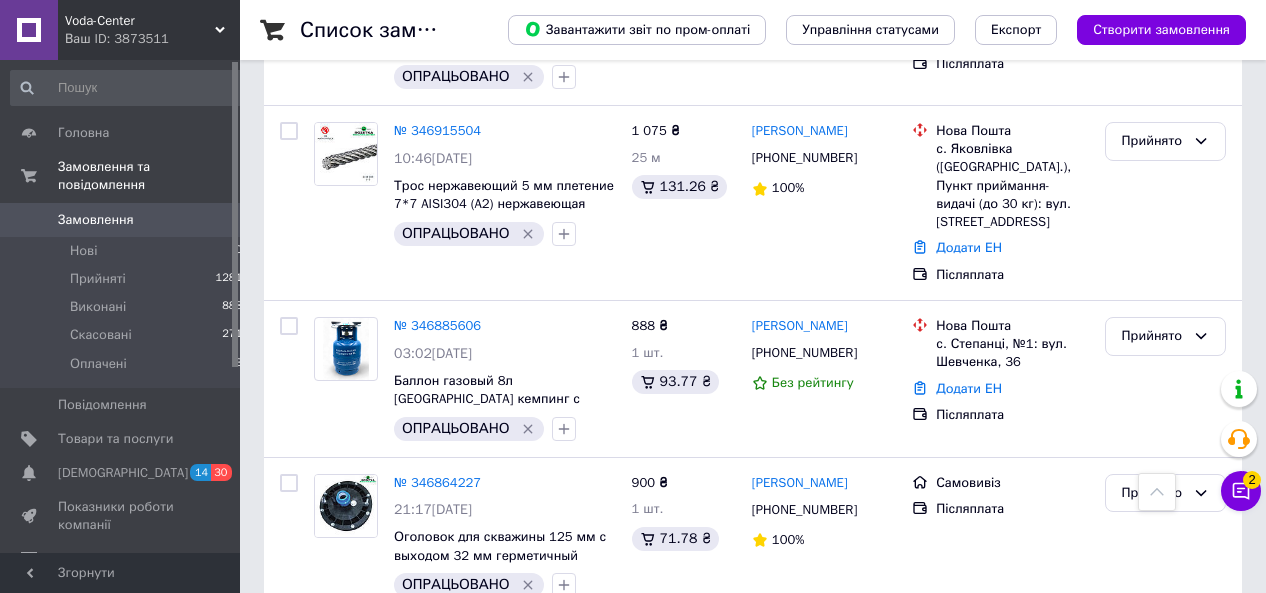 click on "11" at bounding box center [674, 845] 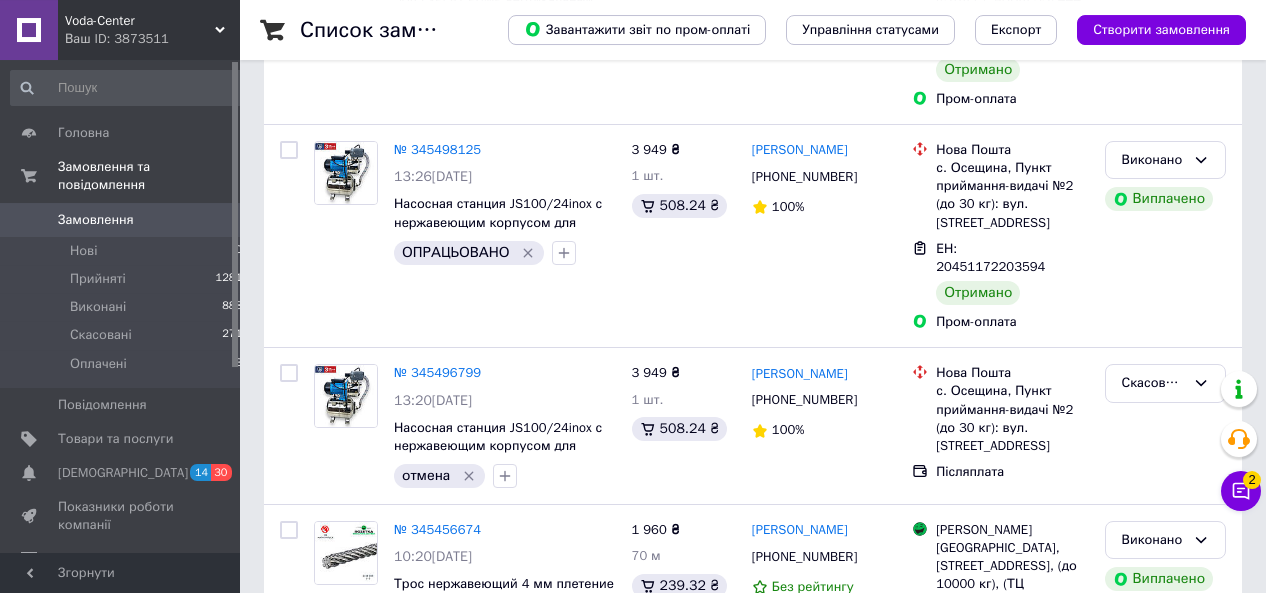 scroll, scrollTop: 416, scrollLeft: 0, axis: vertical 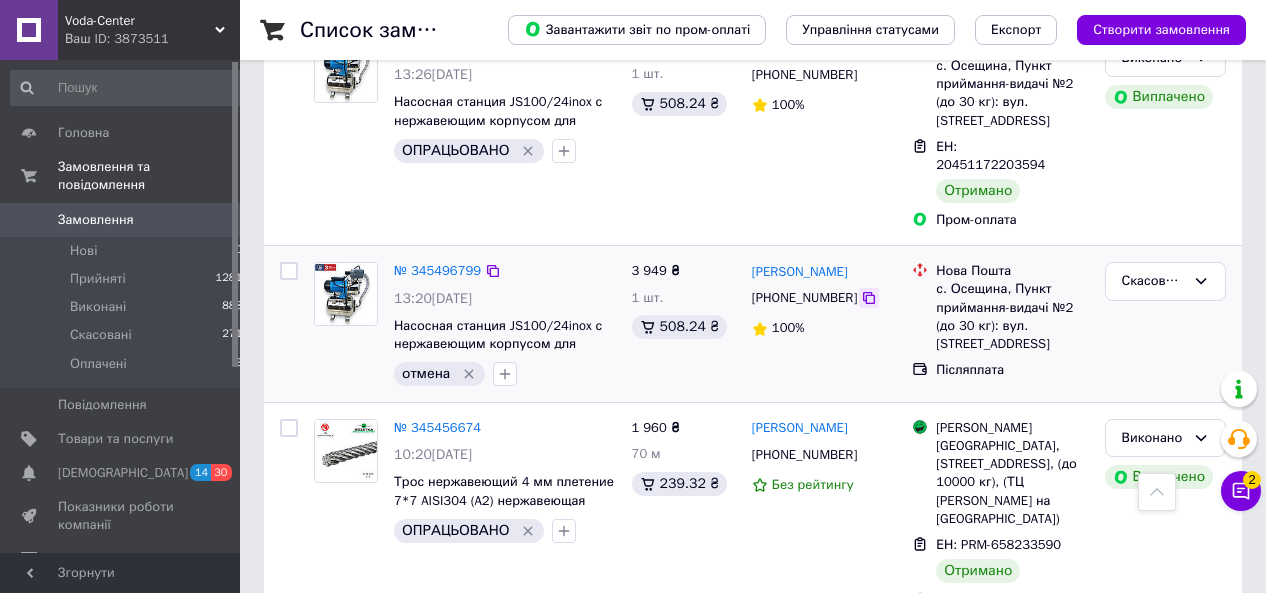 click 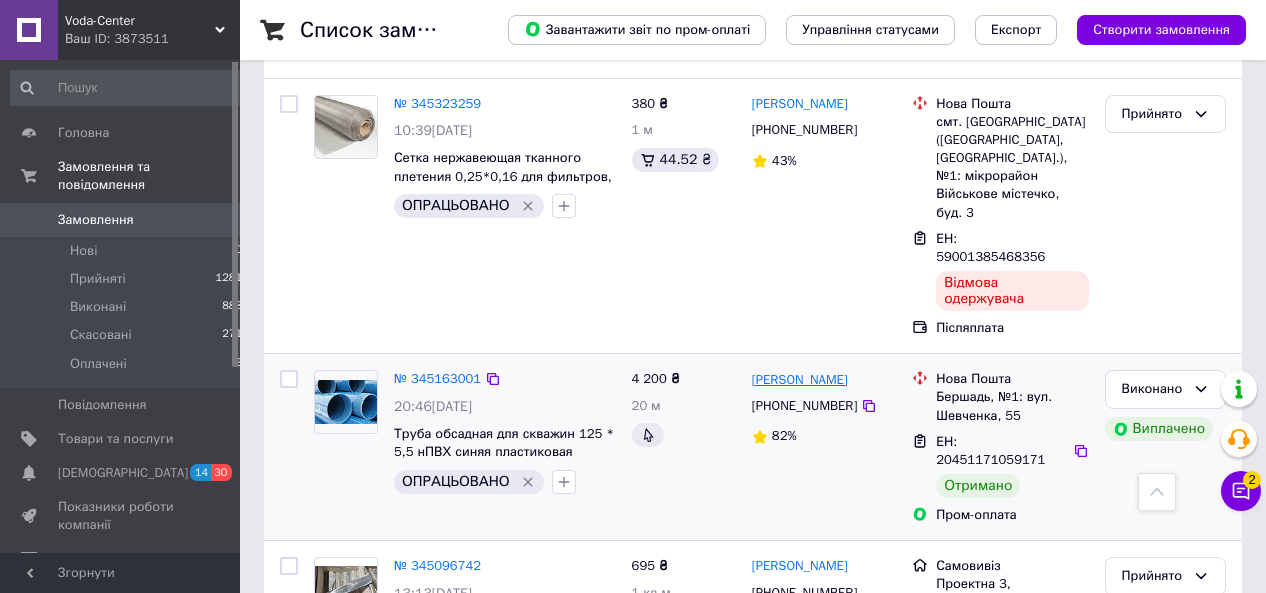 scroll, scrollTop: 1560, scrollLeft: 0, axis: vertical 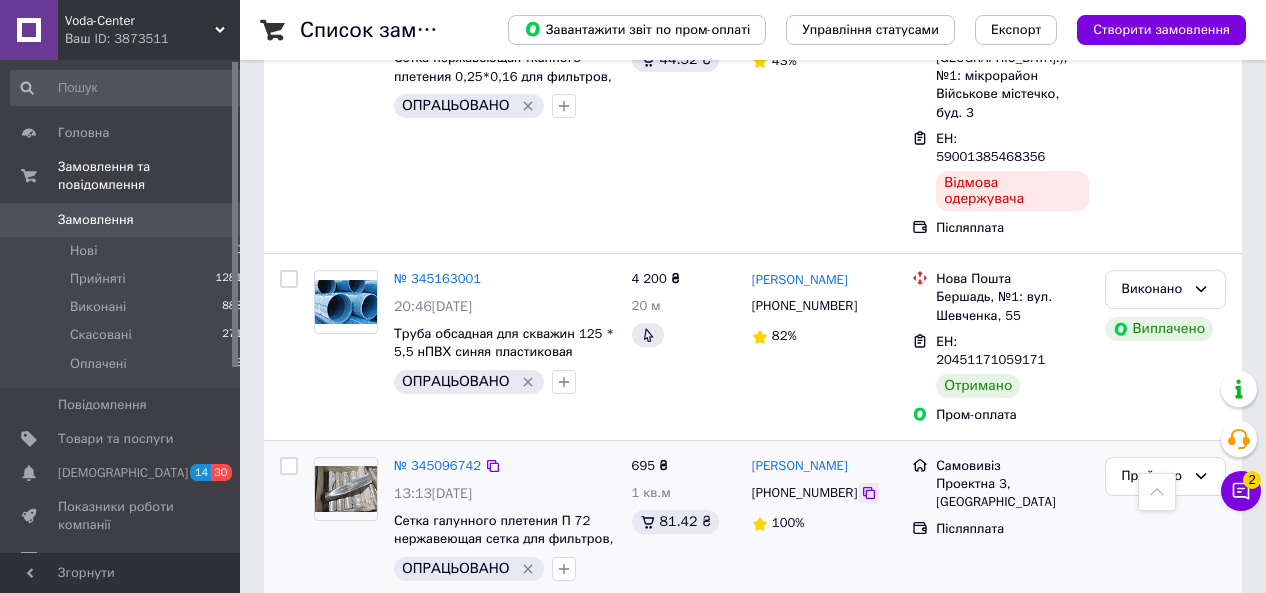 click 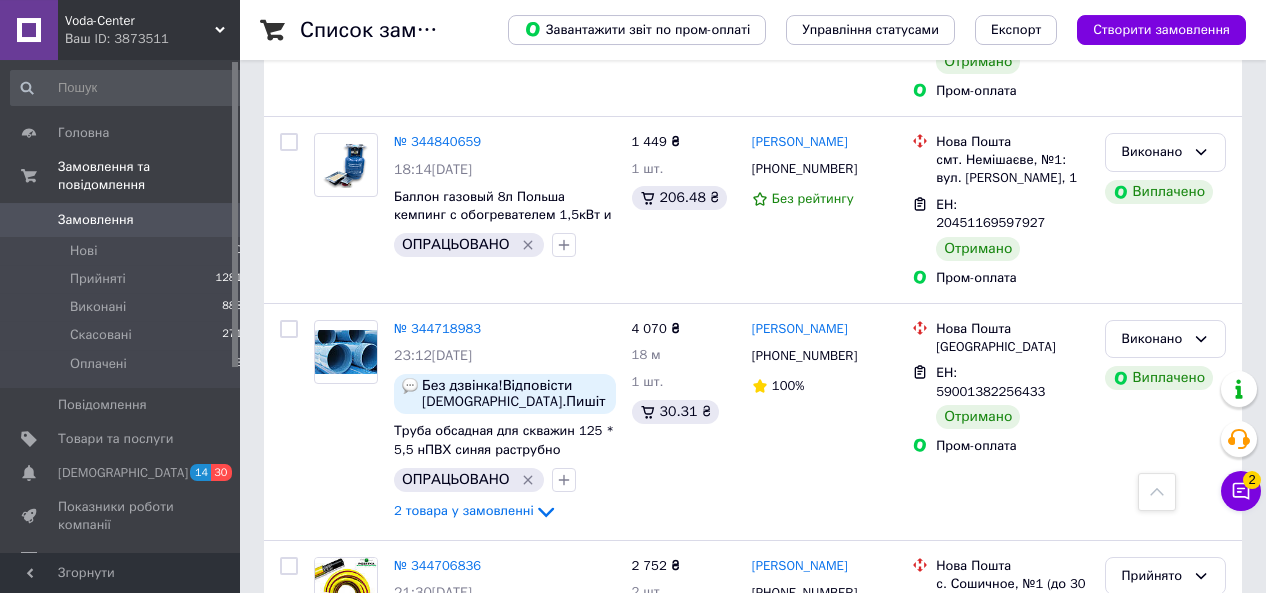 scroll, scrollTop: 2496, scrollLeft: 0, axis: vertical 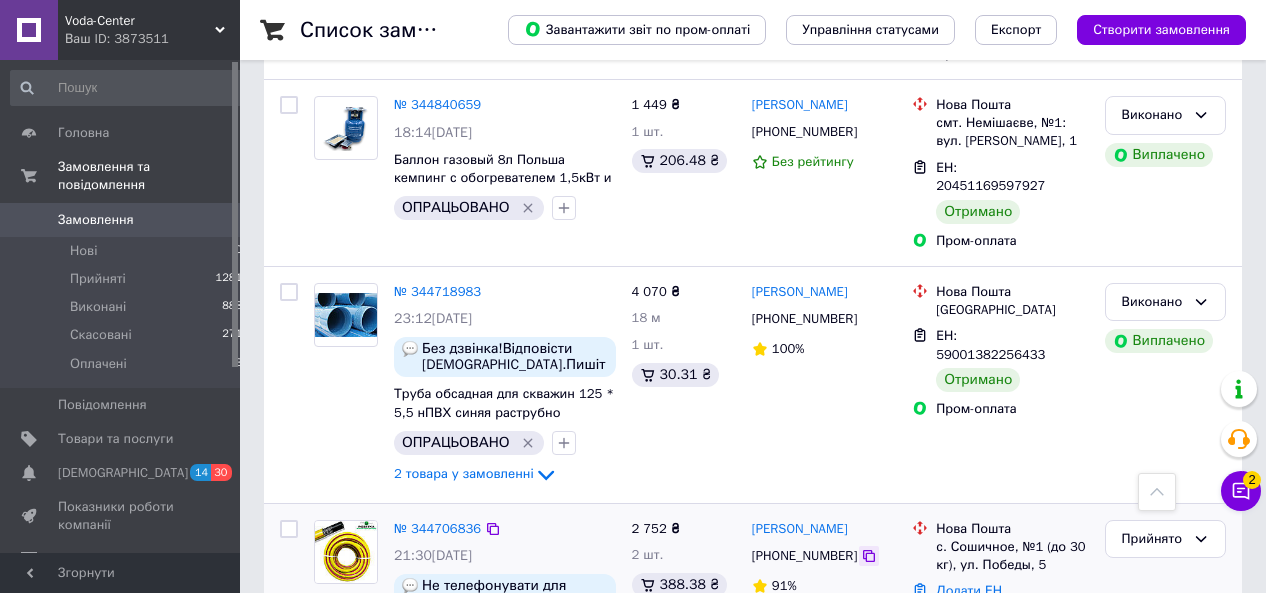 click 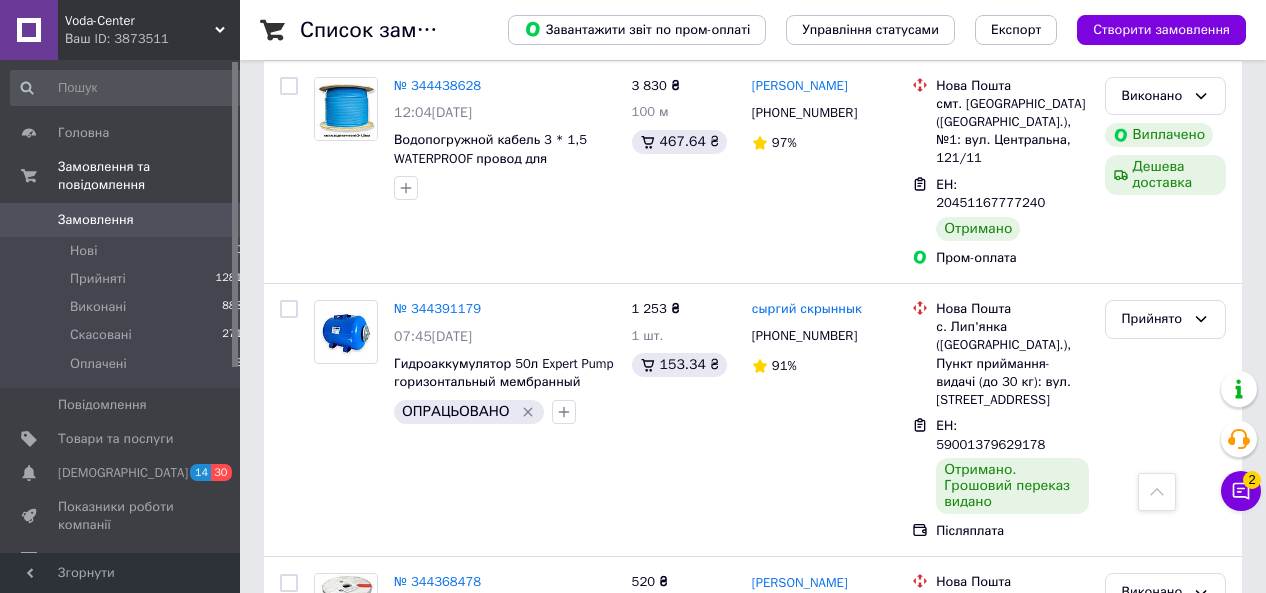 scroll, scrollTop: 3581, scrollLeft: 0, axis: vertical 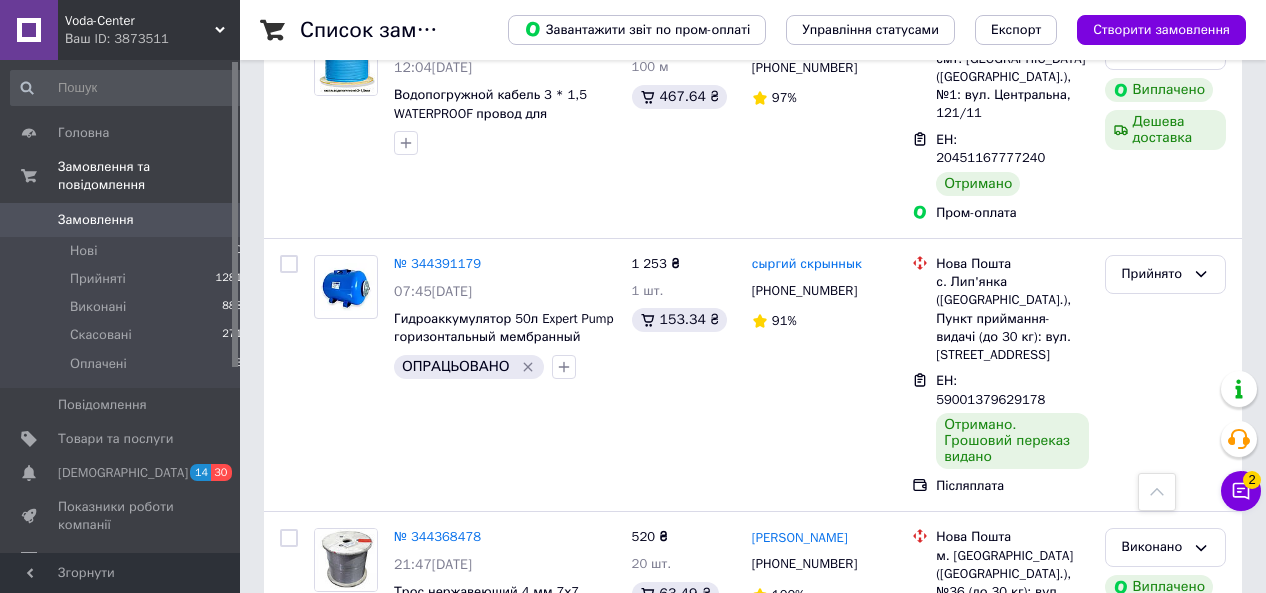 click on "10" at bounding box center (539, 948) 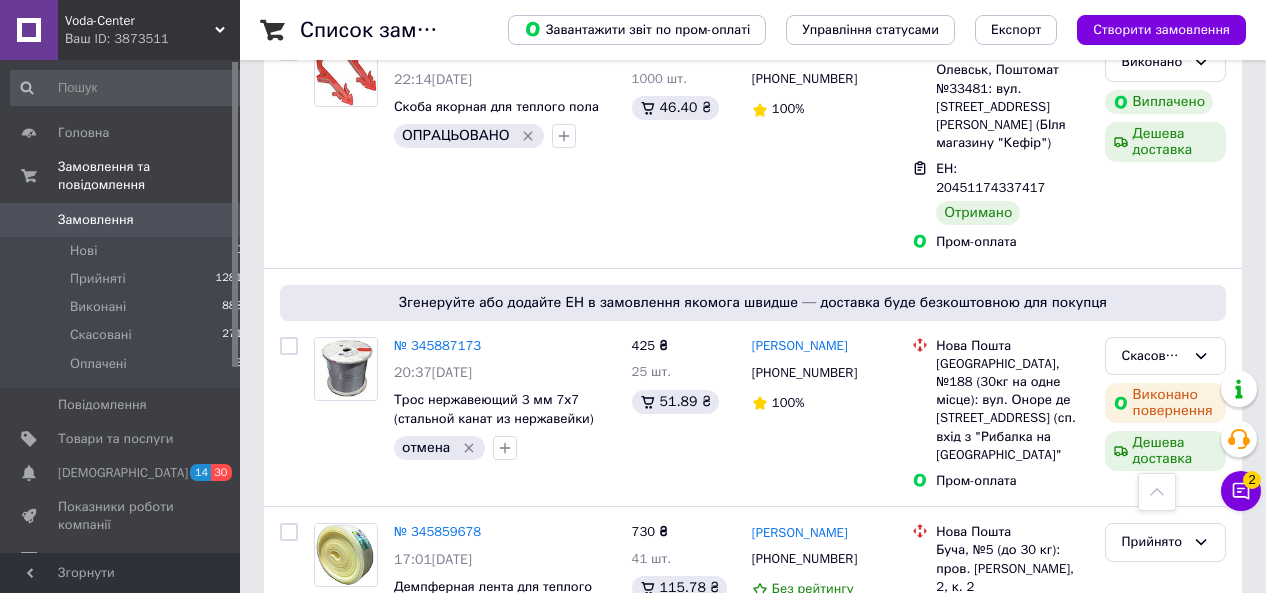 scroll, scrollTop: 2793, scrollLeft: 0, axis: vertical 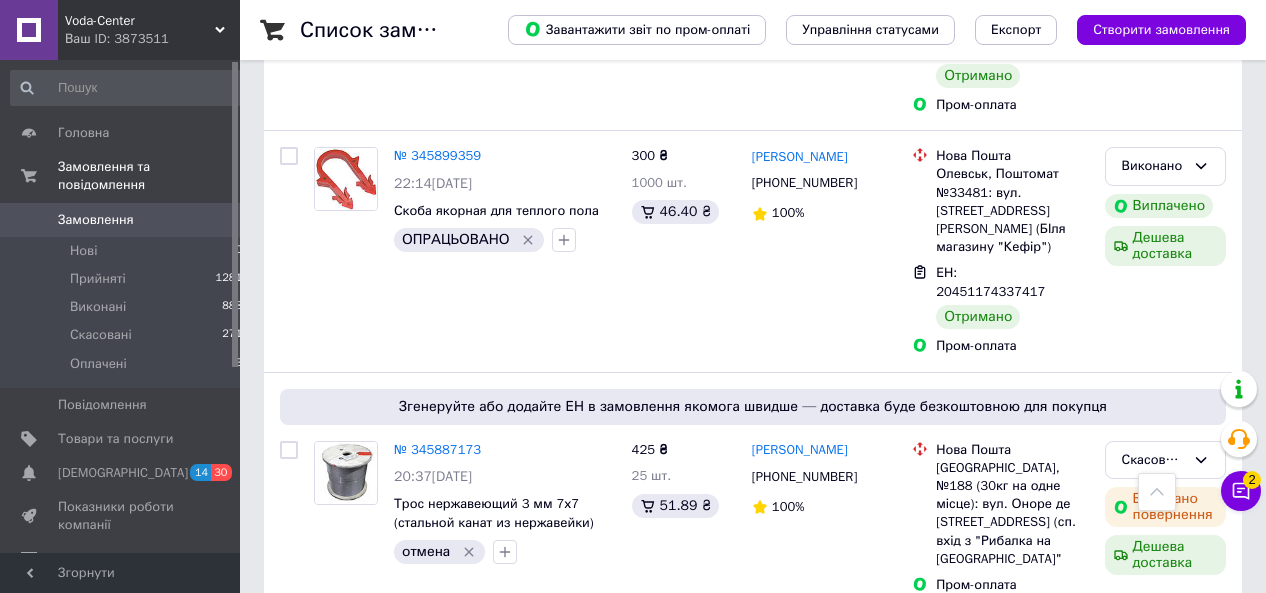 click 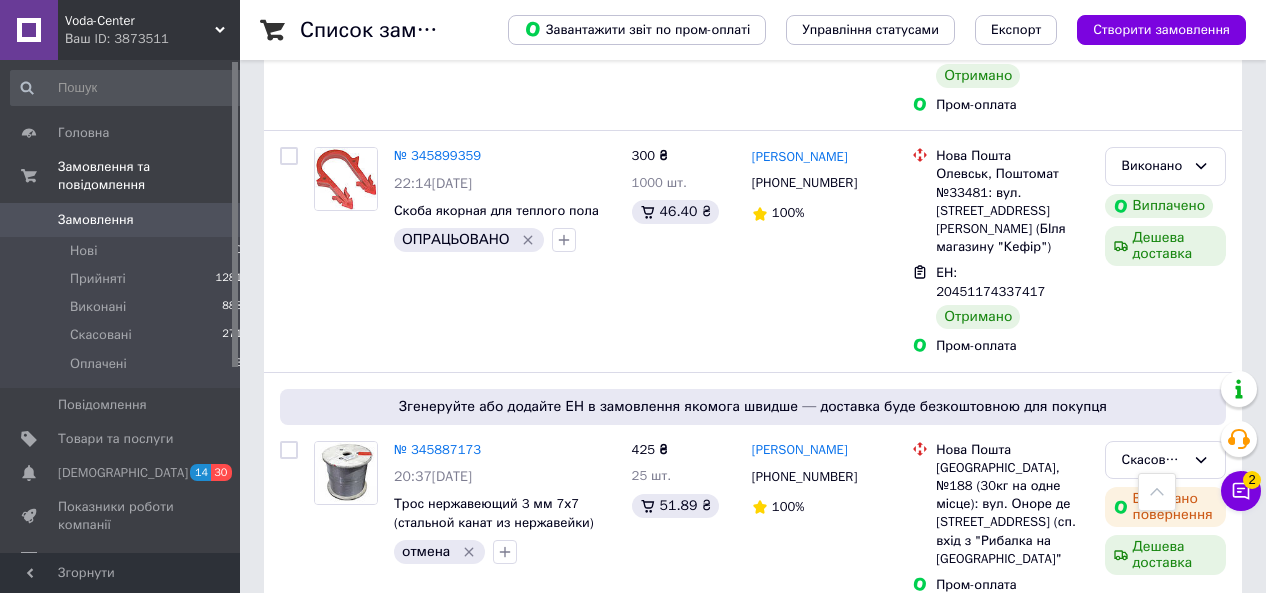 click on "Додати ЕН" at bounding box center [969, 716] 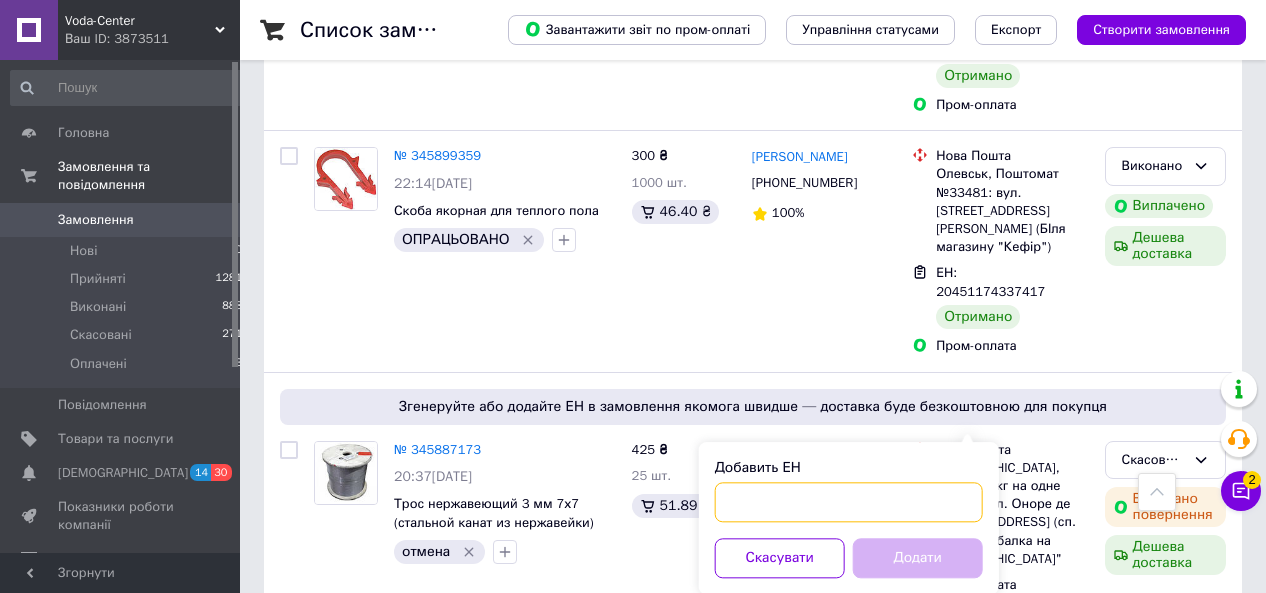 click on "Добавить ЕН" at bounding box center (849, 502) 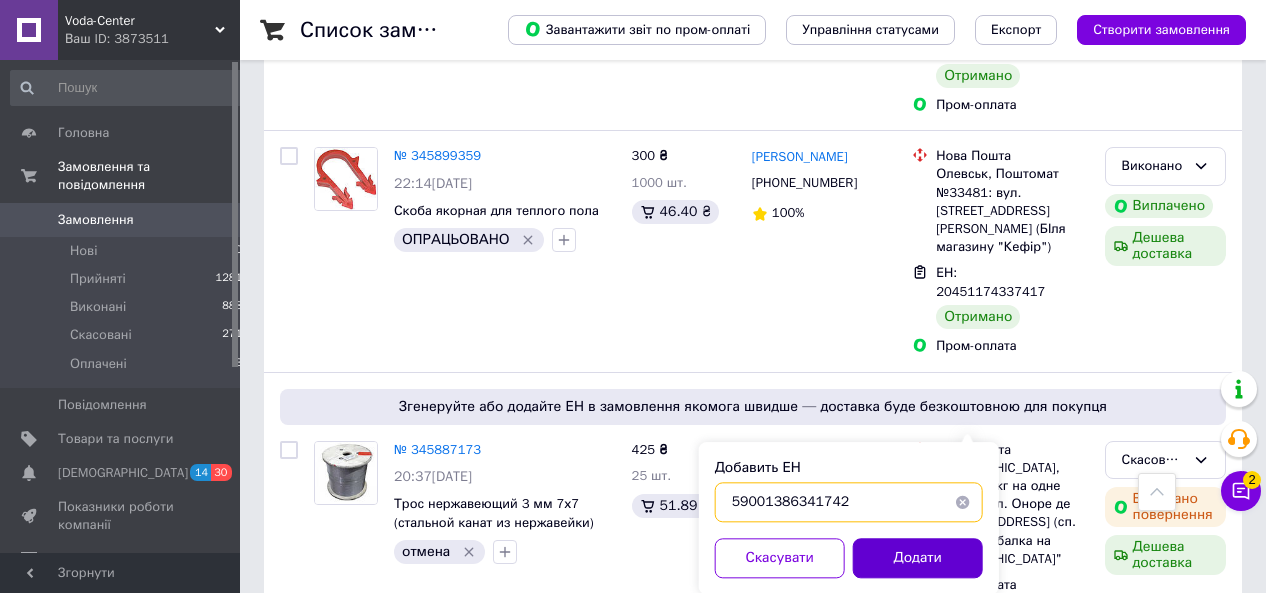 type on "59001386341742" 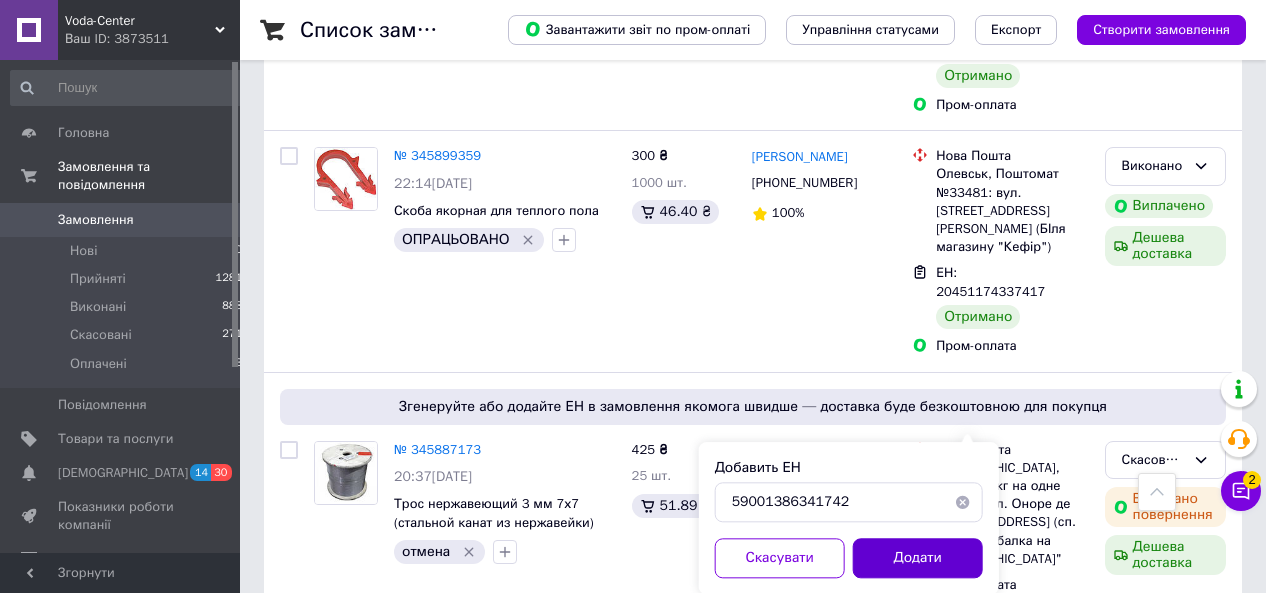 click on "Додати" at bounding box center (918, 558) 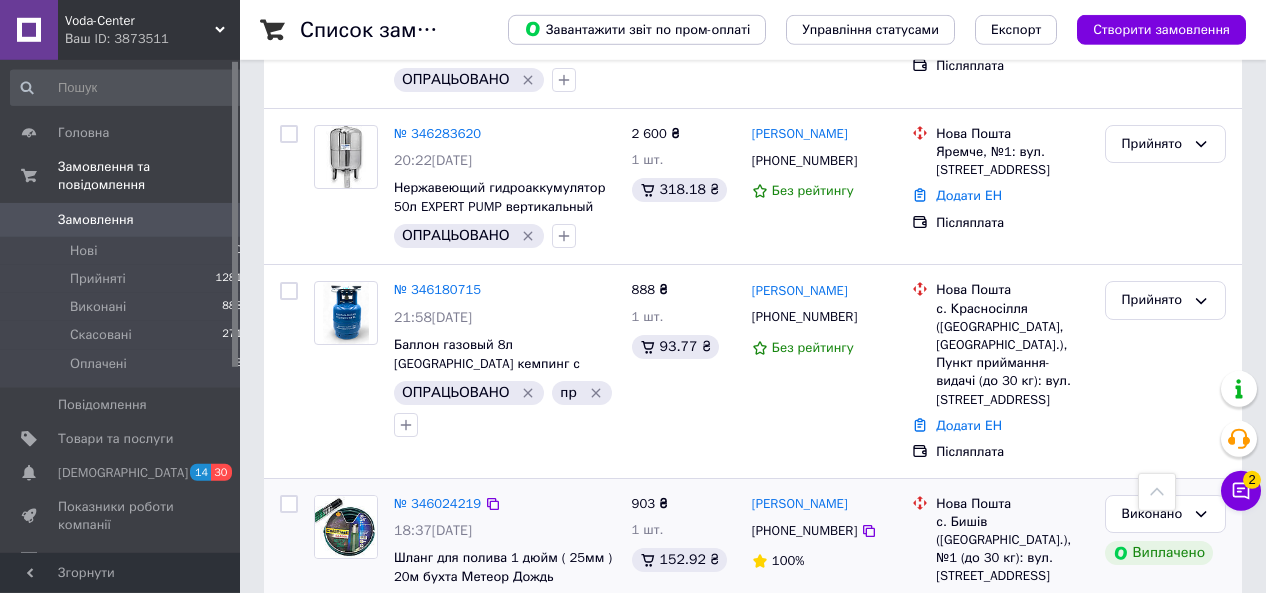 scroll, scrollTop: 1753, scrollLeft: 0, axis: vertical 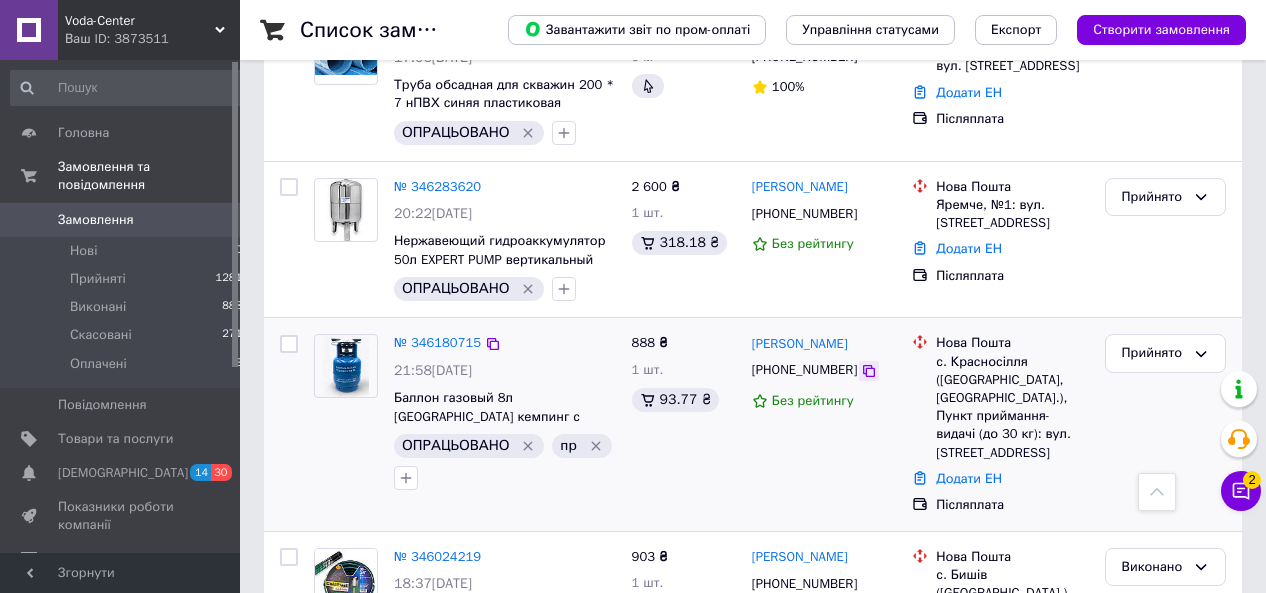 click 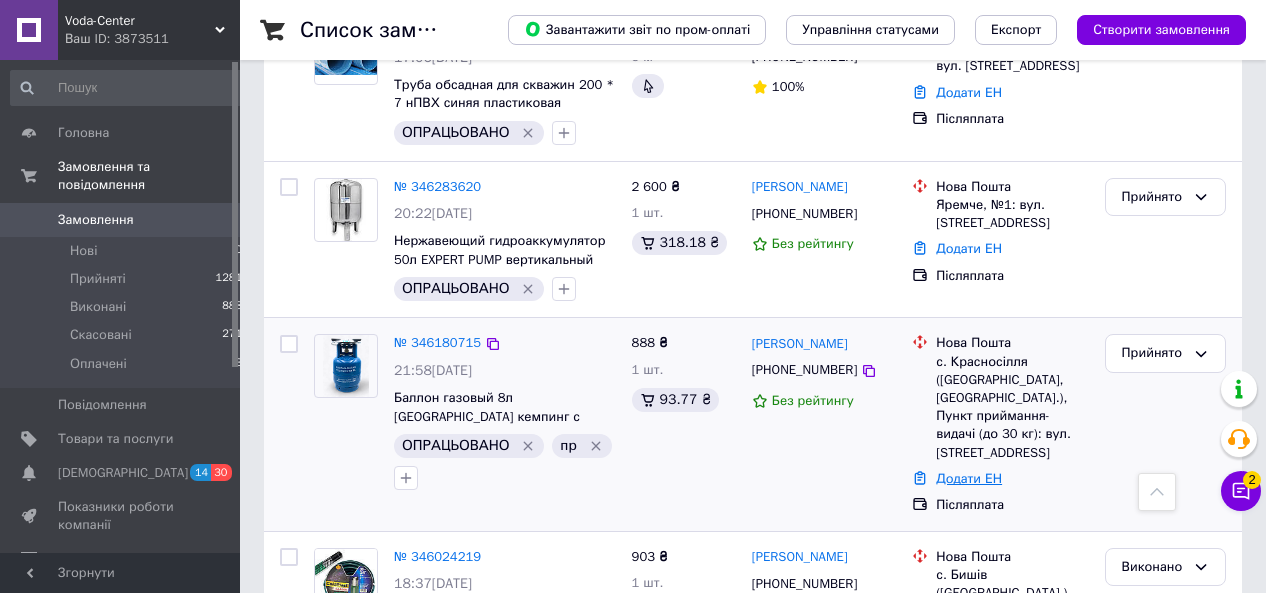 click on "Додати ЕН" at bounding box center [969, 478] 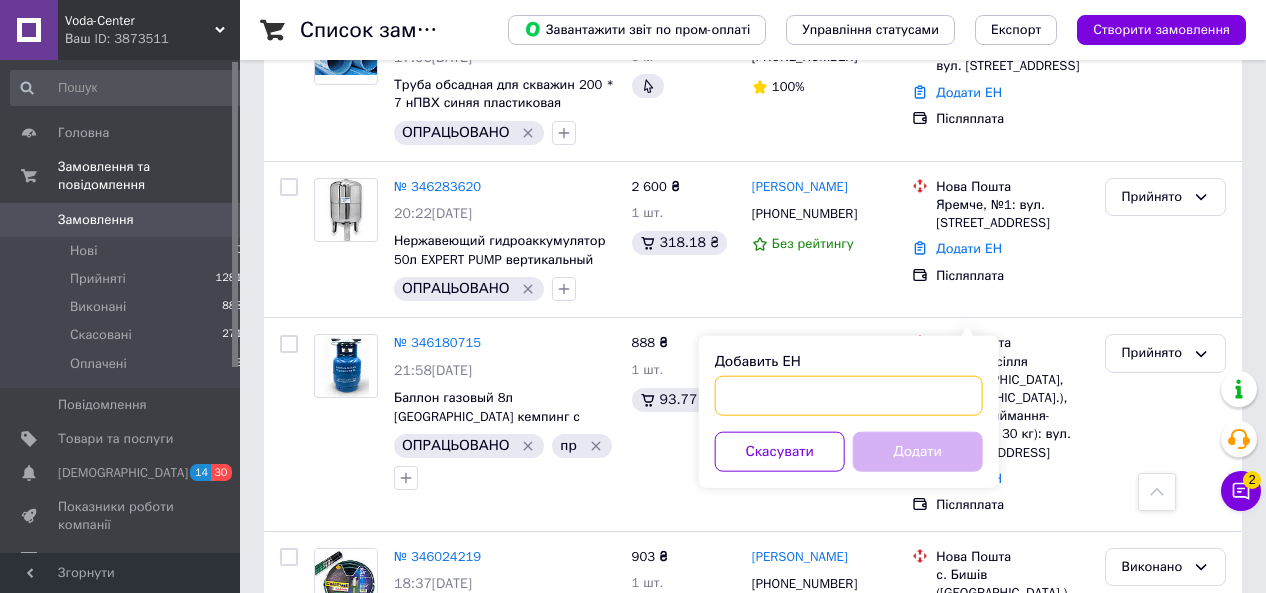 click on "Добавить ЕН" at bounding box center (849, 396) 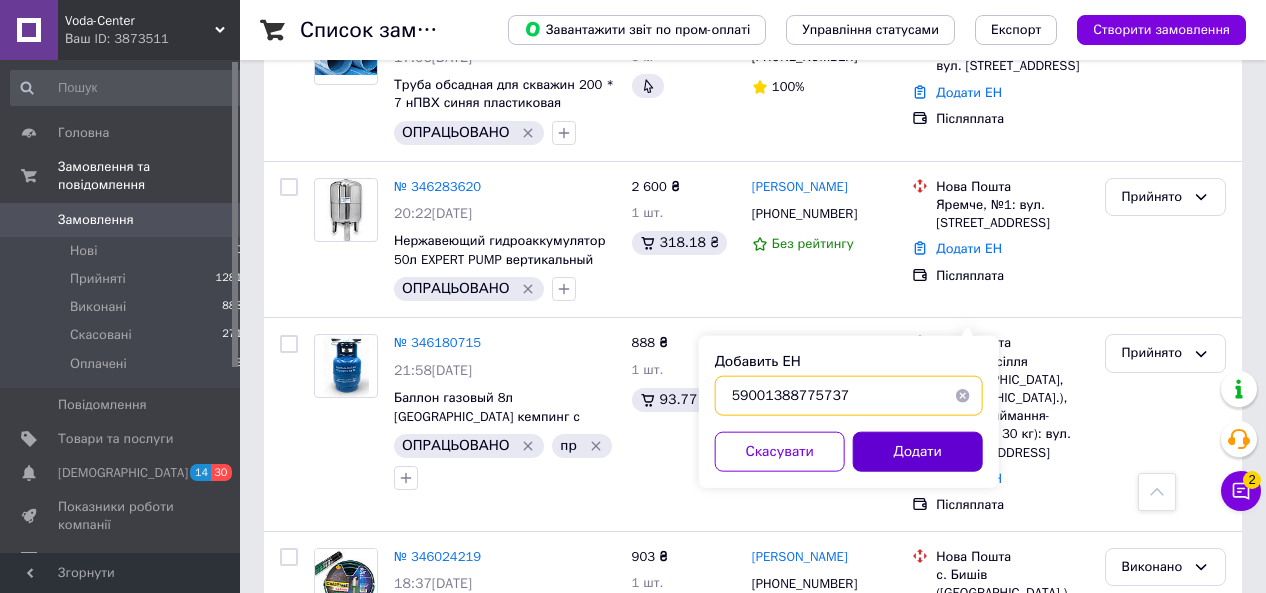 type on "59001388775737" 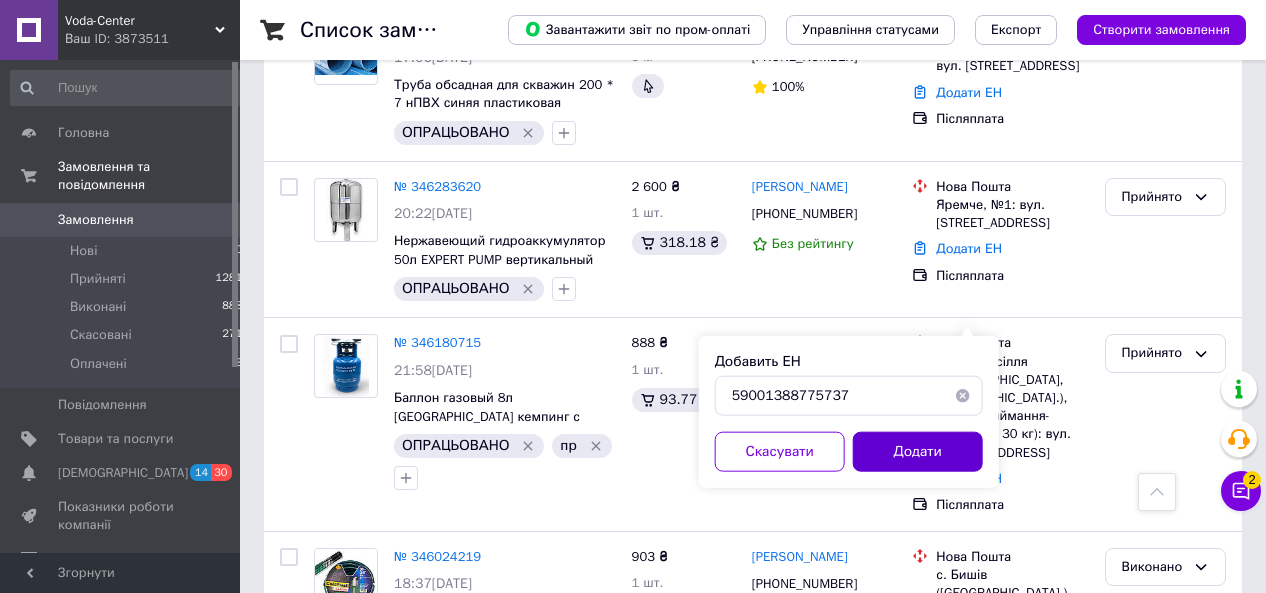 click on "Додати" at bounding box center (918, 452) 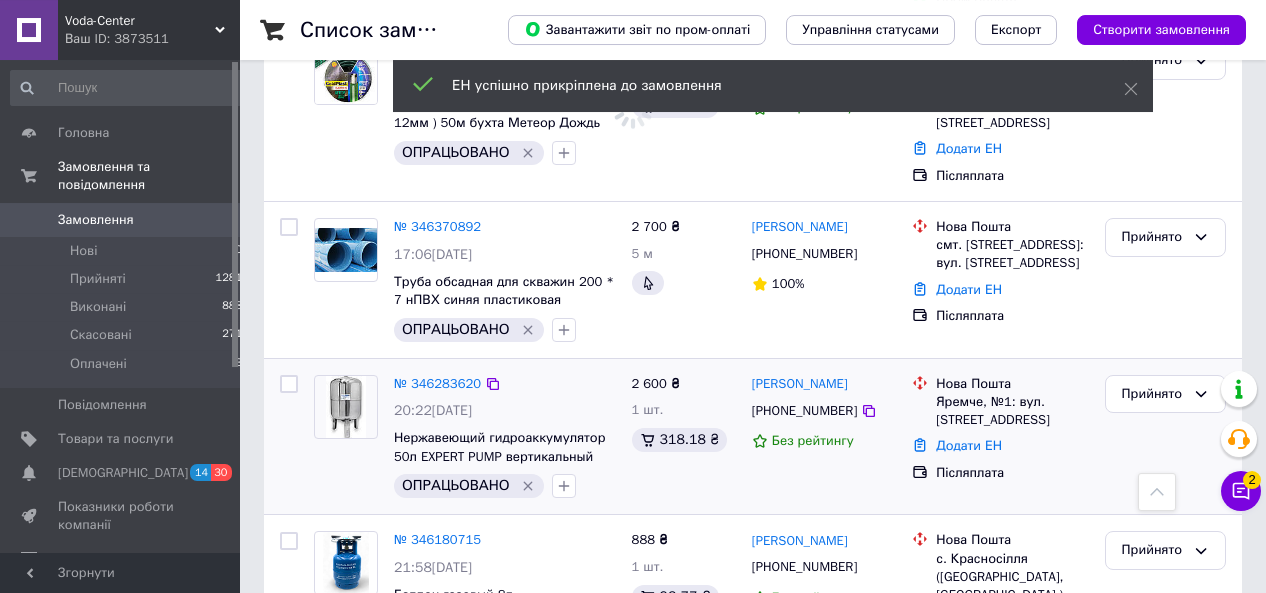 scroll, scrollTop: 1441, scrollLeft: 0, axis: vertical 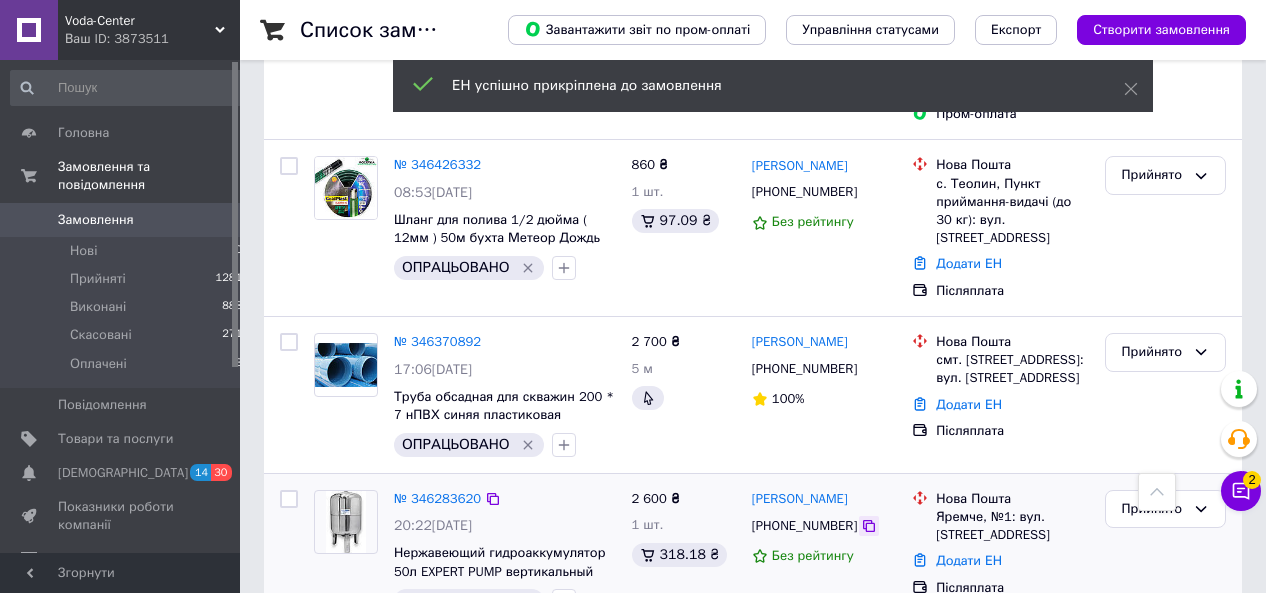 click 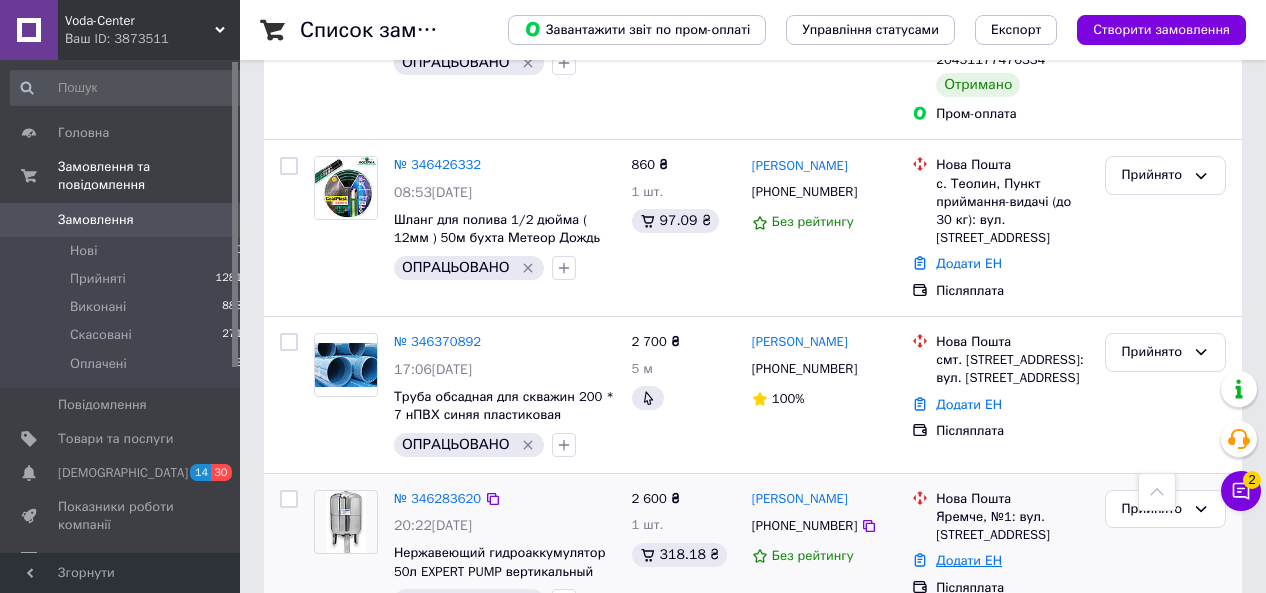 click on "Додати ЕН" at bounding box center [969, 560] 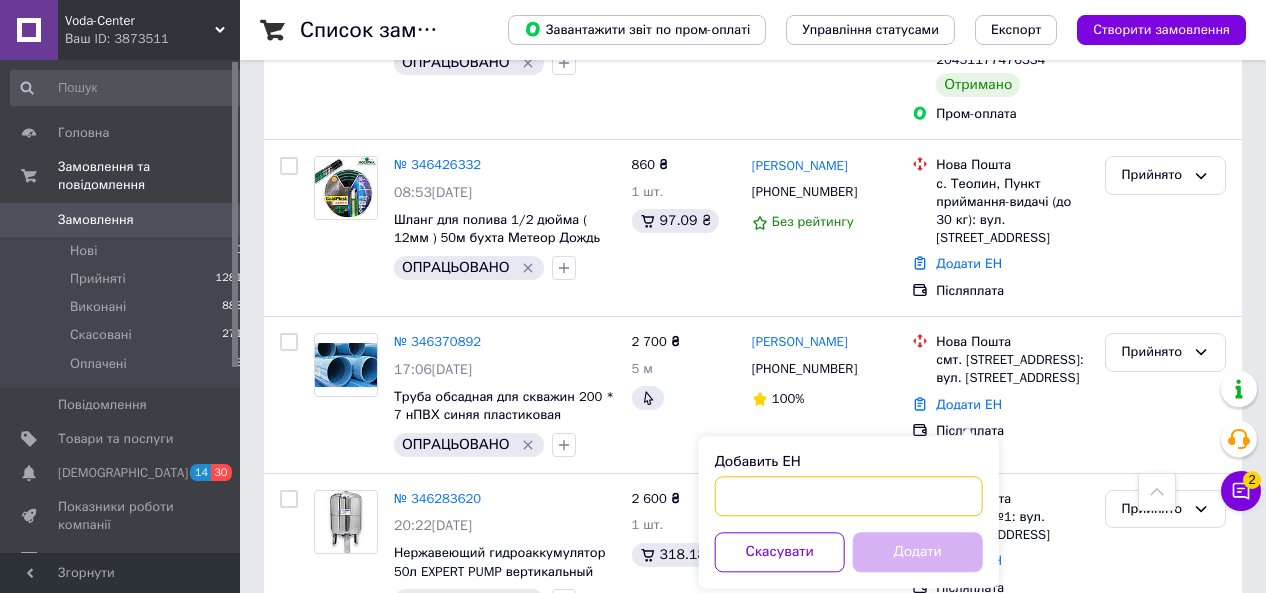 click on "Добавить ЕН" at bounding box center (849, 496) 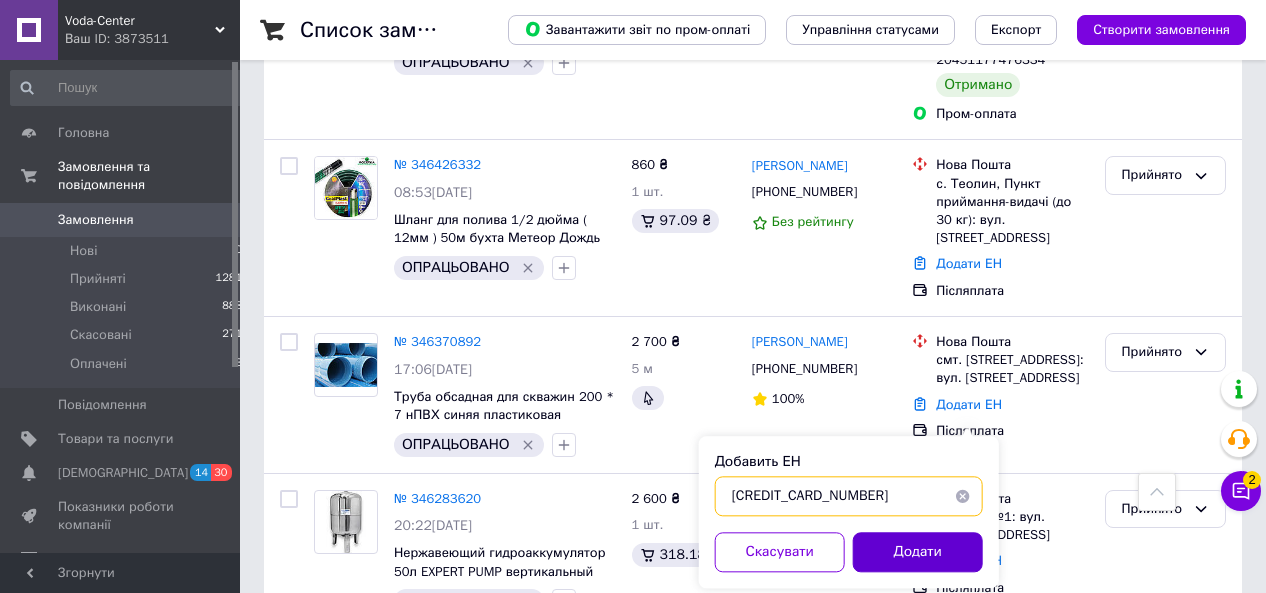type on "[CREDIT_CARD_NUMBER]" 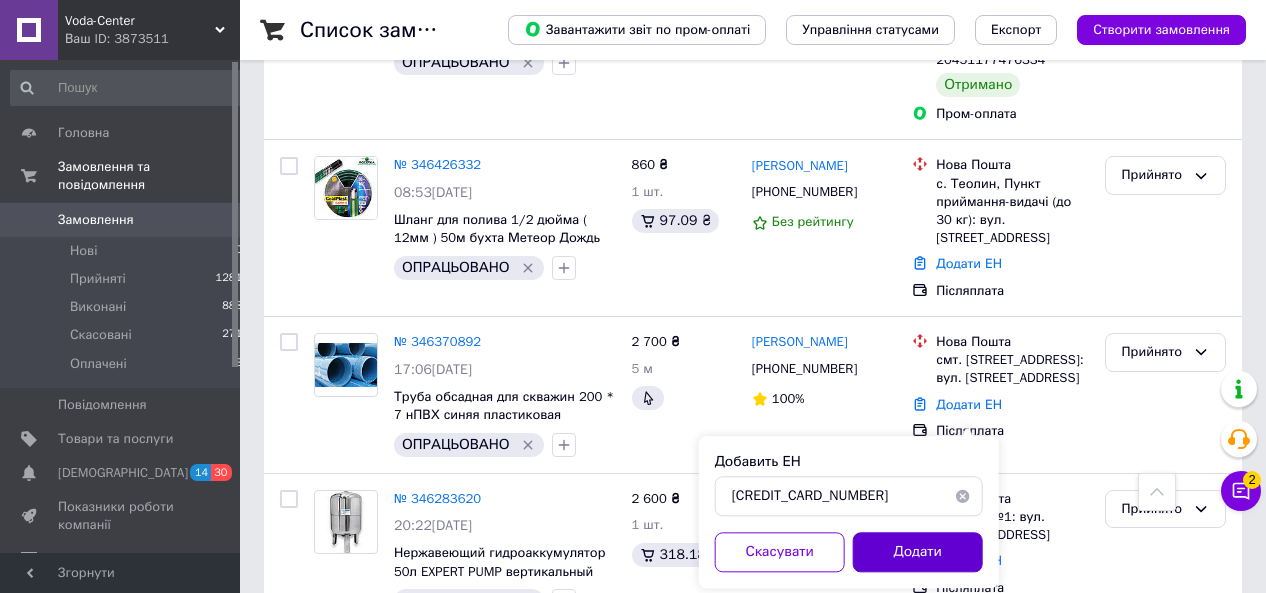 click on "Додати" at bounding box center (918, 552) 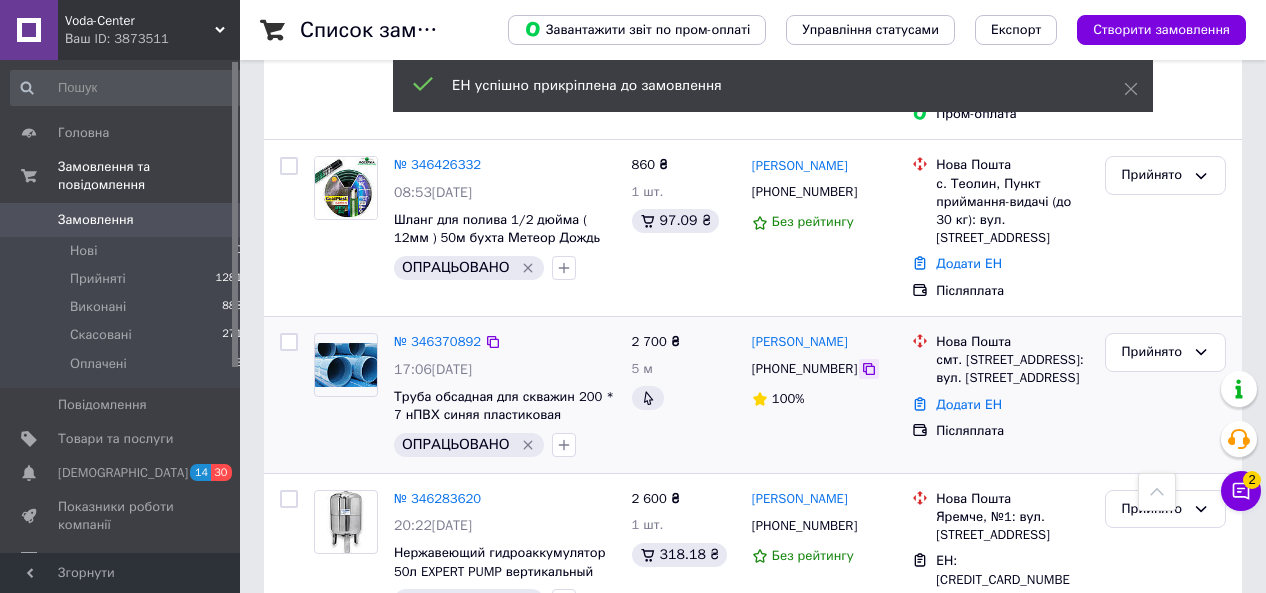 click 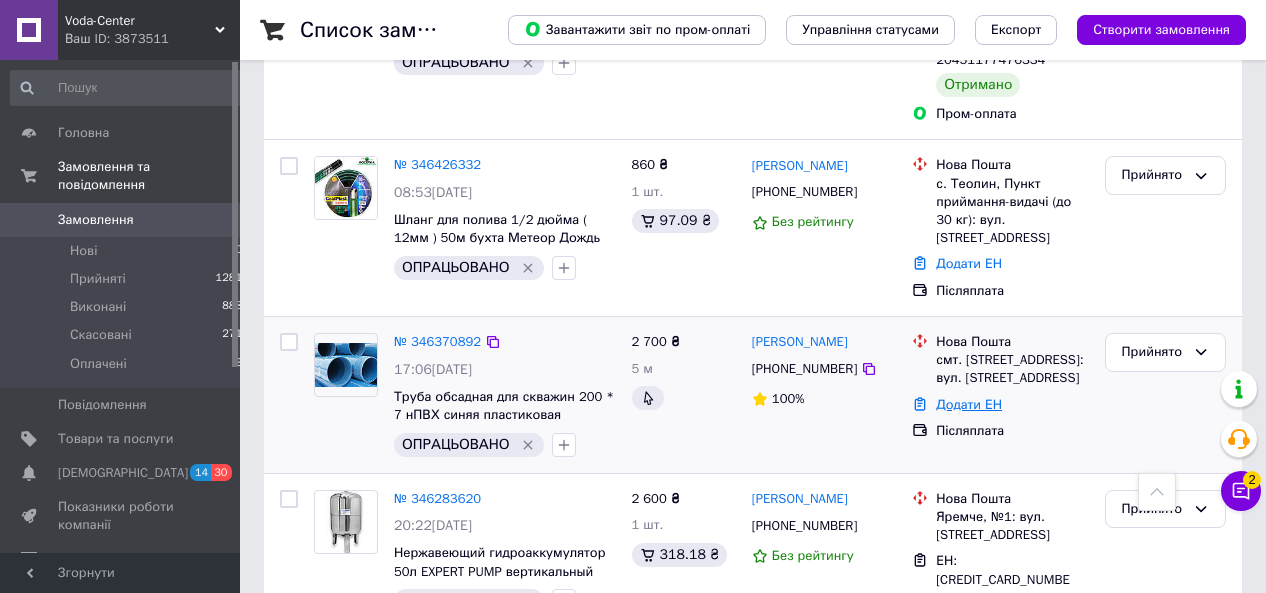 click on "Додати ЕН" at bounding box center [969, 404] 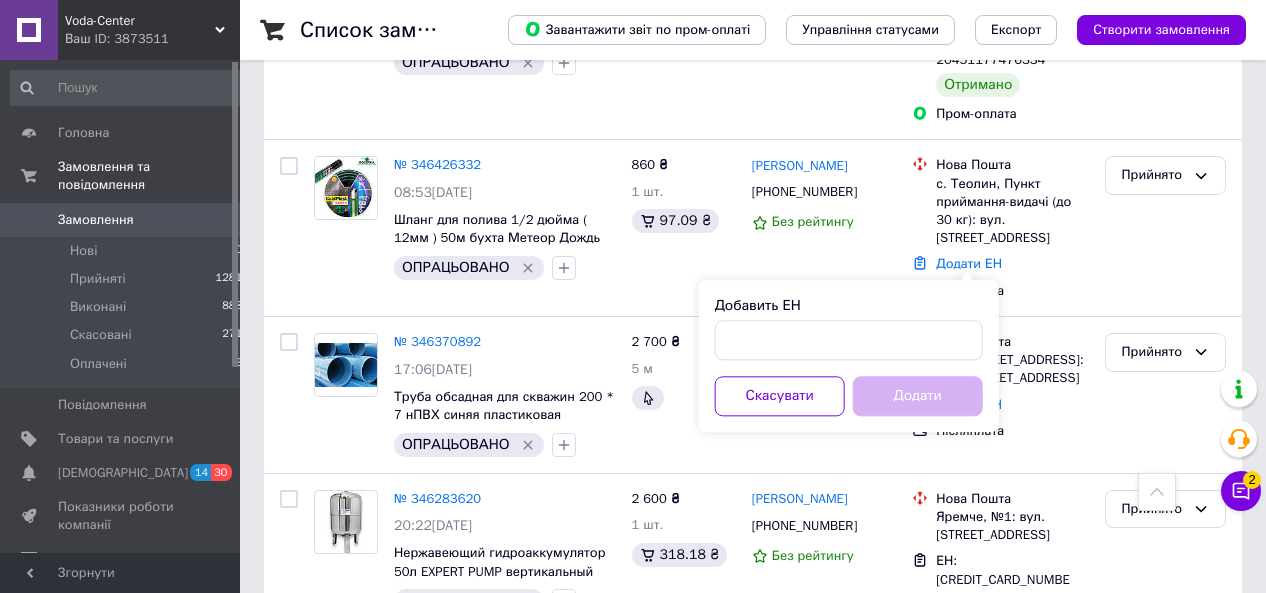 click on "Добавить ЕН" at bounding box center [849, 306] 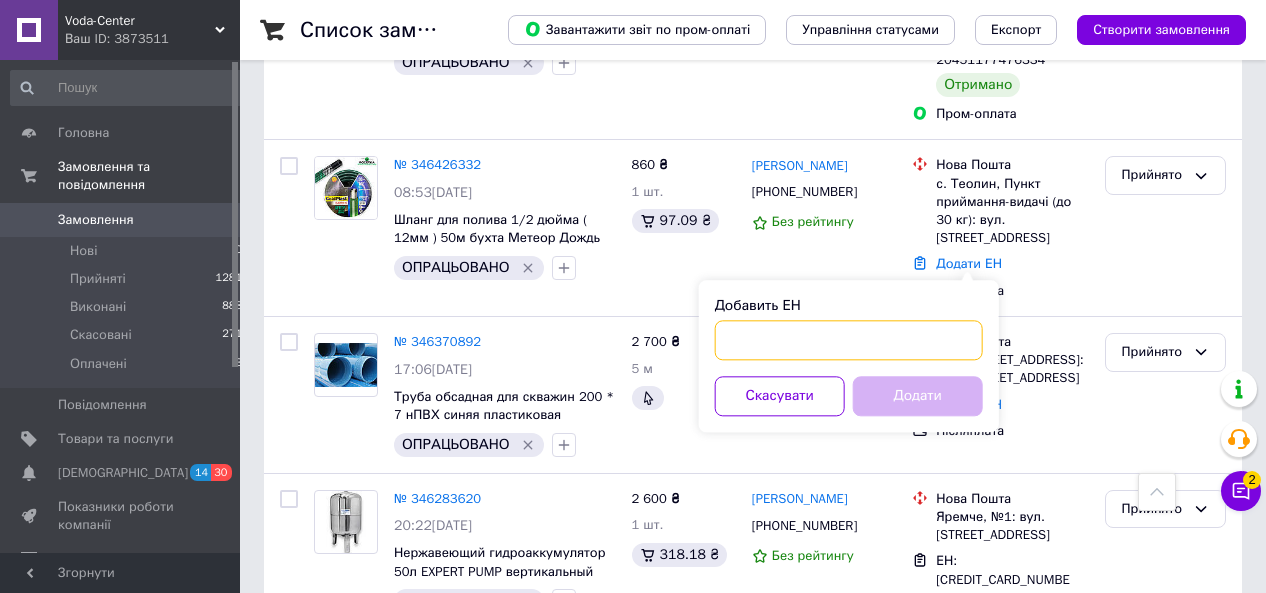 click on "Добавить ЕН" at bounding box center (849, 340) 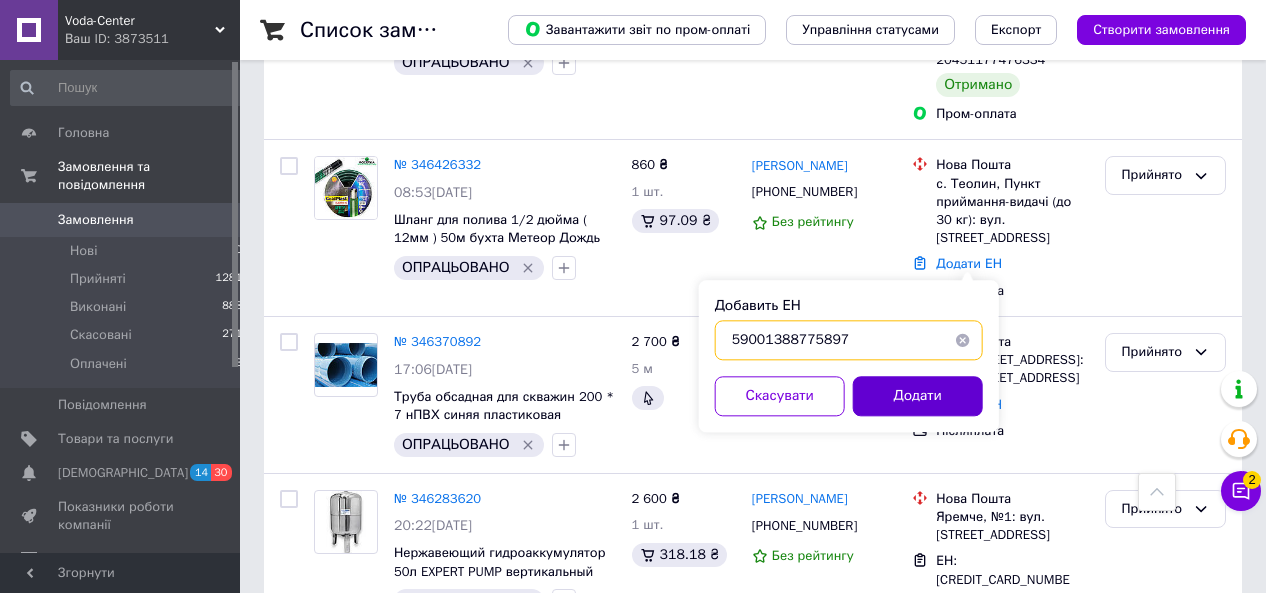 type on "59001388775897" 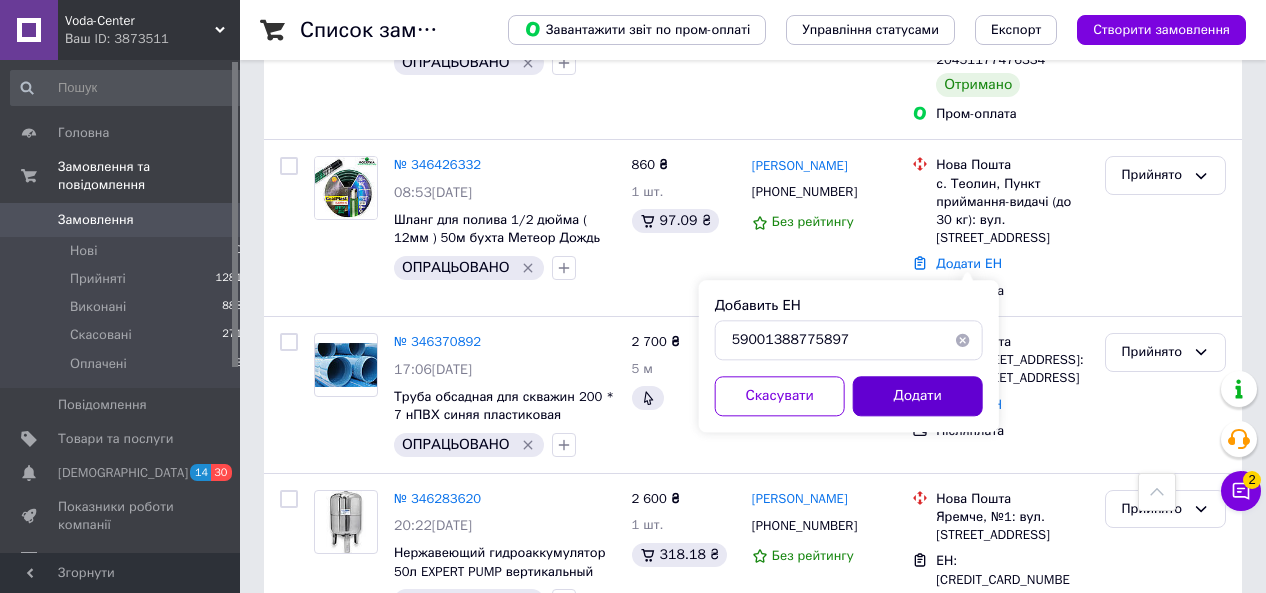 click on "Додати" at bounding box center (918, 396) 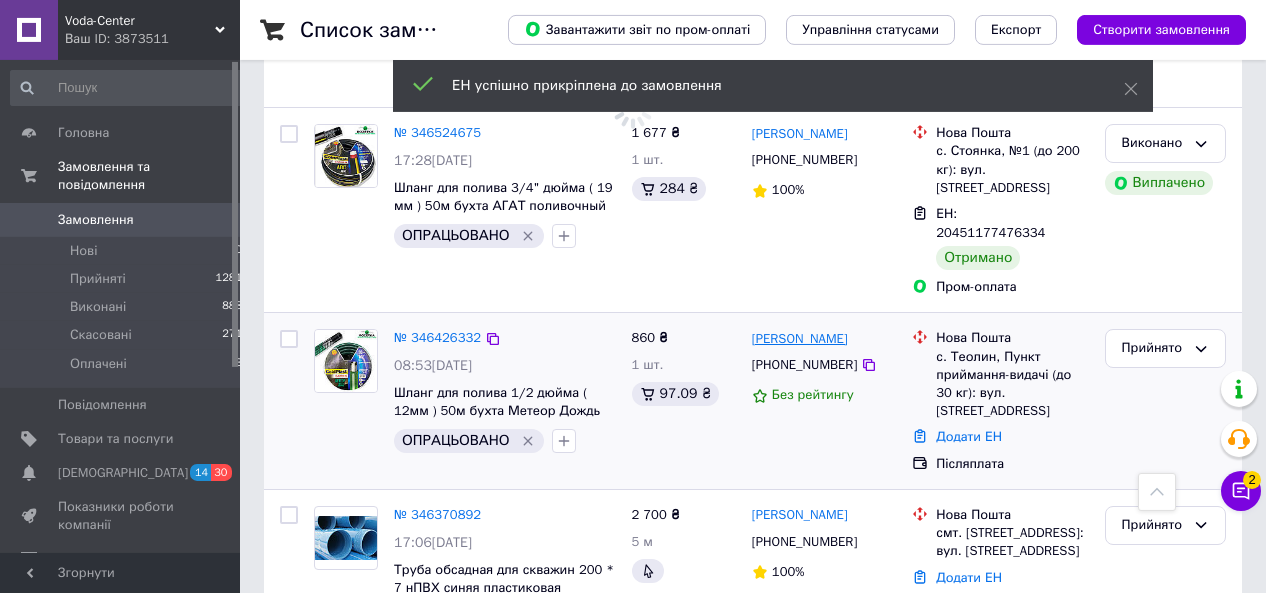 scroll, scrollTop: 1233, scrollLeft: 0, axis: vertical 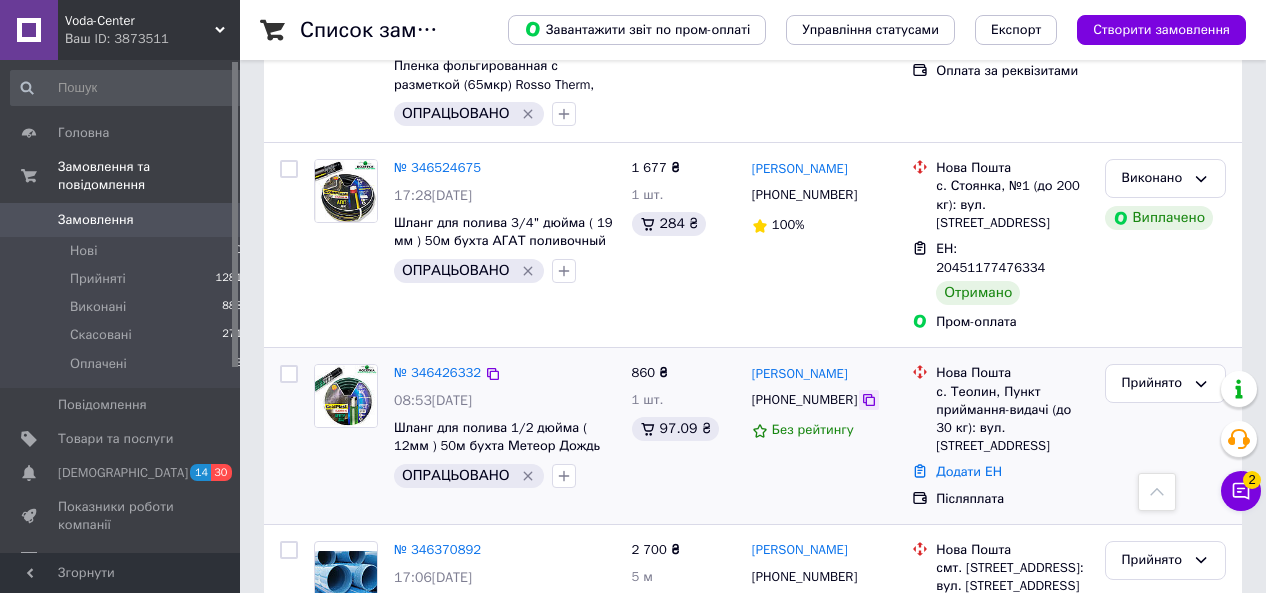 click 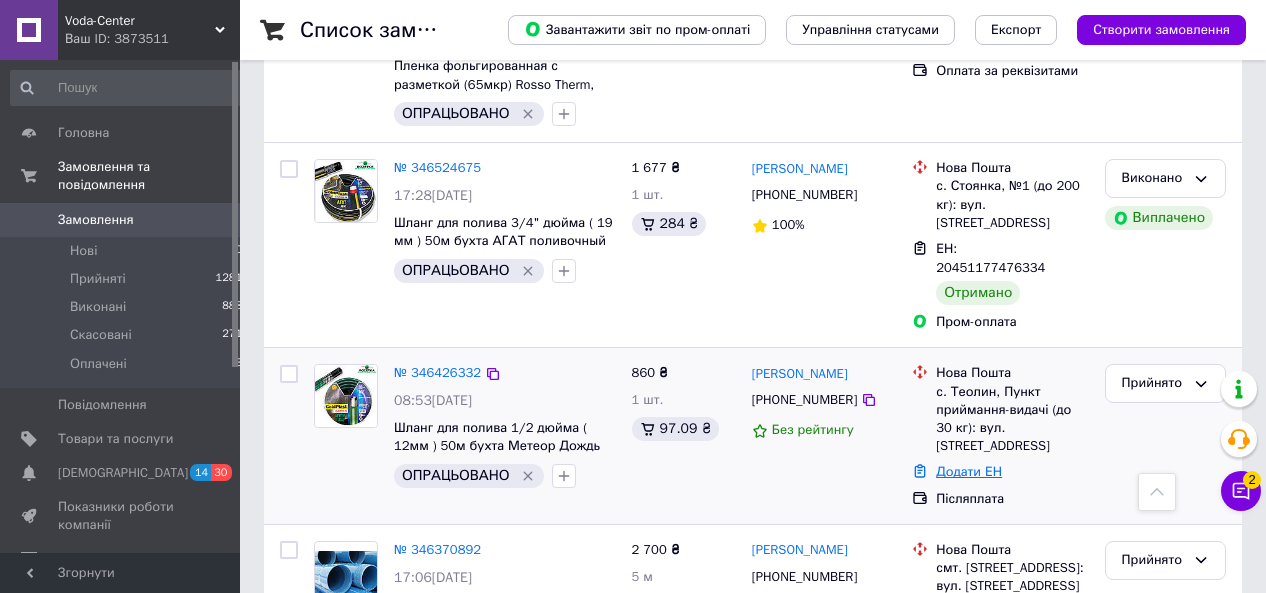 click on "Додати ЕН" at bounding box center (969, 471) 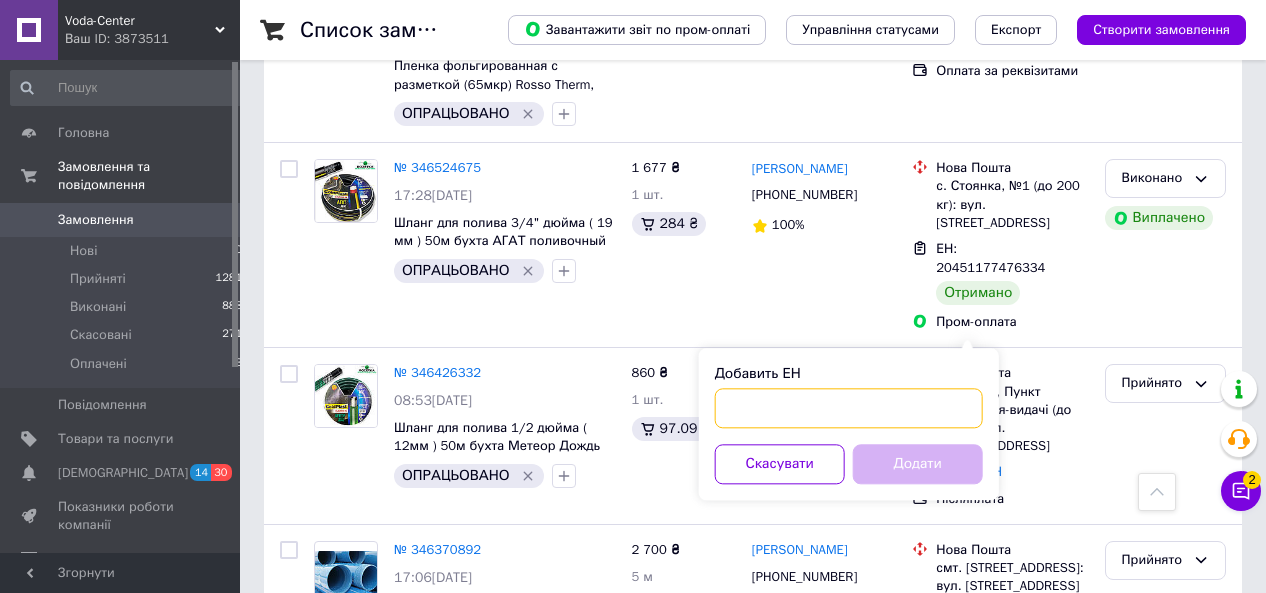 click on "Добавить ЕН" at bounding box center (849, 408) 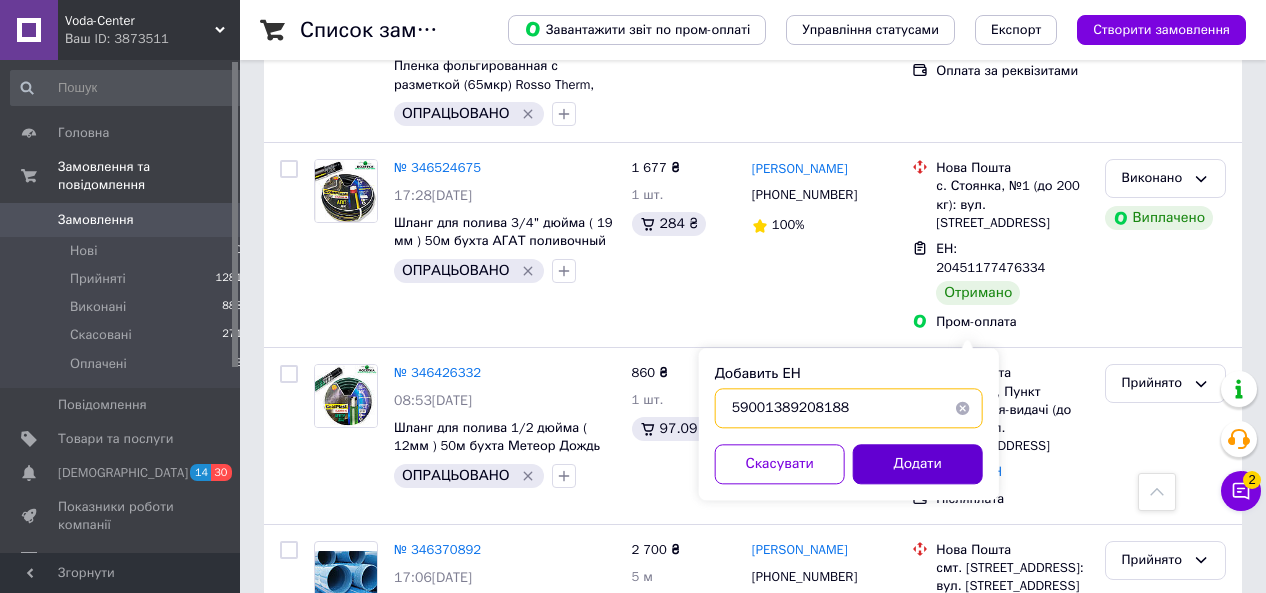 type on "59001389208188" 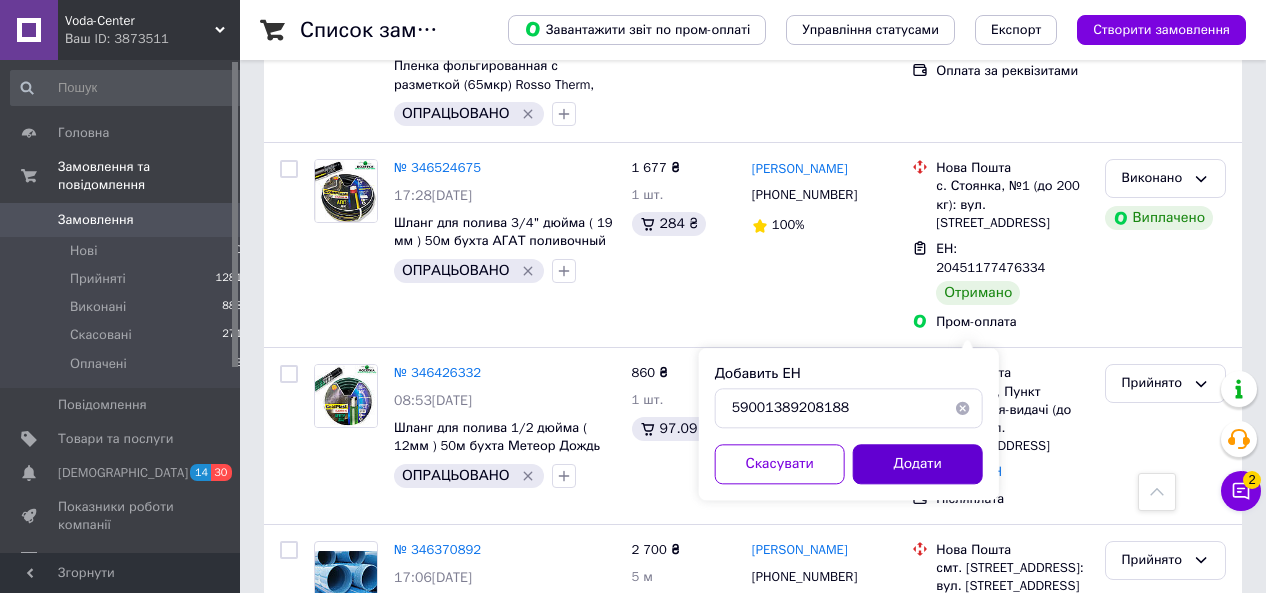 click on "Додати" at bounding box center [918, 464] 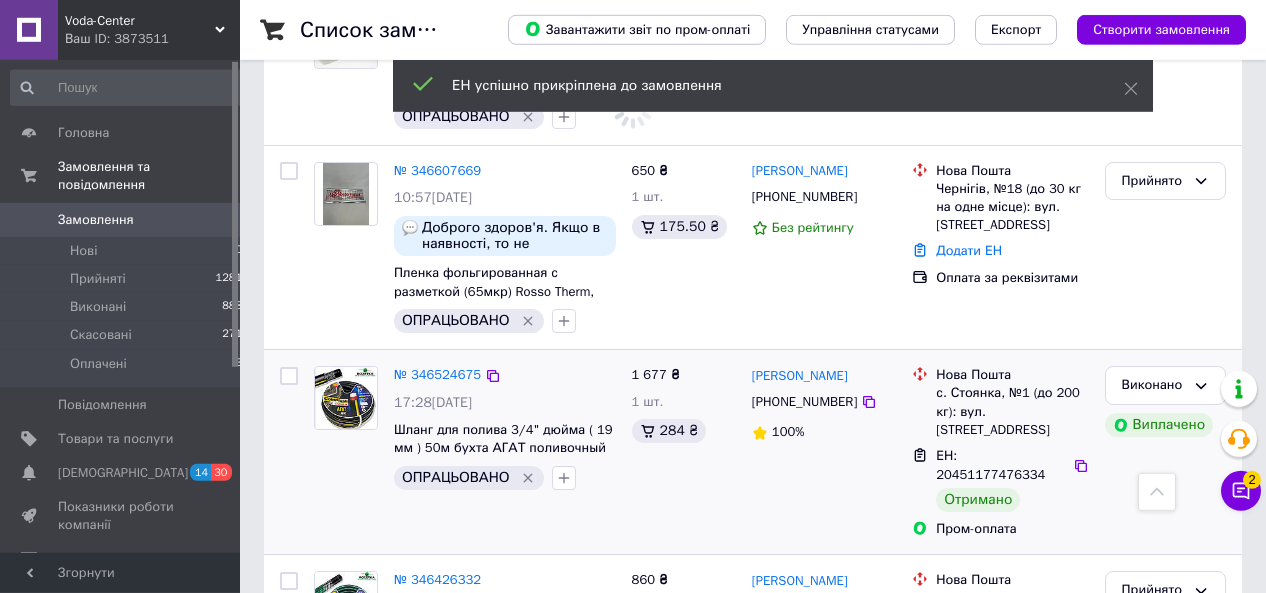 scroll, scrollTop: 1025, scrollLeft: 0, axis: vertical 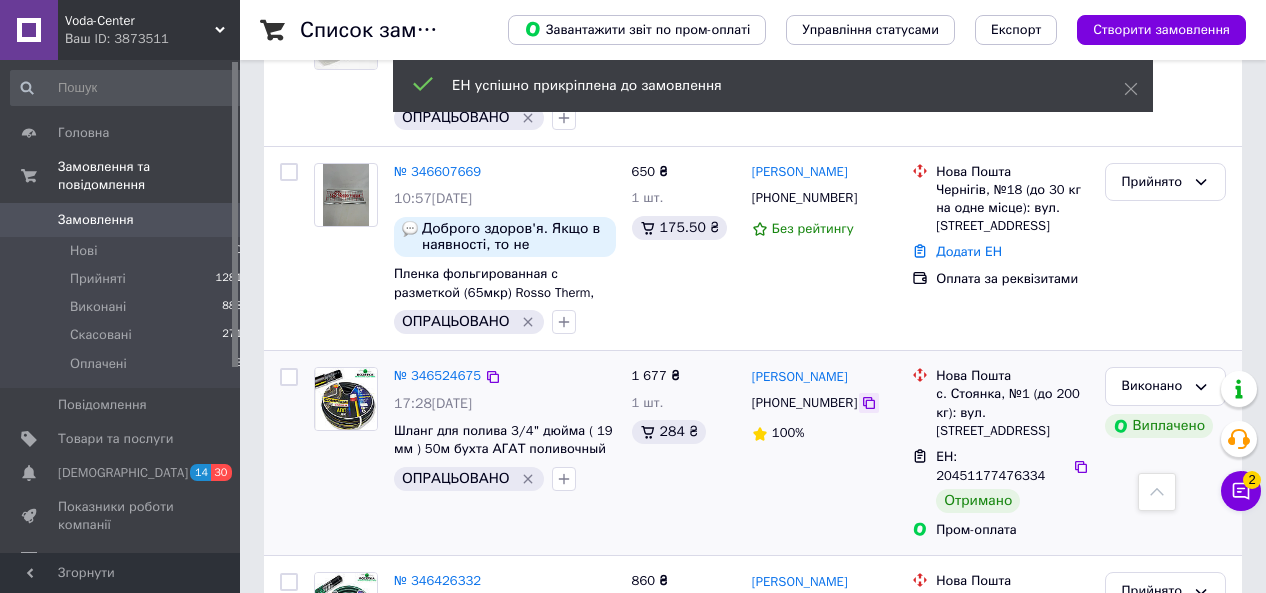 click 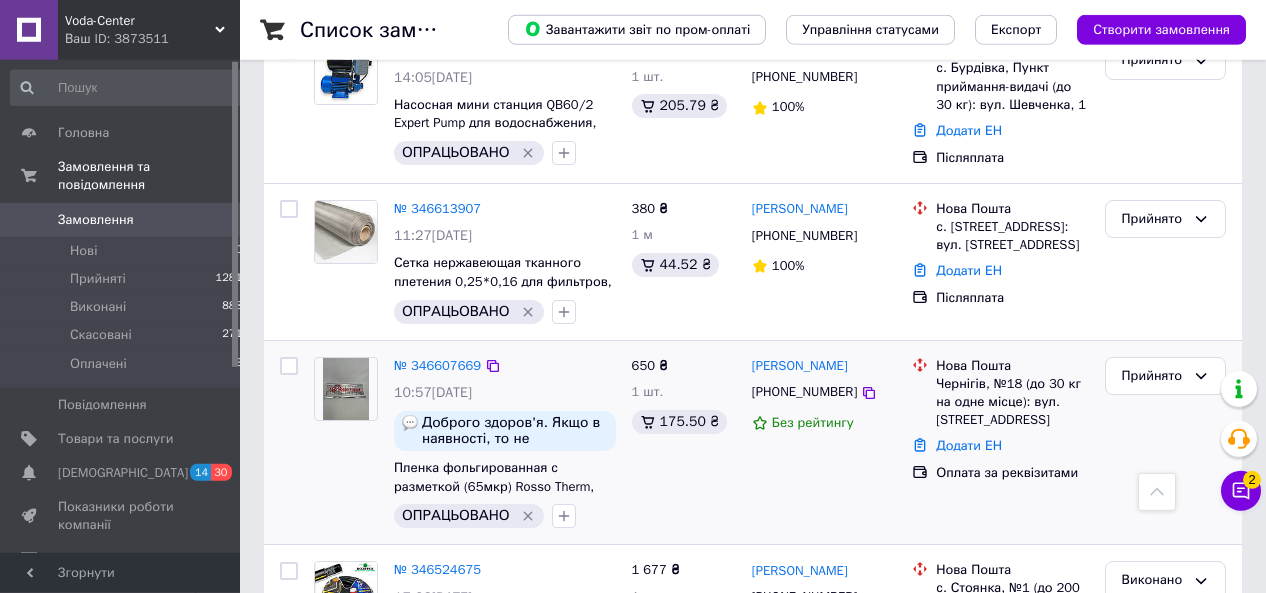 scroll, scrollTop: 817, scrollLeft: 0, axis: vertical 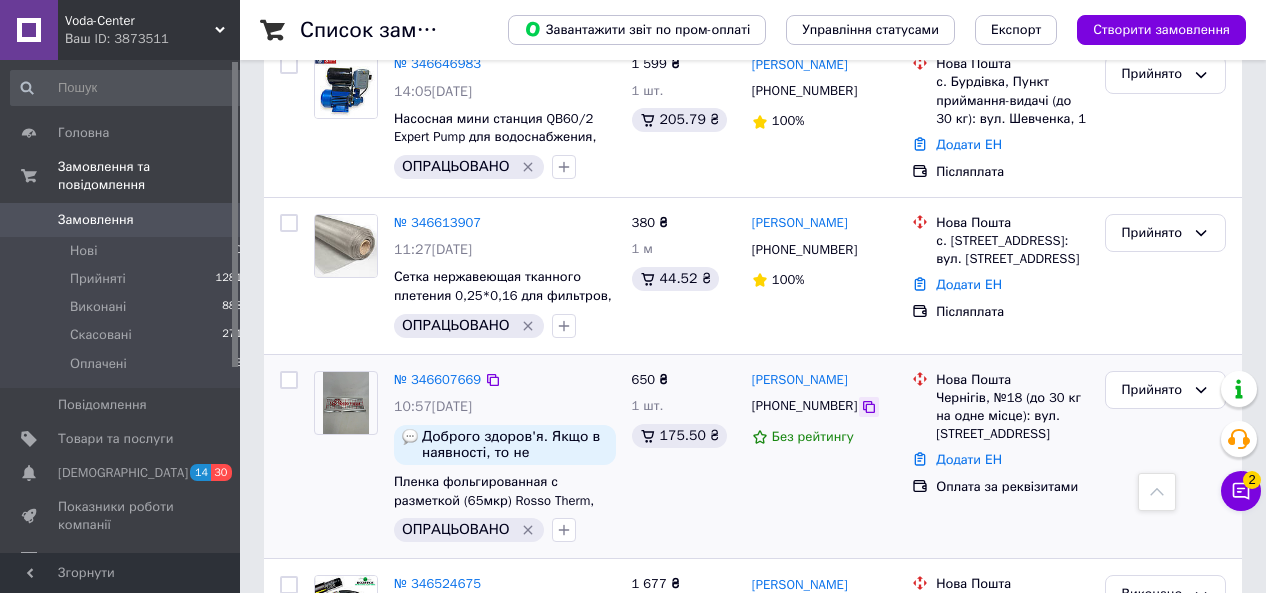 click 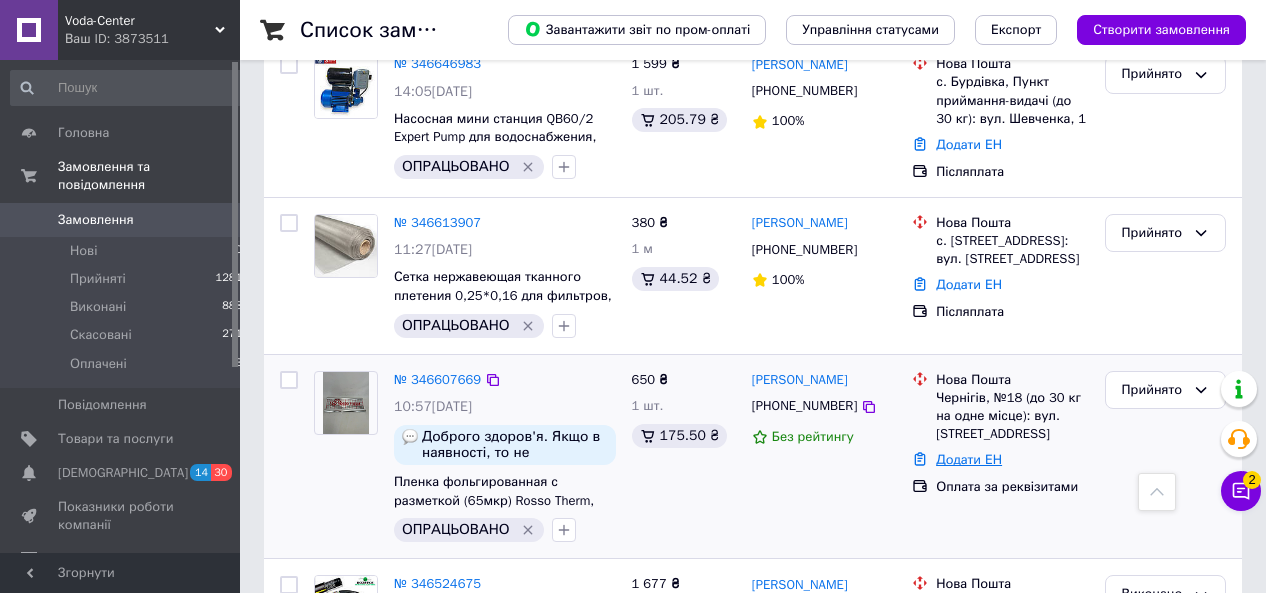 click on "Додати ЕН" at bounding box center [969, 459] 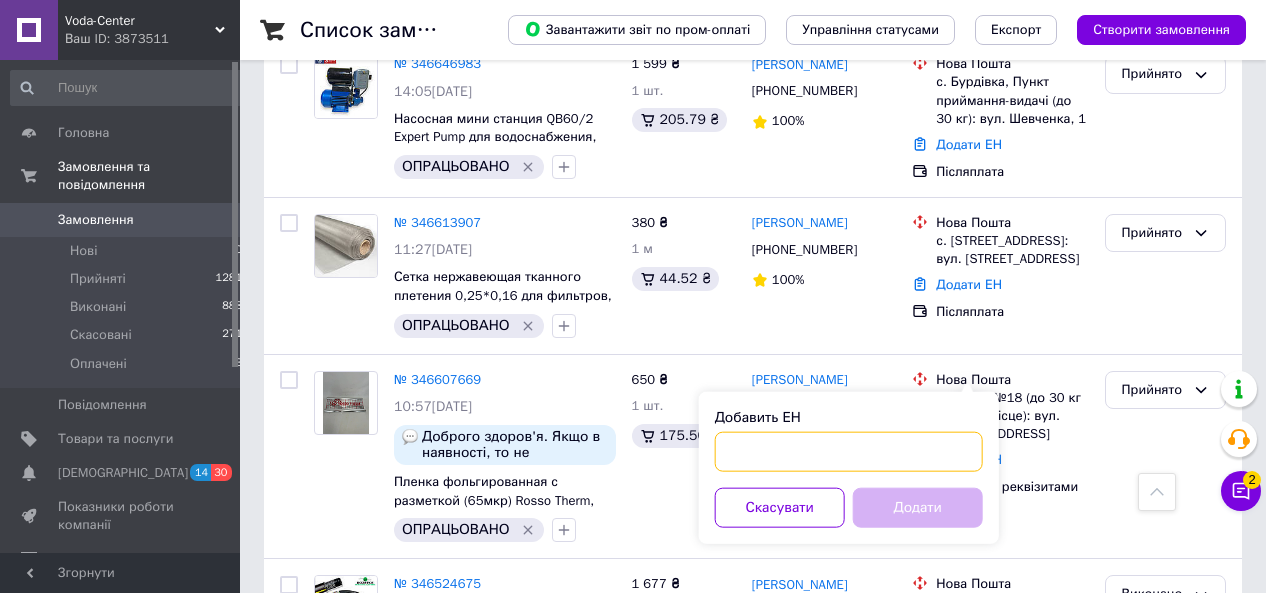 click on "Добавить ЕН" at bounding box center [849, 452] 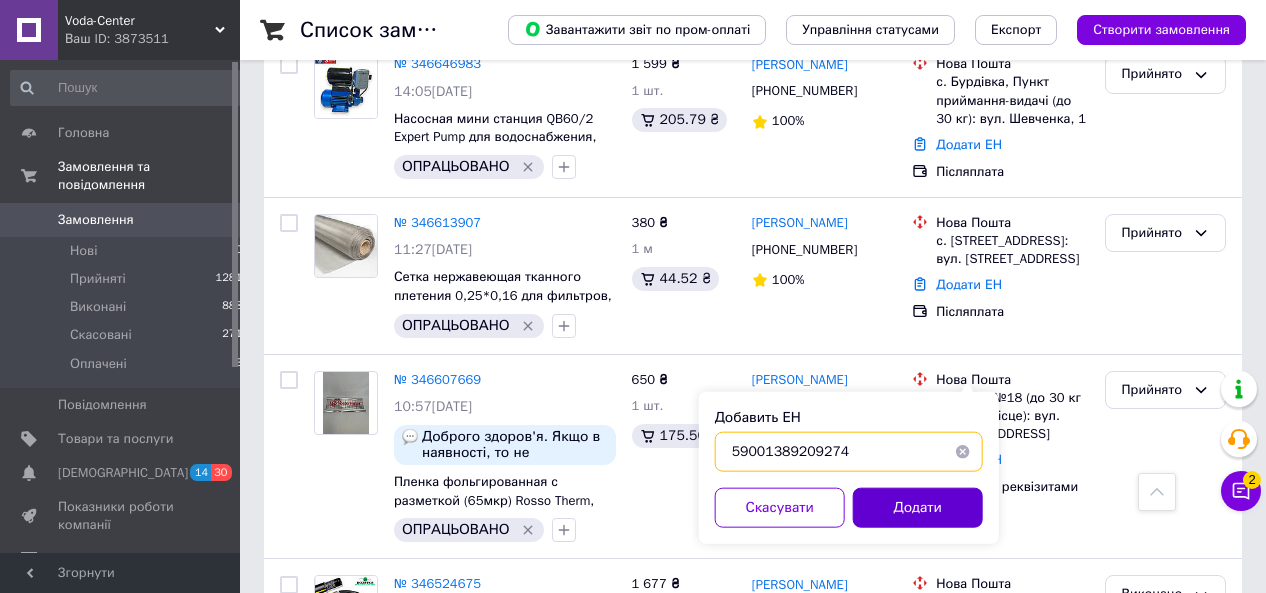 type on "59001389209274" 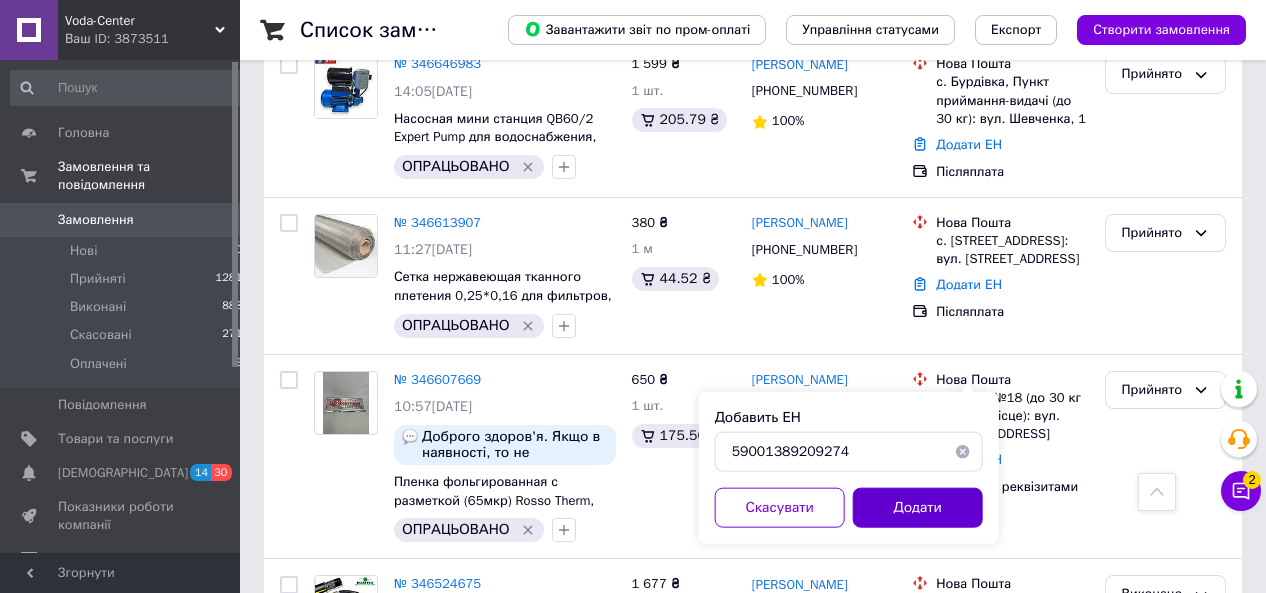 click on "Додати" at bounding box center [918, 508] 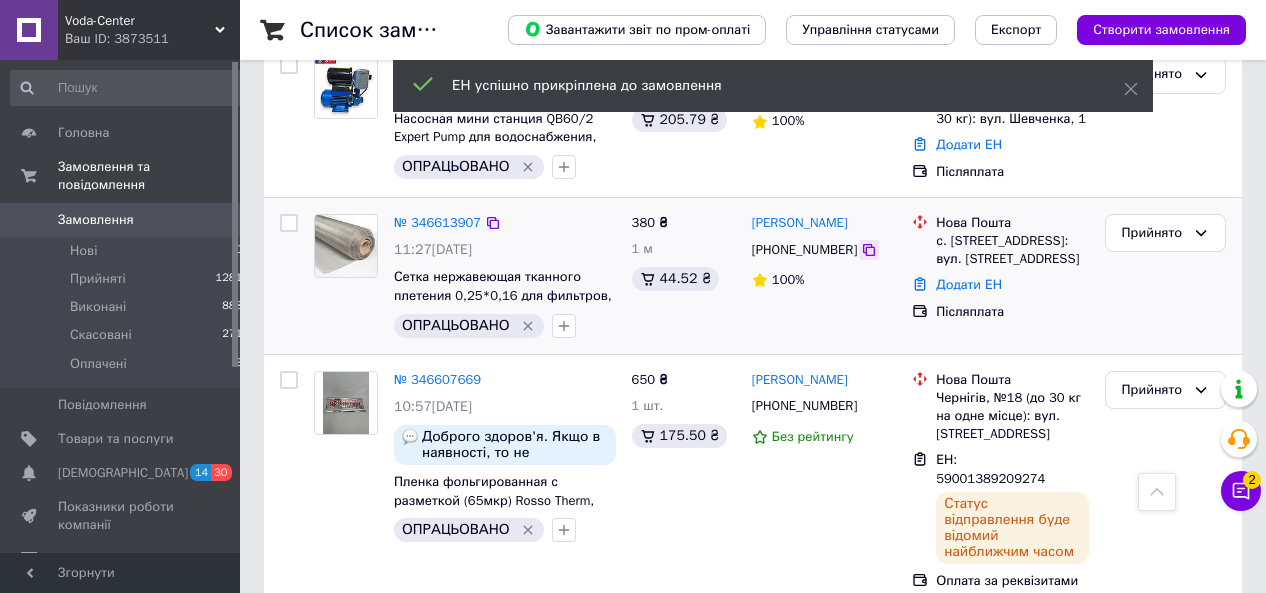 click 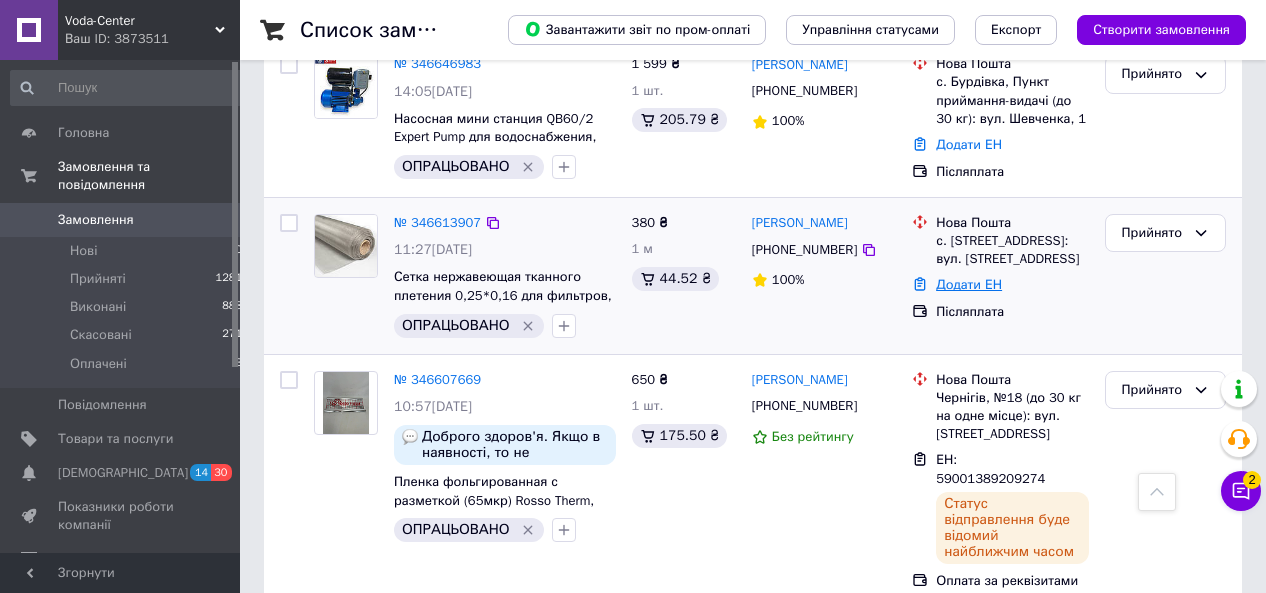 click on "Додати ЕН" at bounding box center (969, 284) 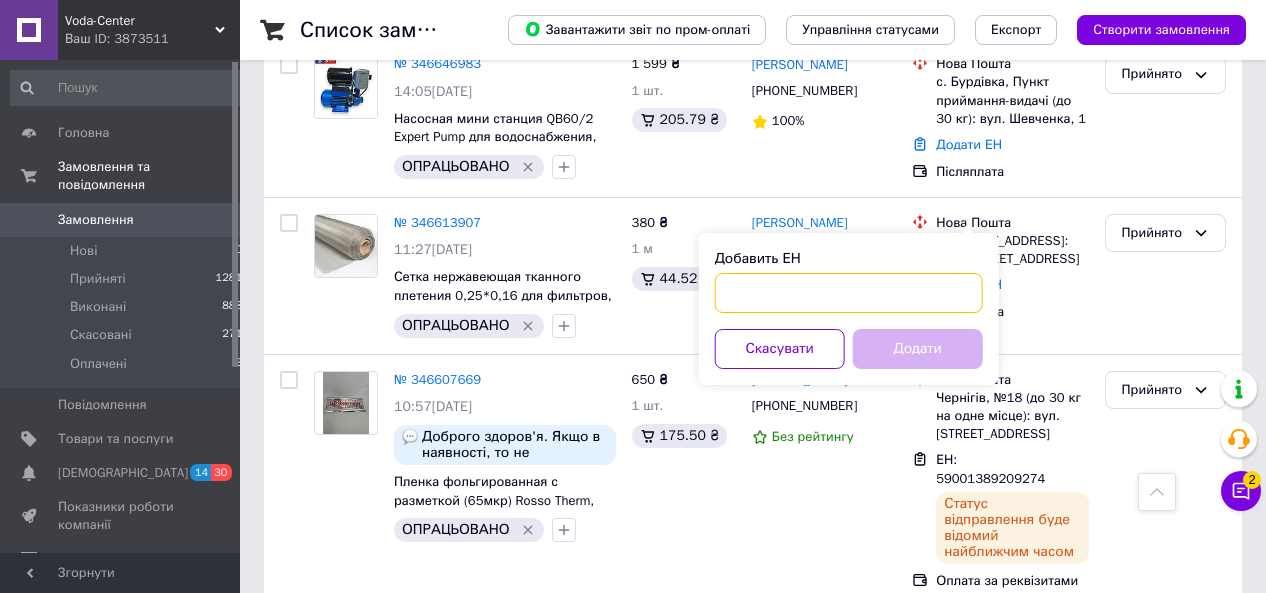 click on "Добавить ЕН" at bounding box center (849, 293) 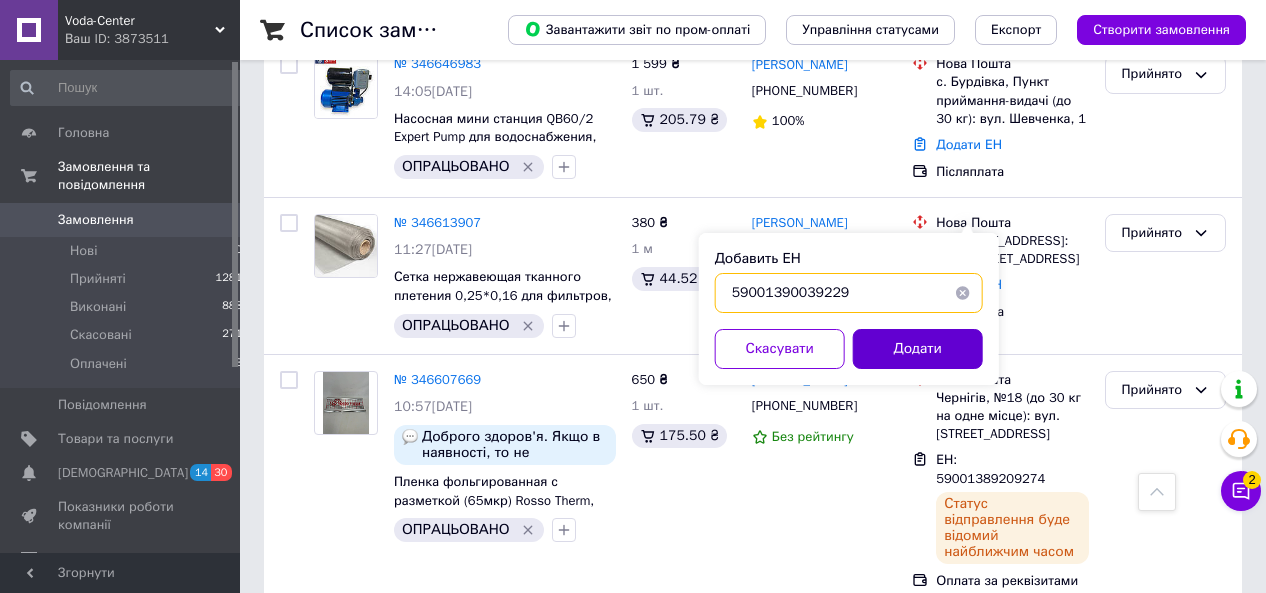 type on "59001390039229" 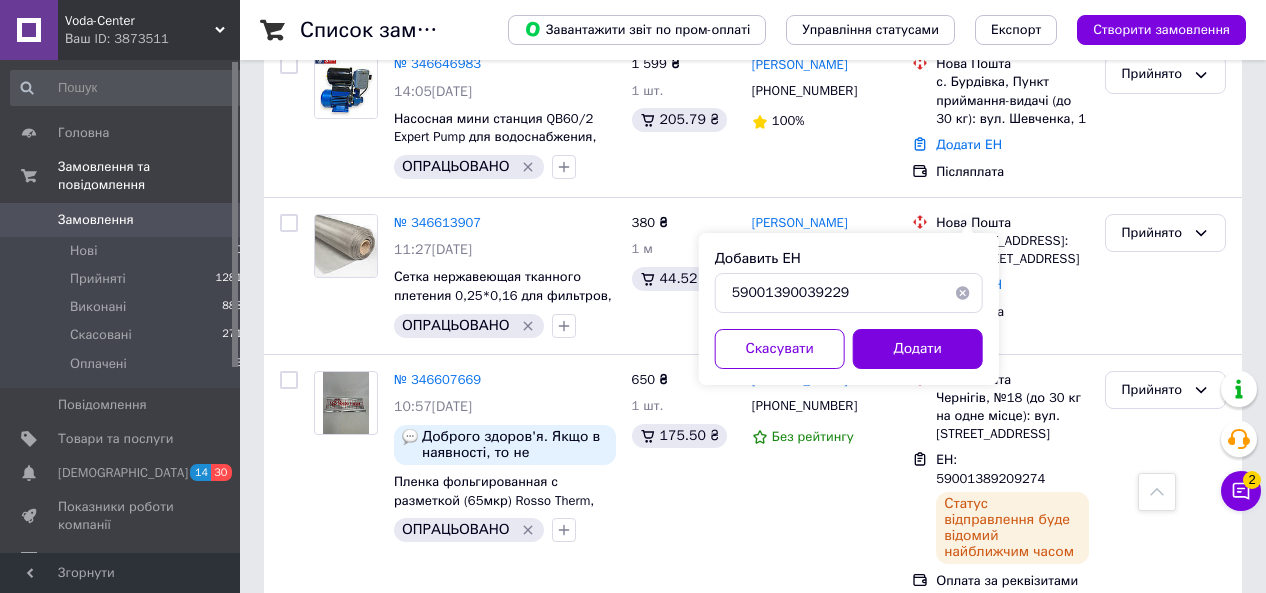 click on "Додати" at bounding box center [918, 349] 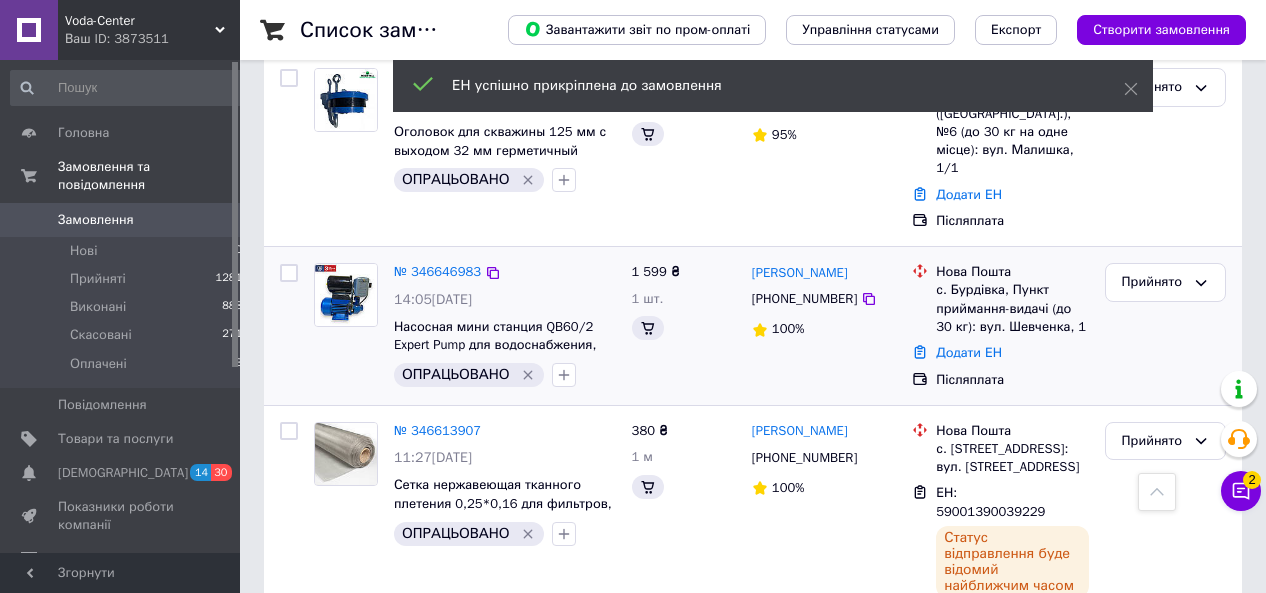 scroll, scrollTop: 505, scrollLeft: 0, axis: vertical 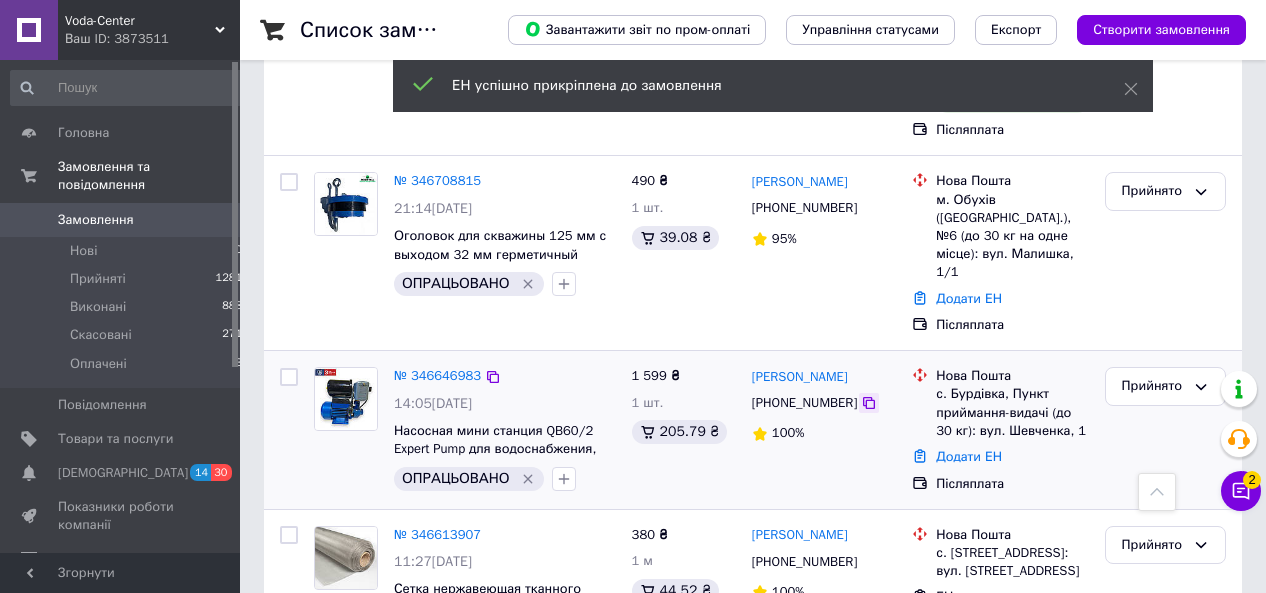 click 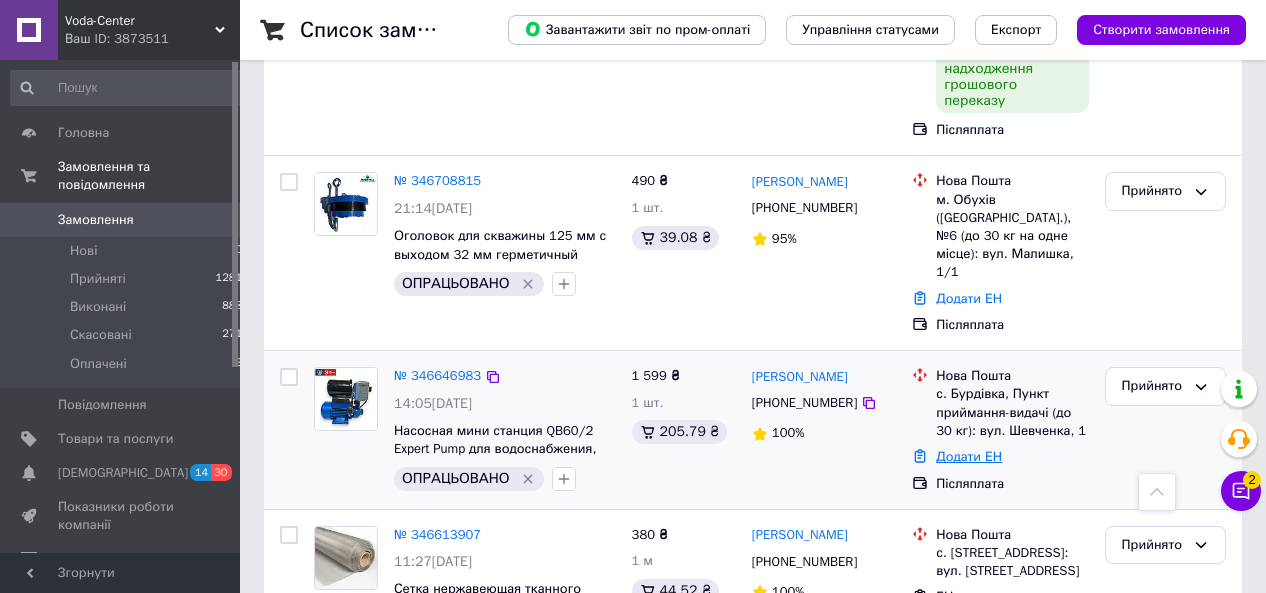 click on "Додати ЕН" at bounding box center [969, 456] 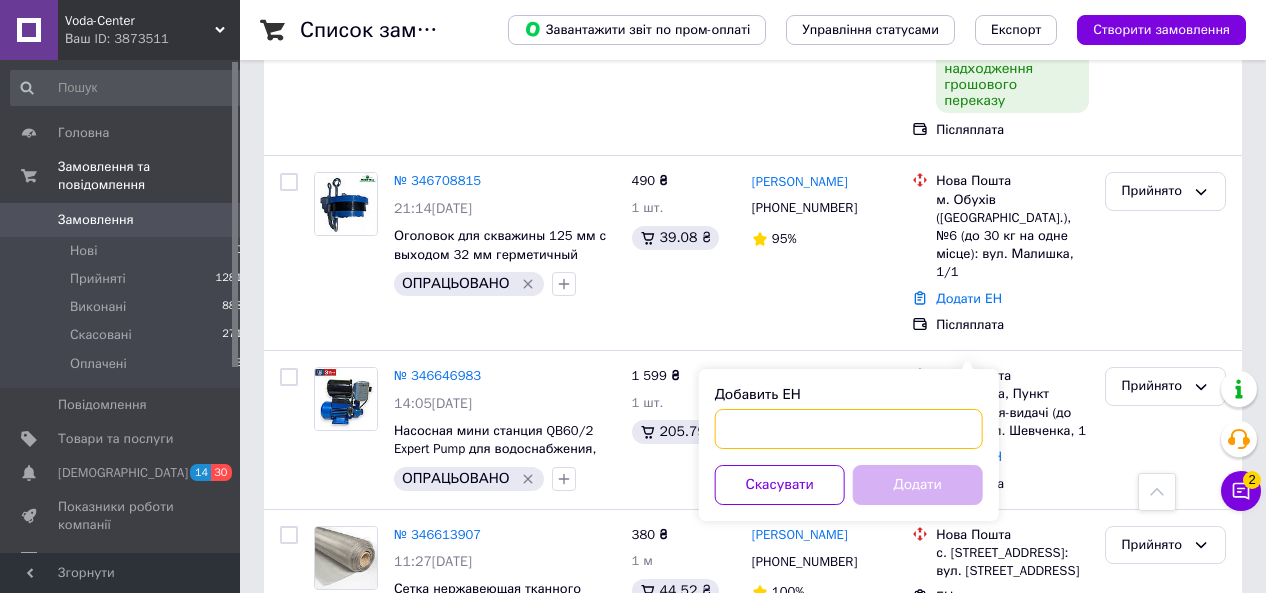 click on "Добавить ЕН" at bounding box center [849, 429] 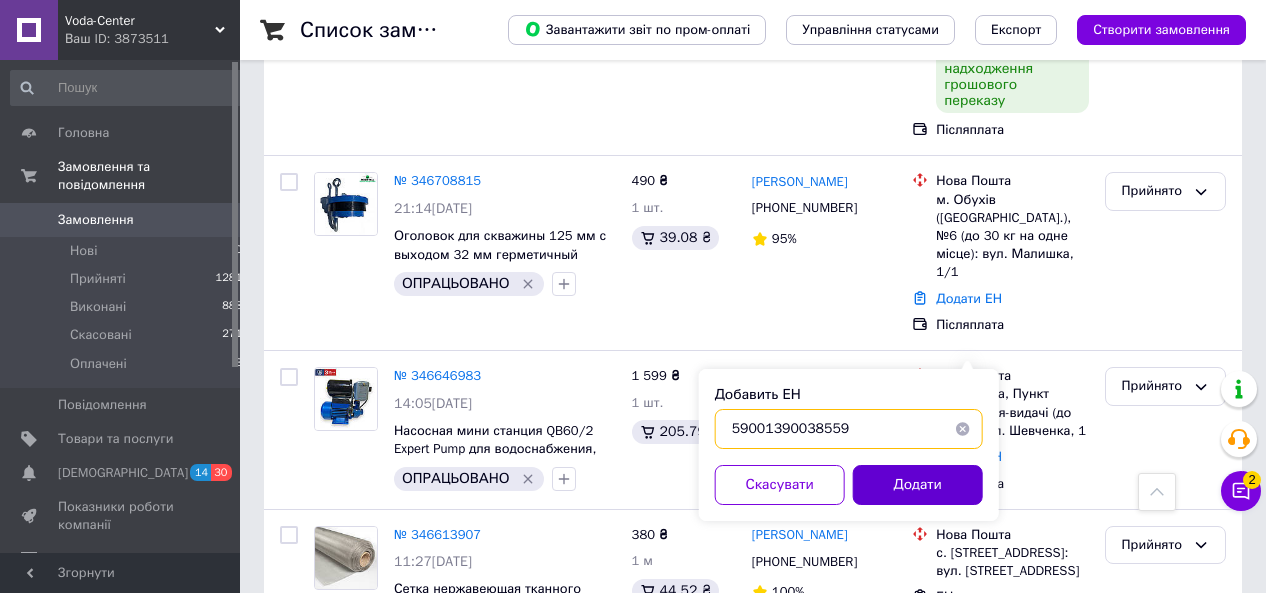 type on "59001390038559" 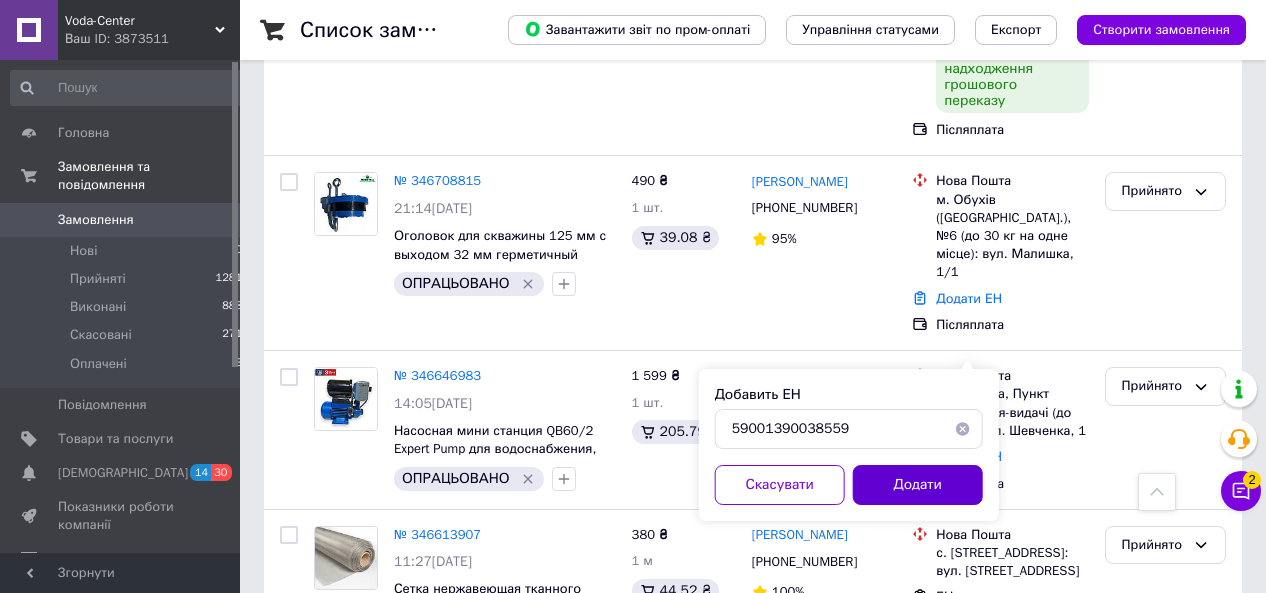click on "Додати" at bounding box center (918, 485) 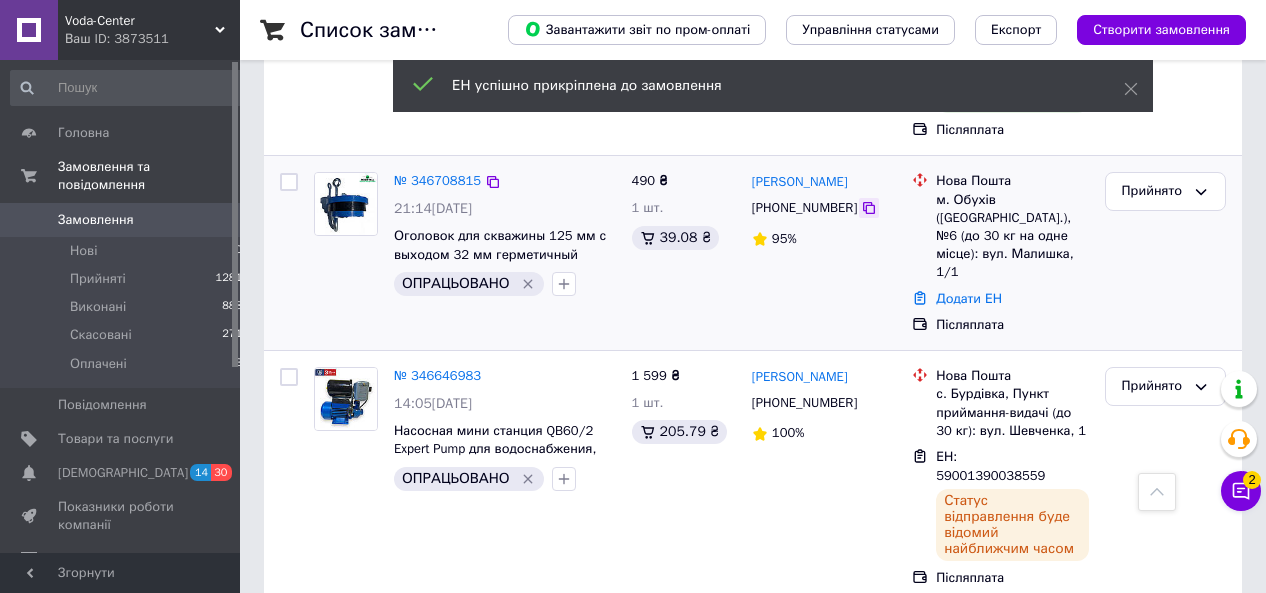 click 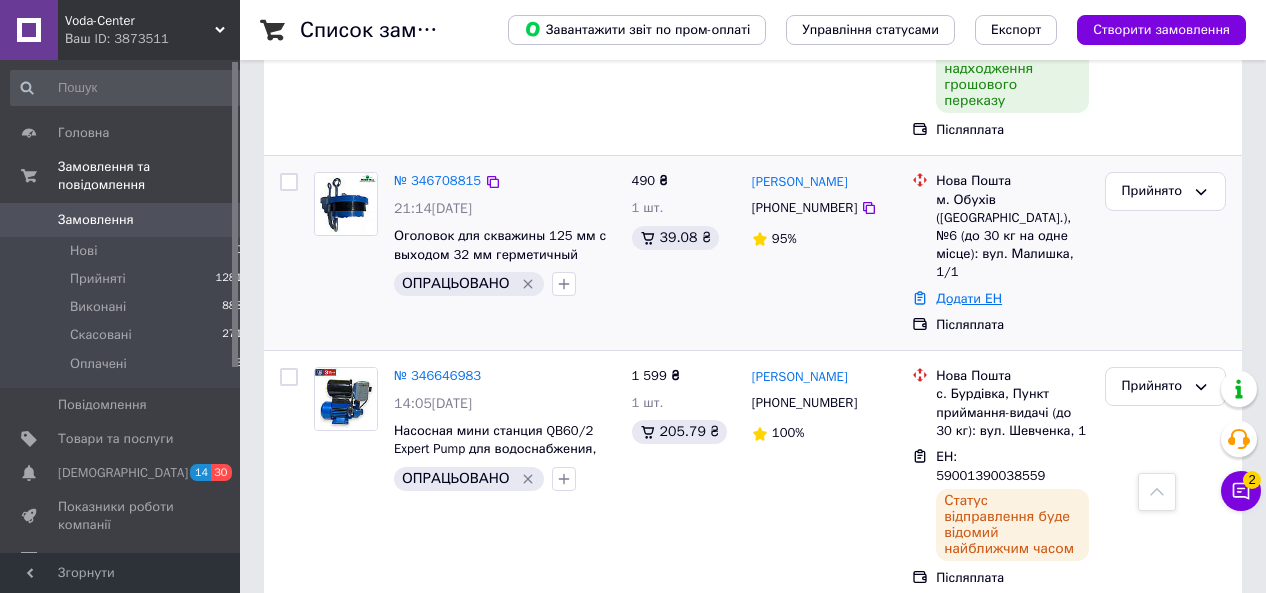click on "Додати ЕН" at bounding box center [969, 298] 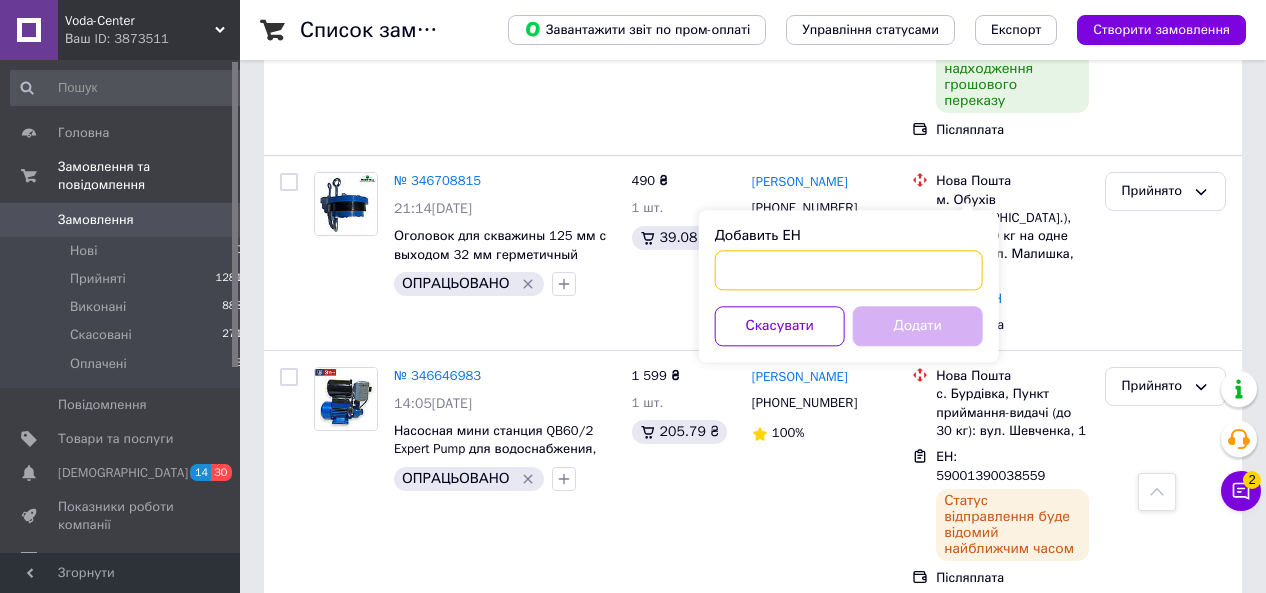 click on "Добавить ЕН" at bounding box center [849, 270] 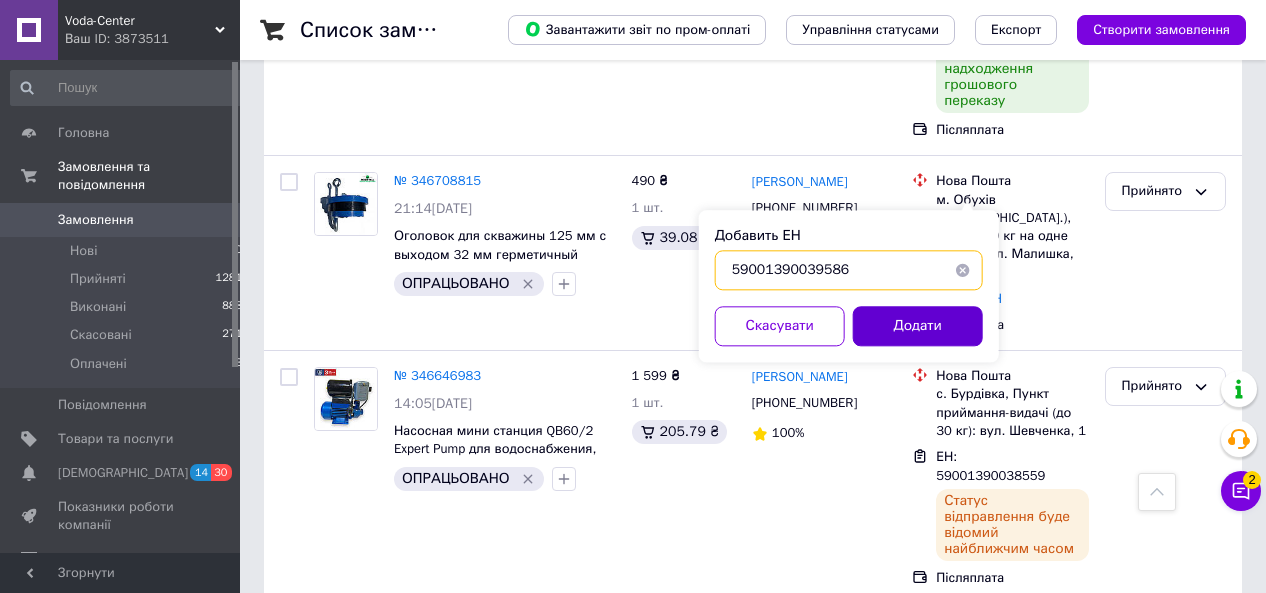type on "59001390039586" 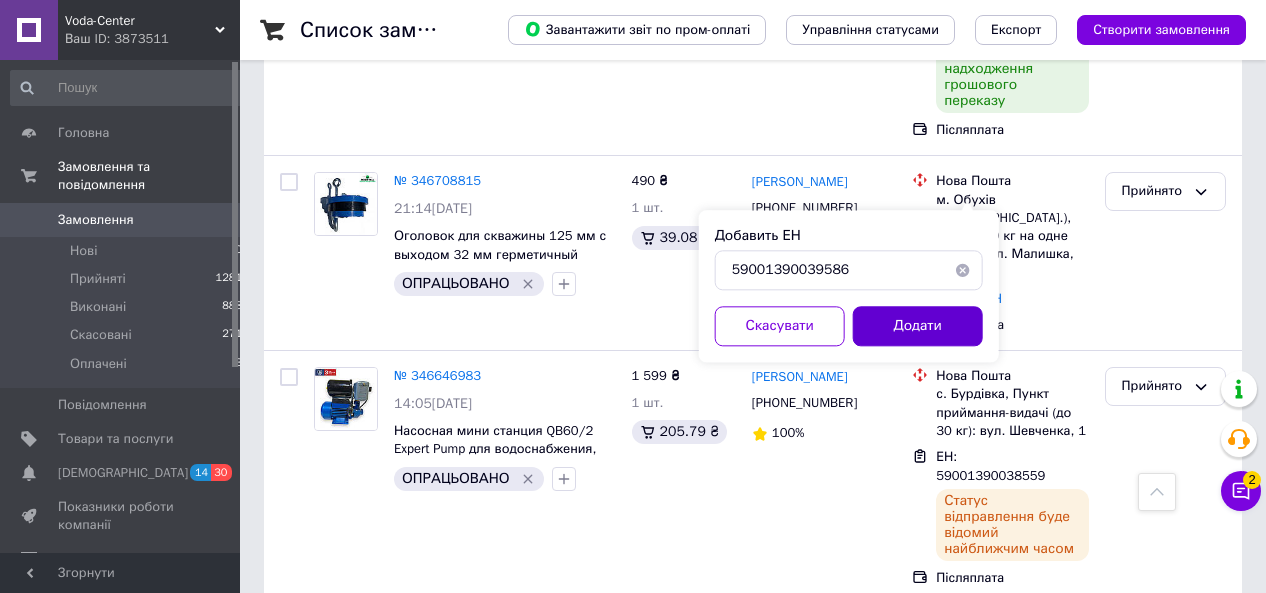 click on "Додати" at bounding box center (918, 326) 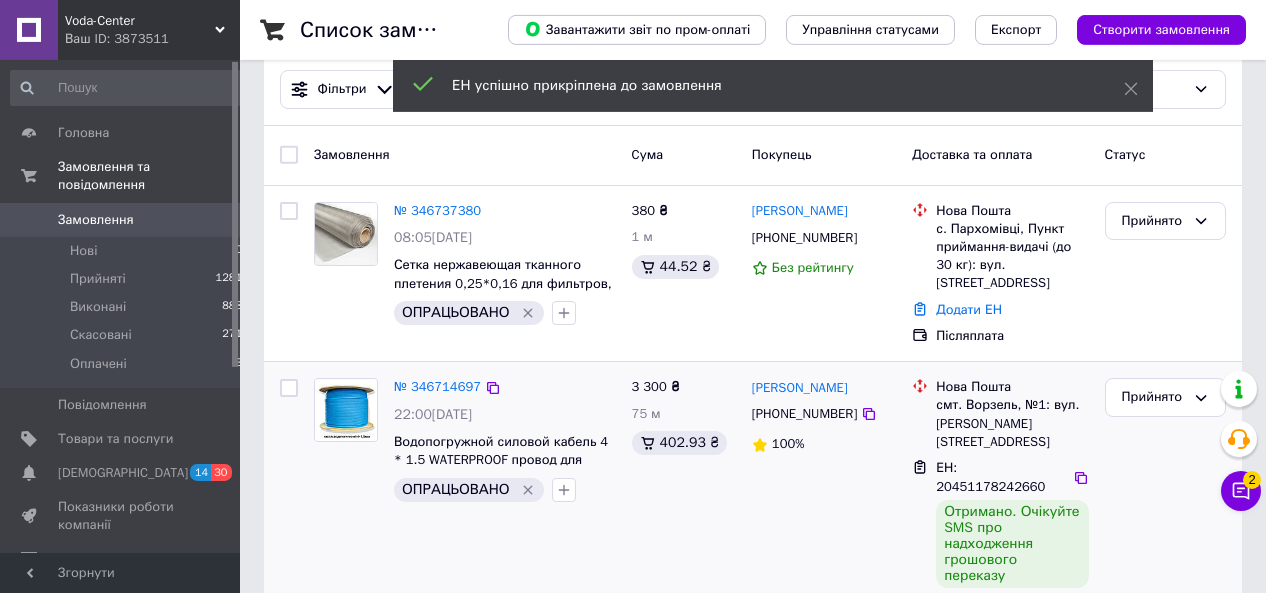 scroll, scrollTop: 0, scrollLeft: 0, axis: both 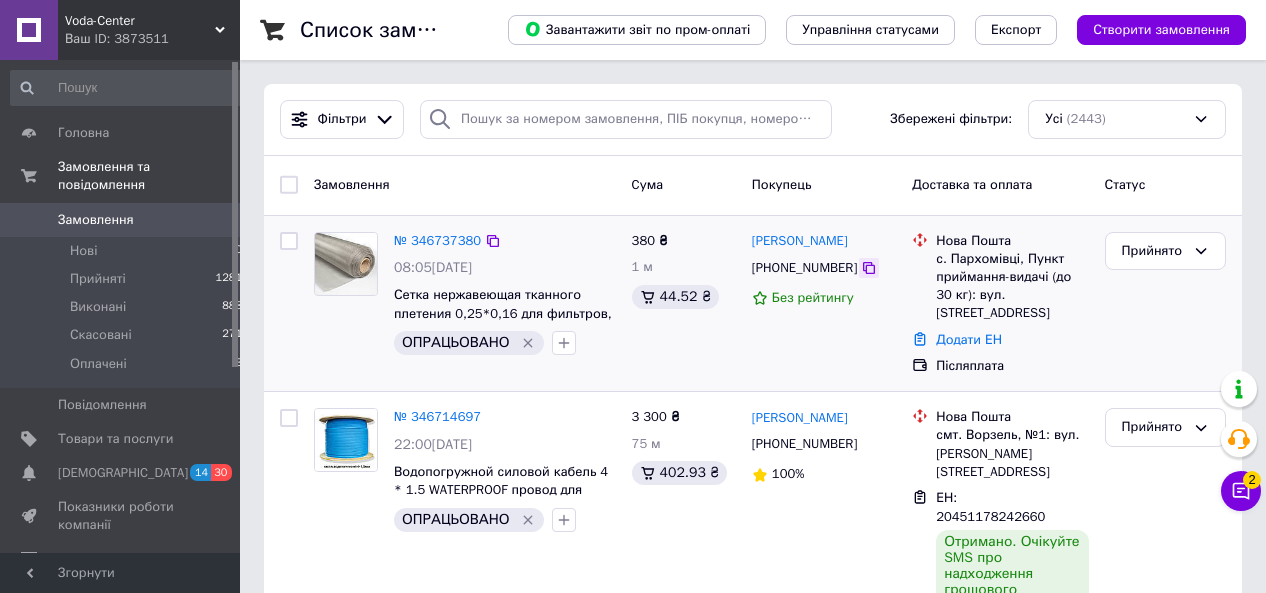 click 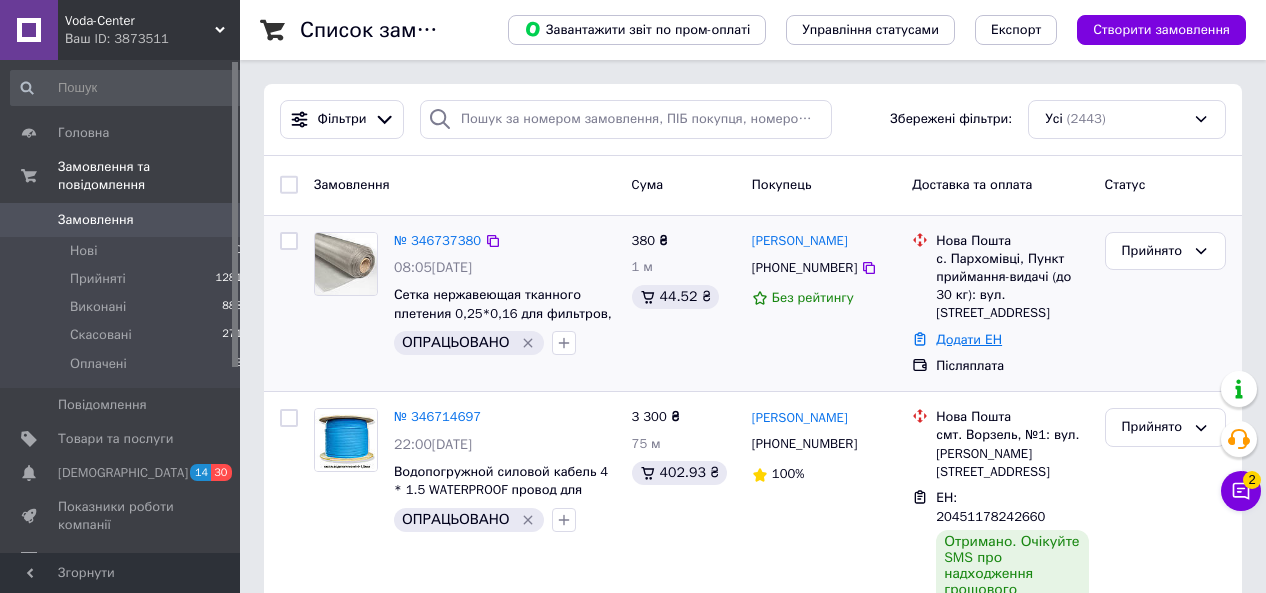 click on "Додати ЕН" at bounding box center (969, 339) 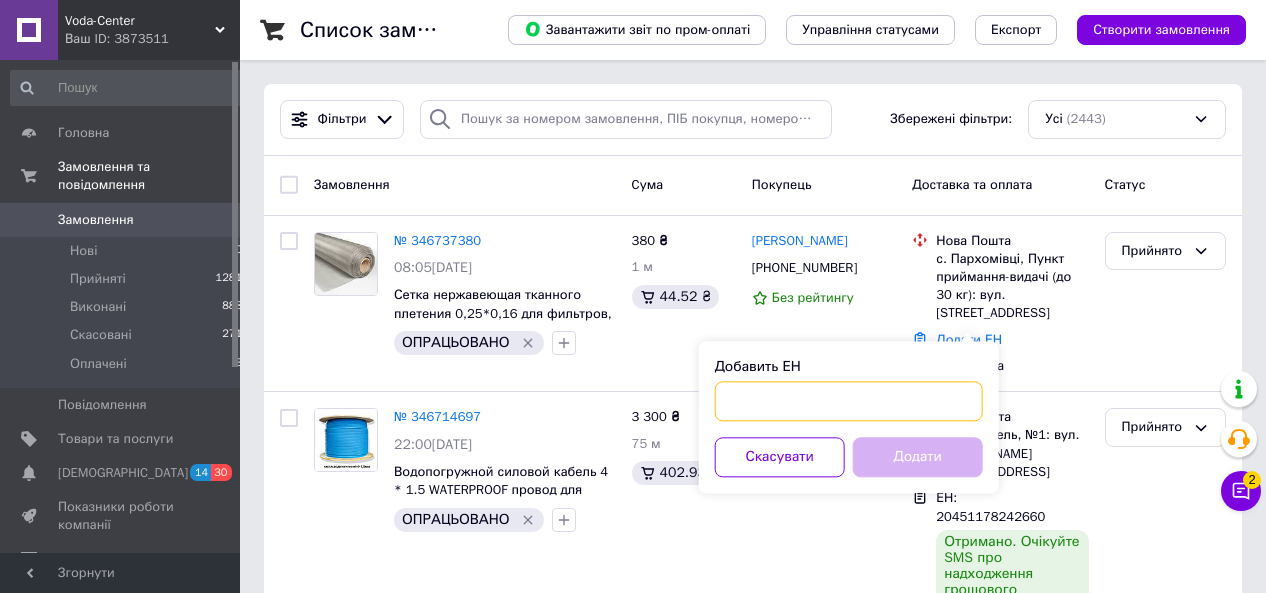 click on "Добавить ЕН" at bounding box center (849, 401) 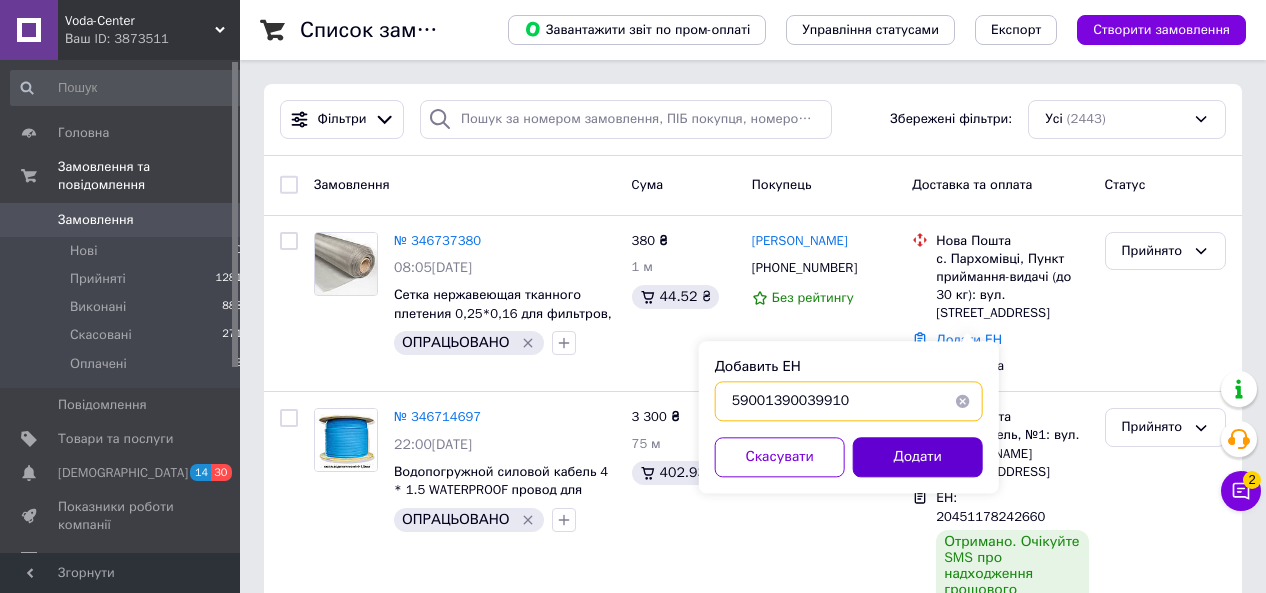 type on "59001390039910" 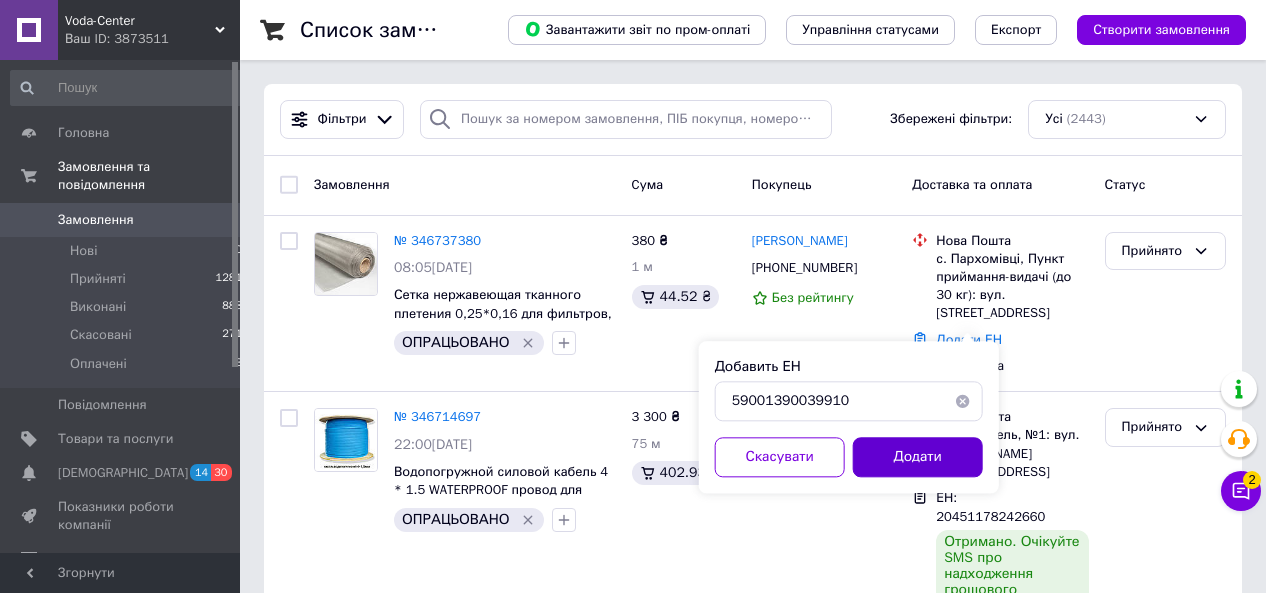 click on "Додати" at bounding box center (918, 457) 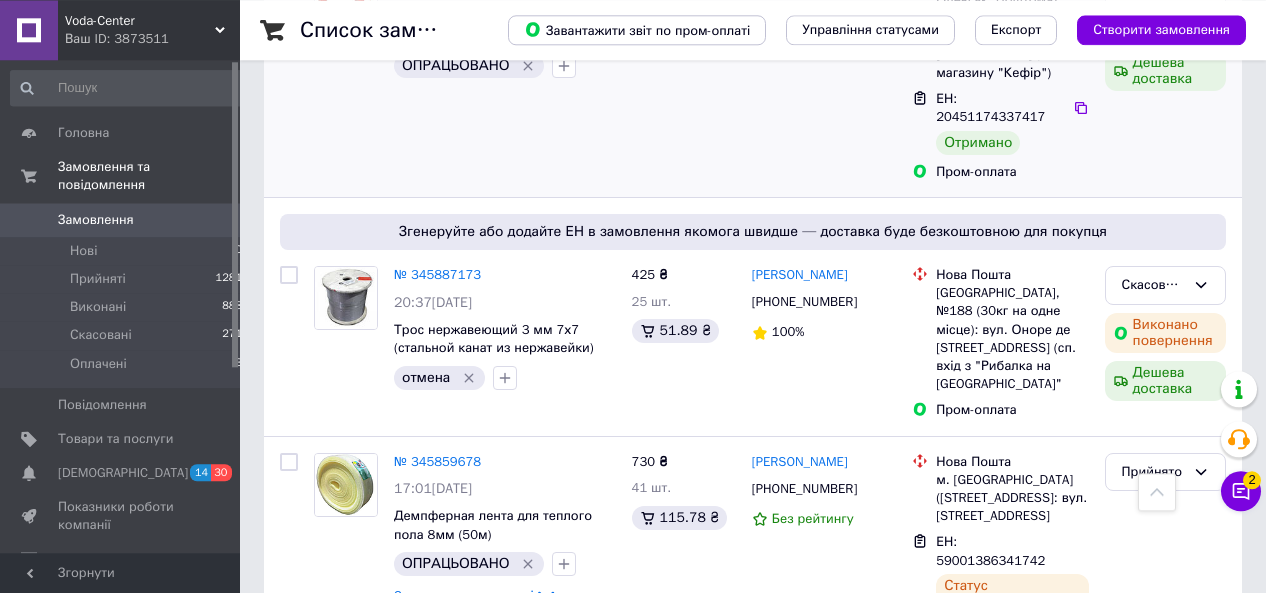scroll, scrollTop: 3908, scrollLeft: 0, axis: vertical 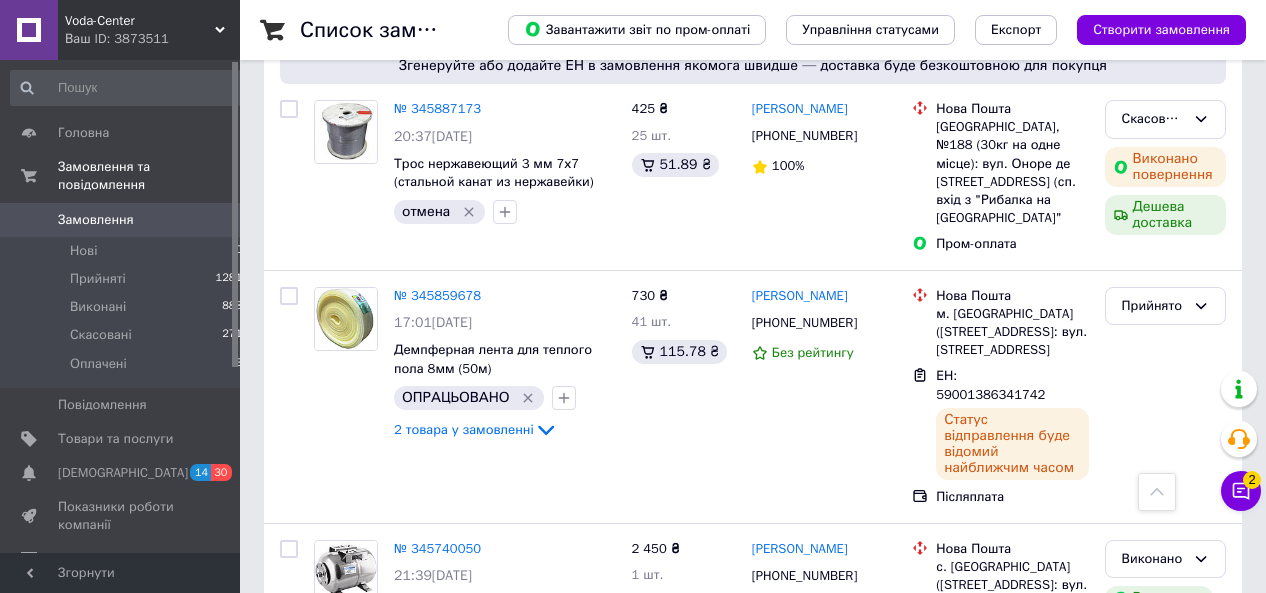 click on "9" at bounding box center (539, 1288) 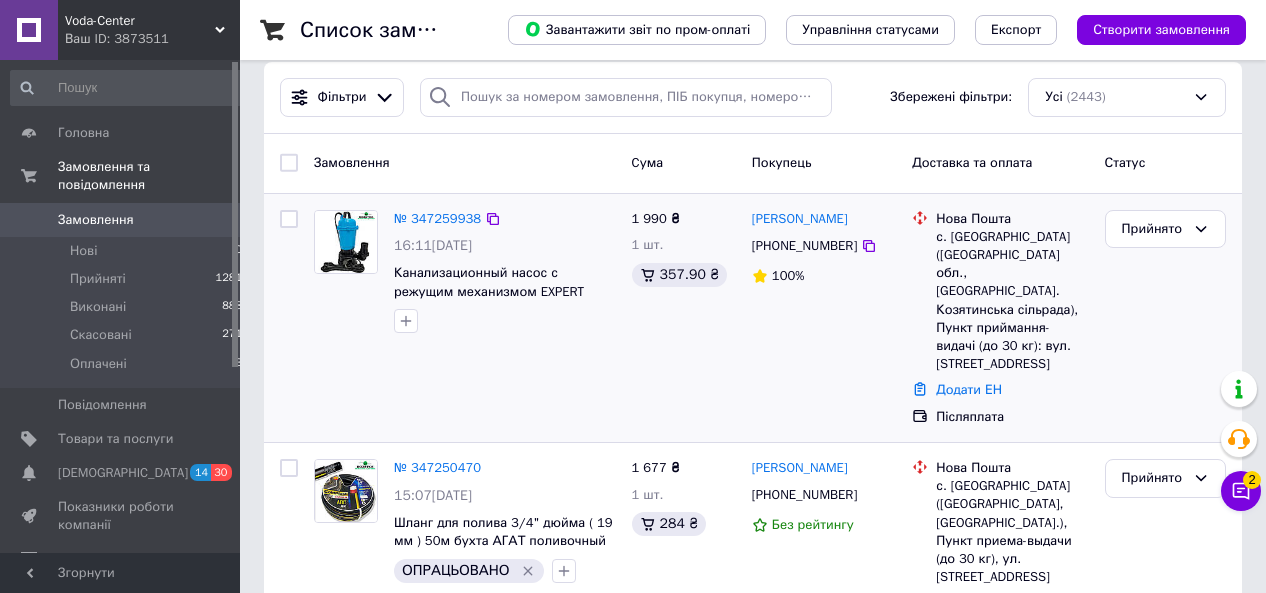 scroll, scrollTop: 0, scrollLeft: 0, axis: both 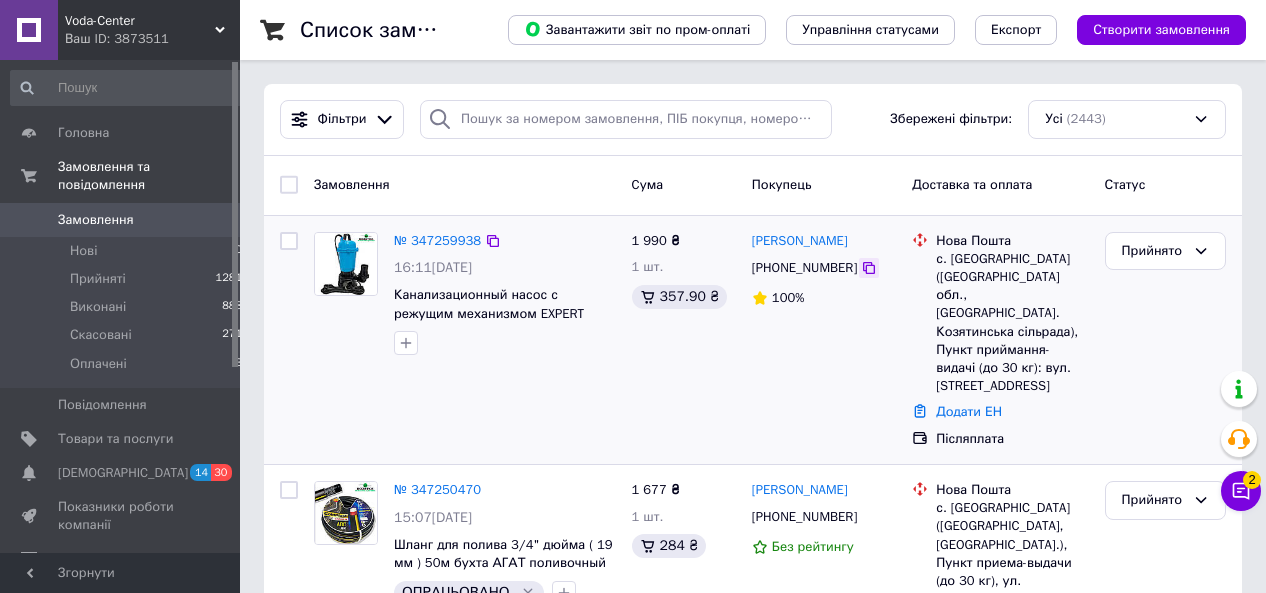 click 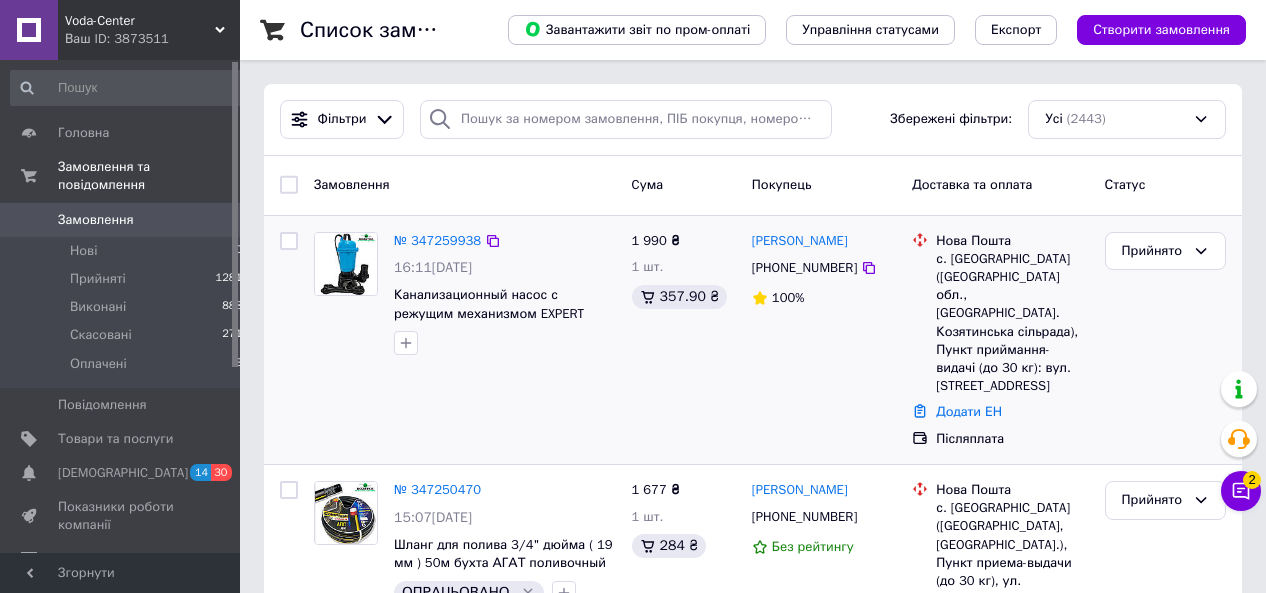 click 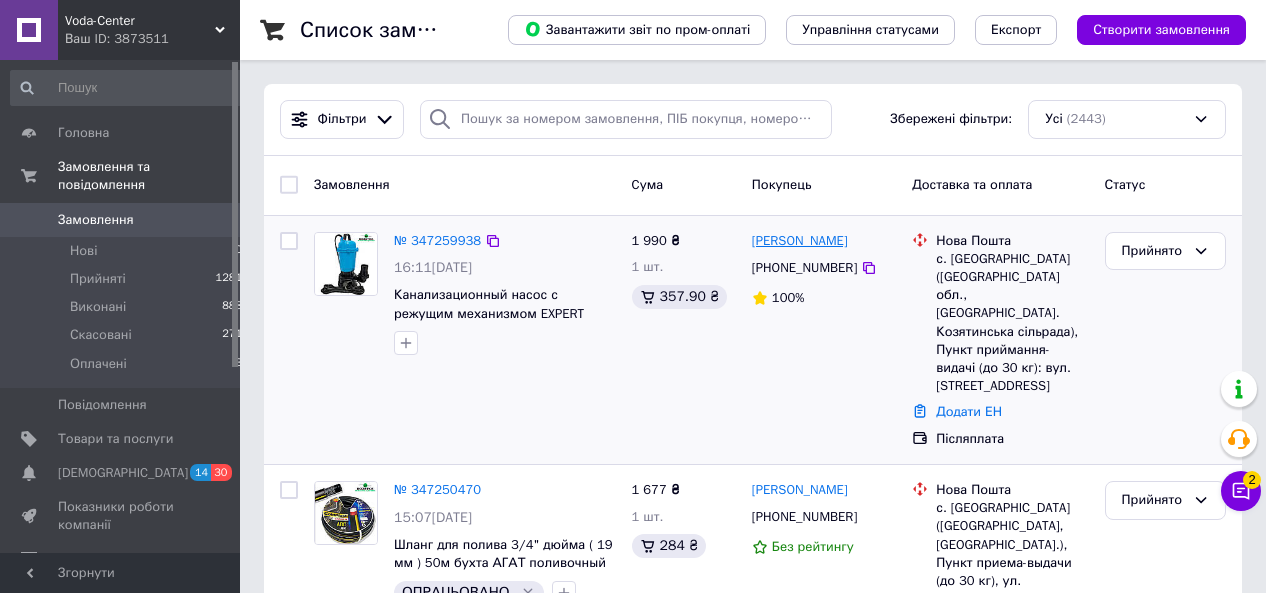 drag, startPoint x: 869, startPoint y: 240, endPoint x: 794, endPoint y: 237, distance: 75.059975 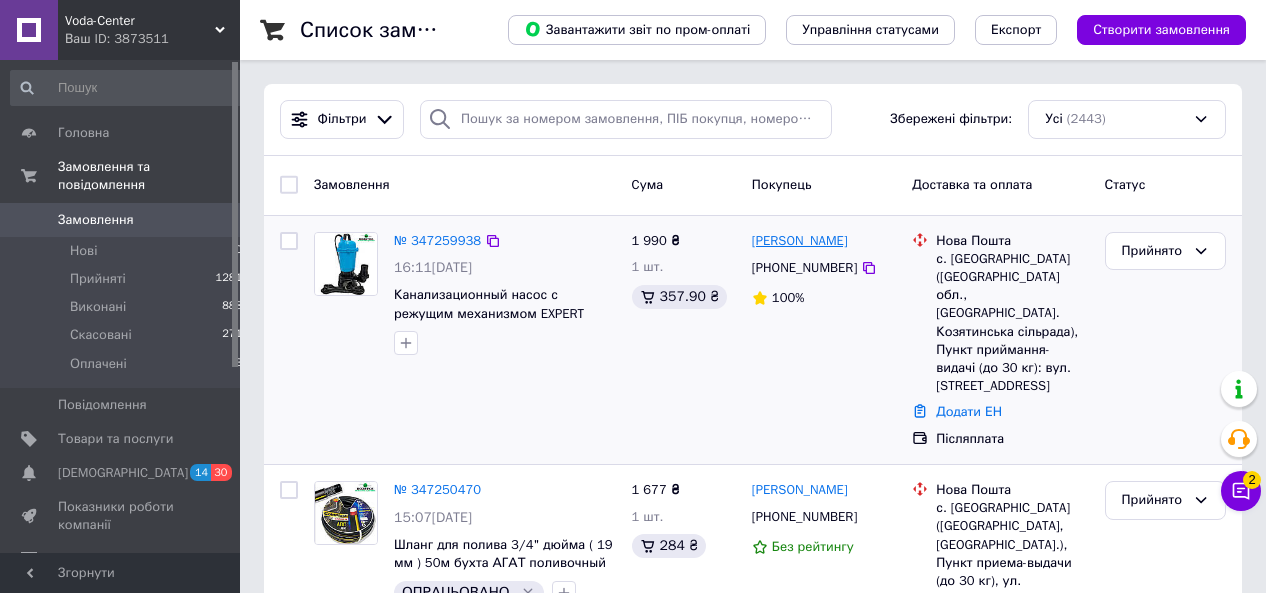 click on "[PERSON_NAME]" at bounding box center (824, 241) 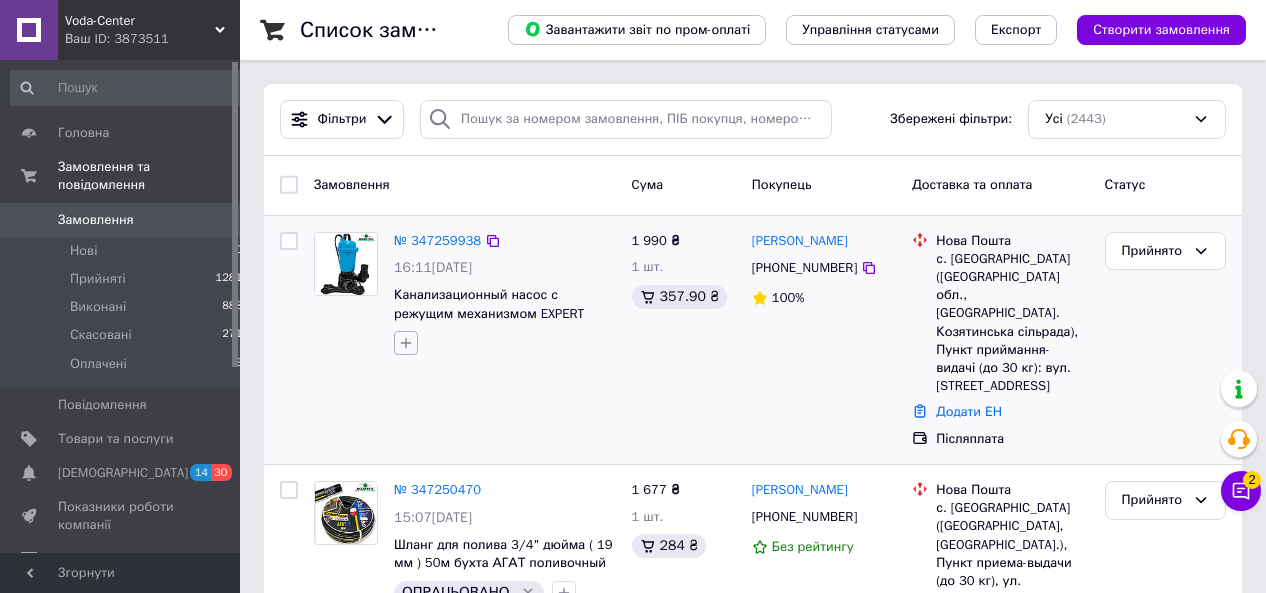 click 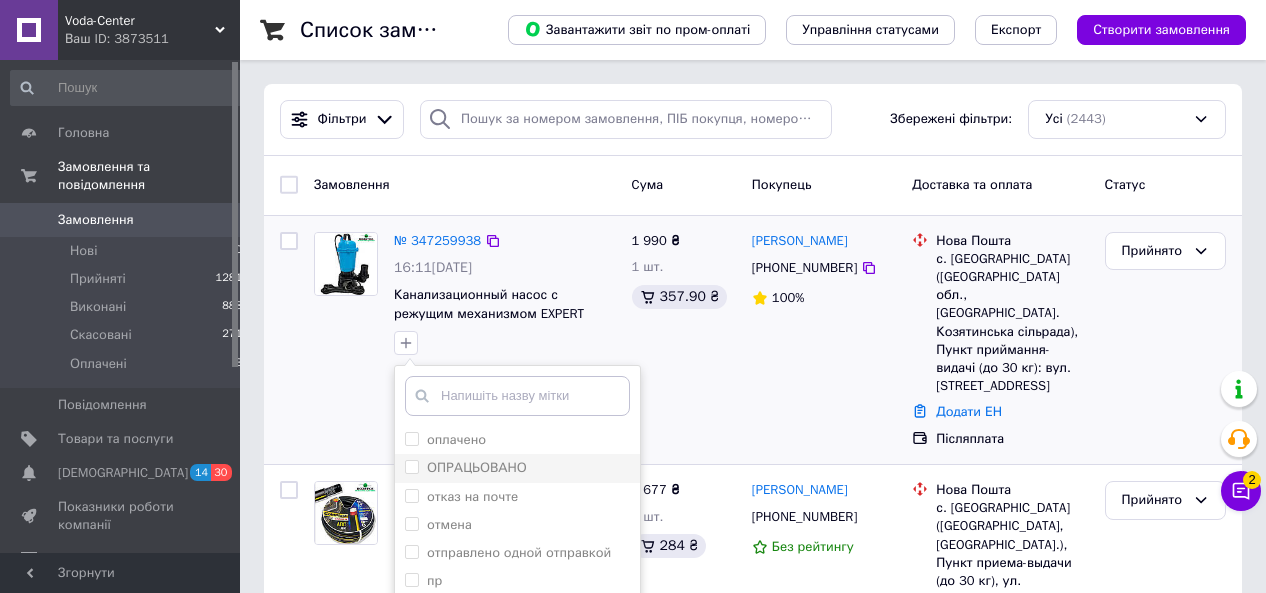 click on "ОПРАЦЬОВАНО" at bounding box center (411, 466) 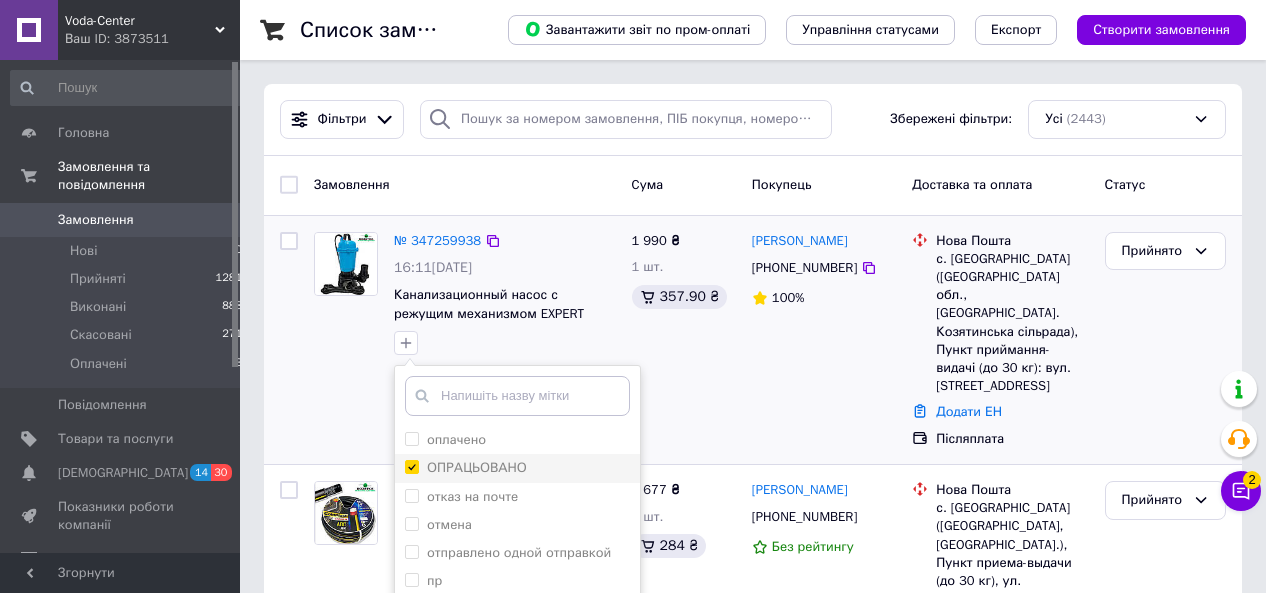 checkbox on "true" 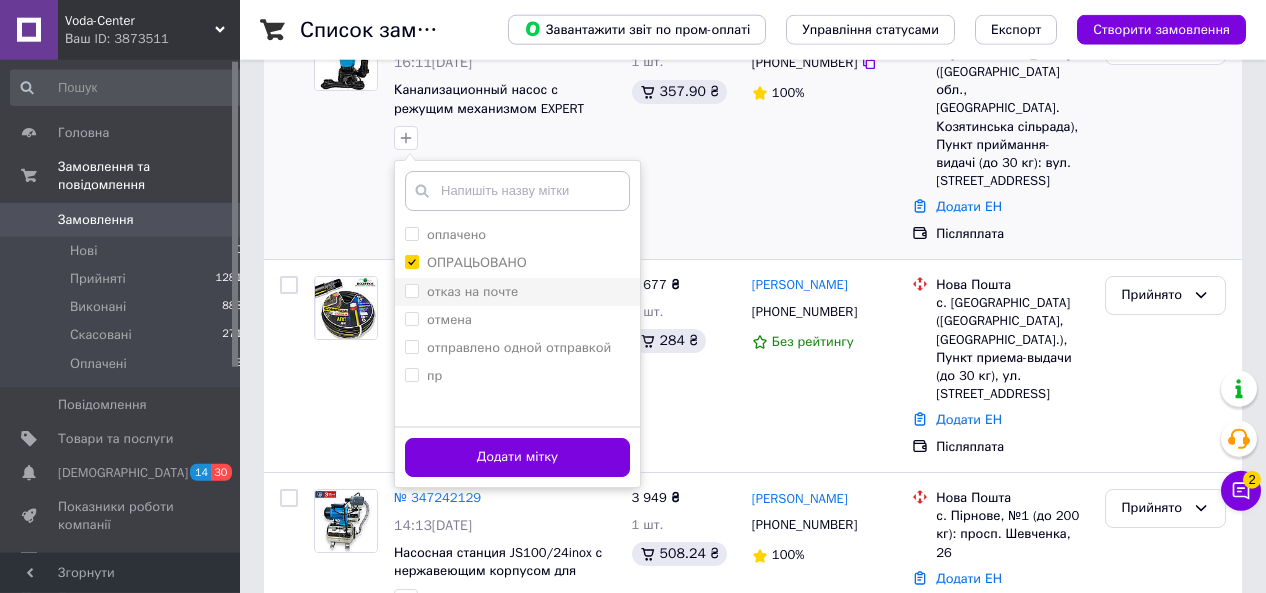 scroll, scrollTop: 208, scrollLeft: 0, axis: vertical 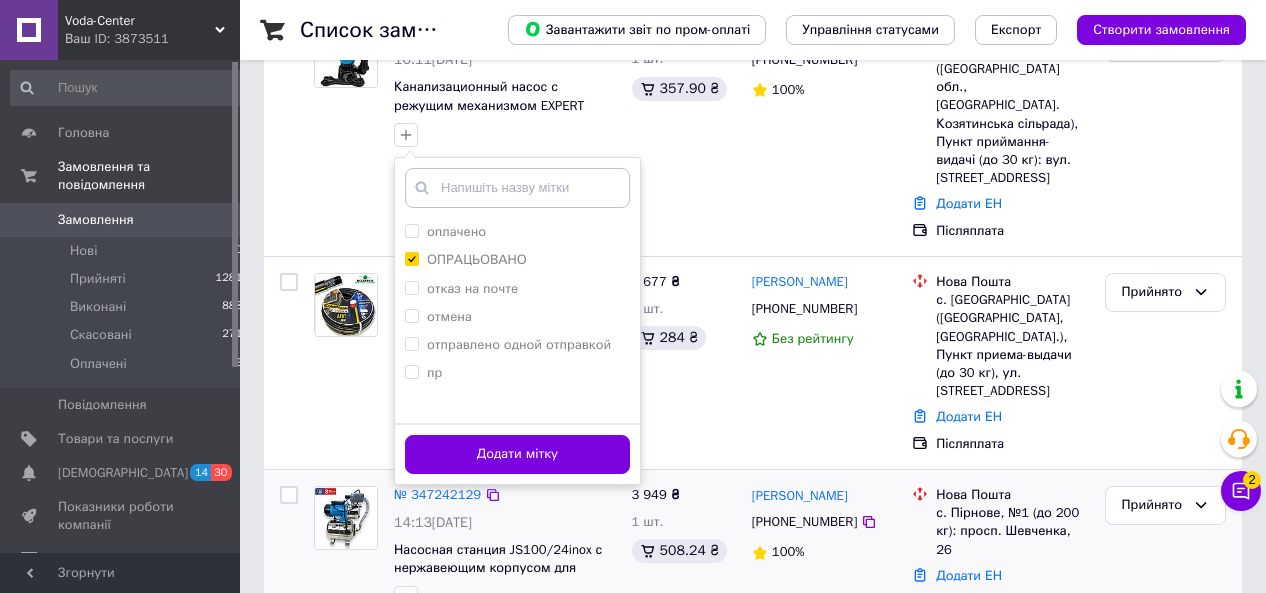 click on "Додати мітку" at bounding box center [517, 454] 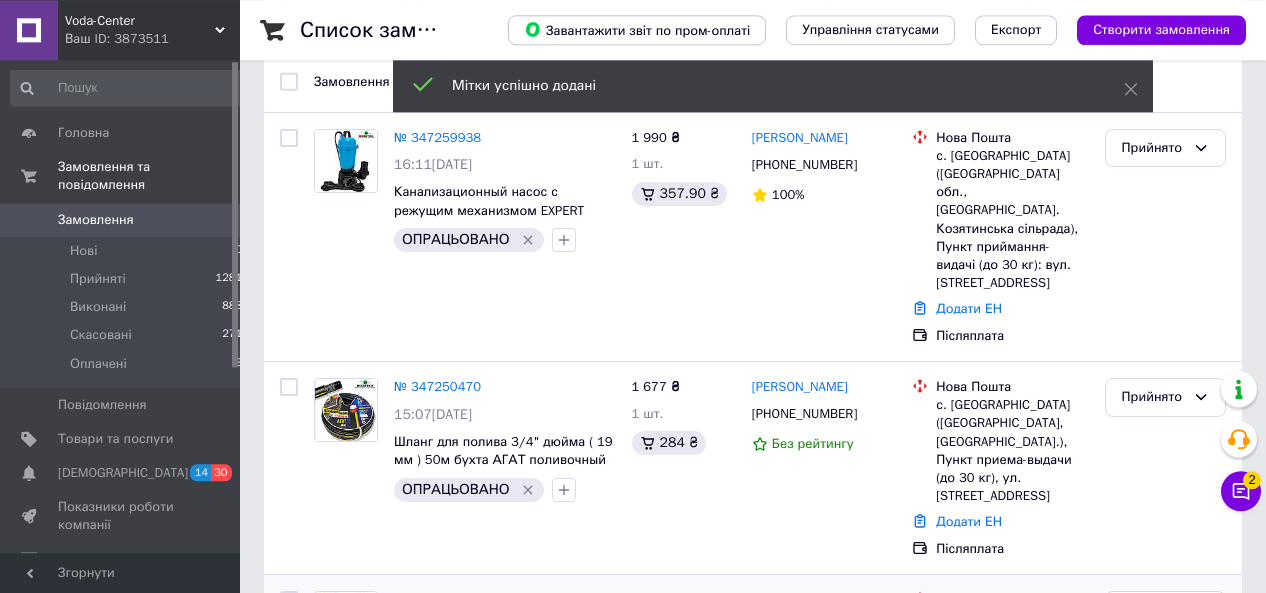 scroll, scrollTop: 208, scrollLeft: 0, axis: vertical 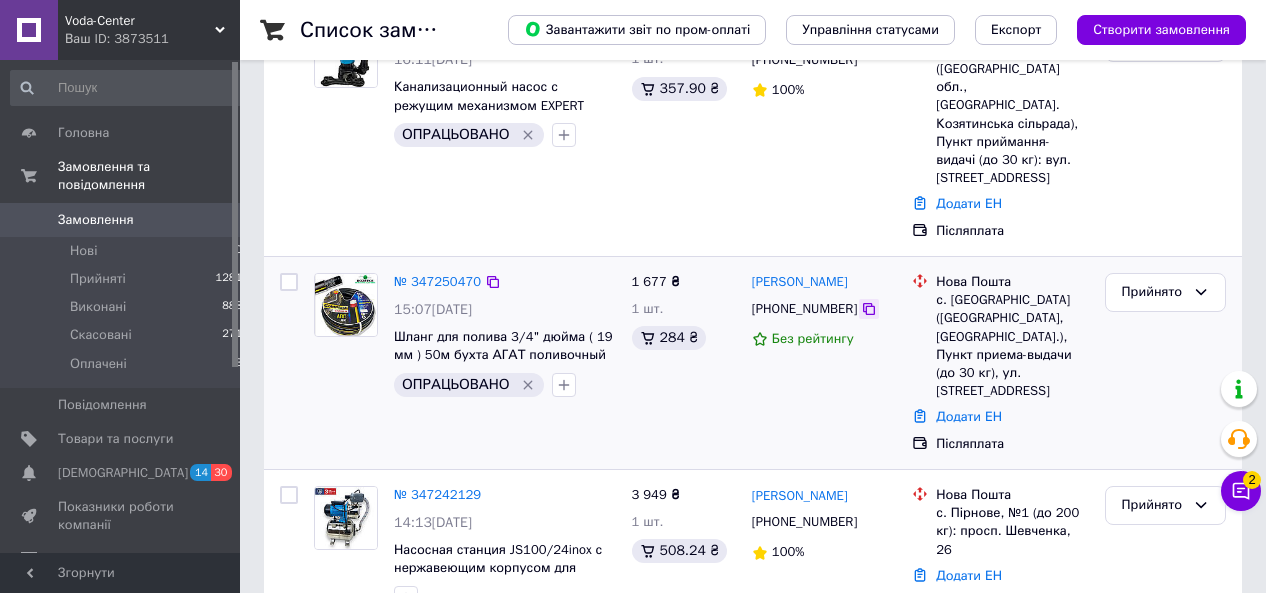 click 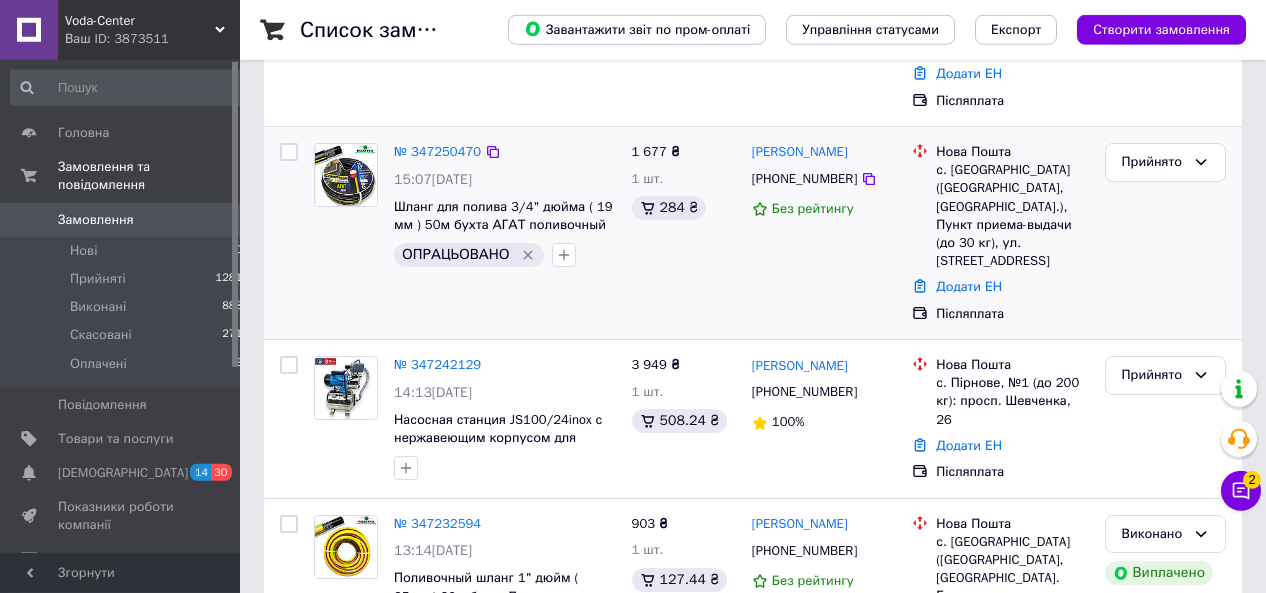 scroll, scrollTop: 416, scrollLeft: 0, axis: vertical 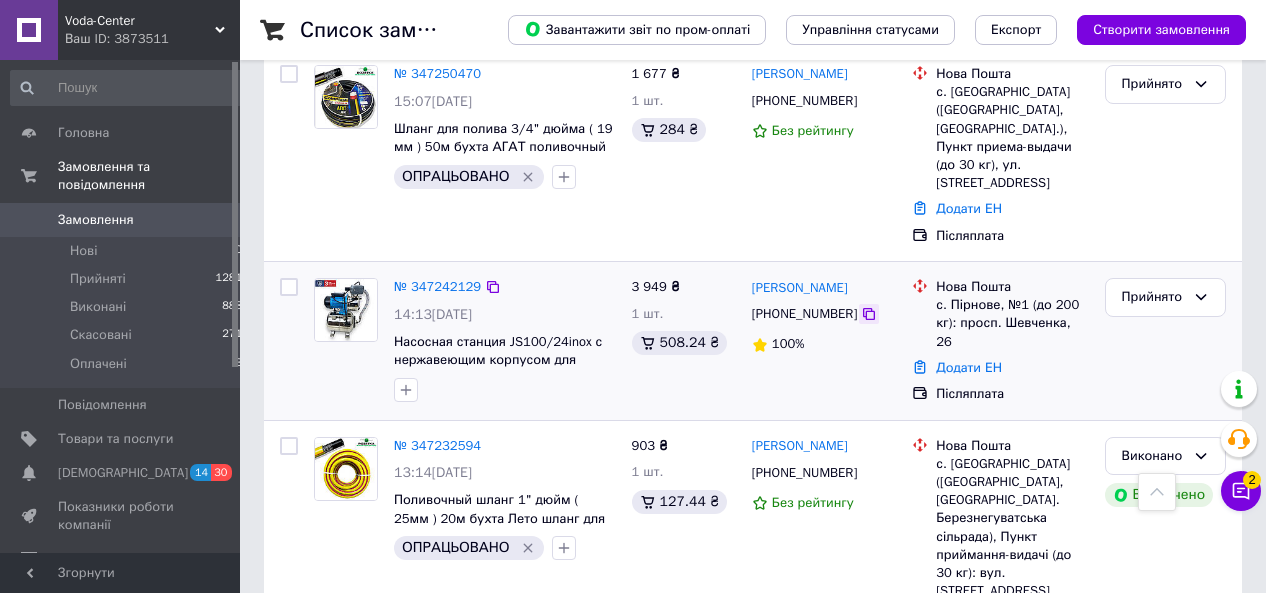 click 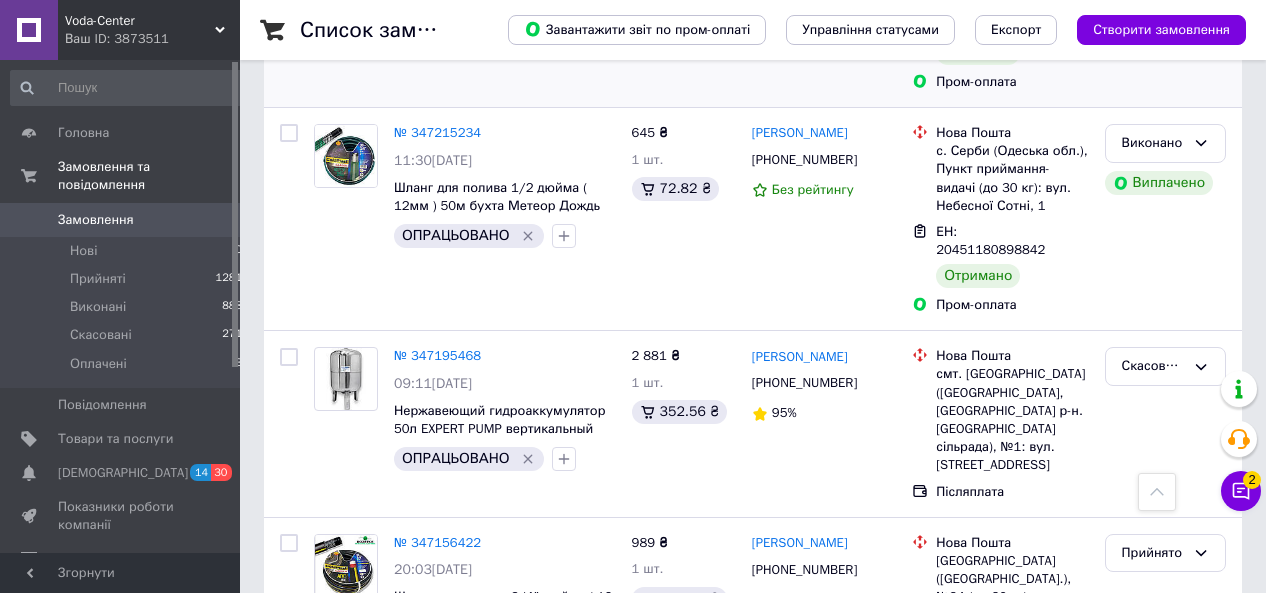 scroll, scrollTop: 1352, scrollLeft: 0, axis: vertical 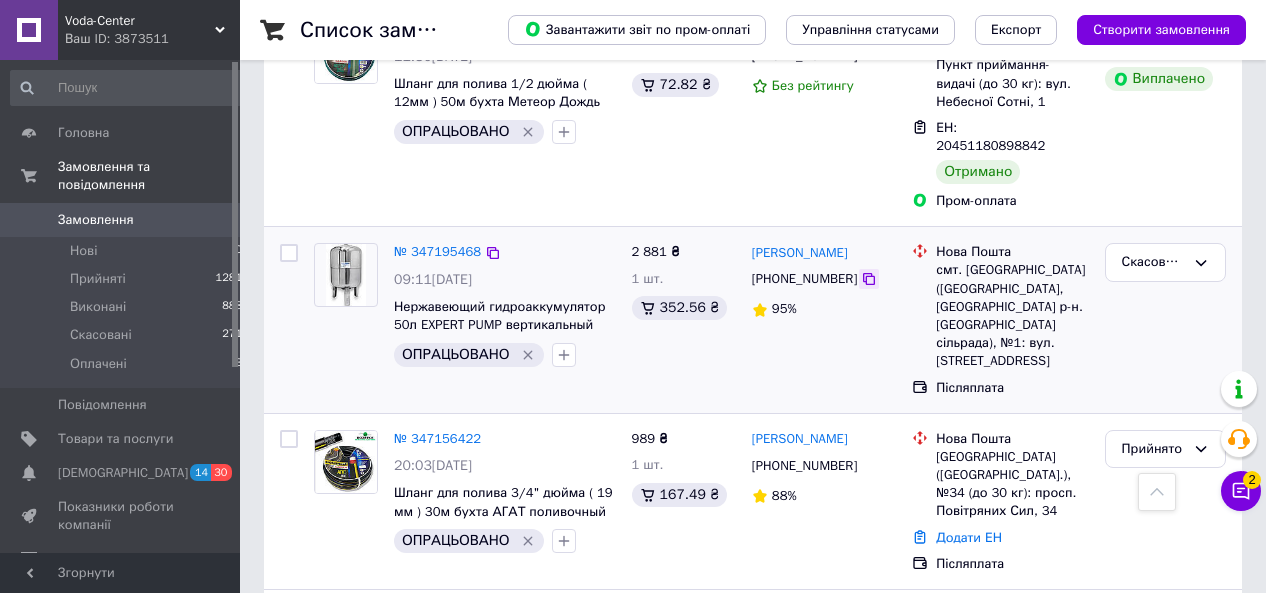 click 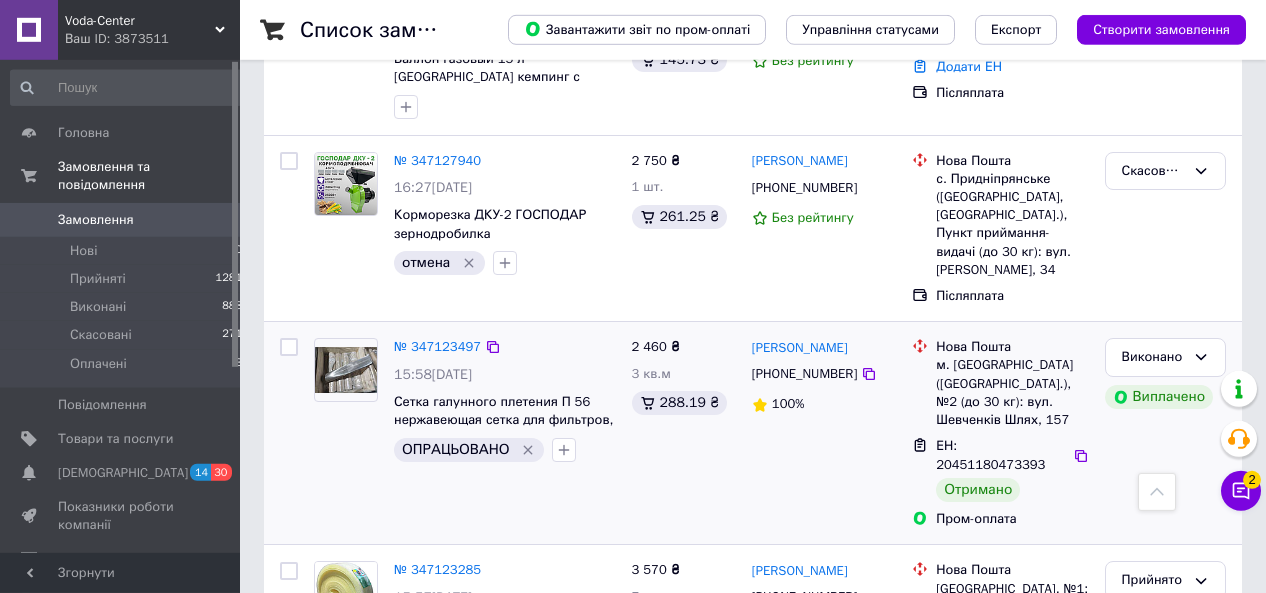 scroll, scrollTop: 2184, scrollLeft: 0, axis: vertical 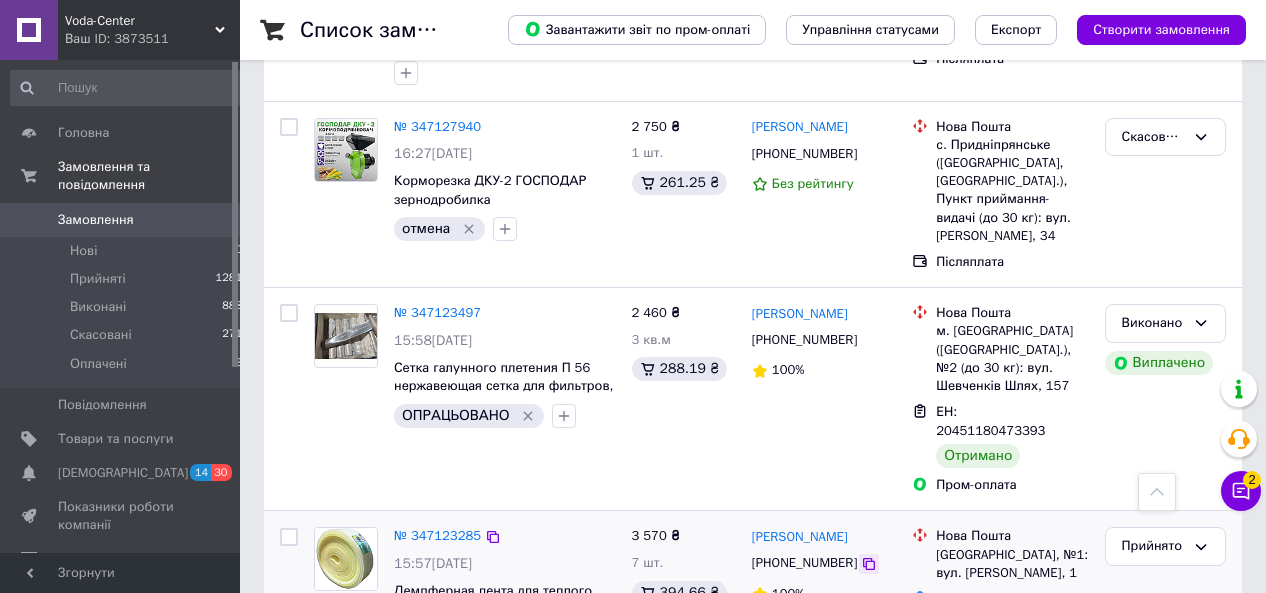 click 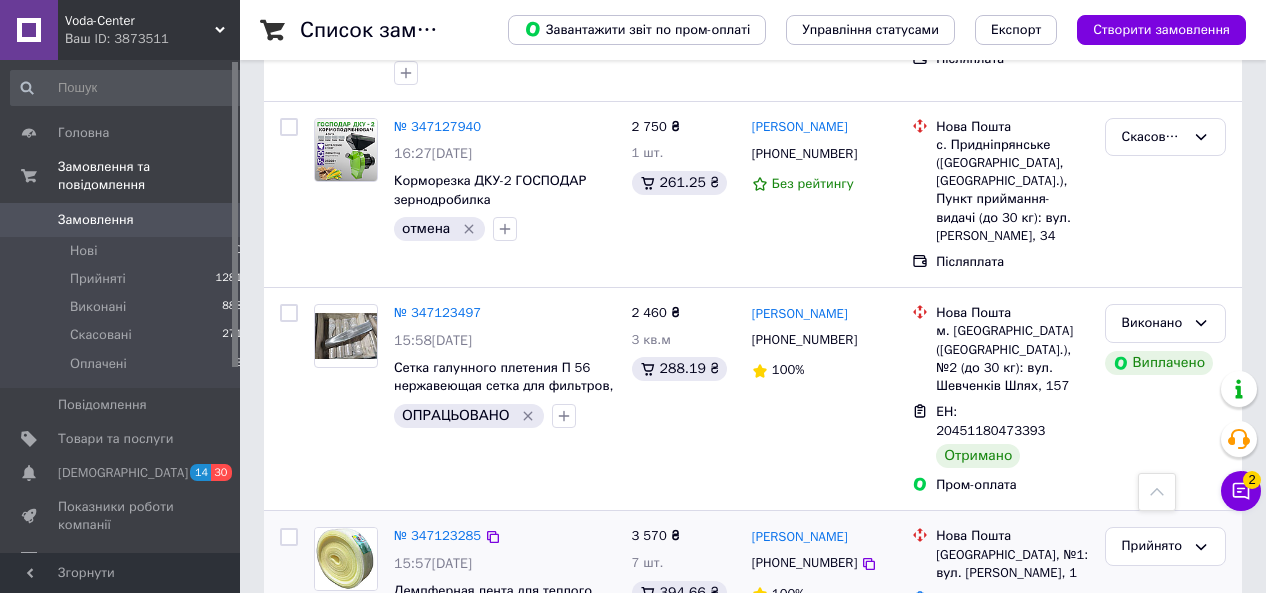 click on "Додати ЕН" at bounding box center (969, 598) 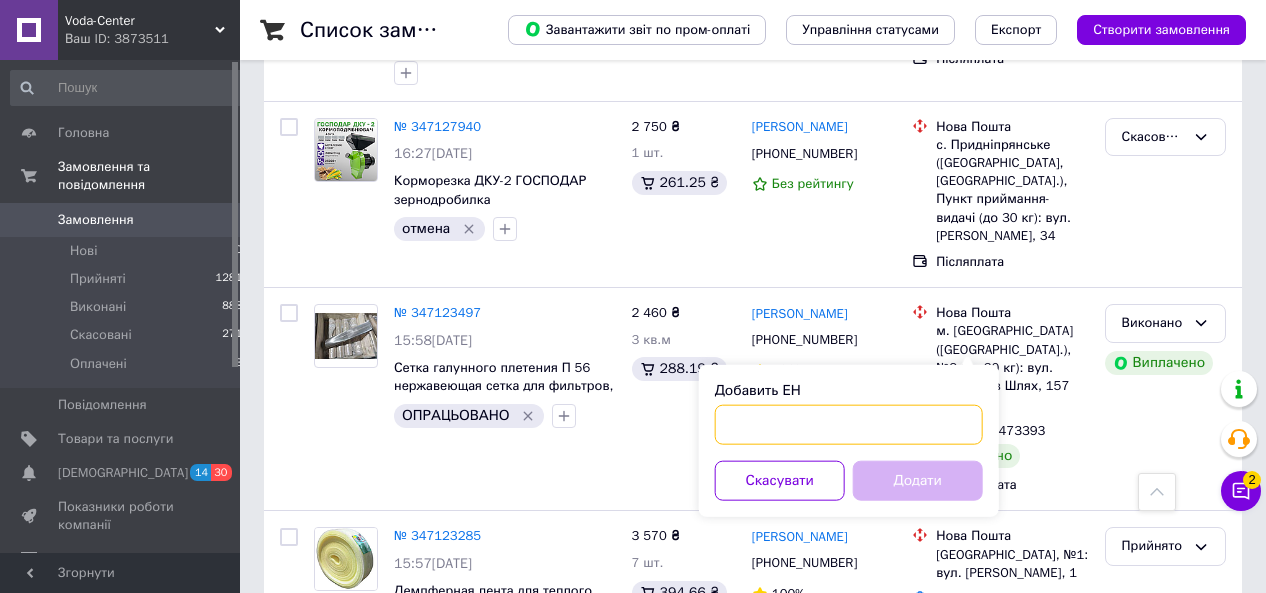 click on "Добавить ЕН" at bounding box center [849, 425] 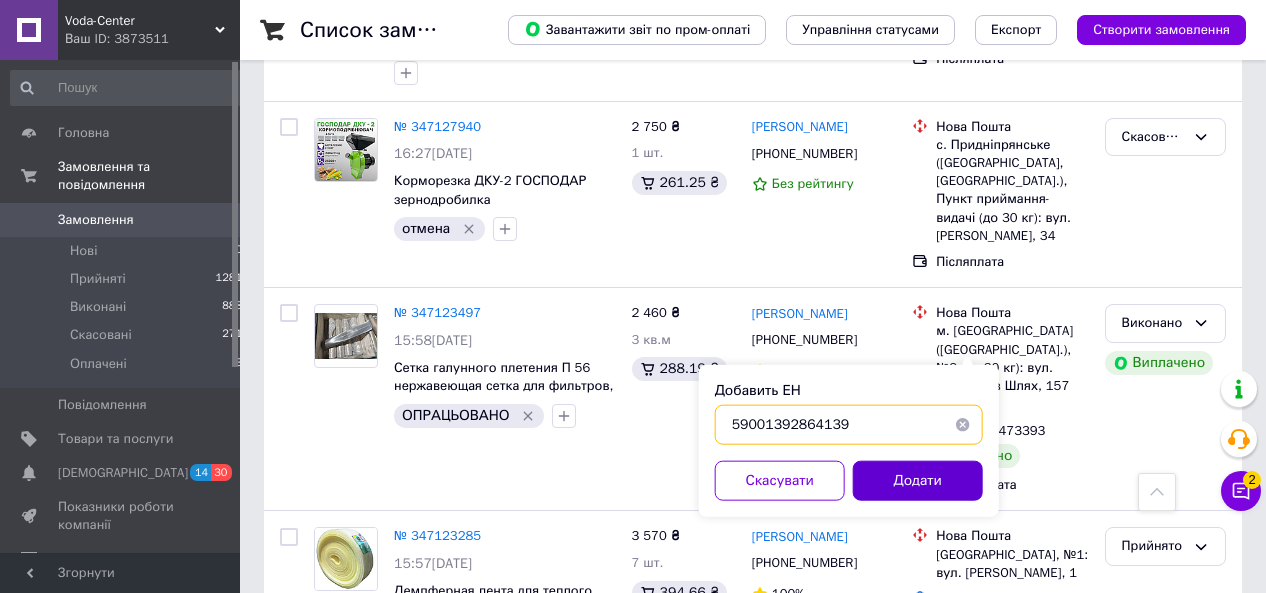 type on "59001392864139" 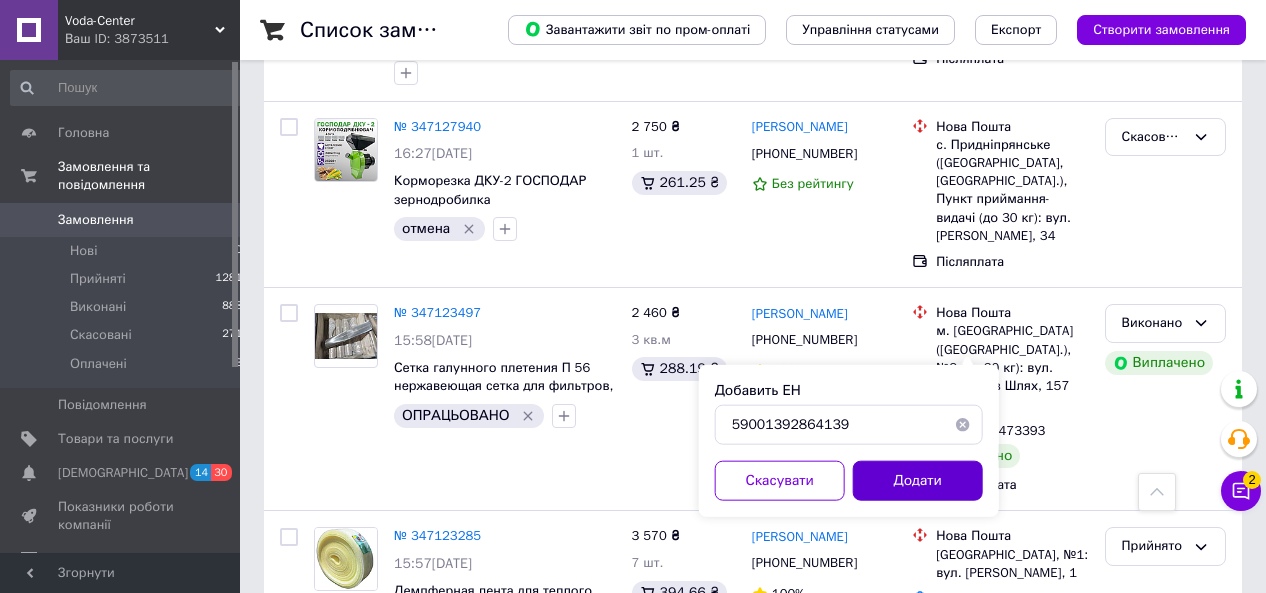 click on "Додати" at bounding box center (918, 481) 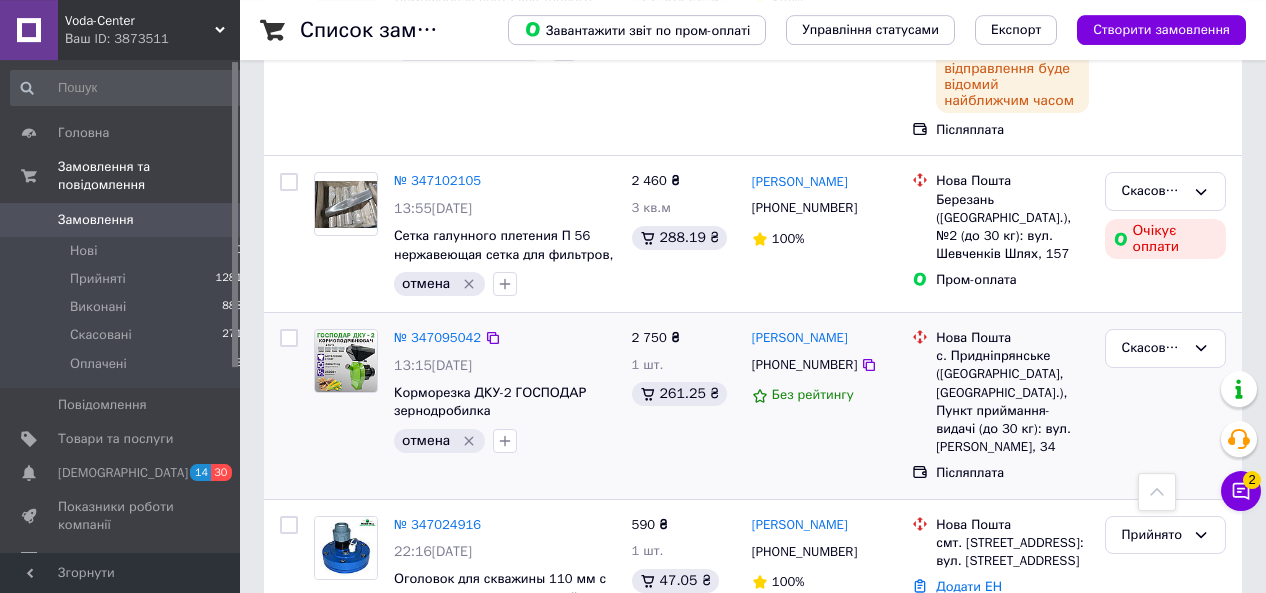 scroll, scrollTop: 2808, scrollLeft: 0, axis: vertical 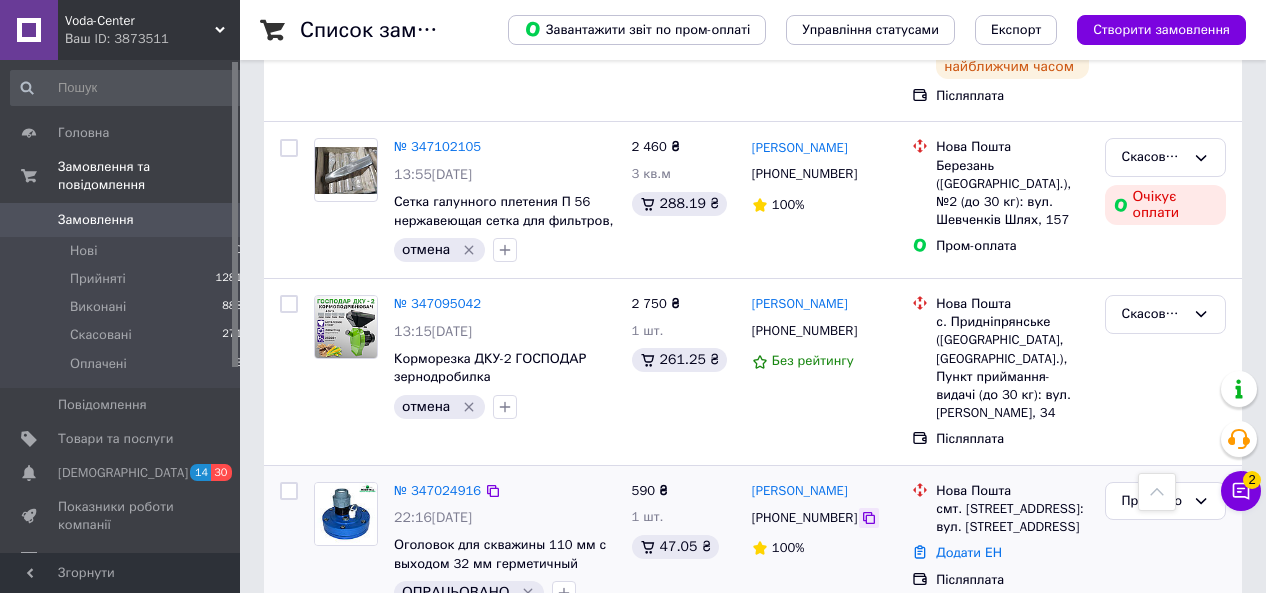 click 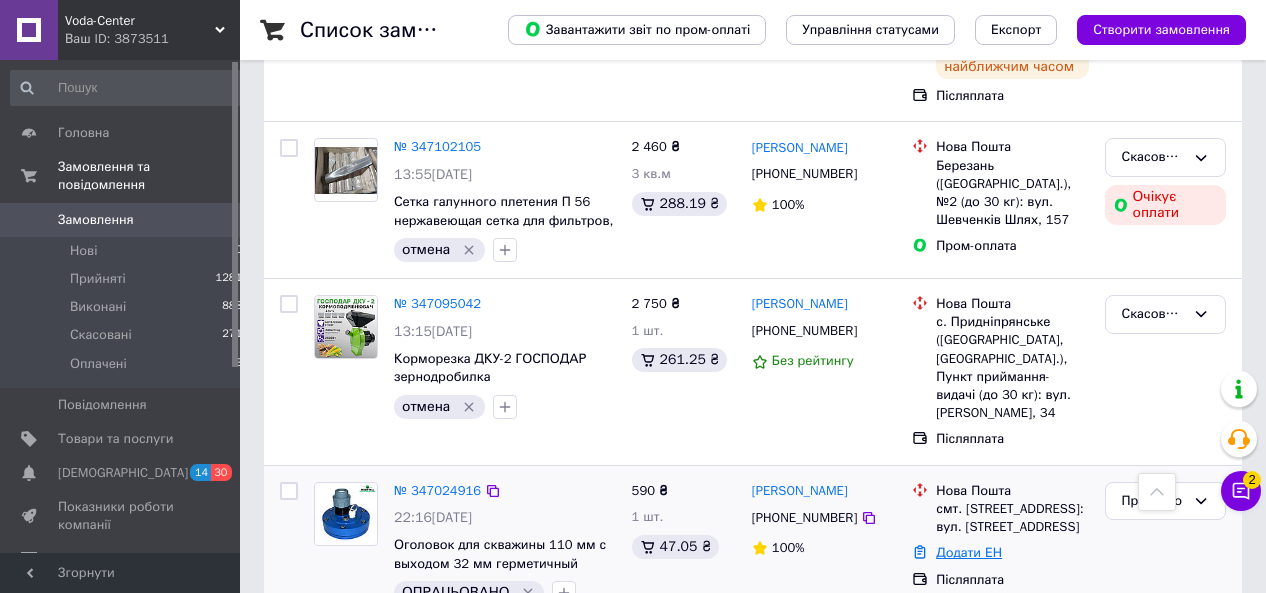 click on "Додати ЕН" at bounding box center [969, 552] 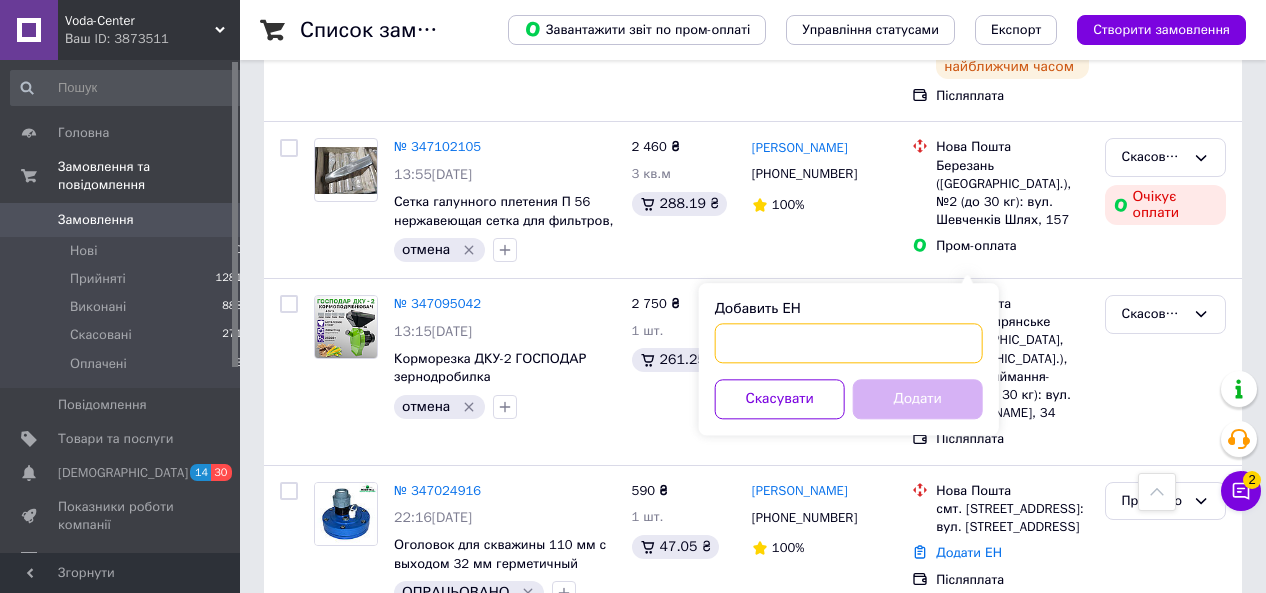 click on "Добавить ЕН" at bounding box center (849, 343) 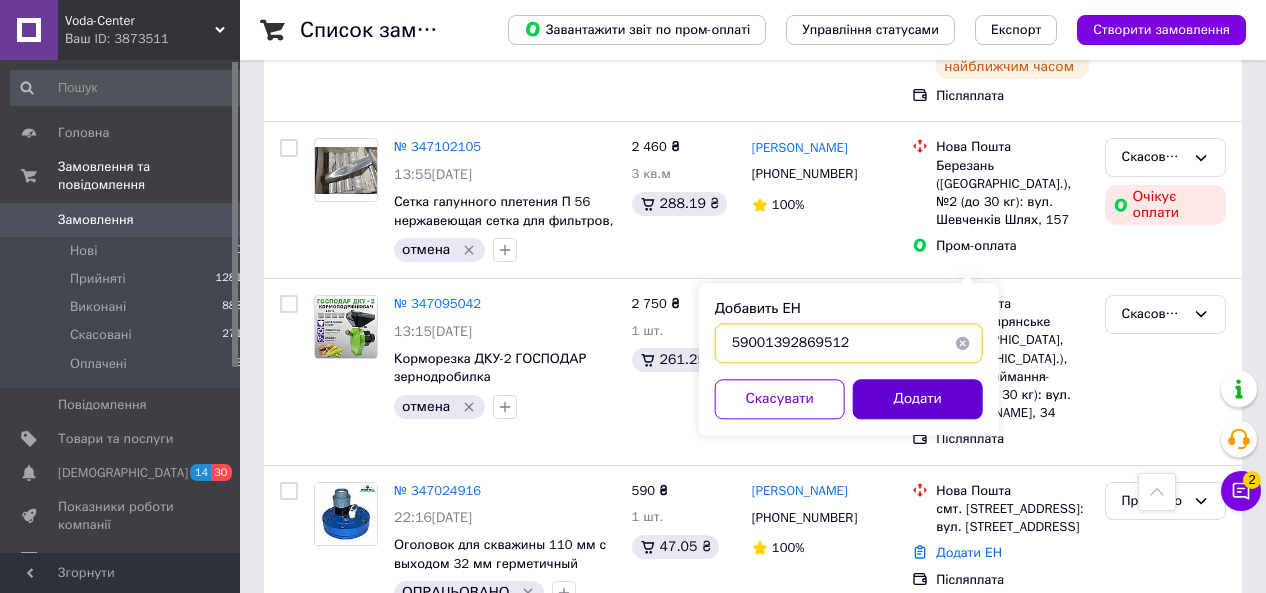 type on "59001392869512" 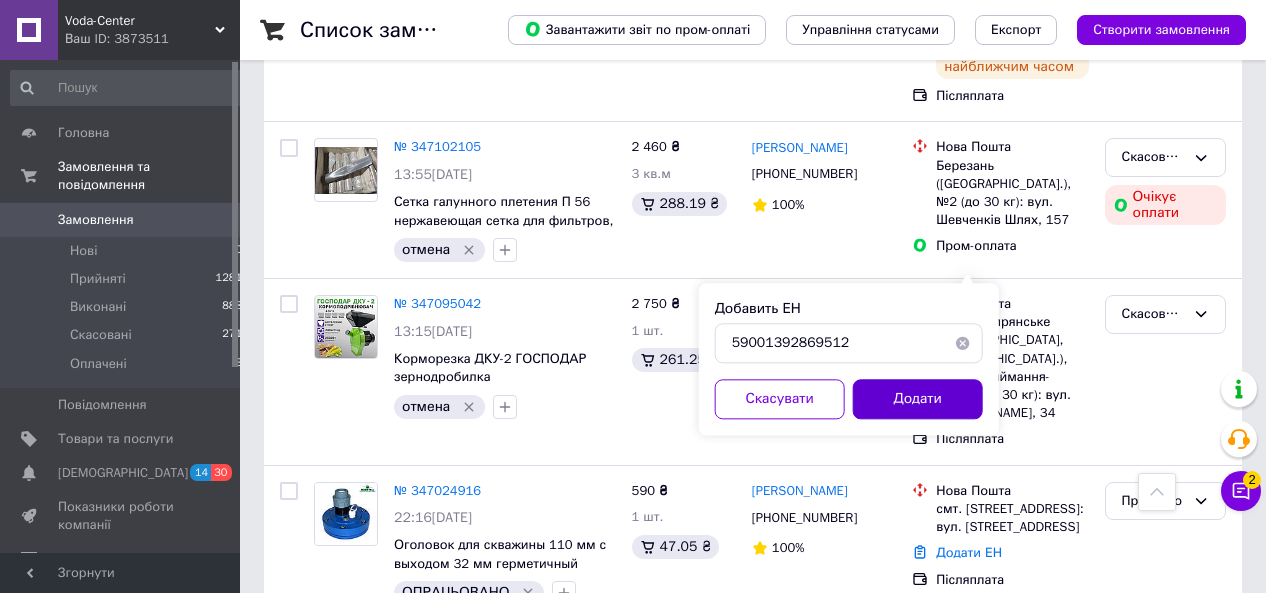 click on "Додати" at bounding box center [918, 399] 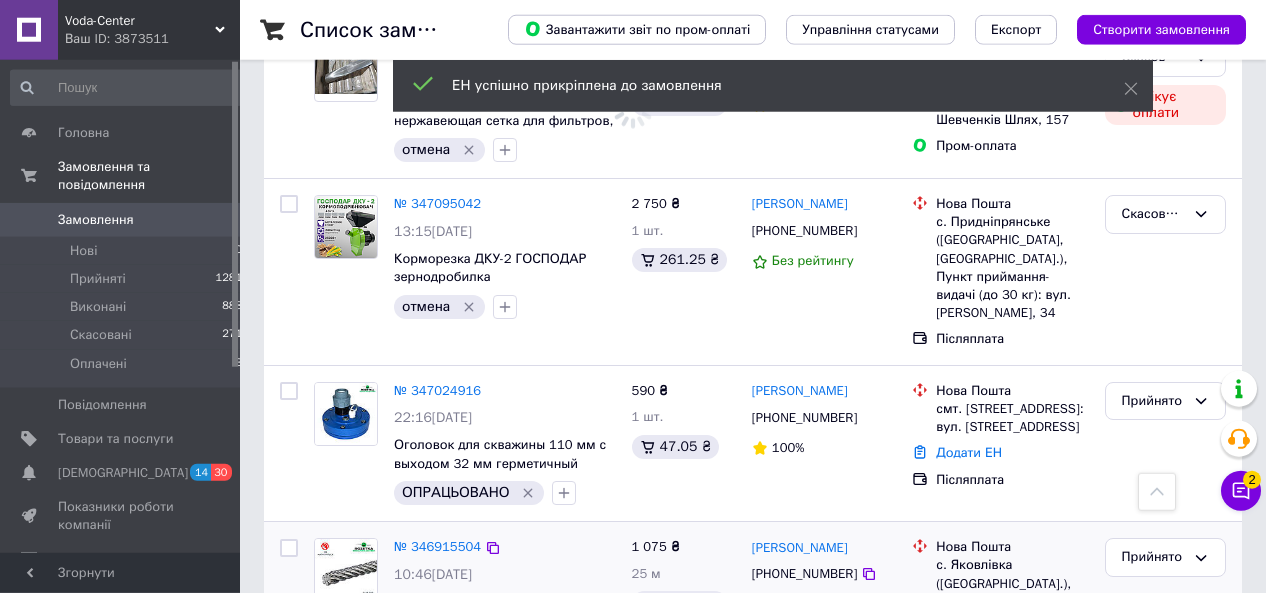 scroll, scrollTop: 2912, scrollLeft: 0, axis: vertical 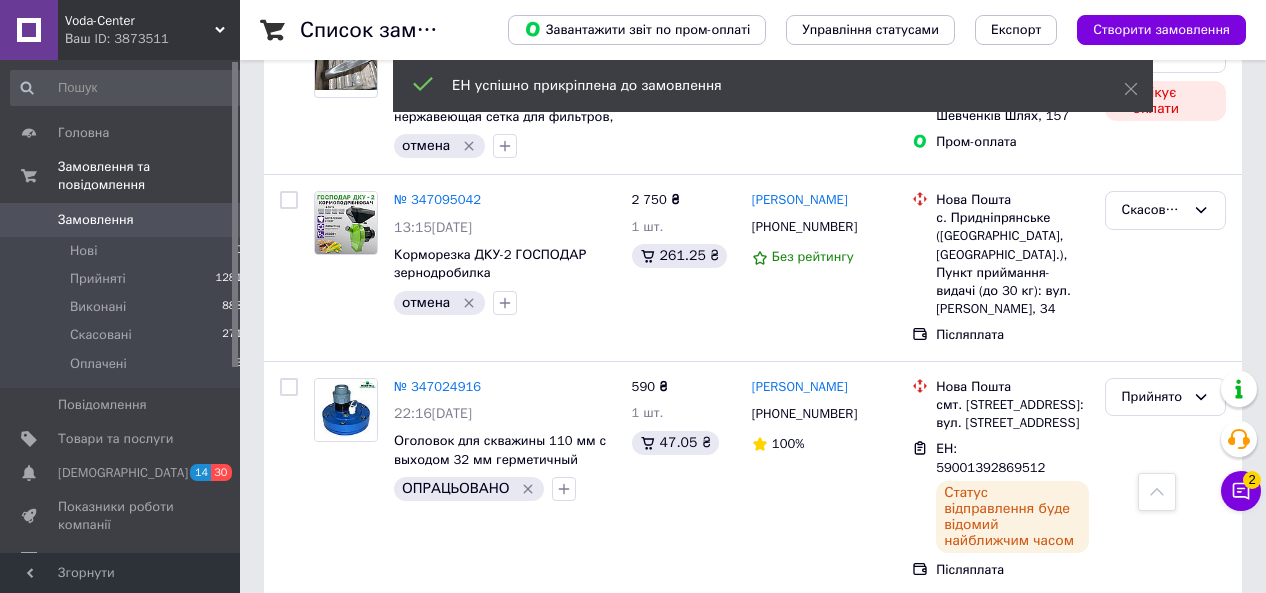 click 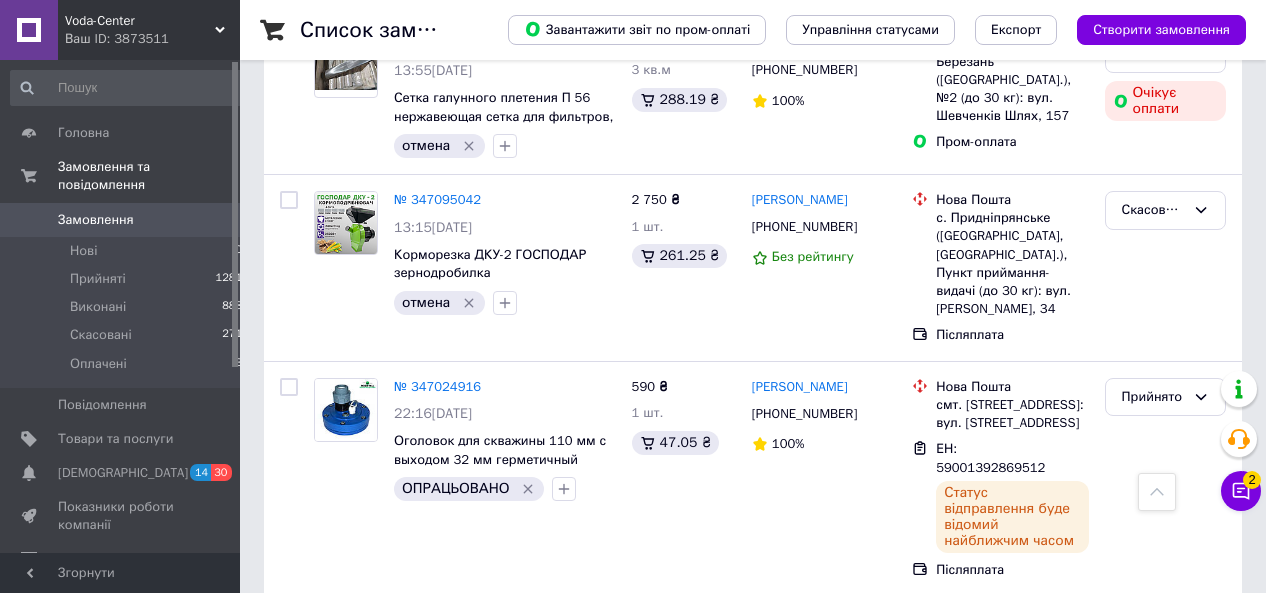 click on "Додати ЕН" at bounding box center (969, 738) 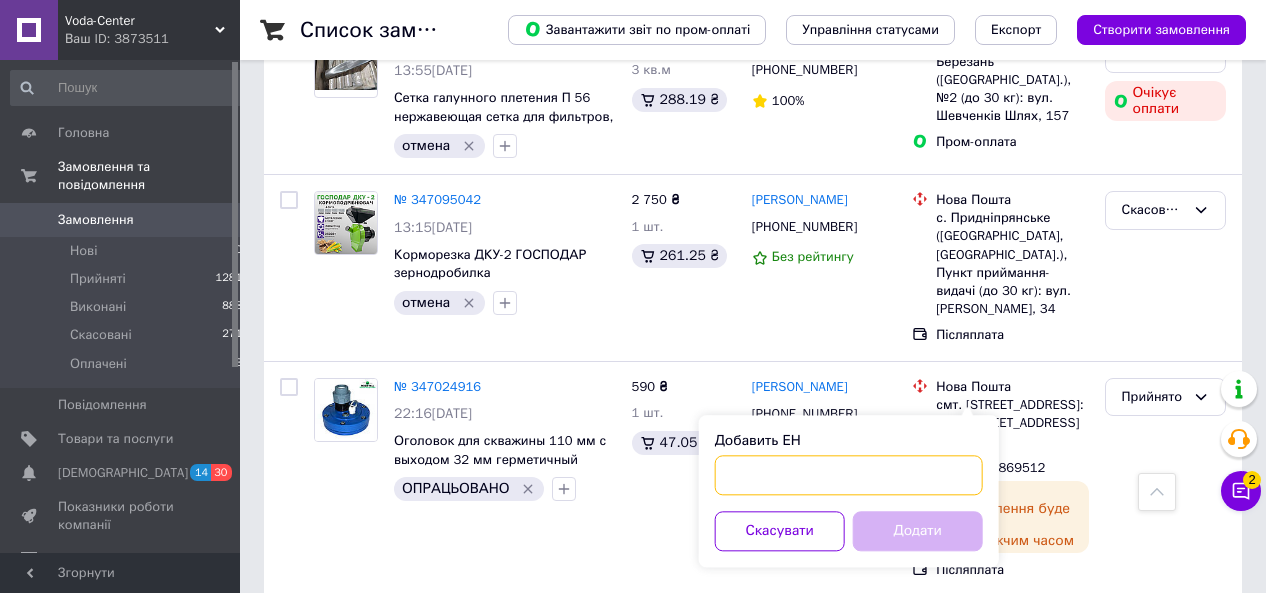 click on "Добавить ЕН" at bounding box center (849, 475) 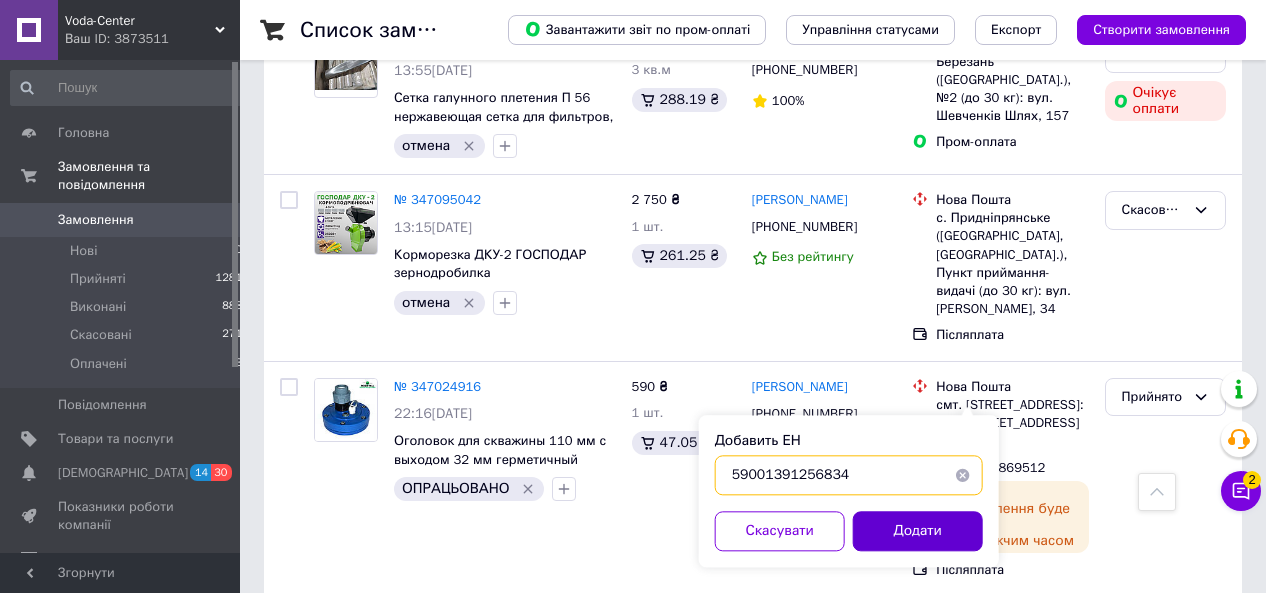 type on "59001391256834" 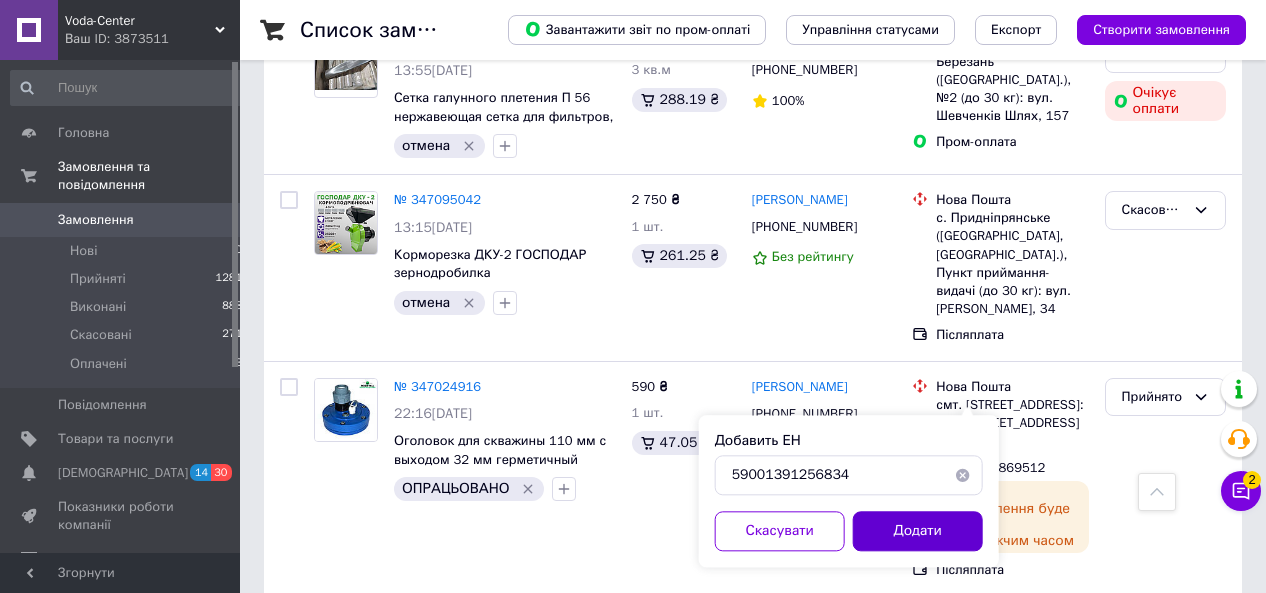 click on "Додати" at bounding box center (918, 531) 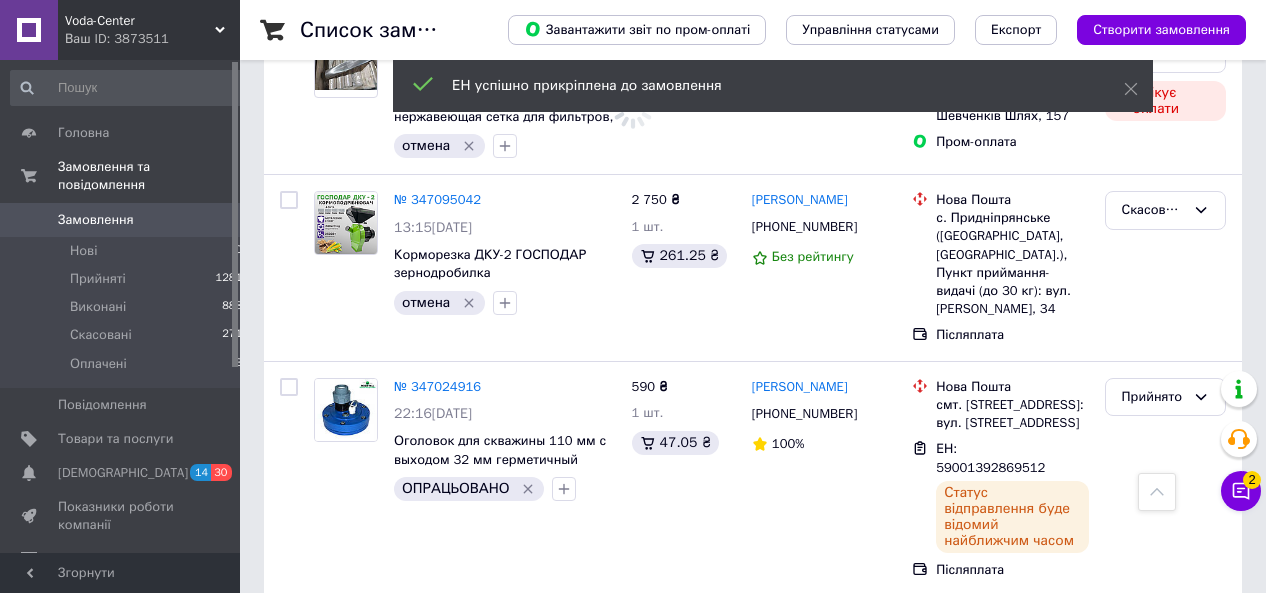 scroll, scrollTop: 3120, scrollLeft: 0, axis: vertical 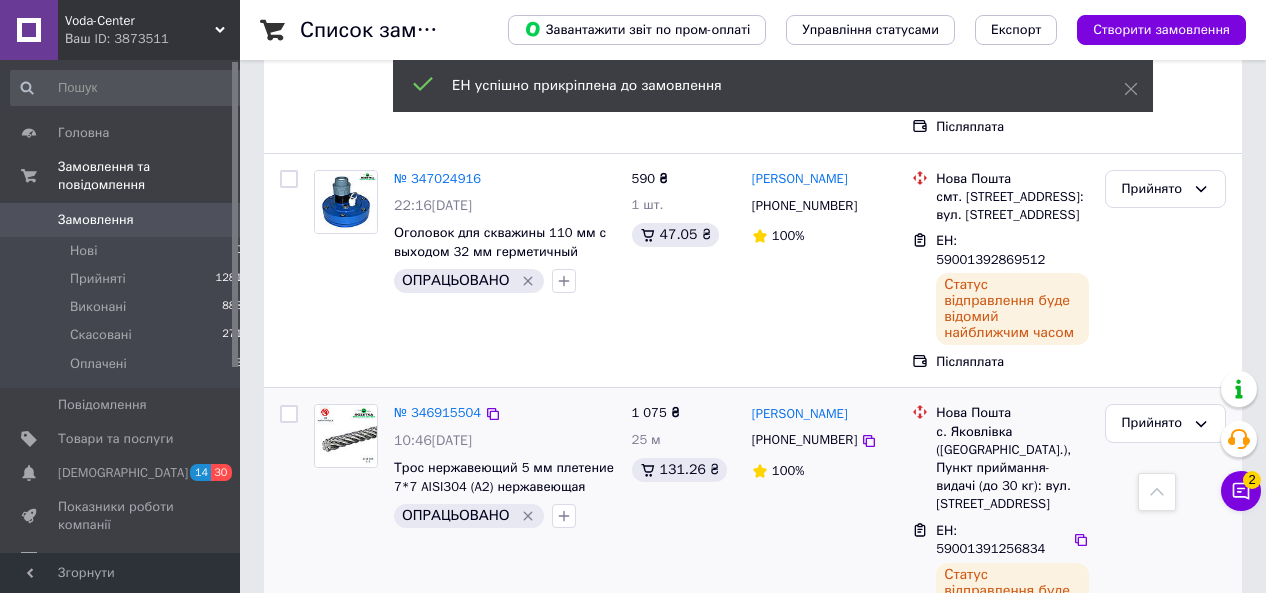 click on "[PERSON_NAME] [PHONE_NUMBER] 100%" at bounding box center [824, 532] 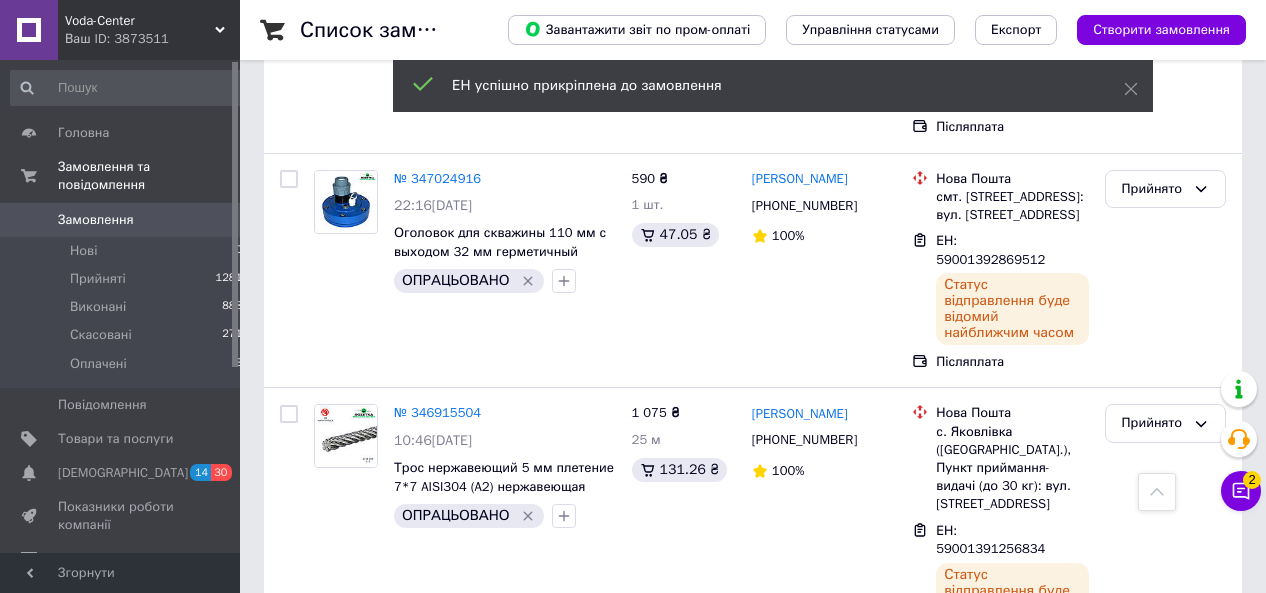 click 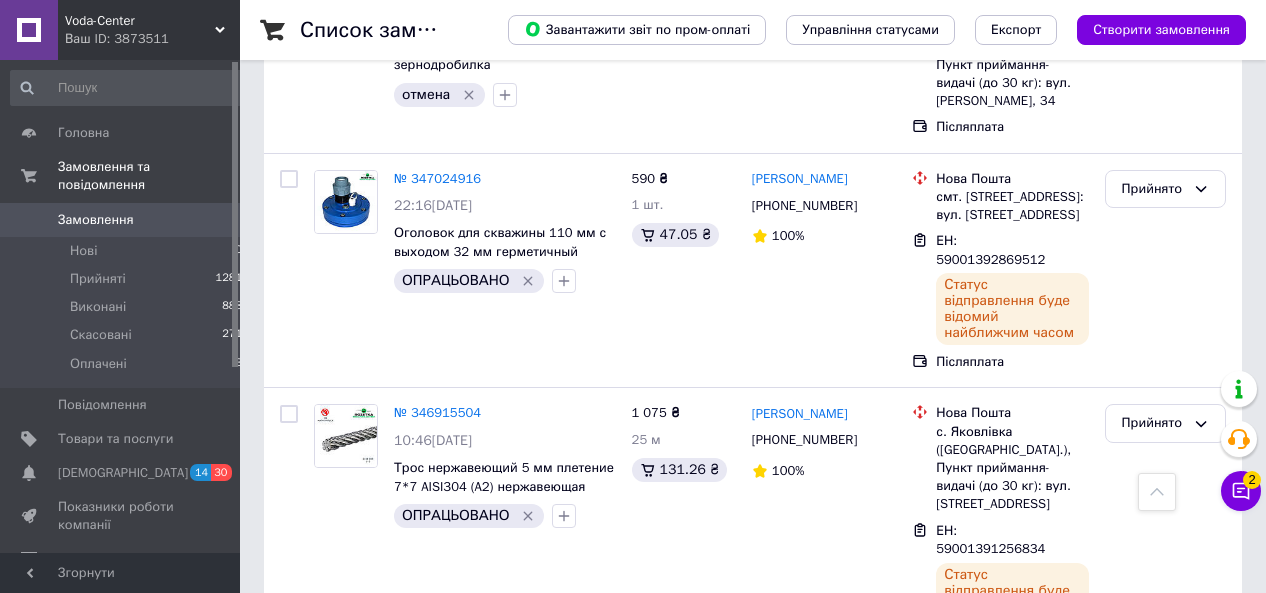 click on "Додати ЕН" at bounding box center [969, 765] 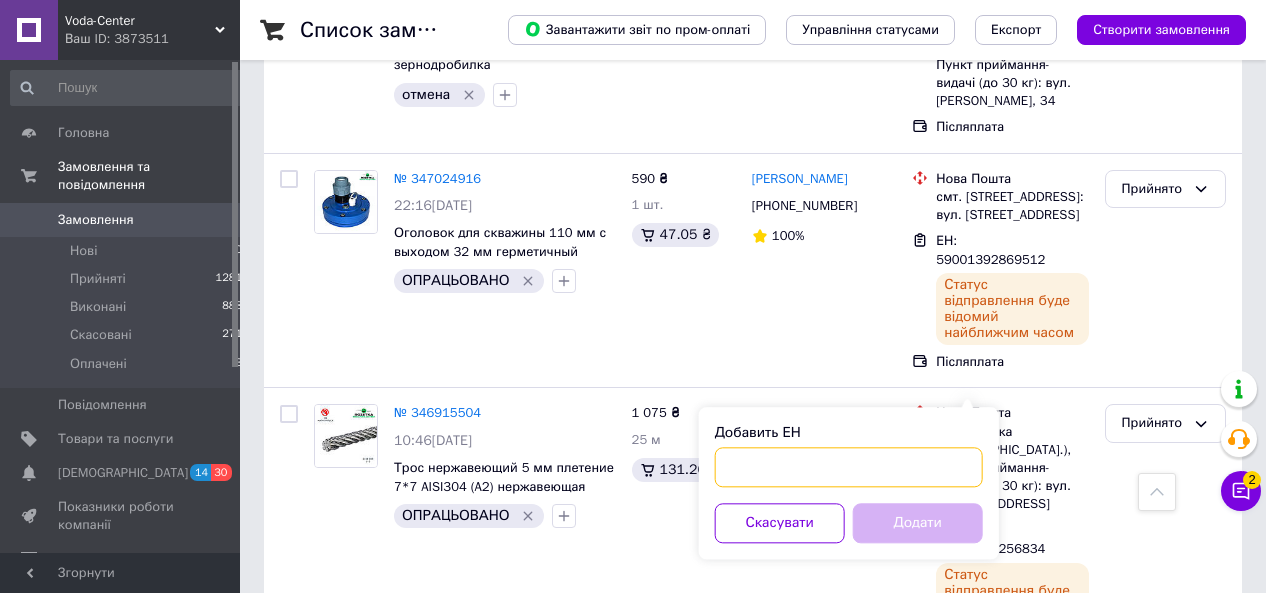 click on "Добавить ЕН" at bounding box center [849, 467] 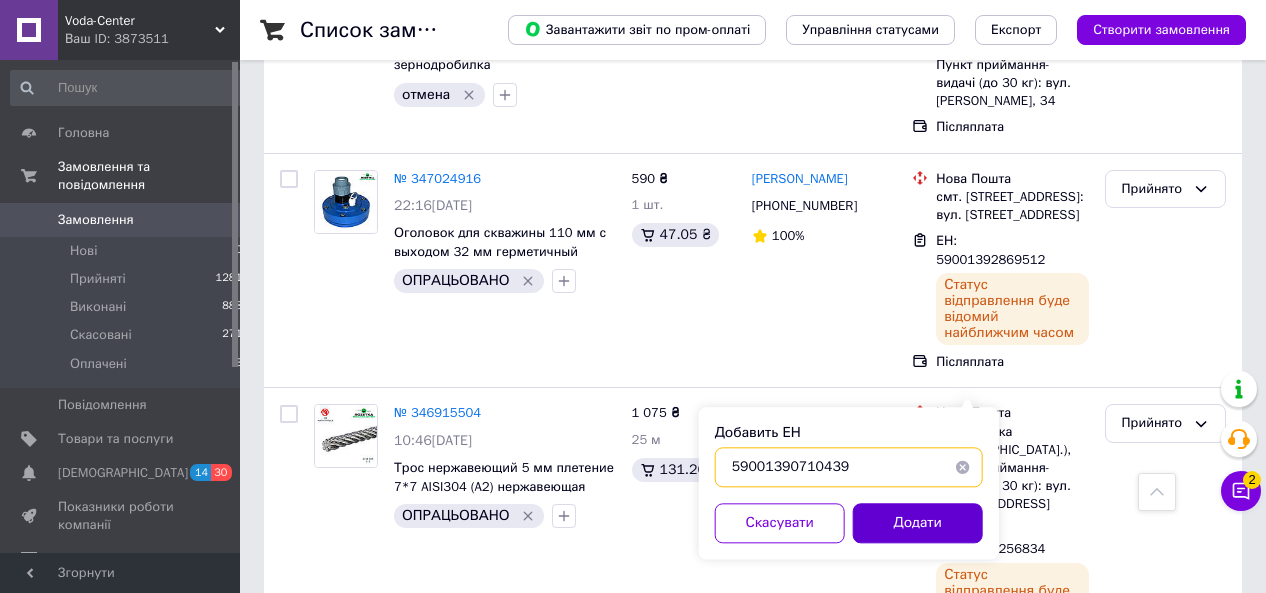 type on "59001390710439" 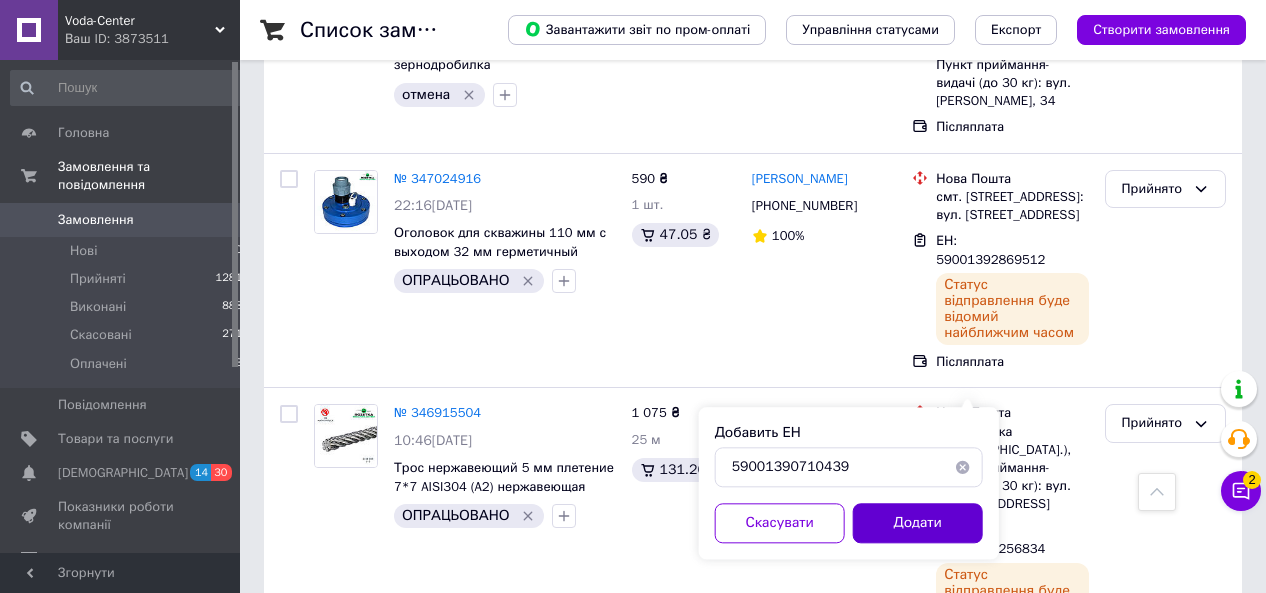 click on "Додати" at bounding box center (918, 523) 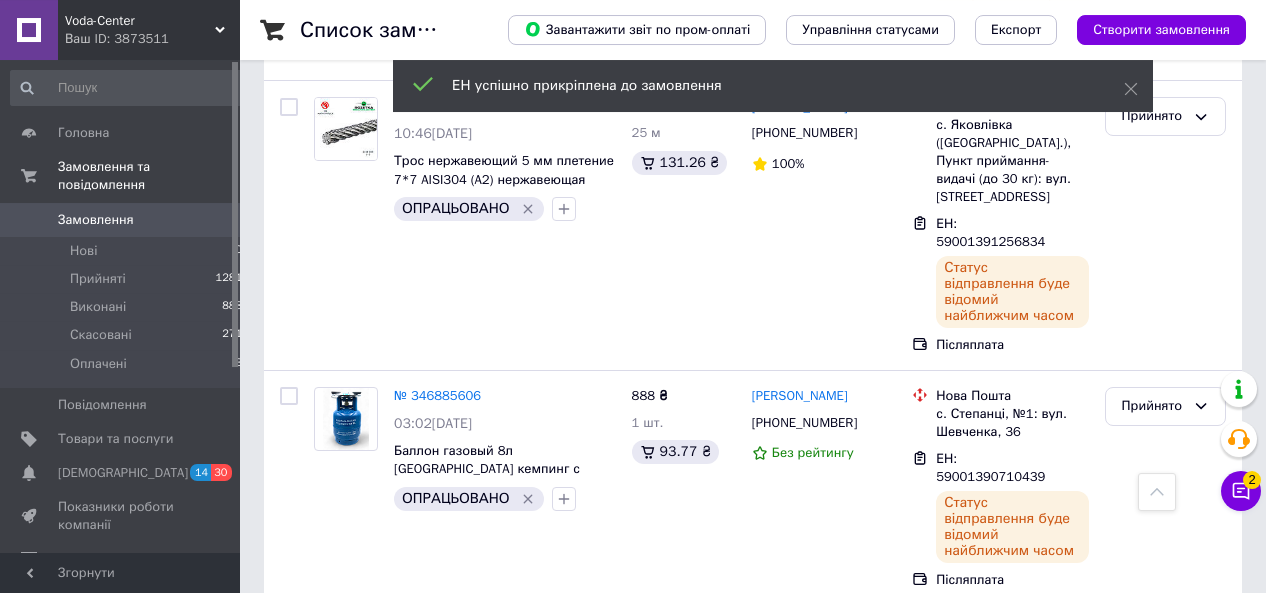 scroll, scrollTop: 3436, scrollLeft: 0, axis: vertical 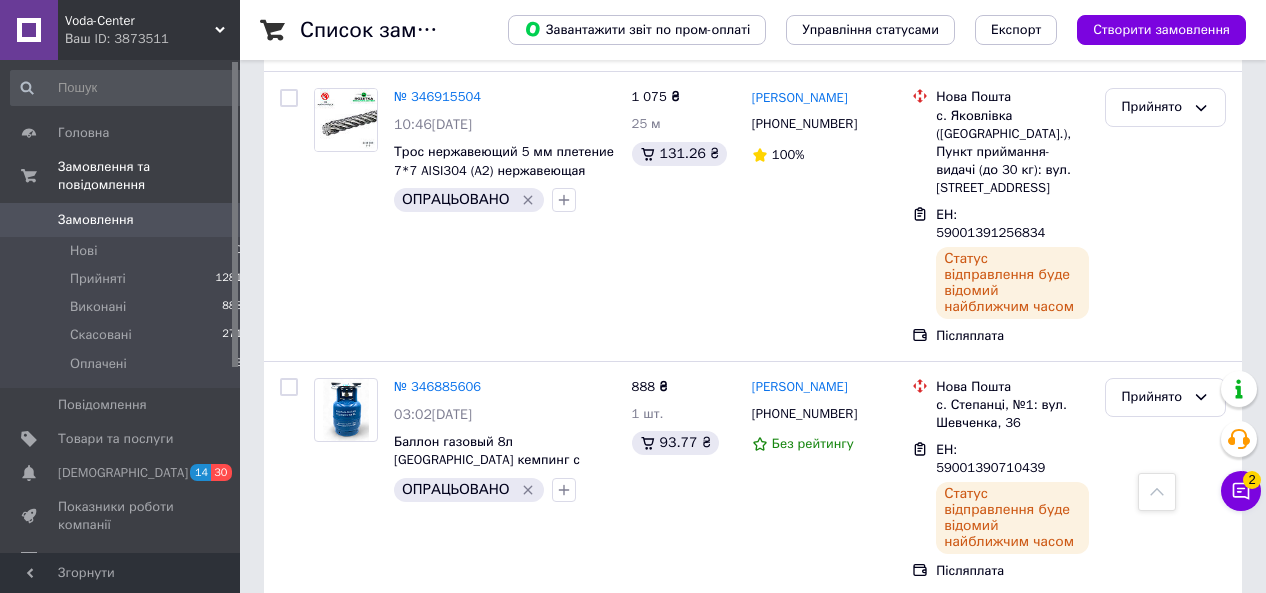 click on "8" at bounding box center [539, 984] 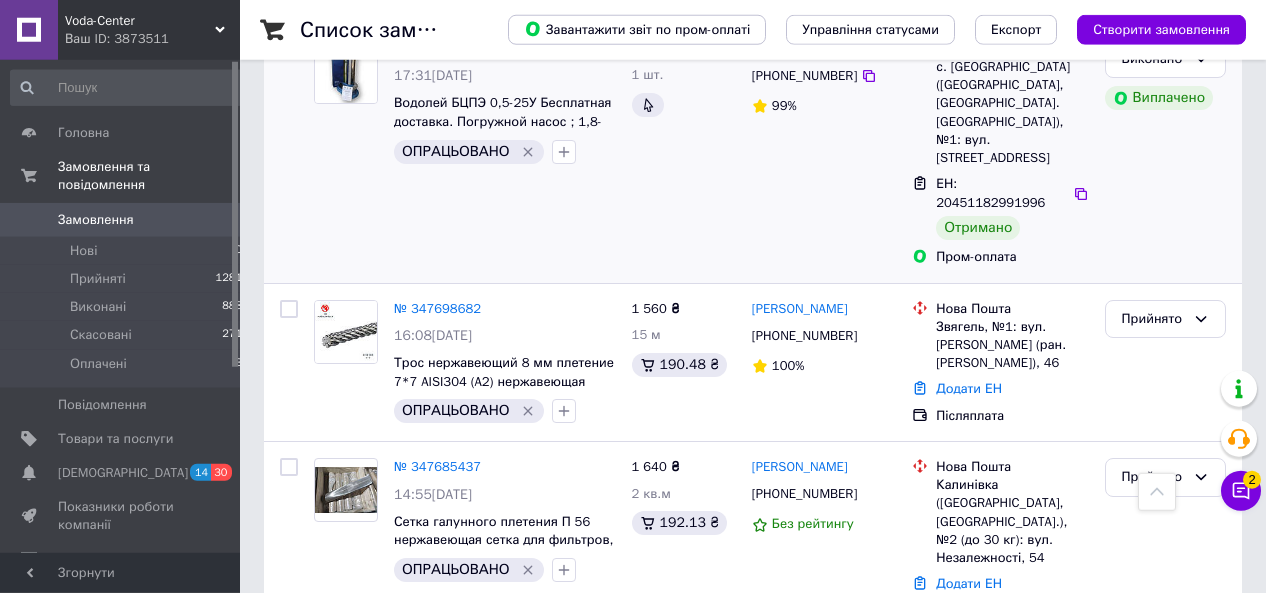 scroll, scrollTop: 832, scrollLeft: 0, axis: vertical 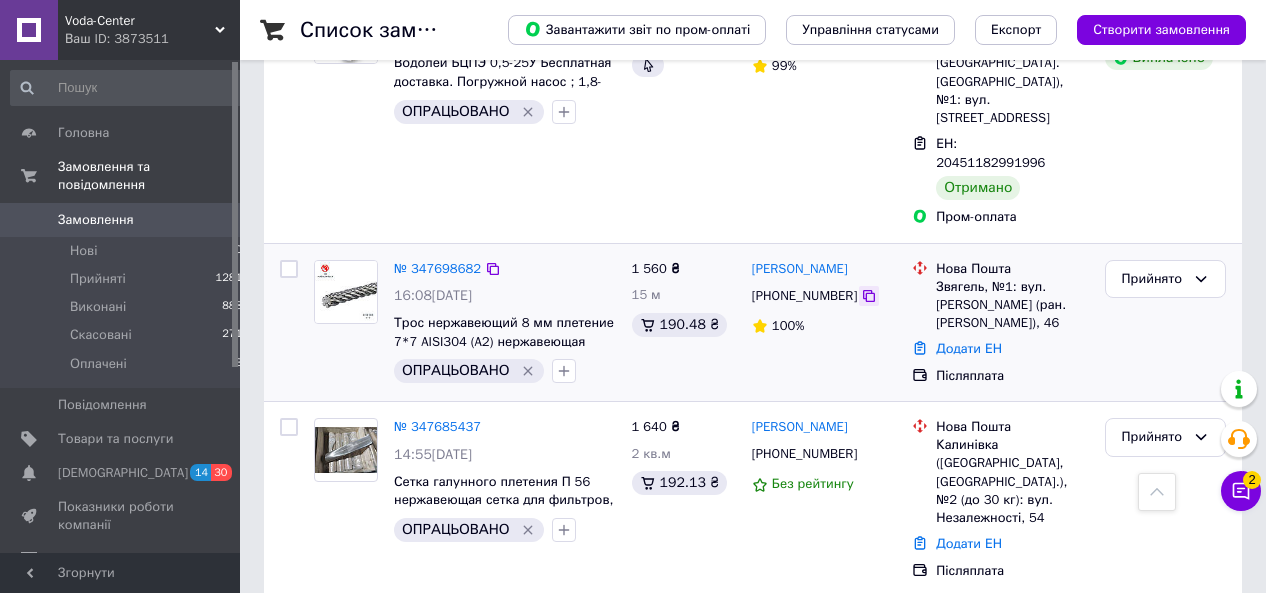 click 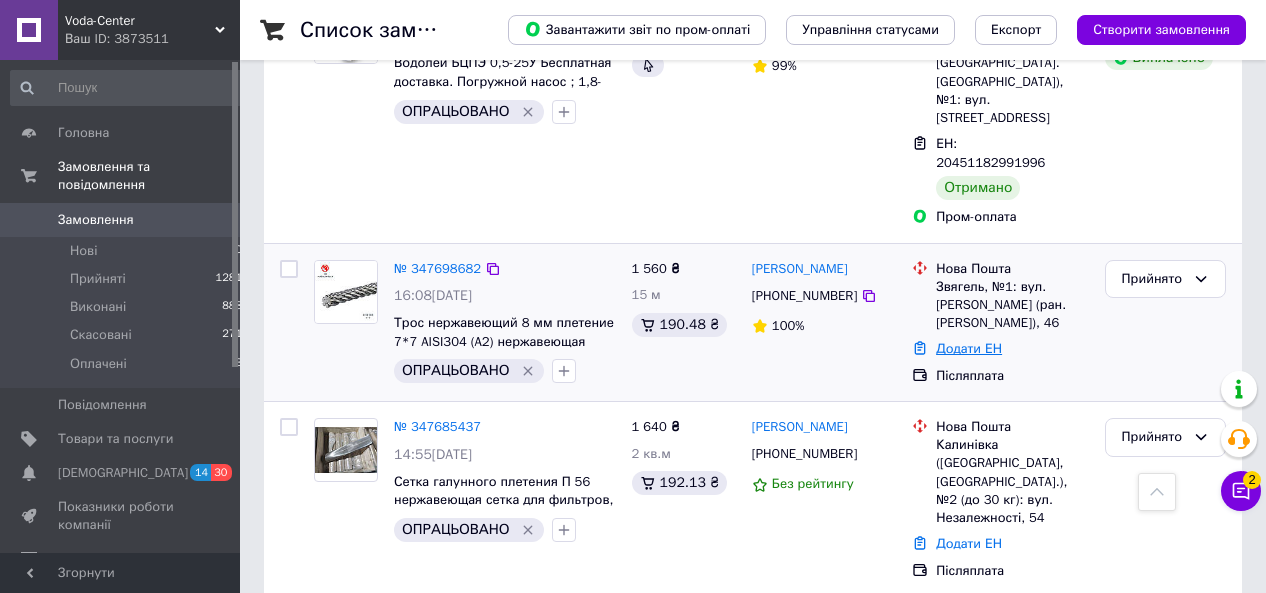 click on "Додати ЕН" at bounding box center [969, 348] 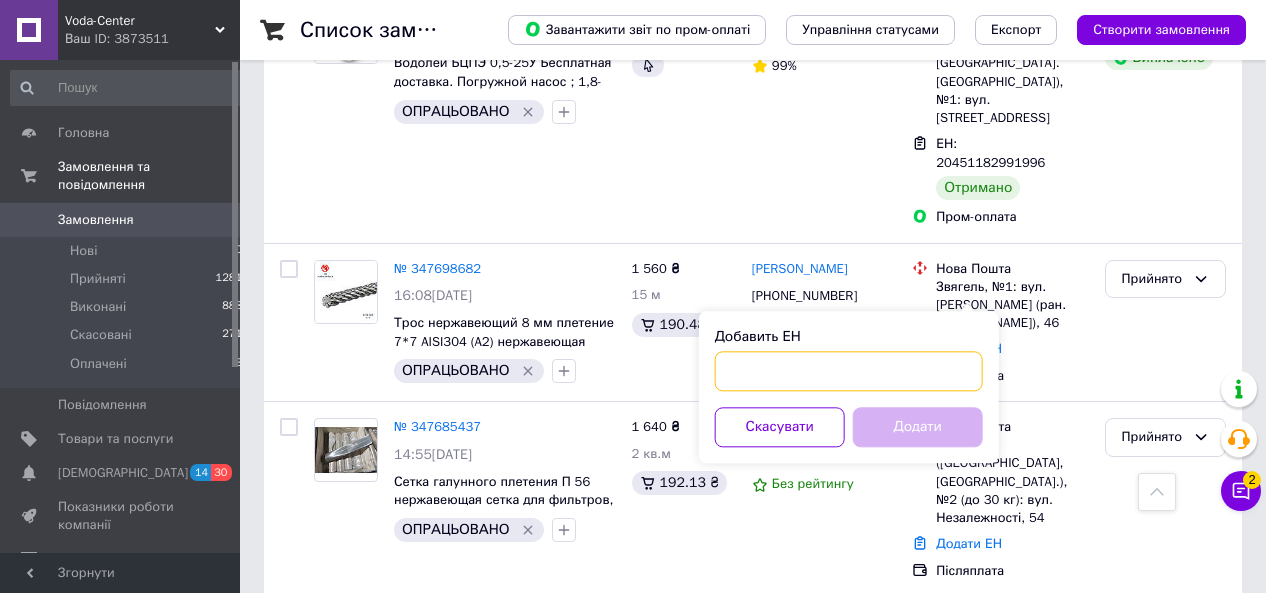 click on "Добавить ЕН" at bounding box center (849, 371) 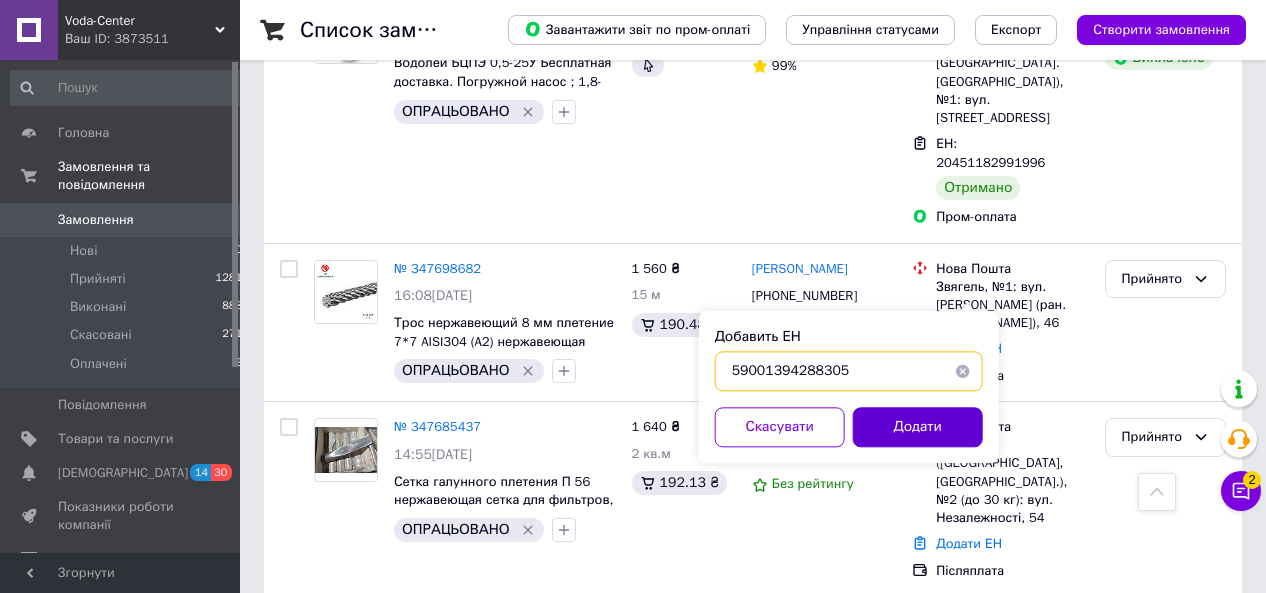 type on "59001394288305" 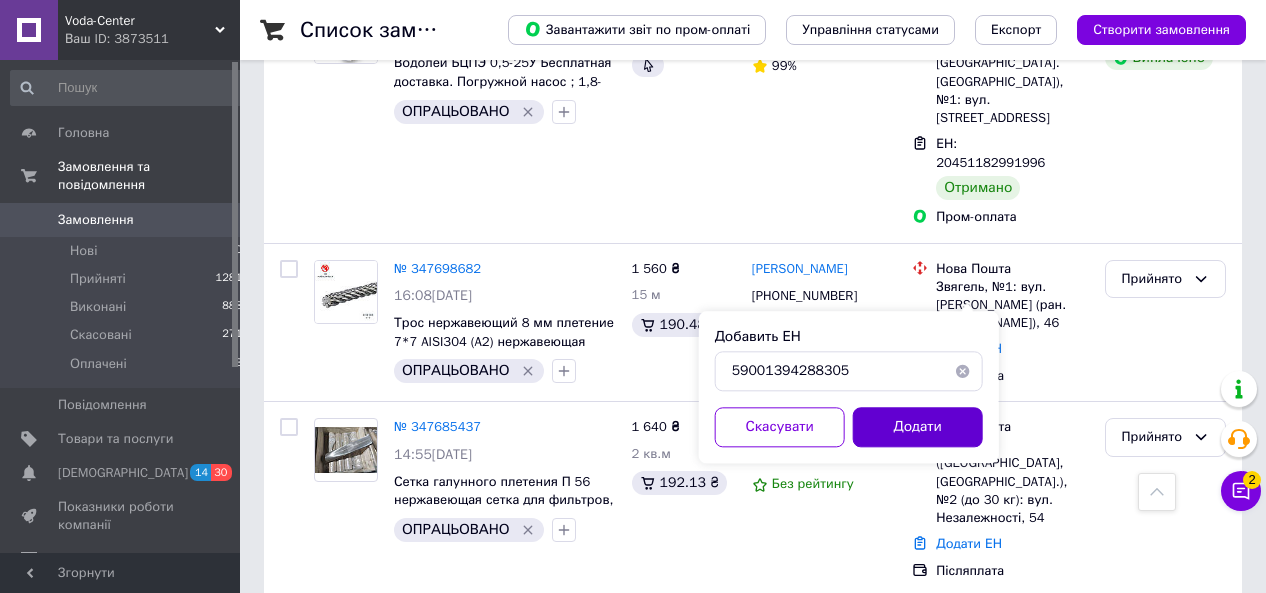click on "Додати" at bounding box center (918, 427) 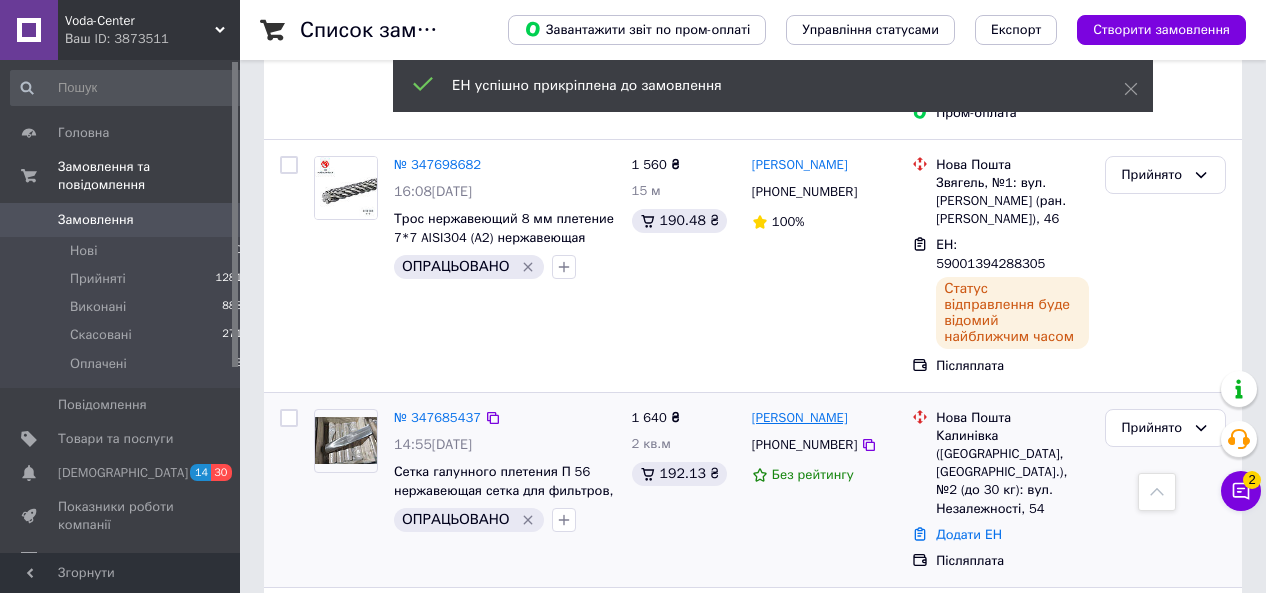 scroll, scrollTop: 1040, scrollLeft: 0, axis: vertical 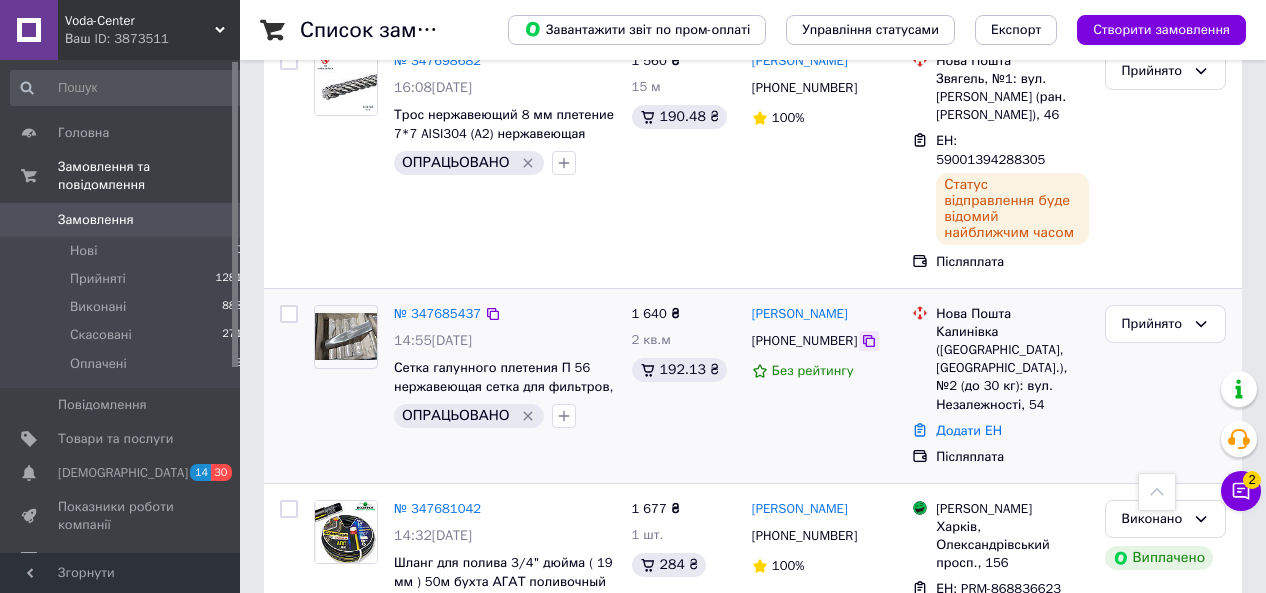 click 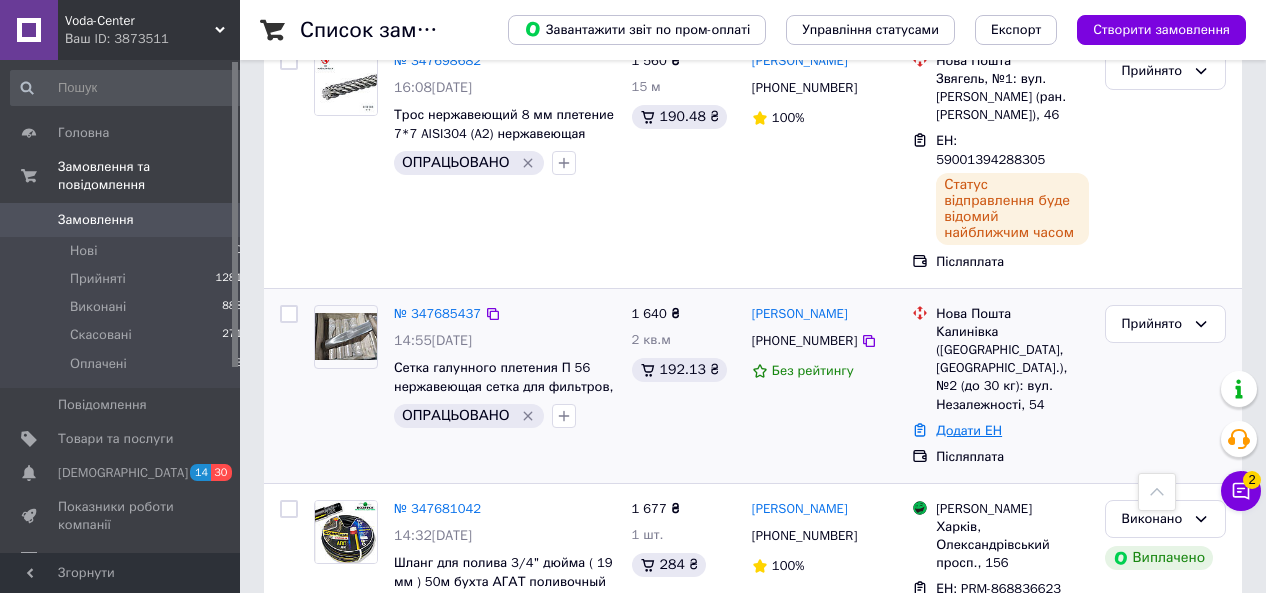 click on "Додати ЕН" at bounding box center [969, 430] 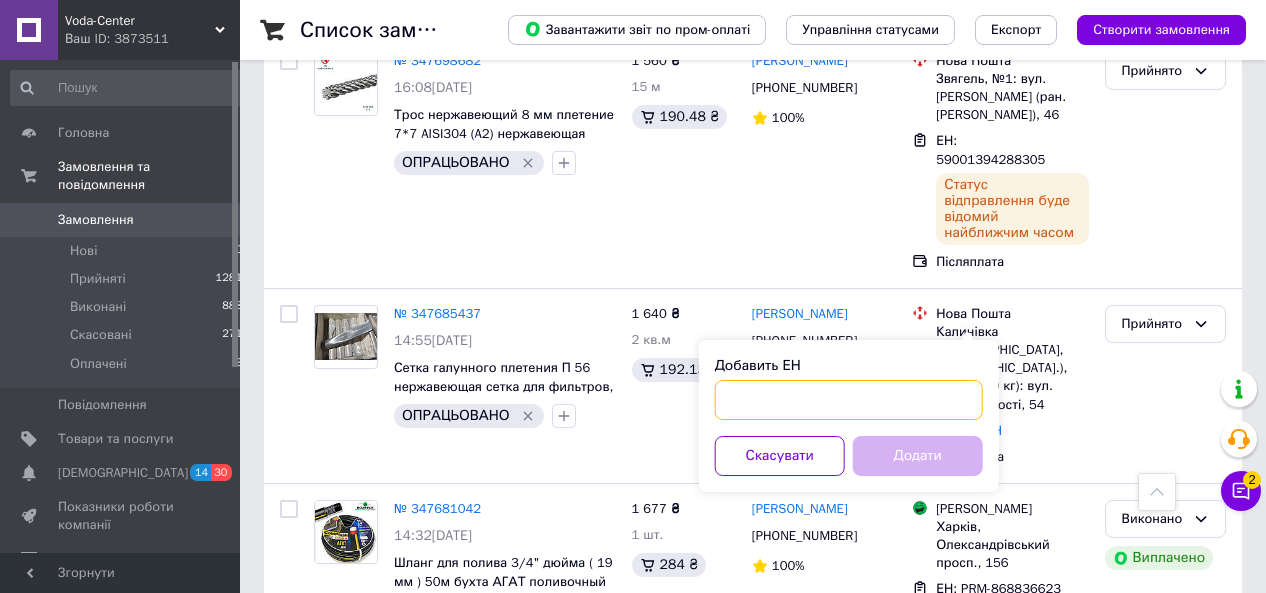 drag, startPoint x: 805, startPoint y: 406, endPoint x: 787, endPoint y: 395, distance: 21.095022 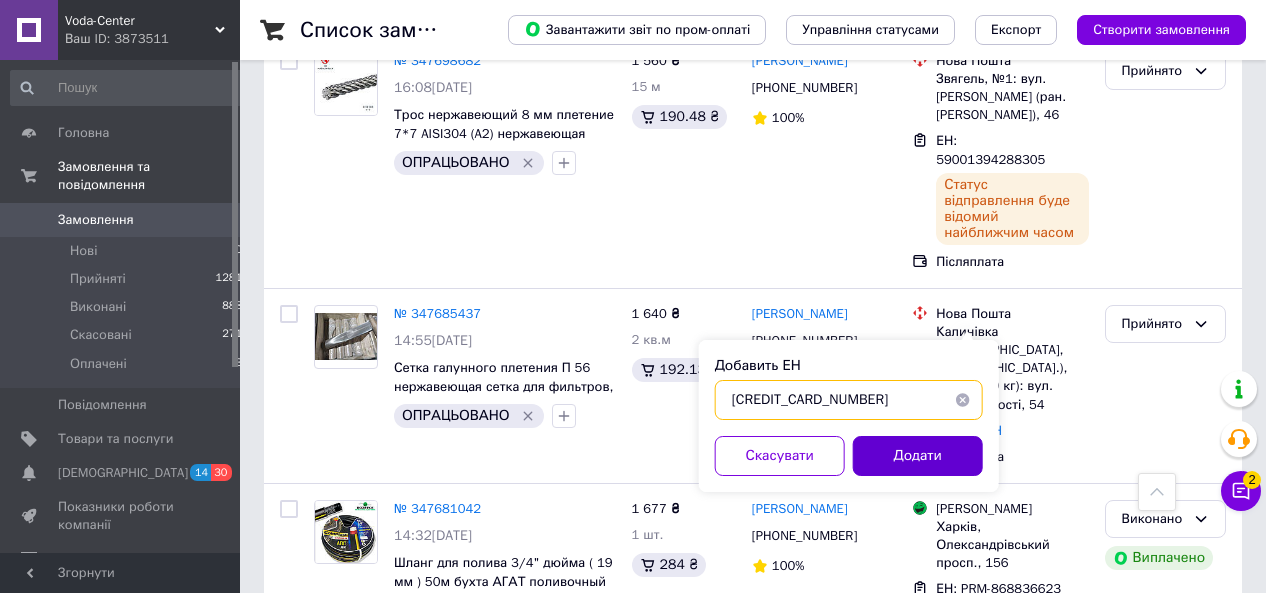 type on "[CREDIT_CARD_NUMBER]" 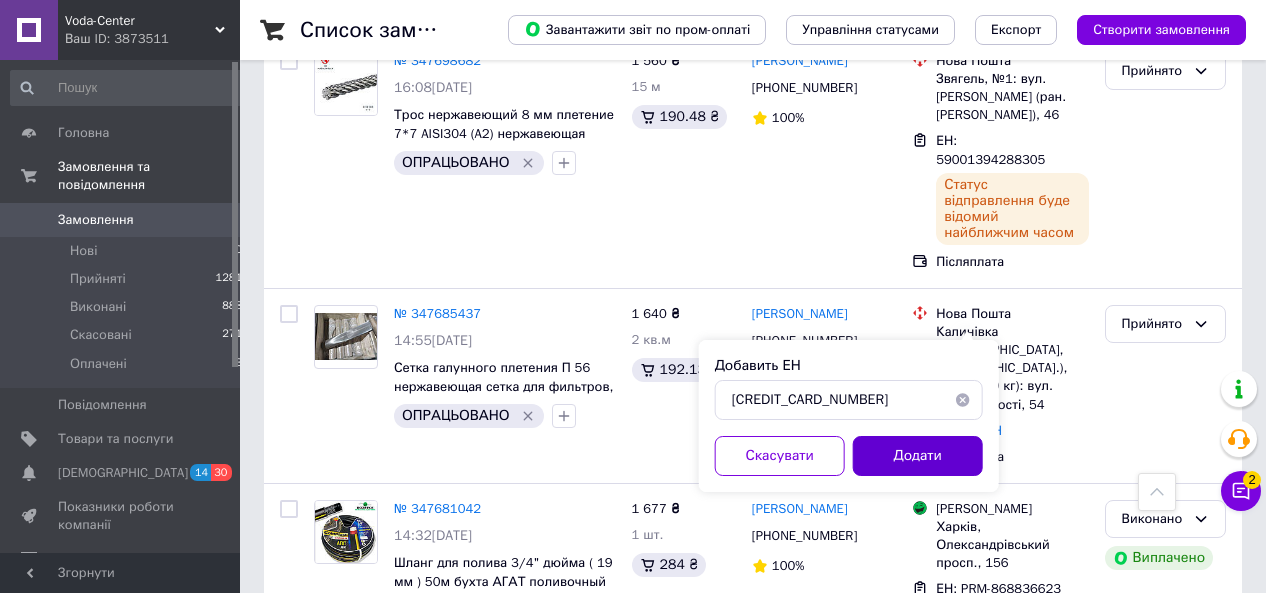 click on "Додати" at bounding box center [918, 456] 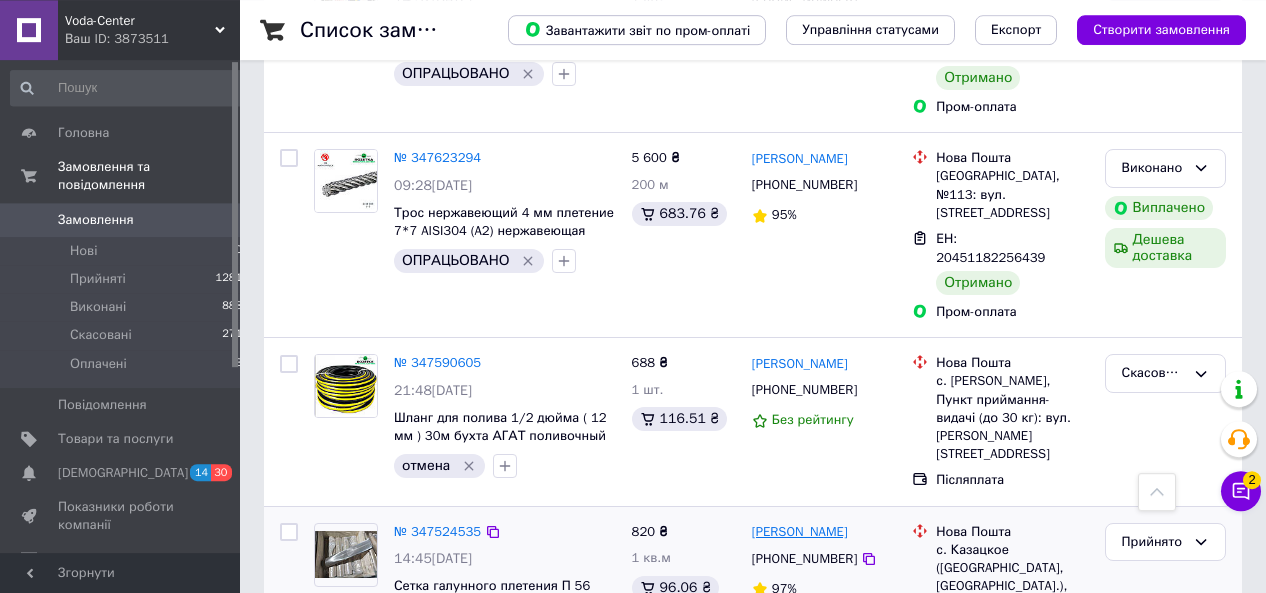 scroll, scrollTop: 1724, scrollLeft: 0, axis: vertical 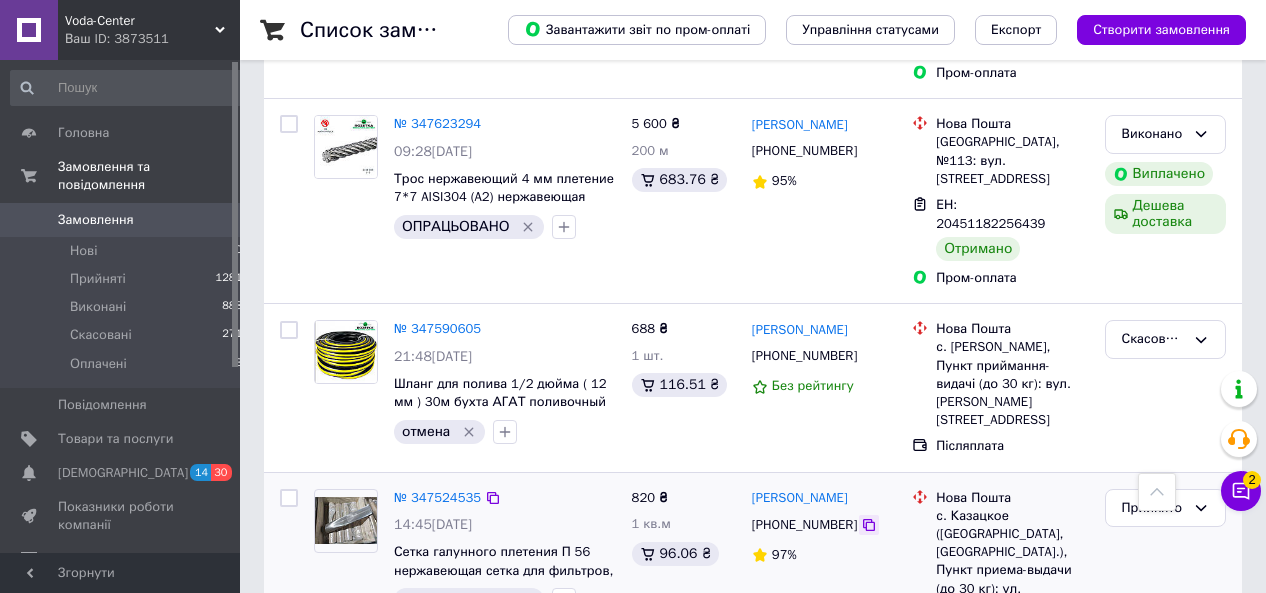 click 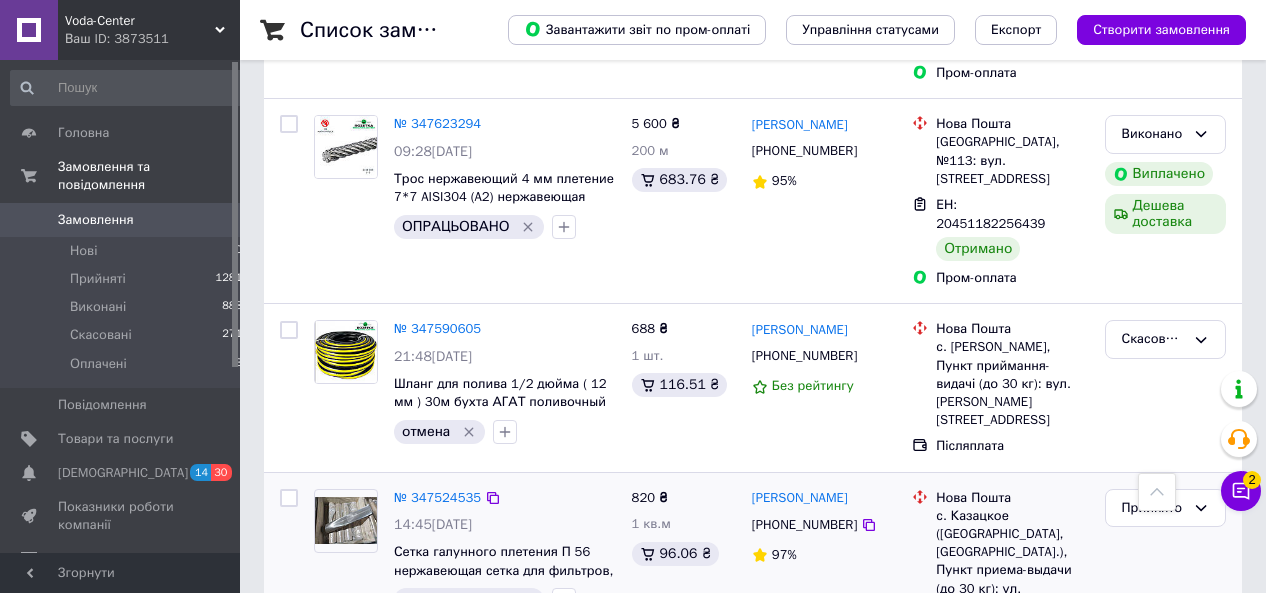 click on "Додати ЕН" at bounding box center (969, 632) 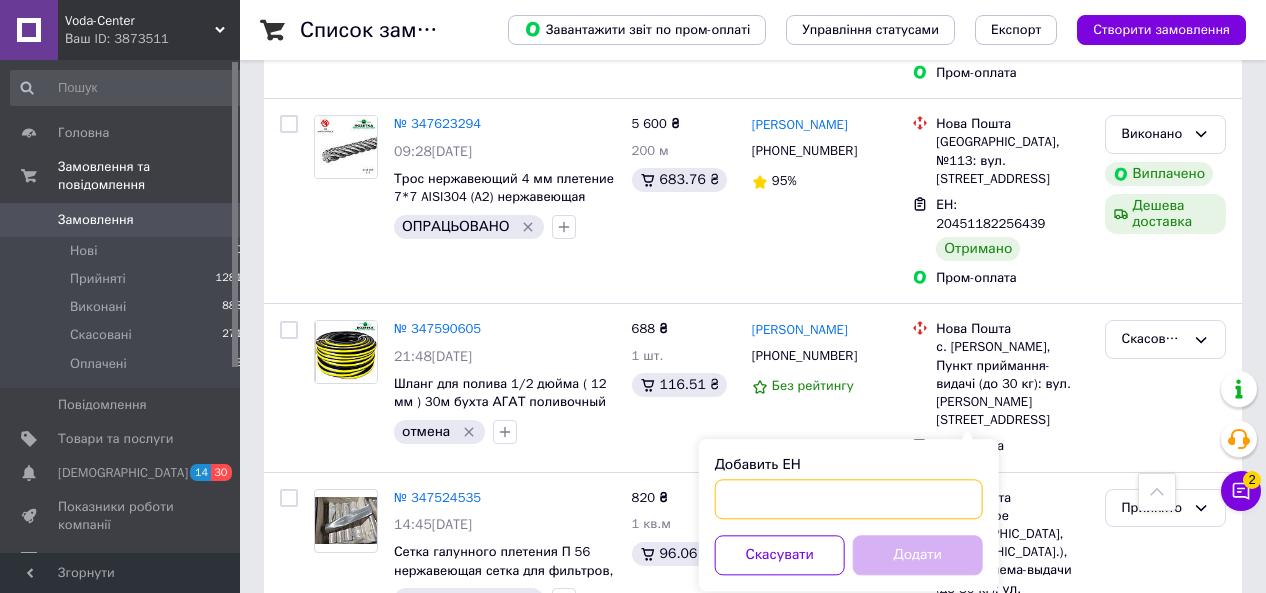 click on "Добавить ЕН" at bounding box center (849, 499) 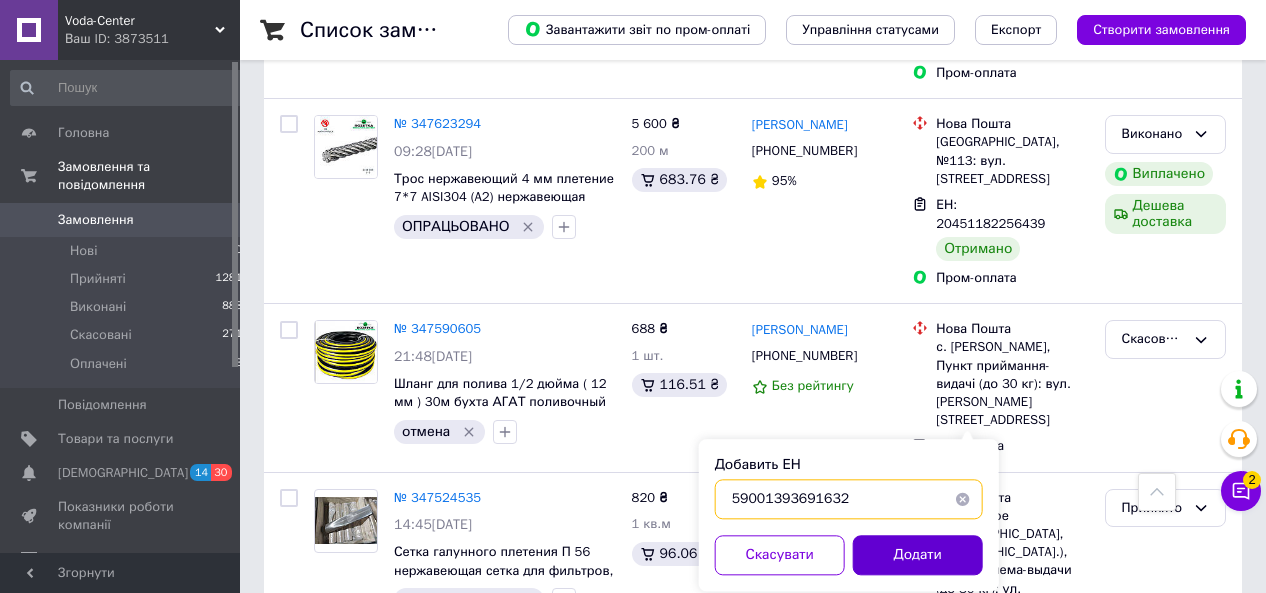 type on "59001393691632" 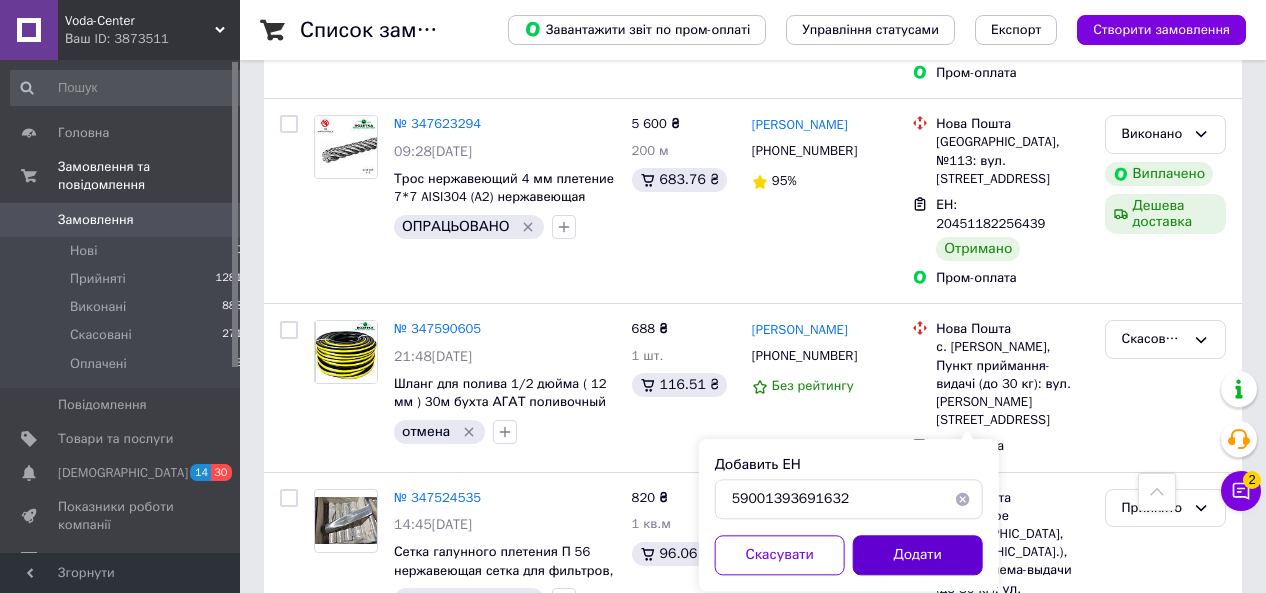 click on "Додати" at bounding box center [918, 555] 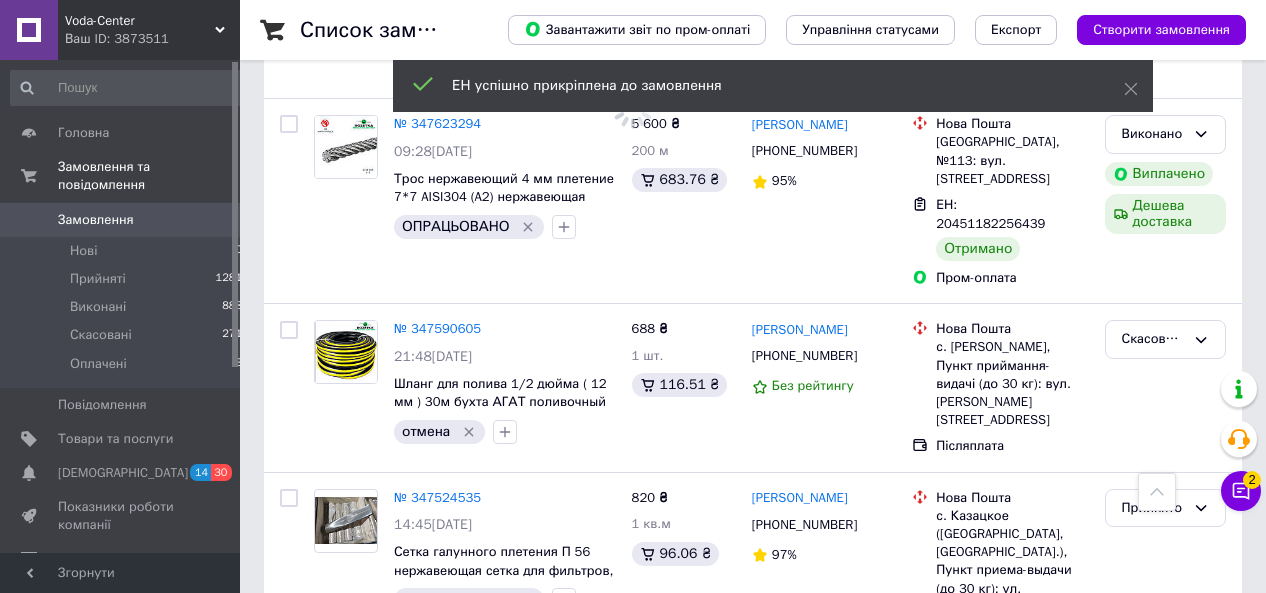 scroll, scrollTop: 1932, scrollLeft: 0, axis: vertical 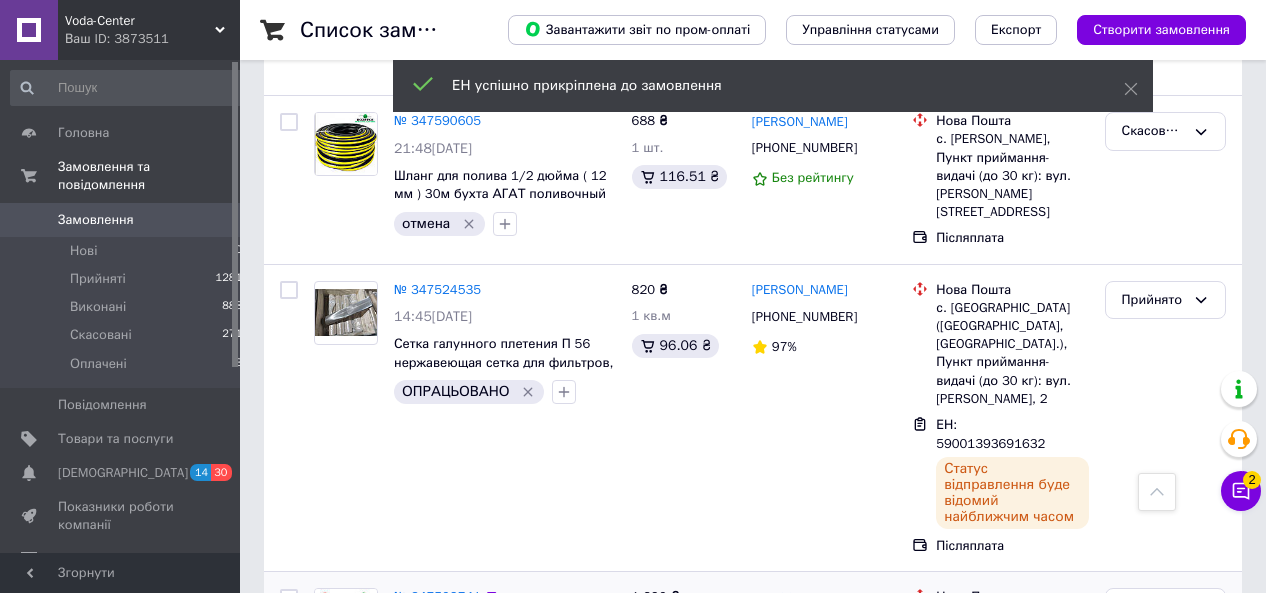 click 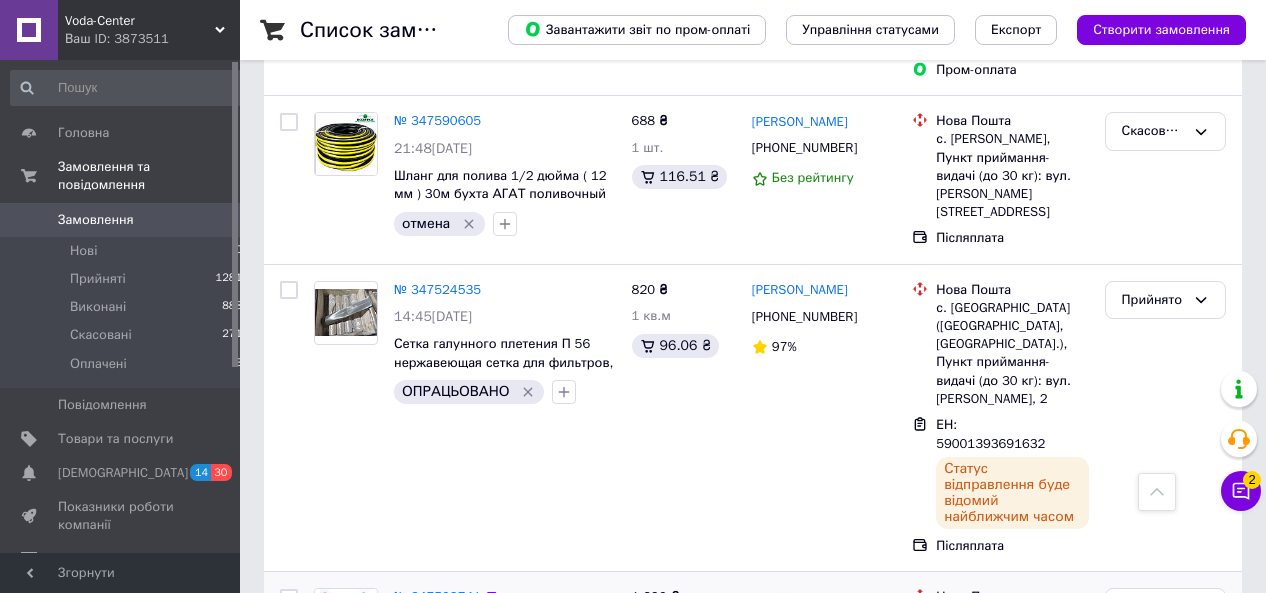 click on "Додати ЕН" at bounding box center [969, 713] 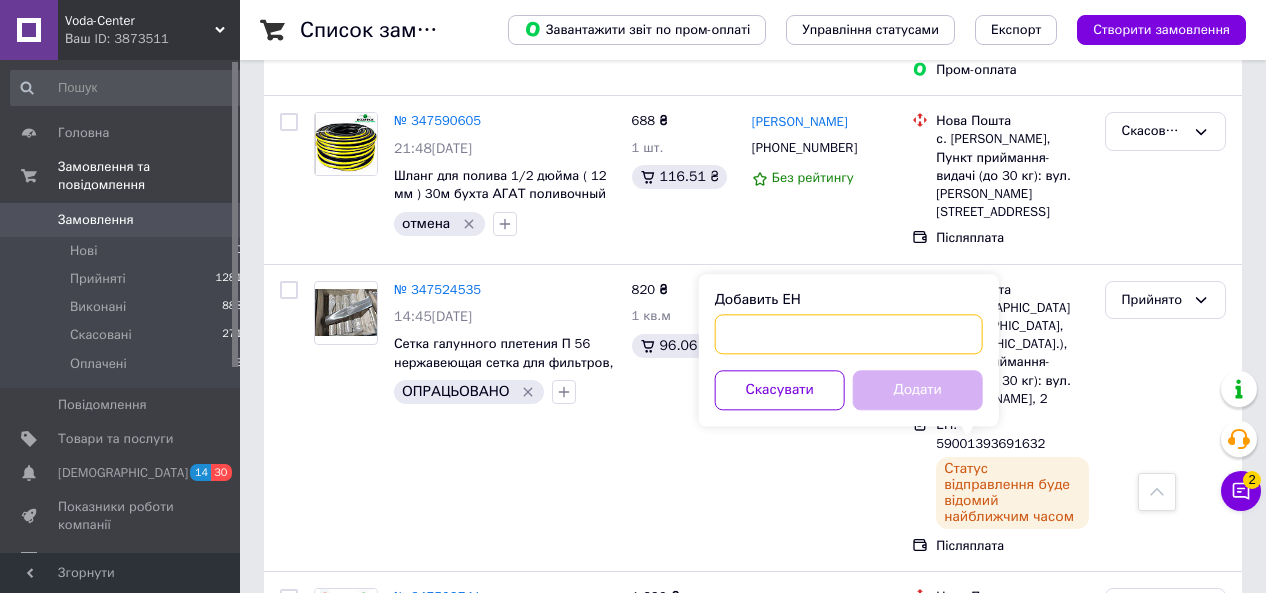click on "Добавить ЕН" at bounding box center (849, 334) 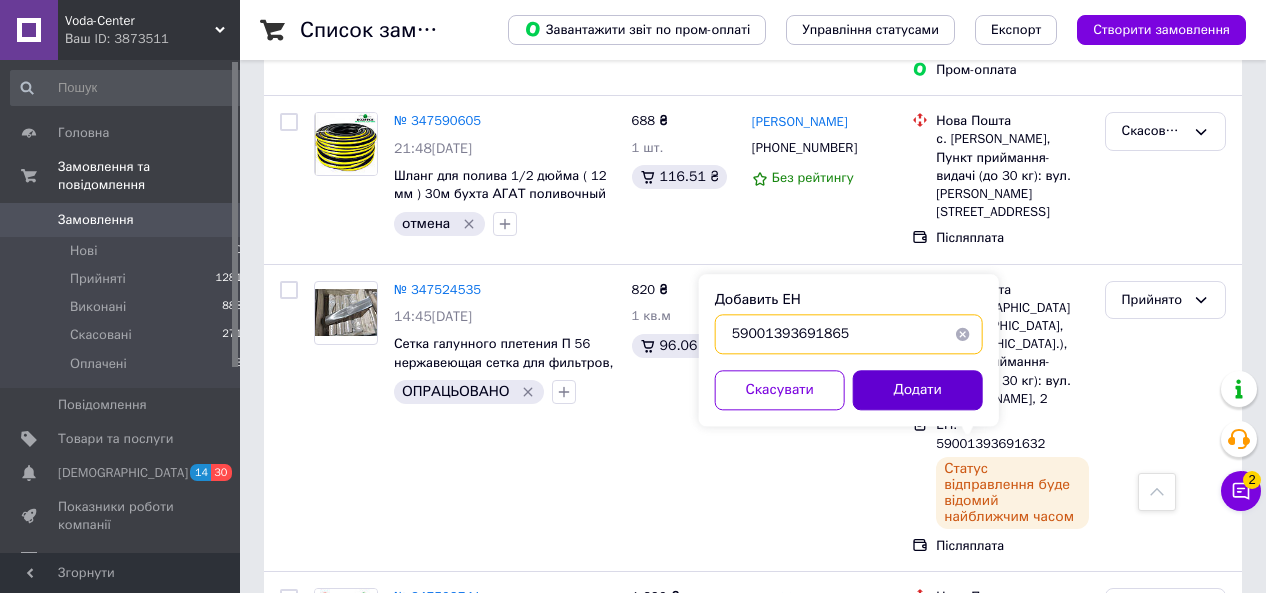 type on "59001393691865" 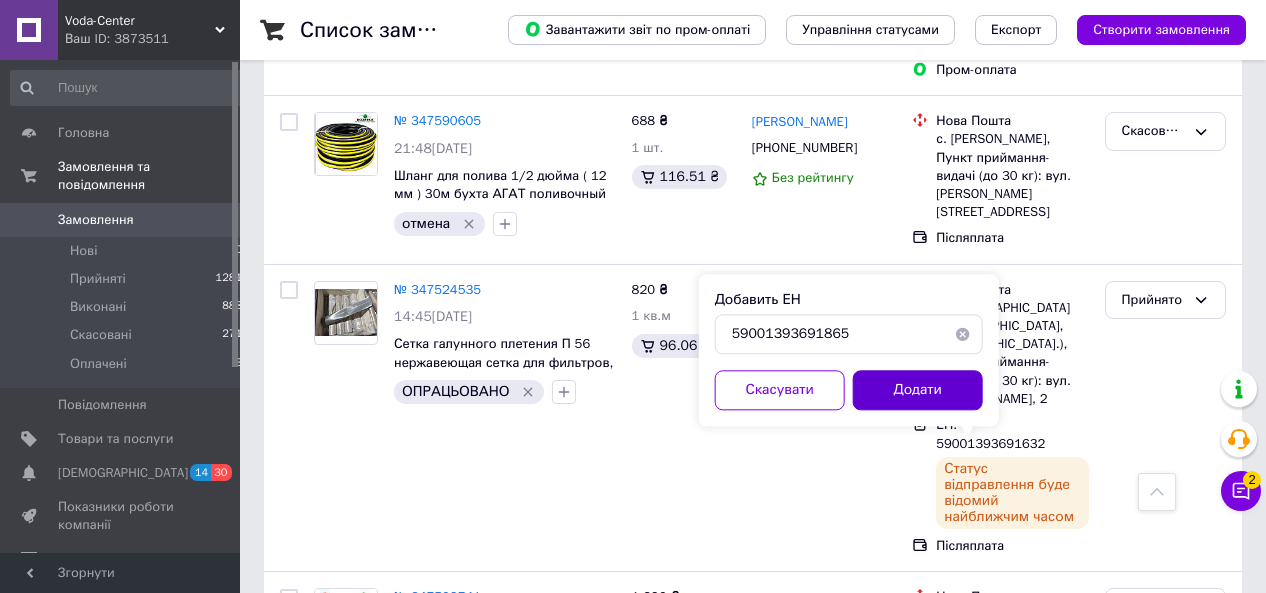 click on "Додати" at bounding box center (918, 390) 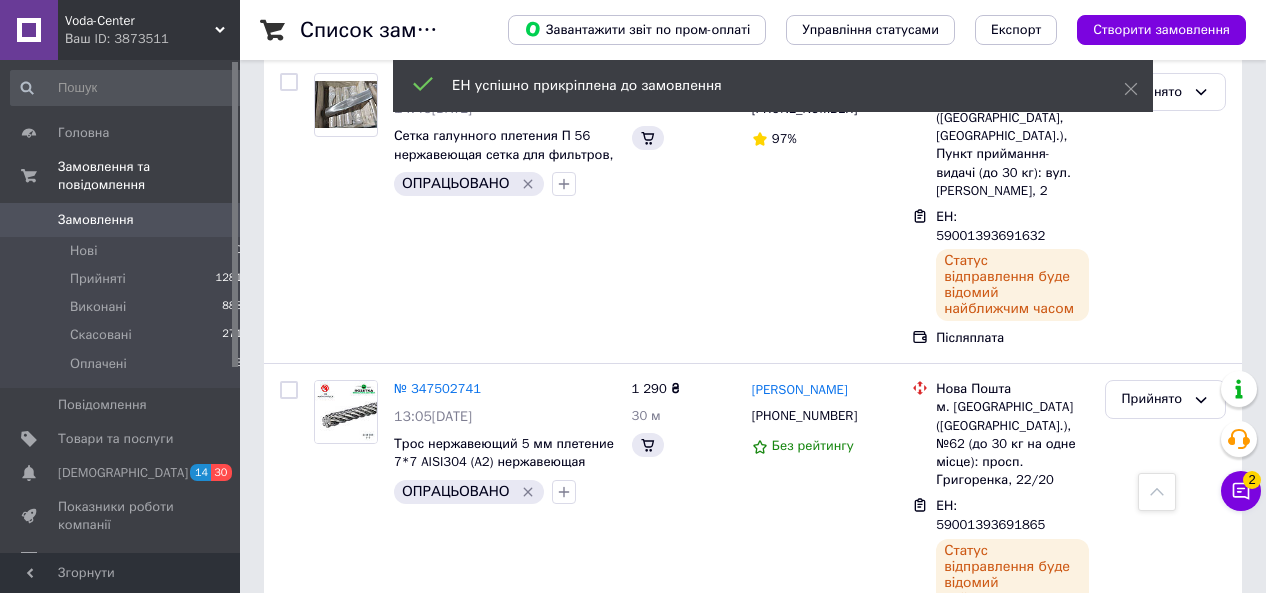 scroll, scrollTop: 2244, scrollLeft: 0, axis: vertical 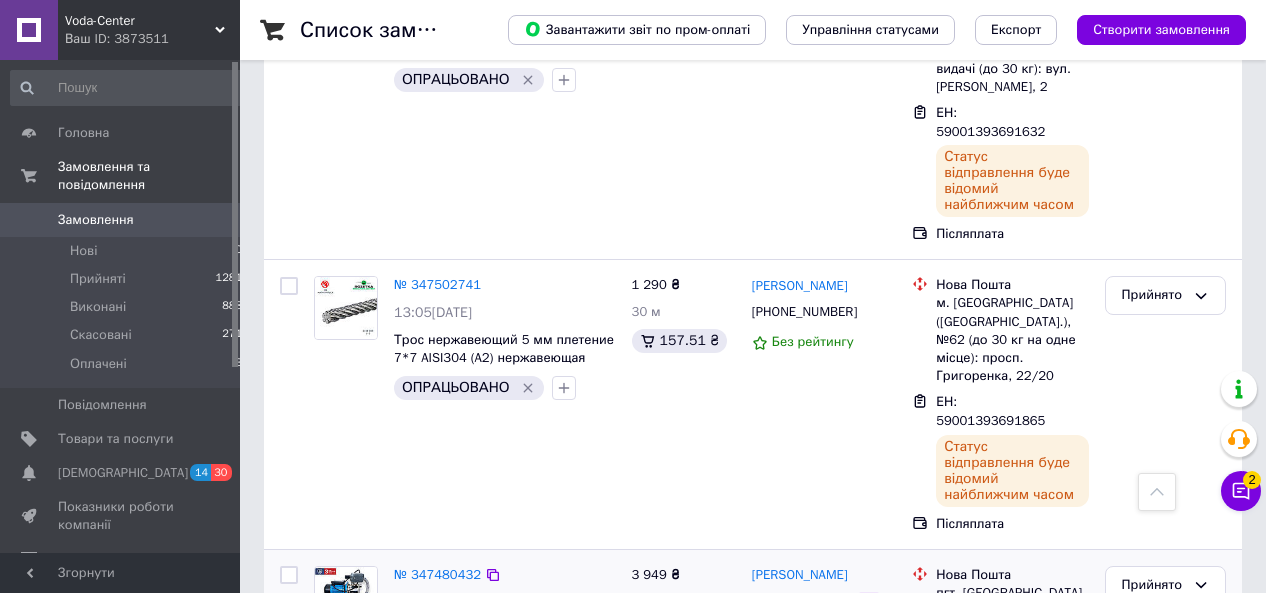 click 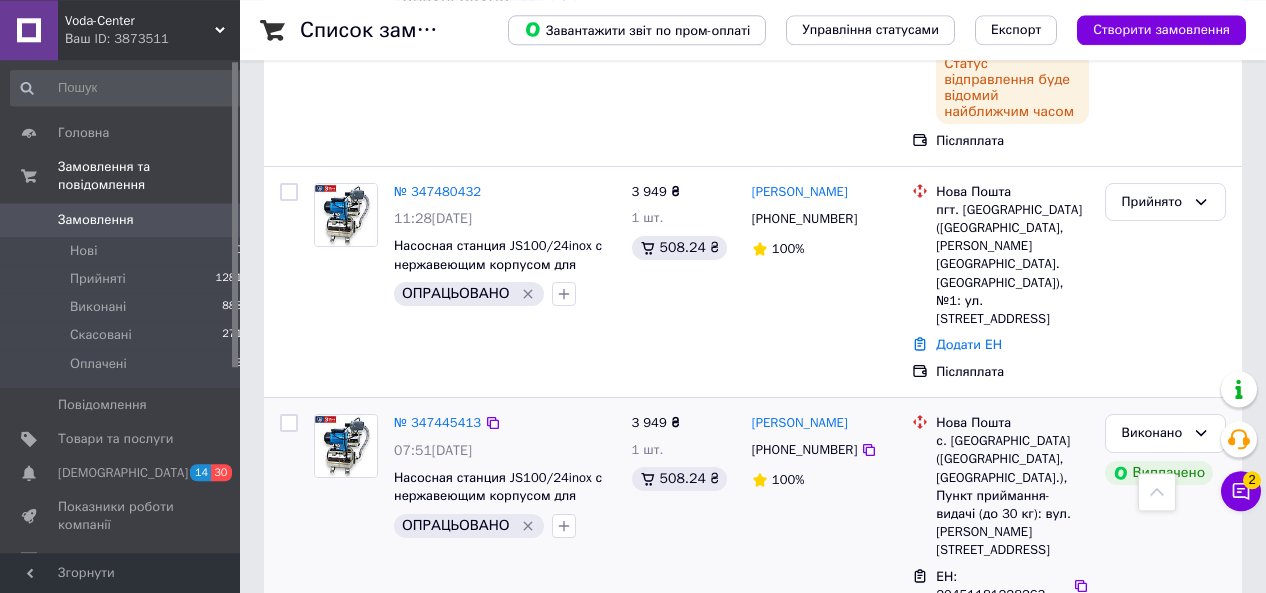 scroll, scrollTop: 2660, scrollLeft: 0, axis: vertical 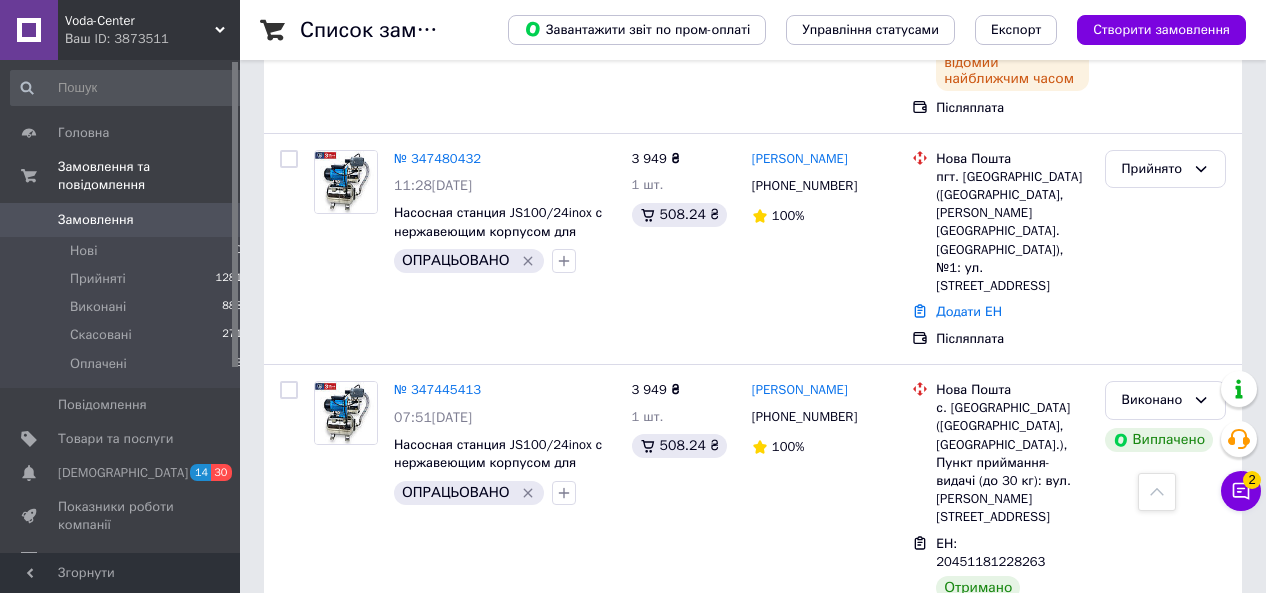 click 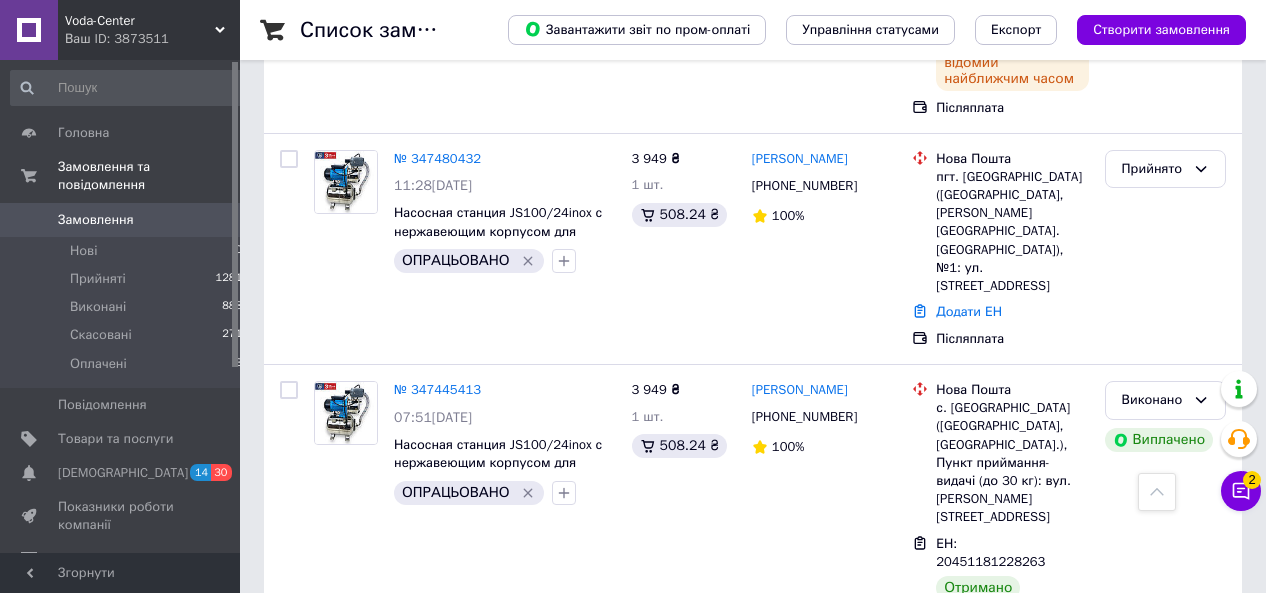 click on "Додати ЕН" at bounding box center (969, 748) 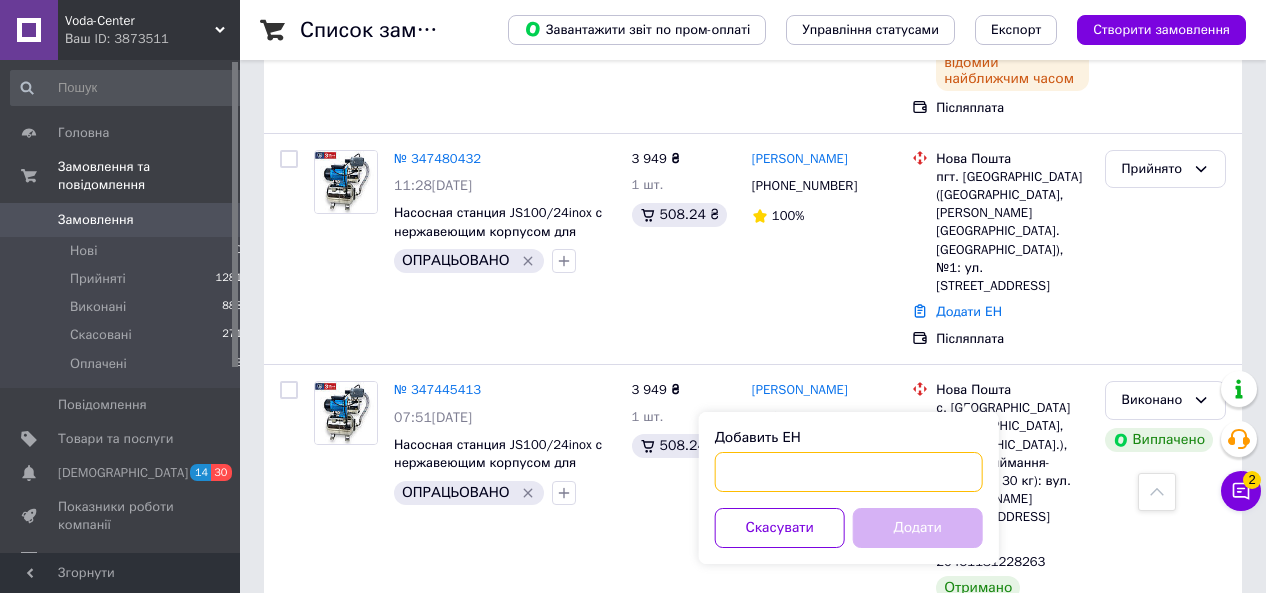 click on "Добавить ЕН" at bounding box center (849, 472) 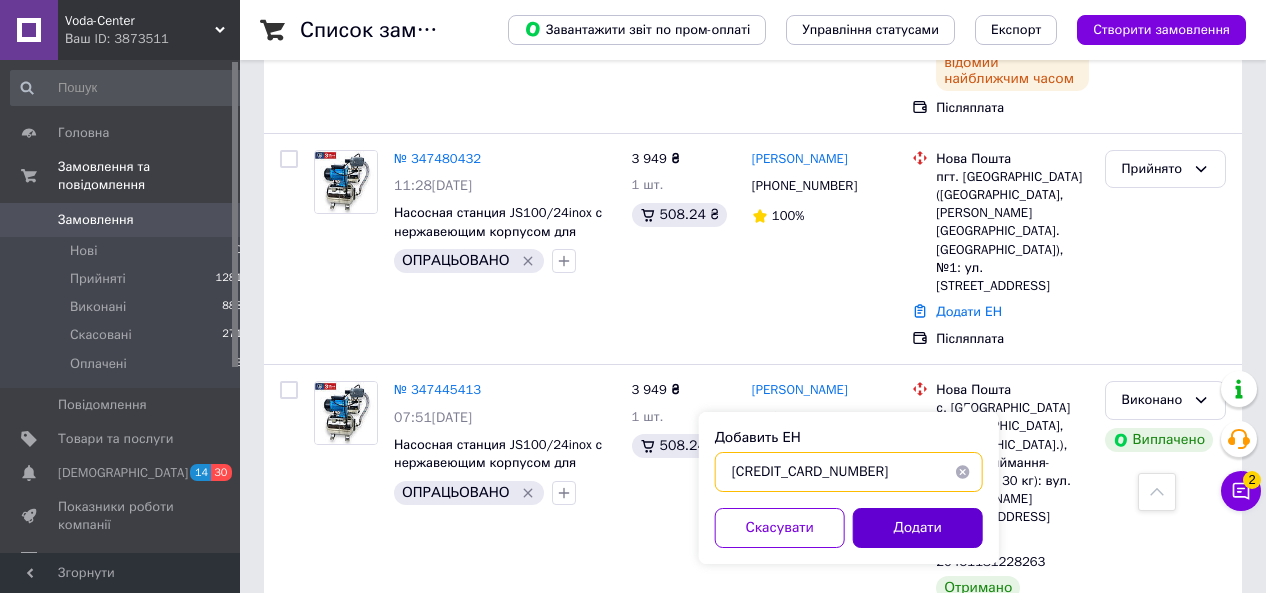 type on "[CREDIT_CARD_NUMBER]" 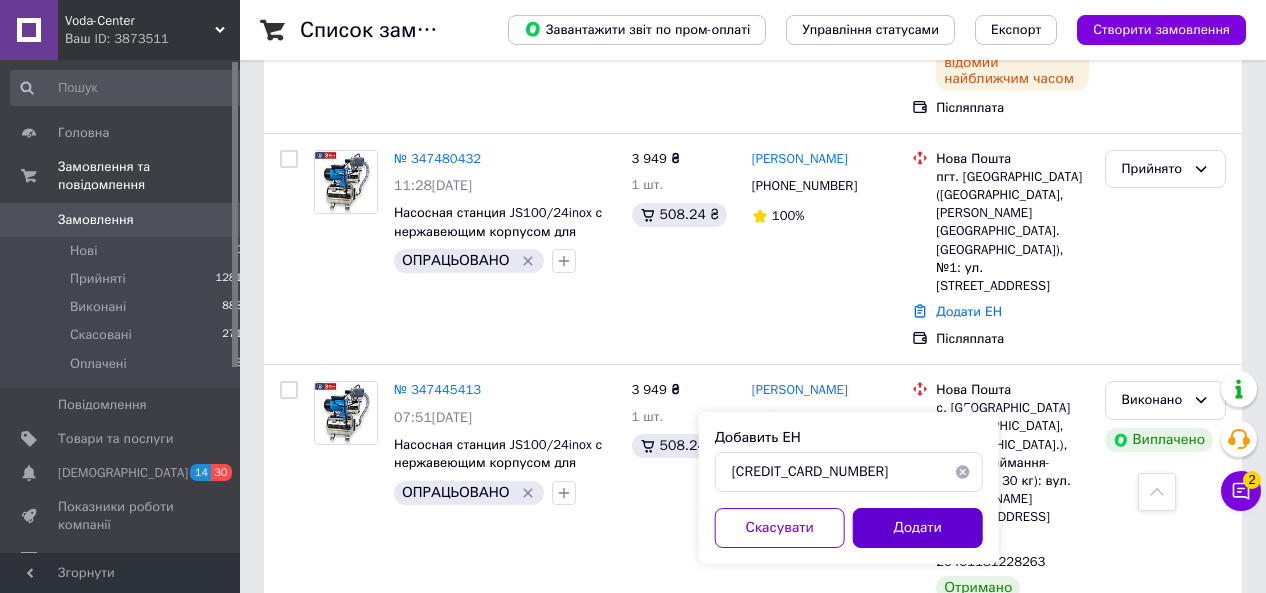 click on "Додати" at bounding box center [918, 528] 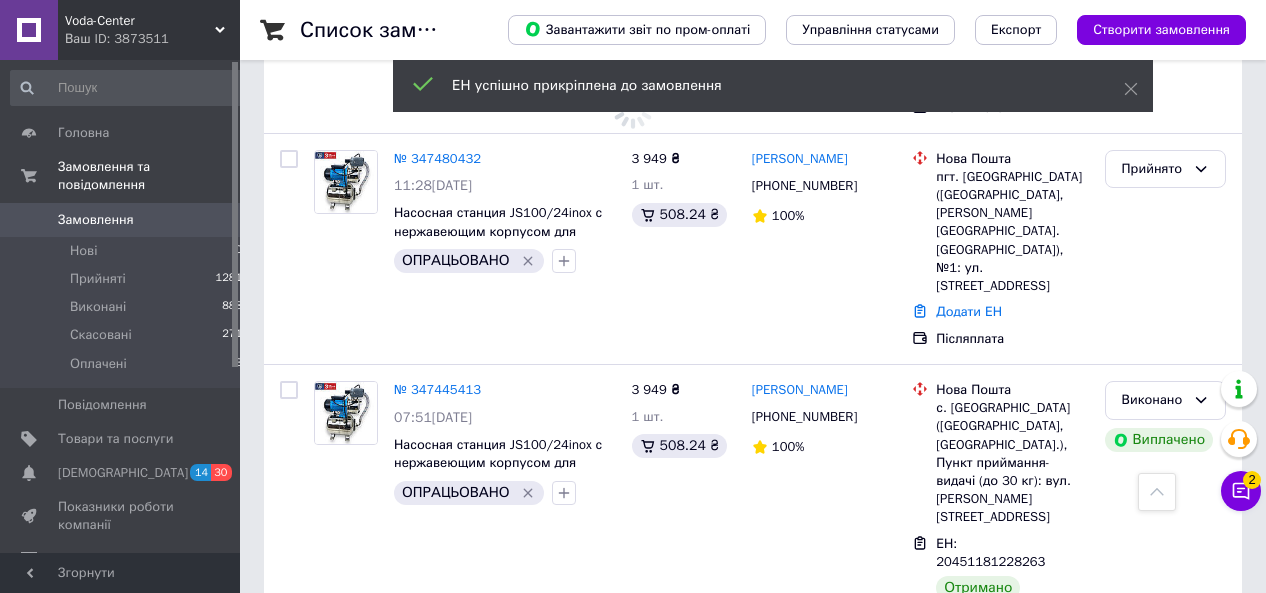 scroll, scrollTop: 2868, scrollLeft: 0, axis: vertical 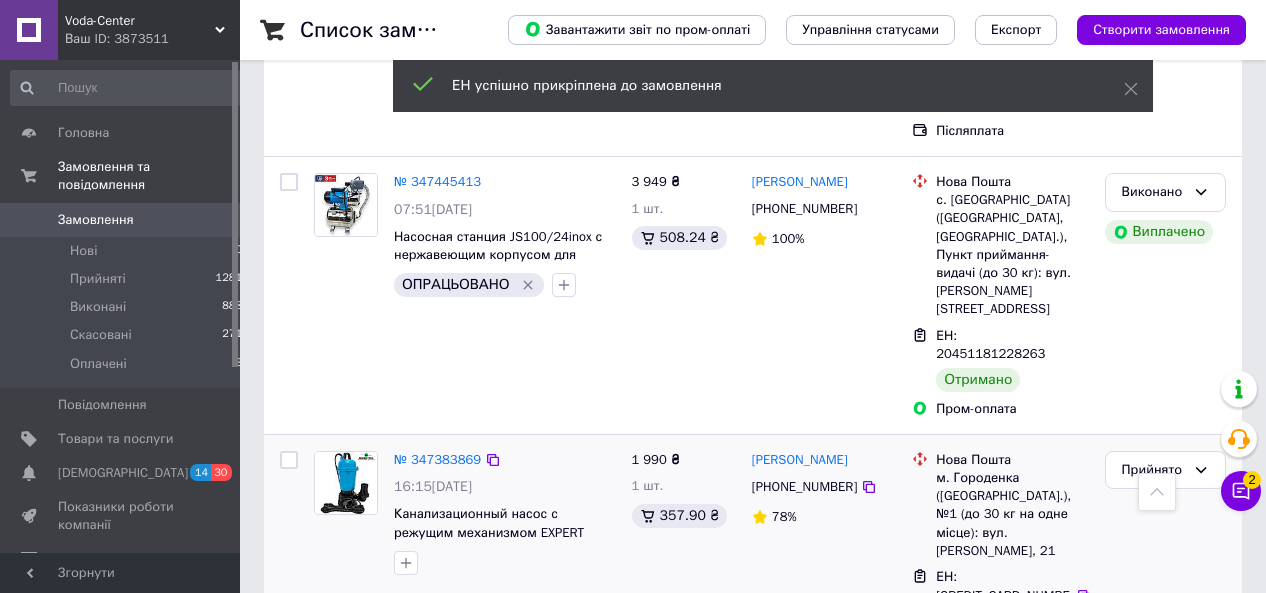 click on "[PERSON_NAME] [PHONE_NUMBER] 78%" at bounding box center [824, 588] 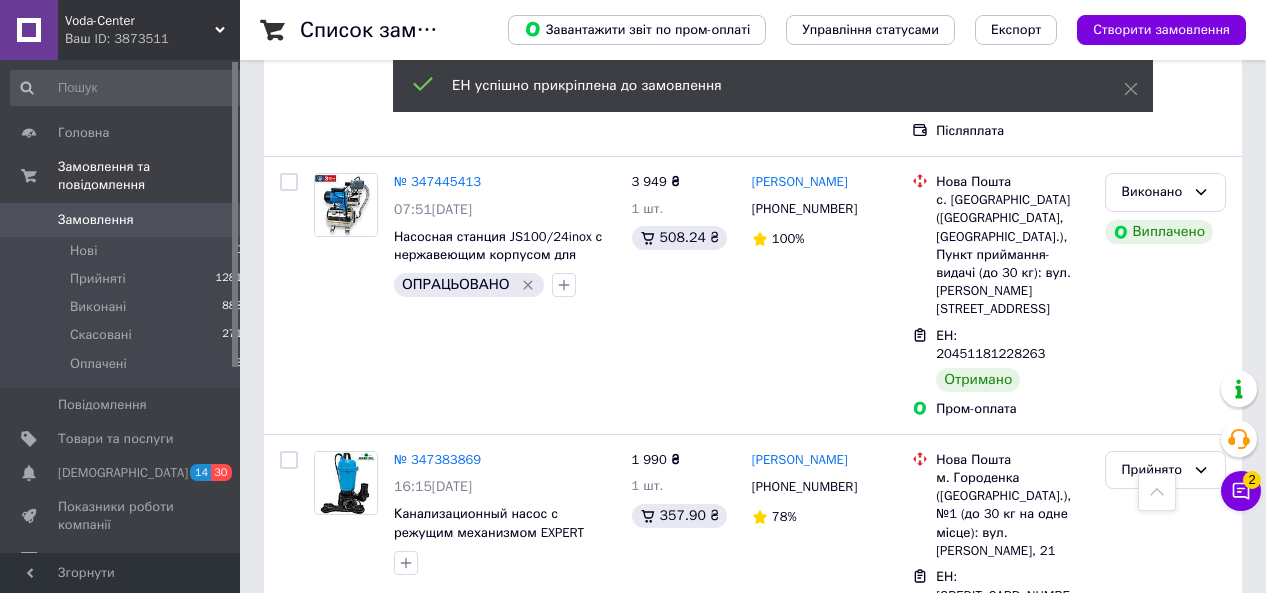click 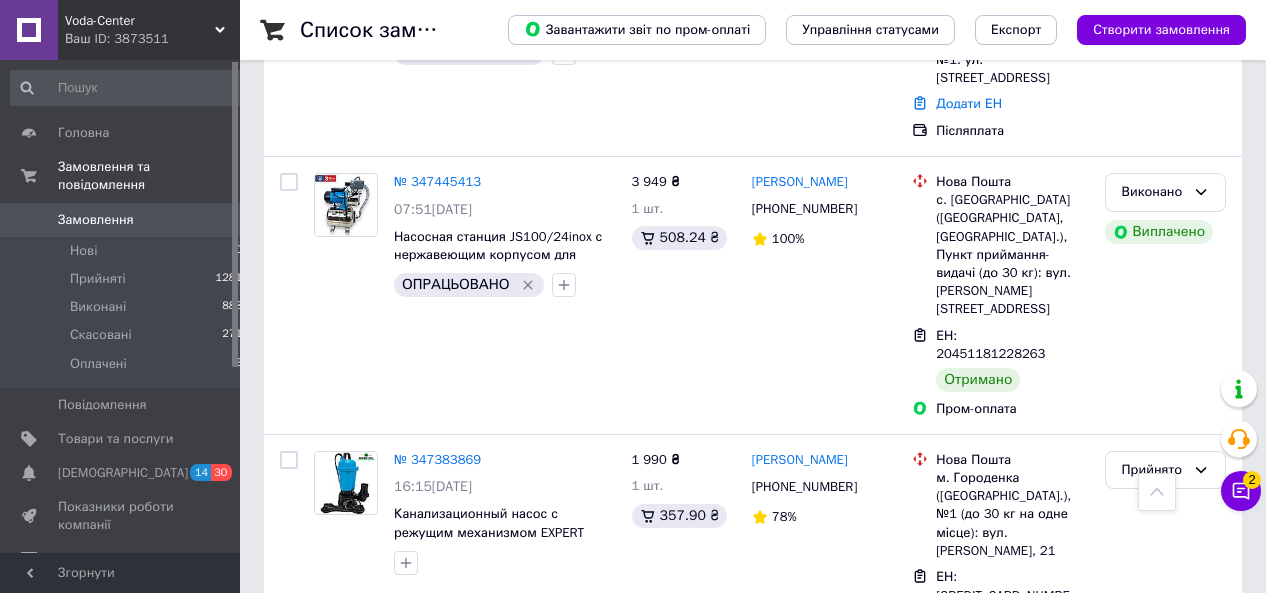 click on "Додати ЕН" at bounding box center [969, 829] 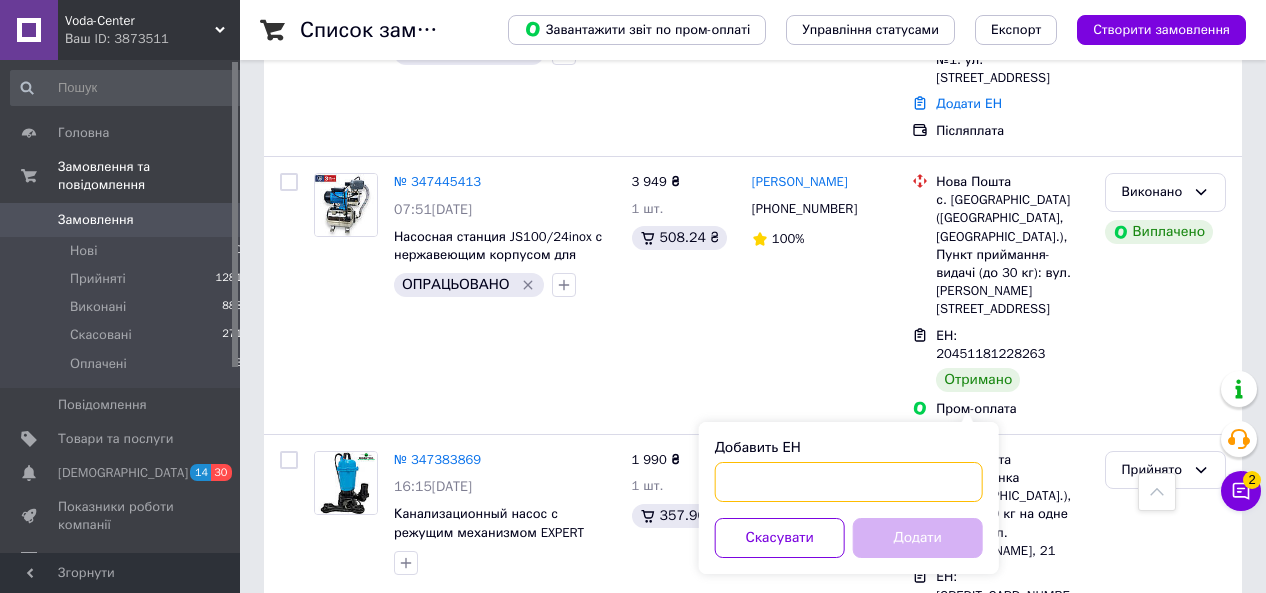click on "Добавить ЕН" at bounding box center (849, 482) 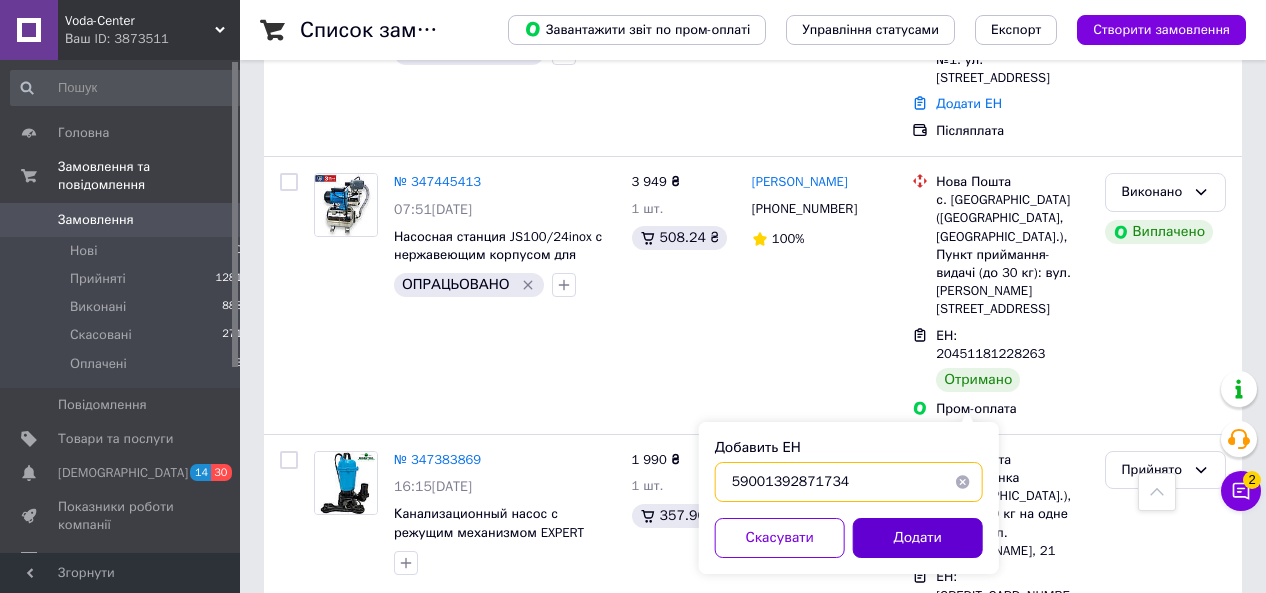 type on "59001392871734" 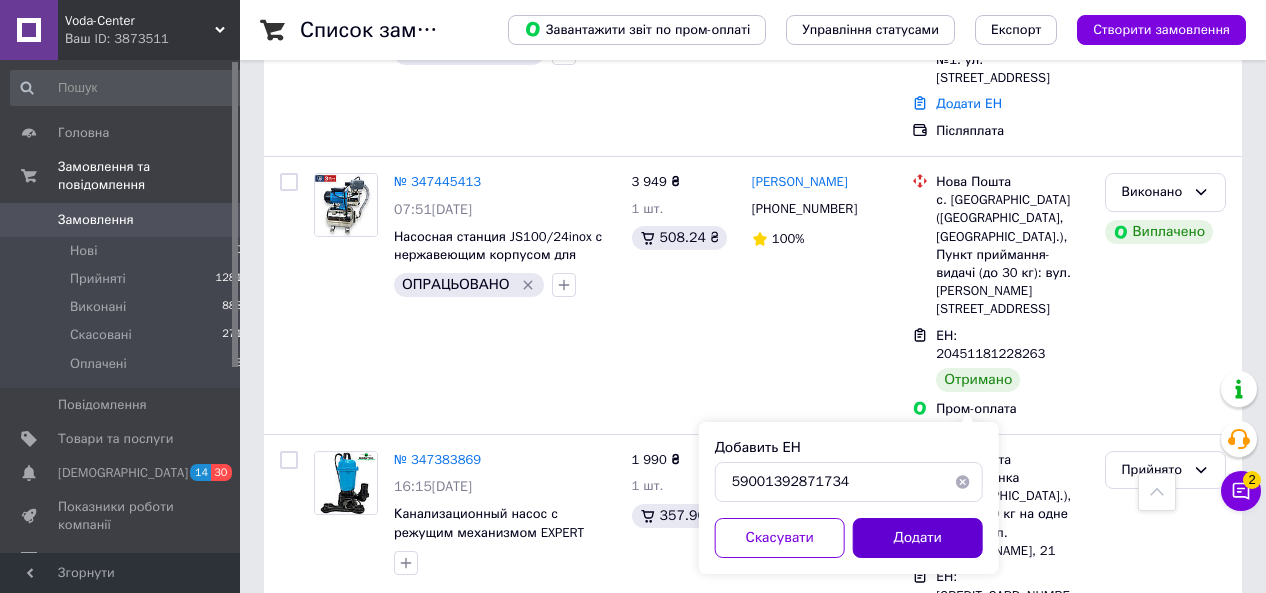 click on "Додати" at bounding box center [918, 538] 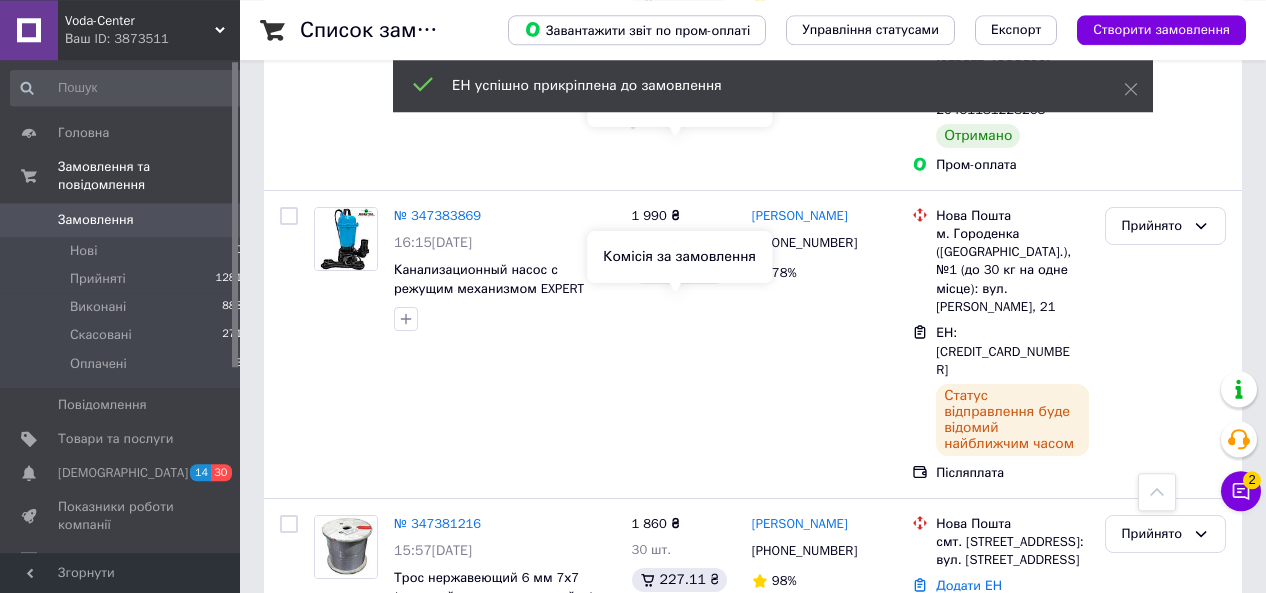 scroll, scrollTop: 3180, scrollLeft: 0, axis: vertical 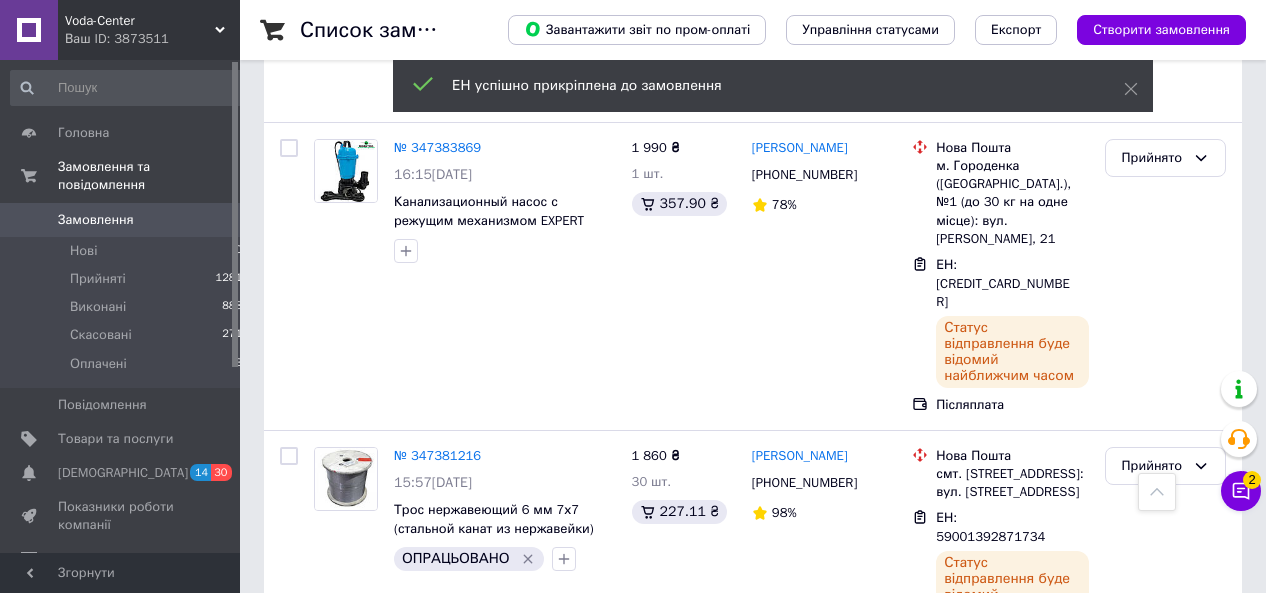 click 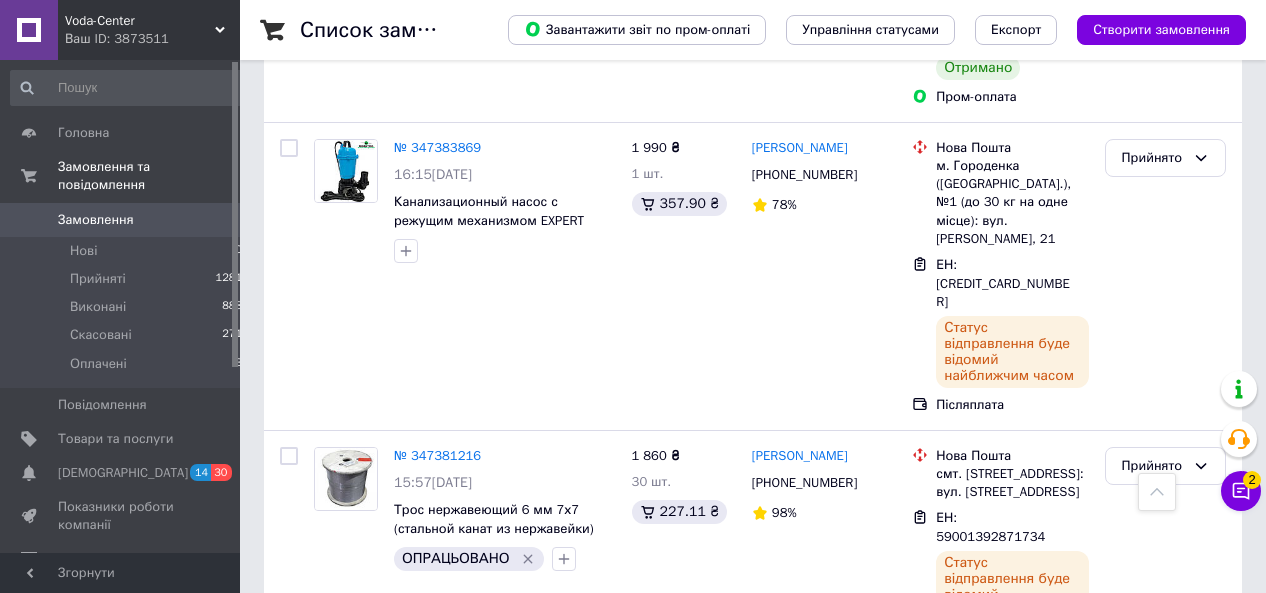 click on "Додати ЕН" at bounding box center [969, 825] 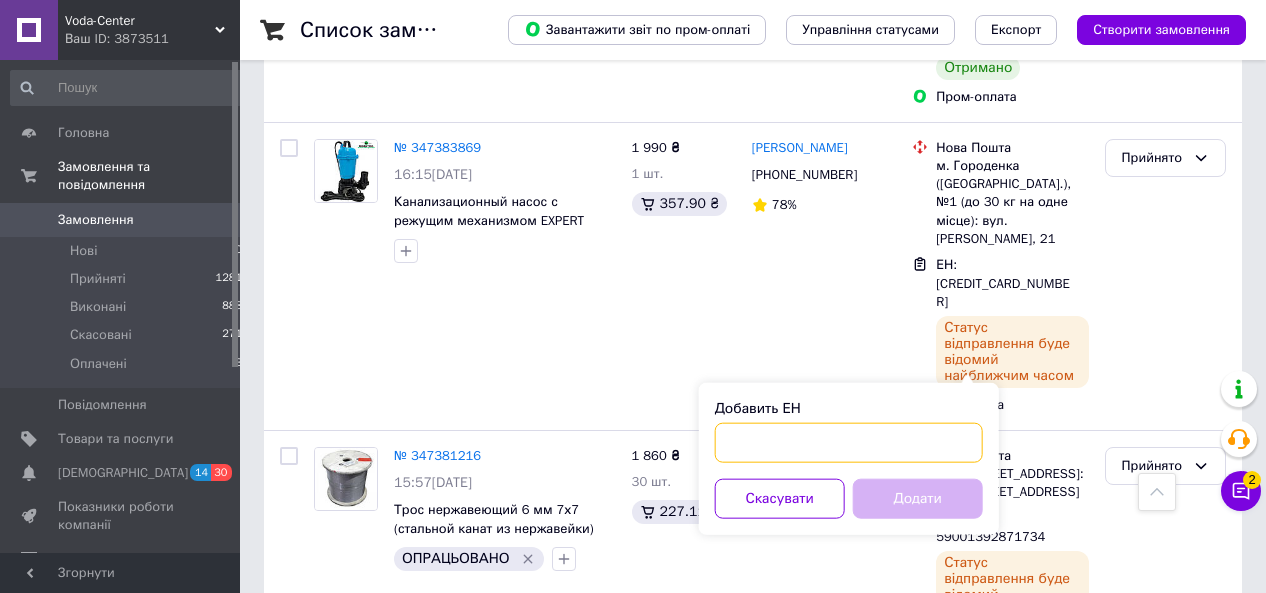 click on "Добавить ЕН" at bounding box center [849, 443] 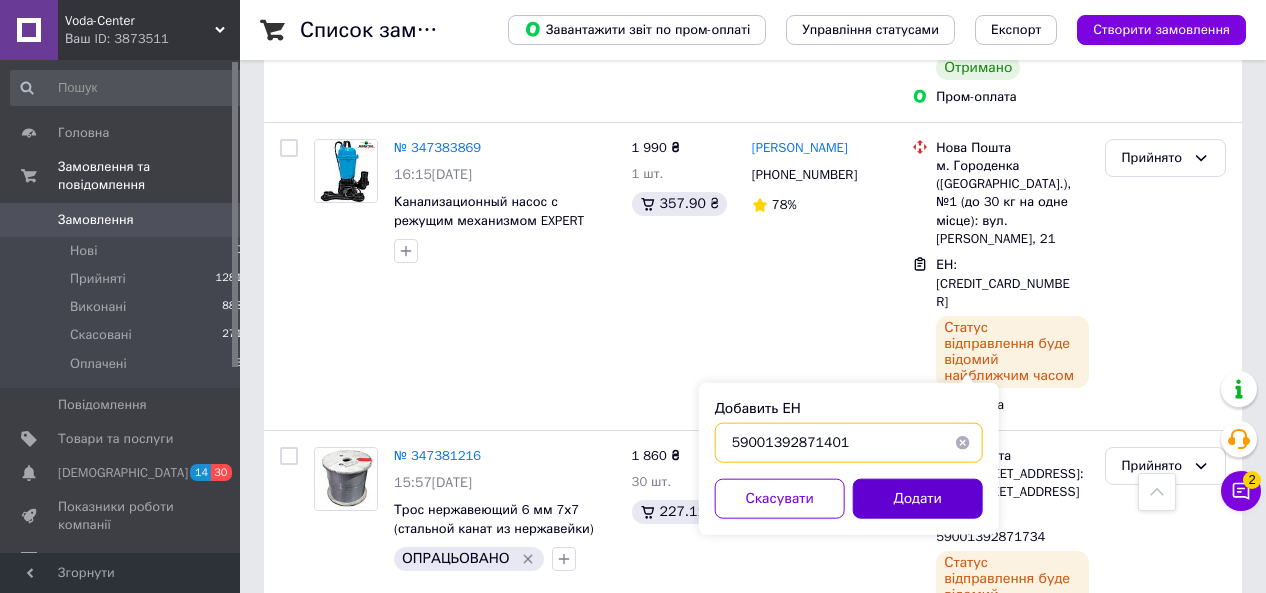 type on "59001392871401" 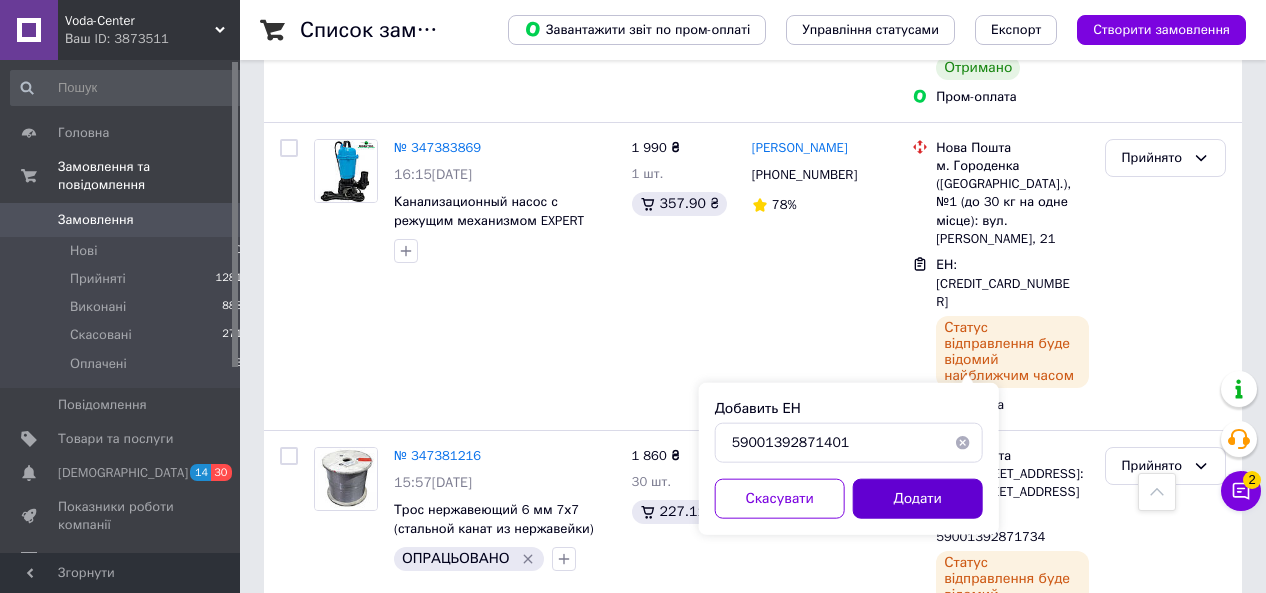 click on "Додати" at bounding box center [918, 499] 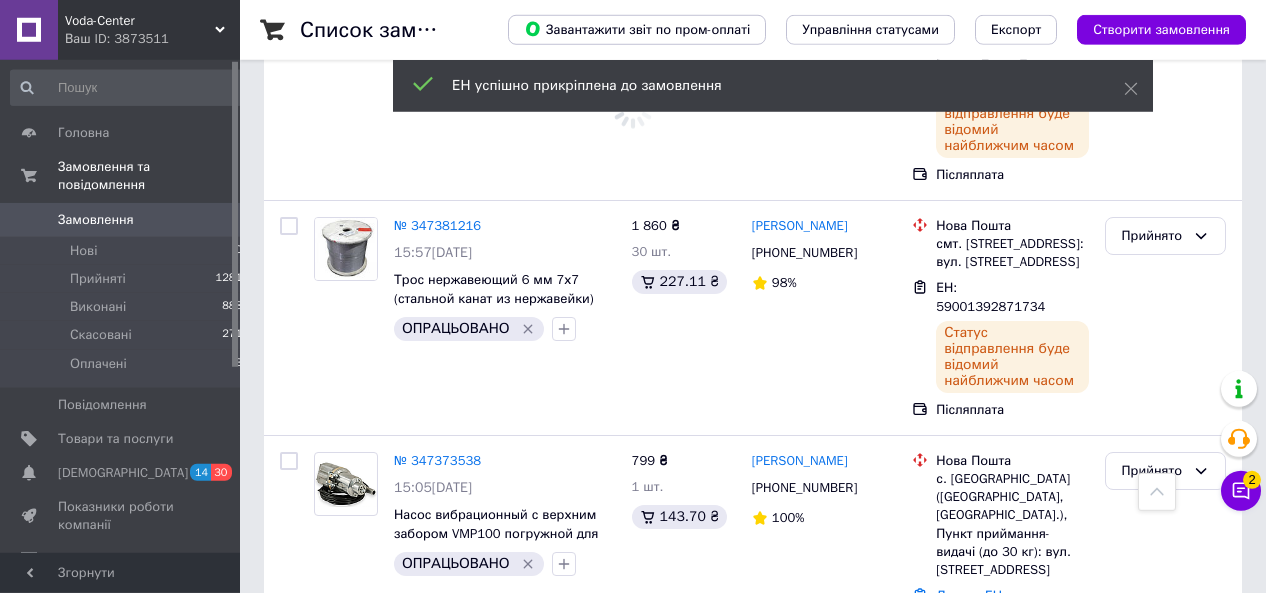 scroll, scrollTop: 3492, scrollLeft: 0, axis: vertical 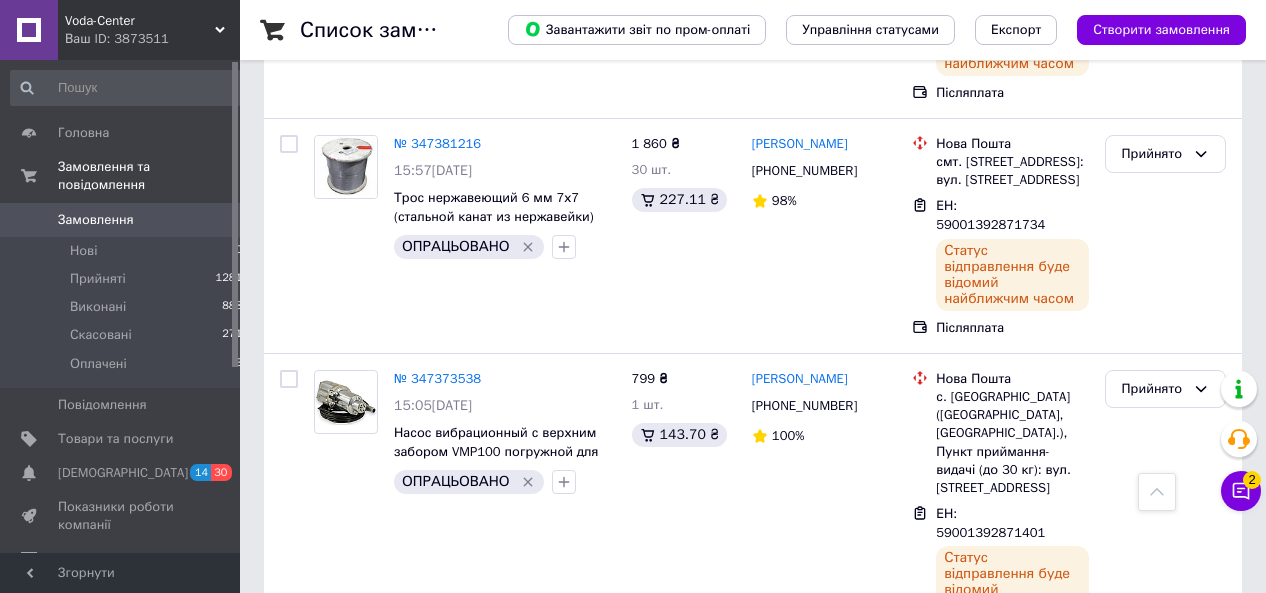 click 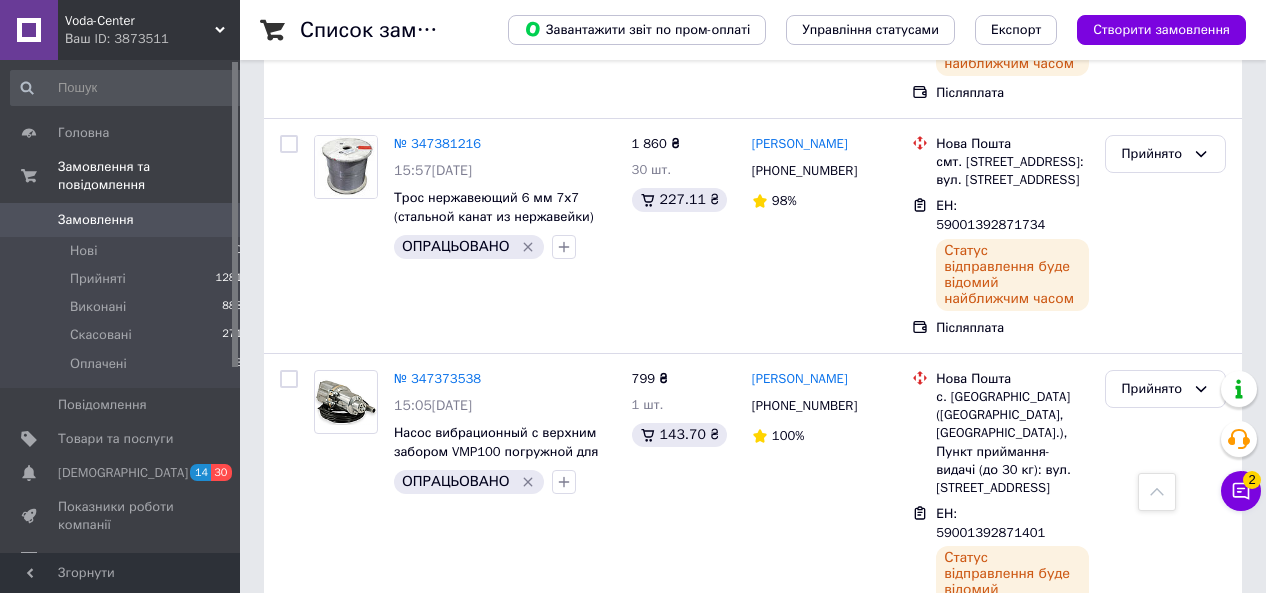 click on "Додати ЕН" at bounding box center (969, 923) 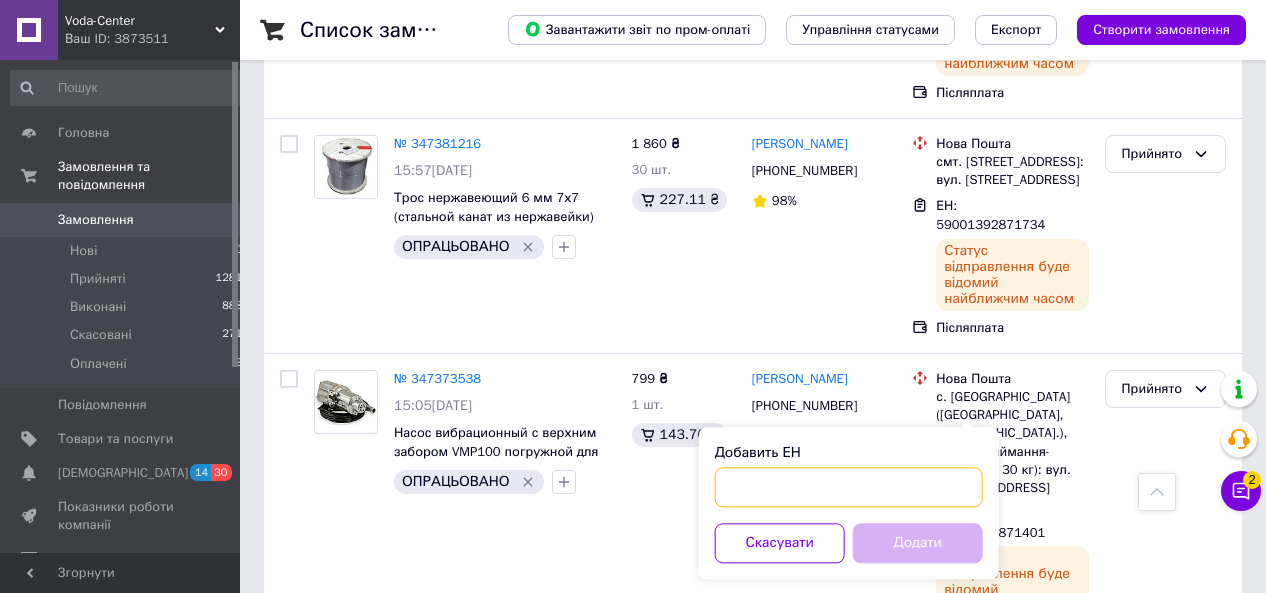 click on "Добавить ЕН" at bounding box center [849, 487] 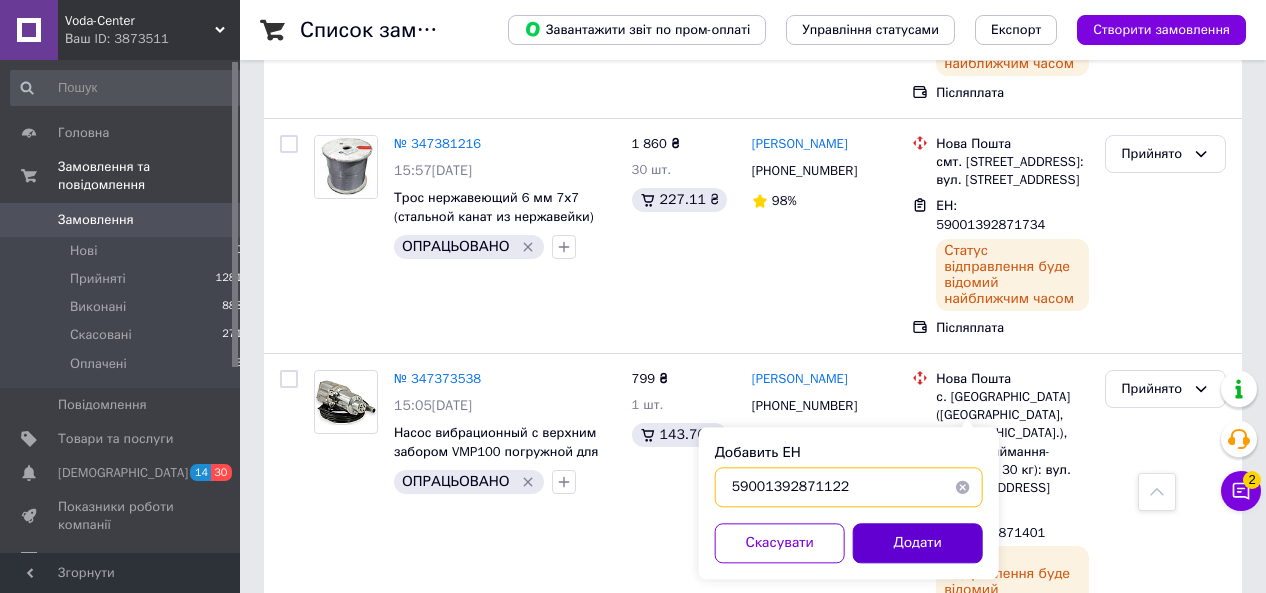 type on "59001392871122" 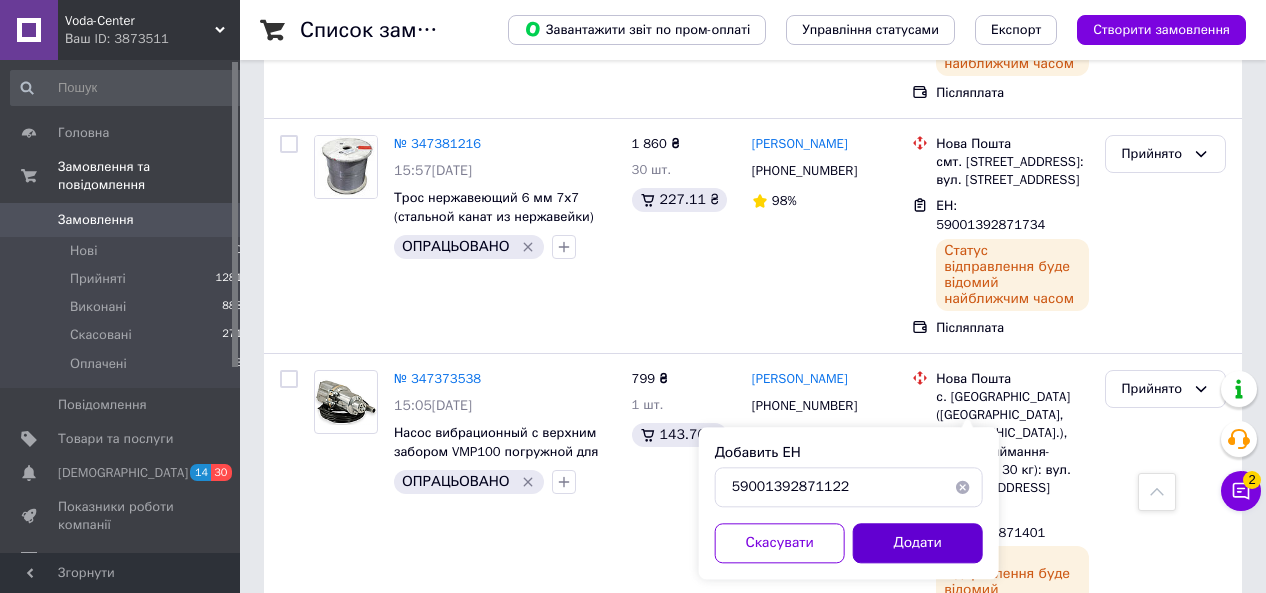 click on "Додати" at bounding box center [918, 543] 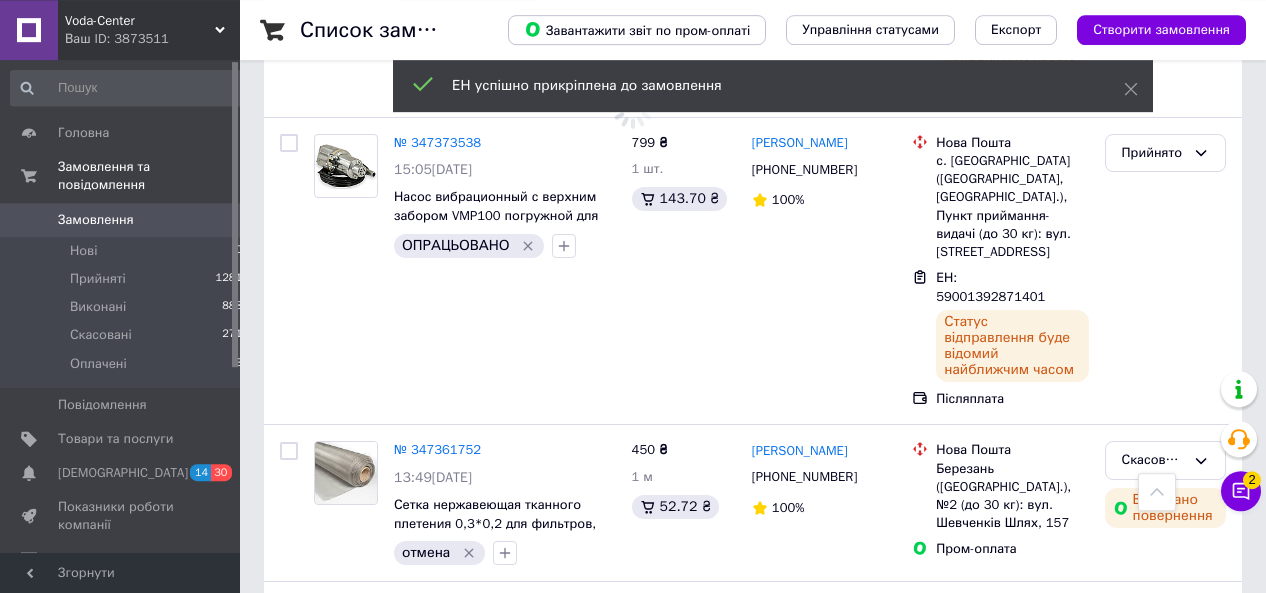 scroll, scrollTop: 3803, scrollLeft: 0, axis: vertical 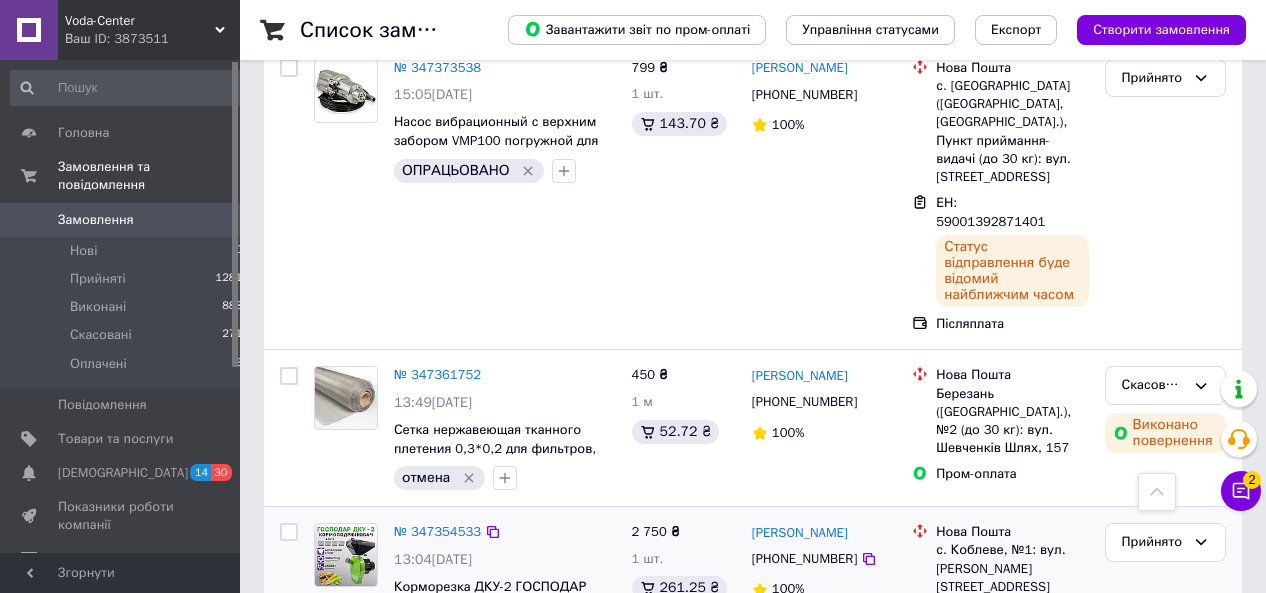 click 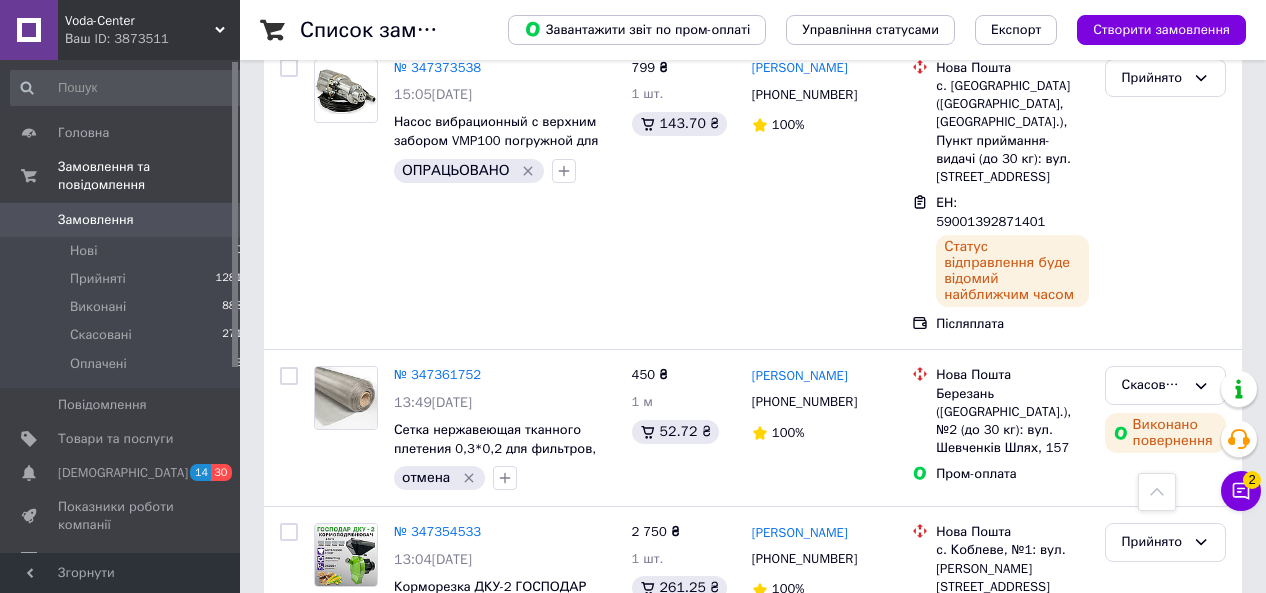 click on "Додати мітку" at bounding box center [517, 954] 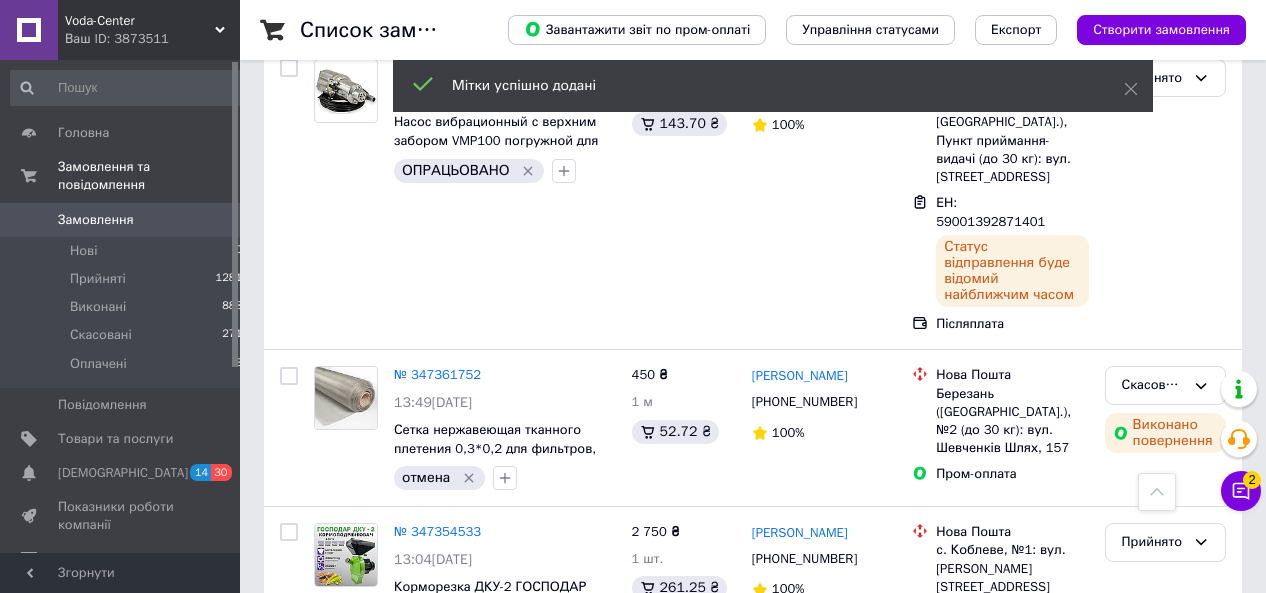 click 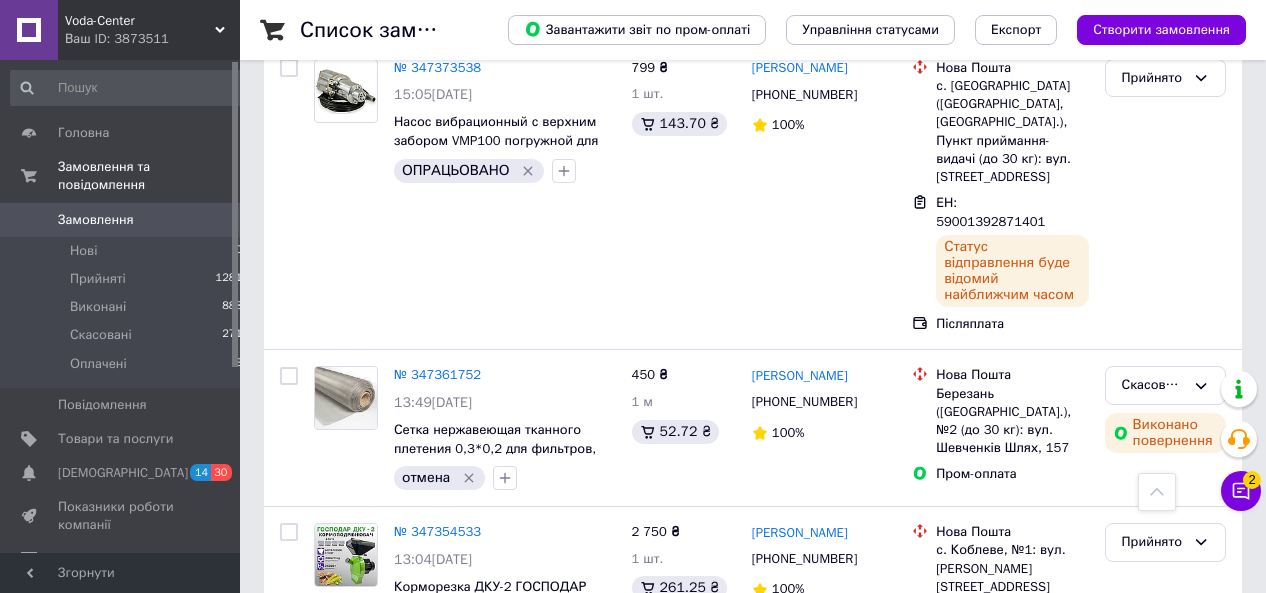 click on "Додати ЕН" at bounding box center [969, 865] 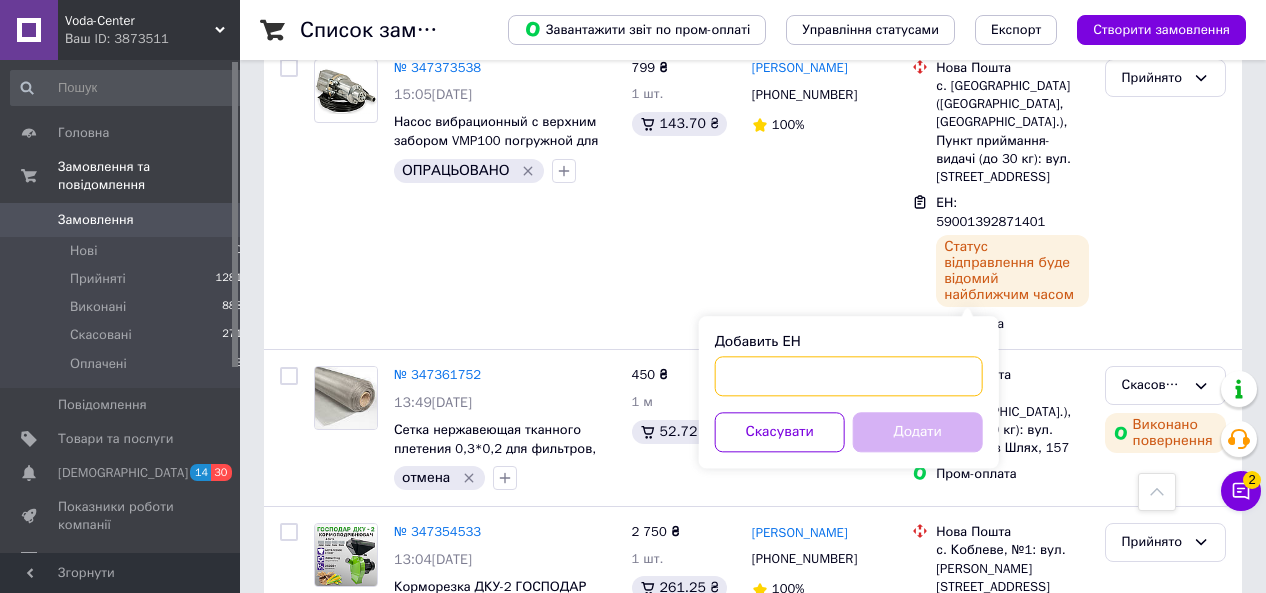 click on "Добавить ЕН" at bounding box center (849, 376) 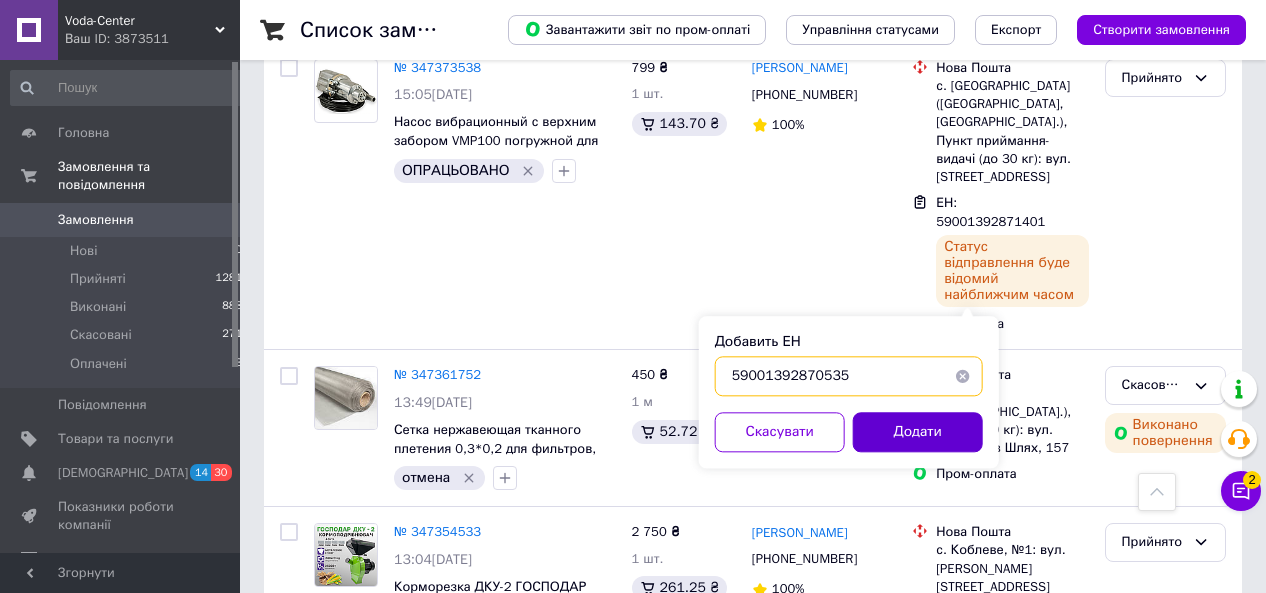 type on "59001392870535" 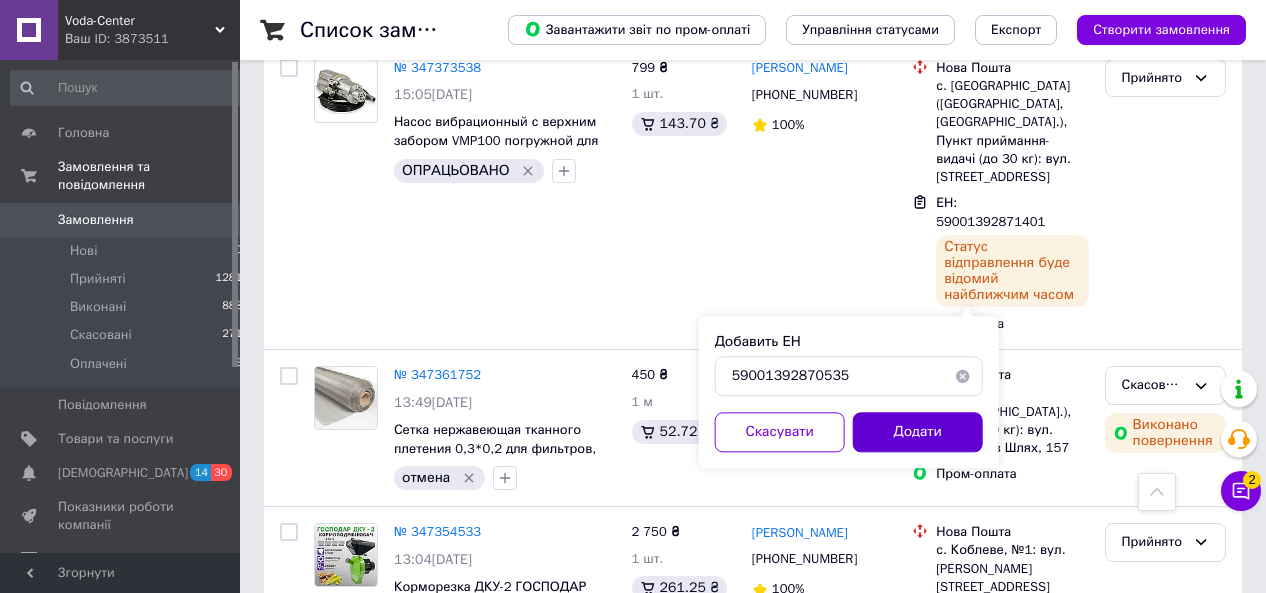click on "Додати" at bounding box center [918, 432] 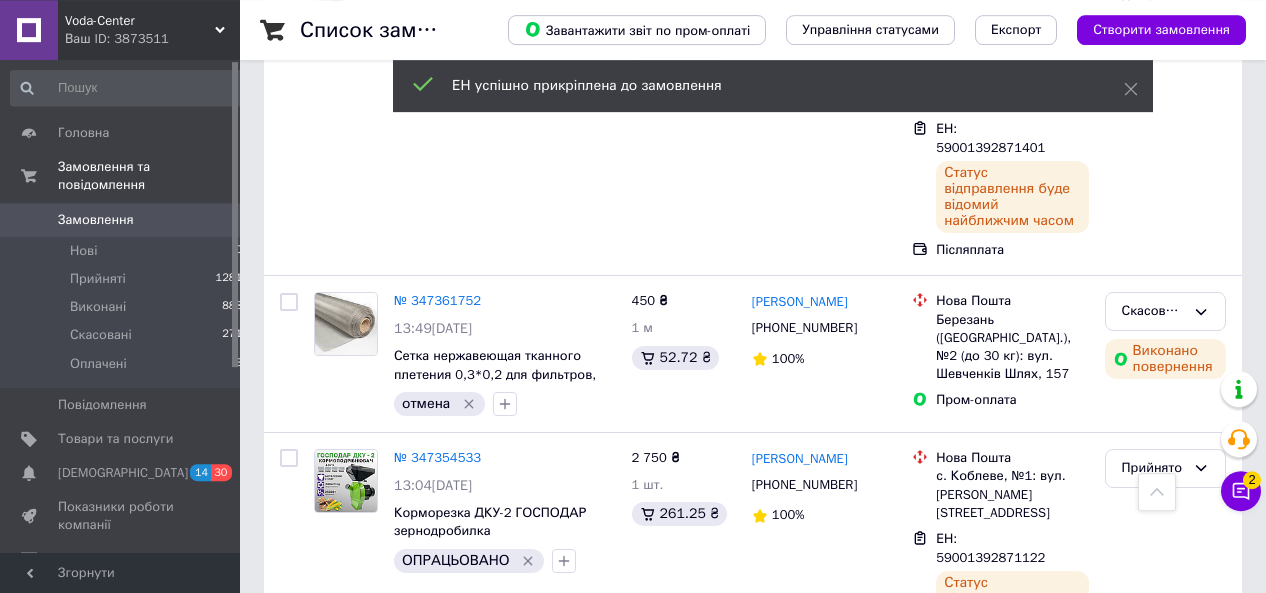 scroll, scrollTop: 3890, scrollLeft: 0, axis: vertical 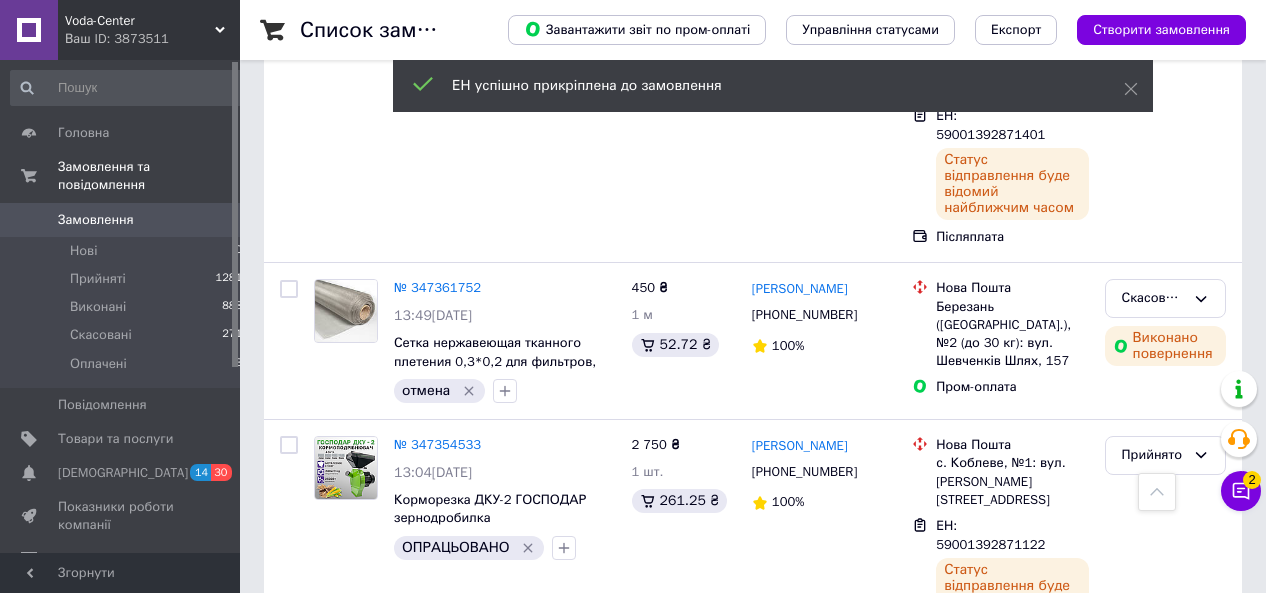 click on "7" at bounding box center [539, 1175] 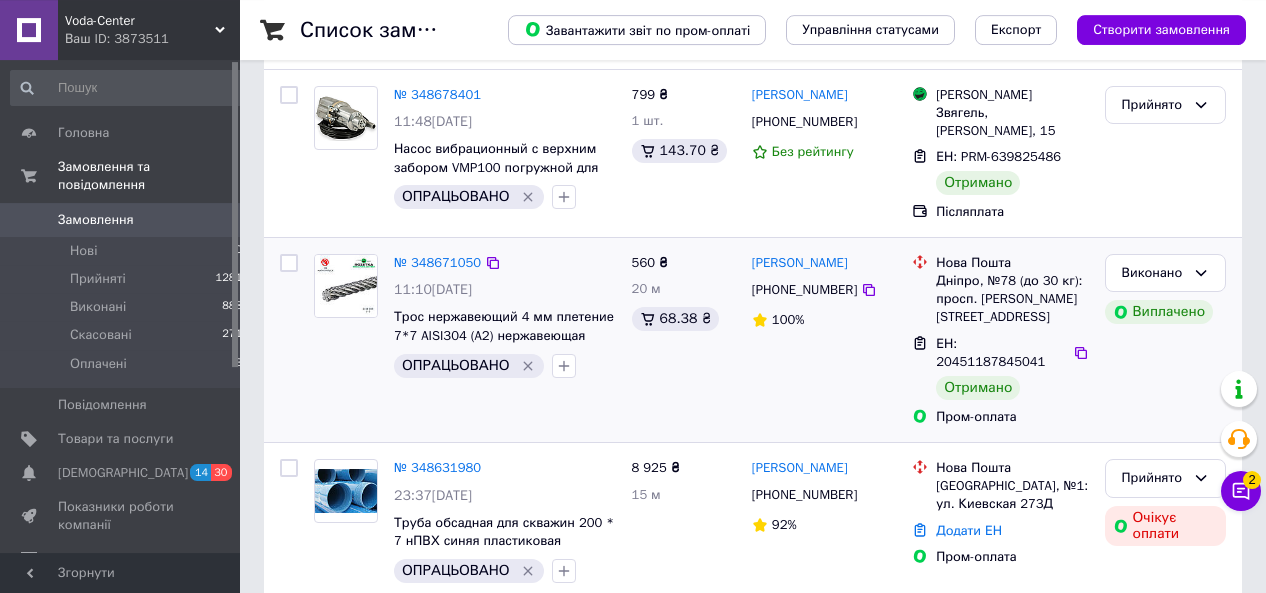 scroll, scrollTop: 312, scrollLeft: 0, axis: vertical 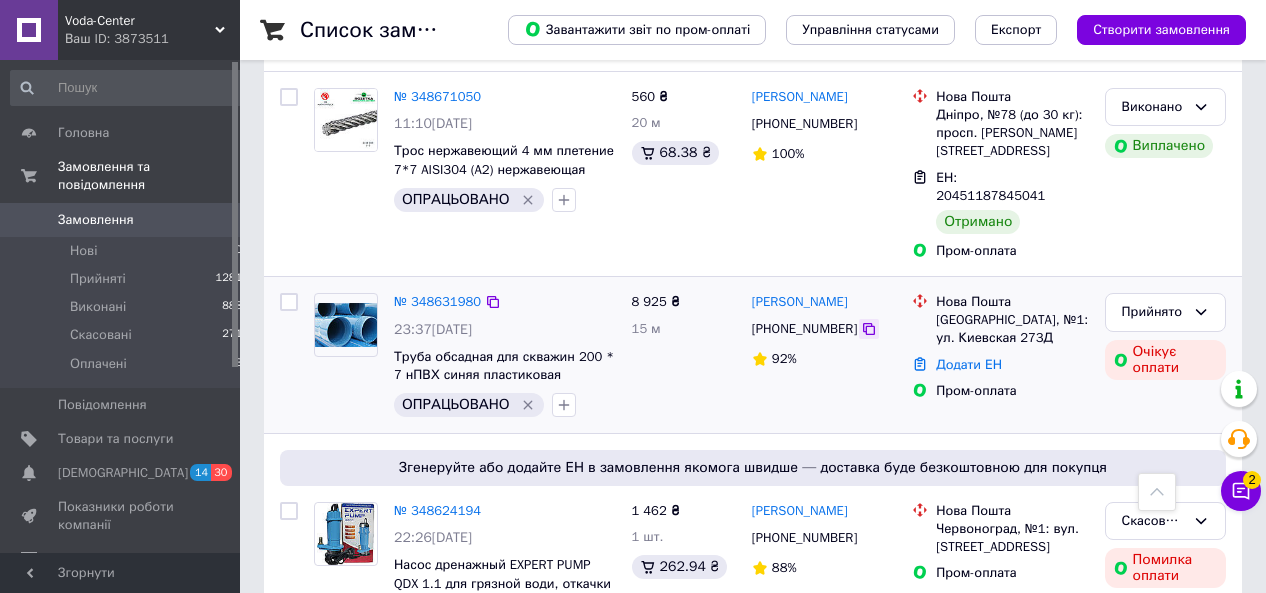 click 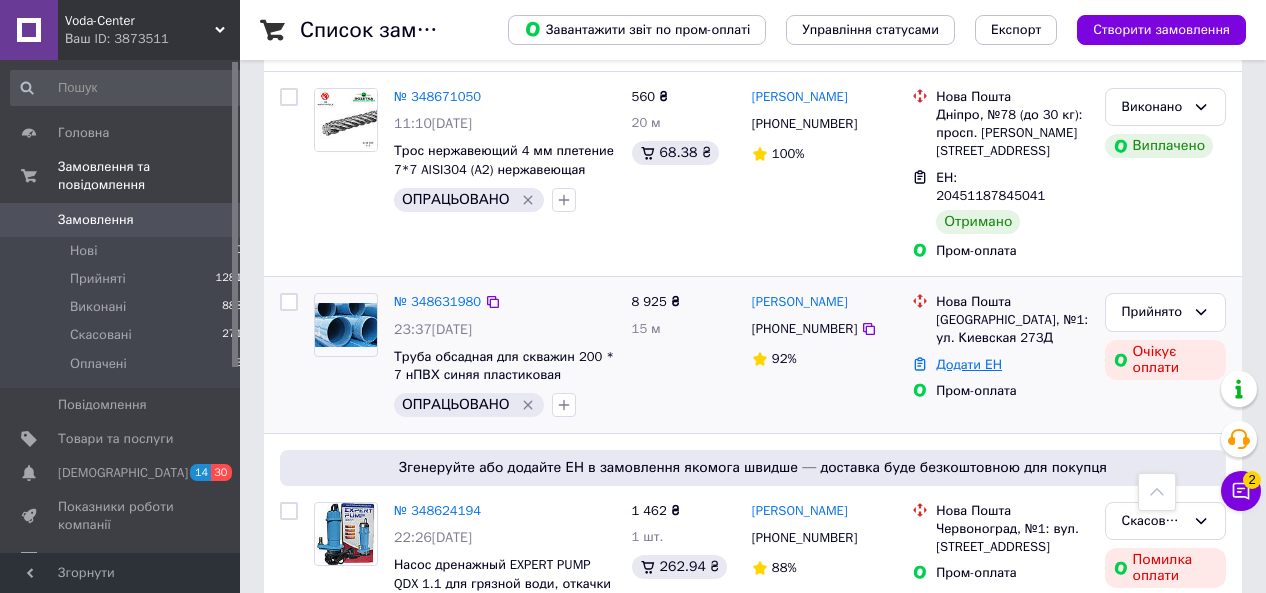 click on "Додати ЕН" at bounding box center (969, 364) 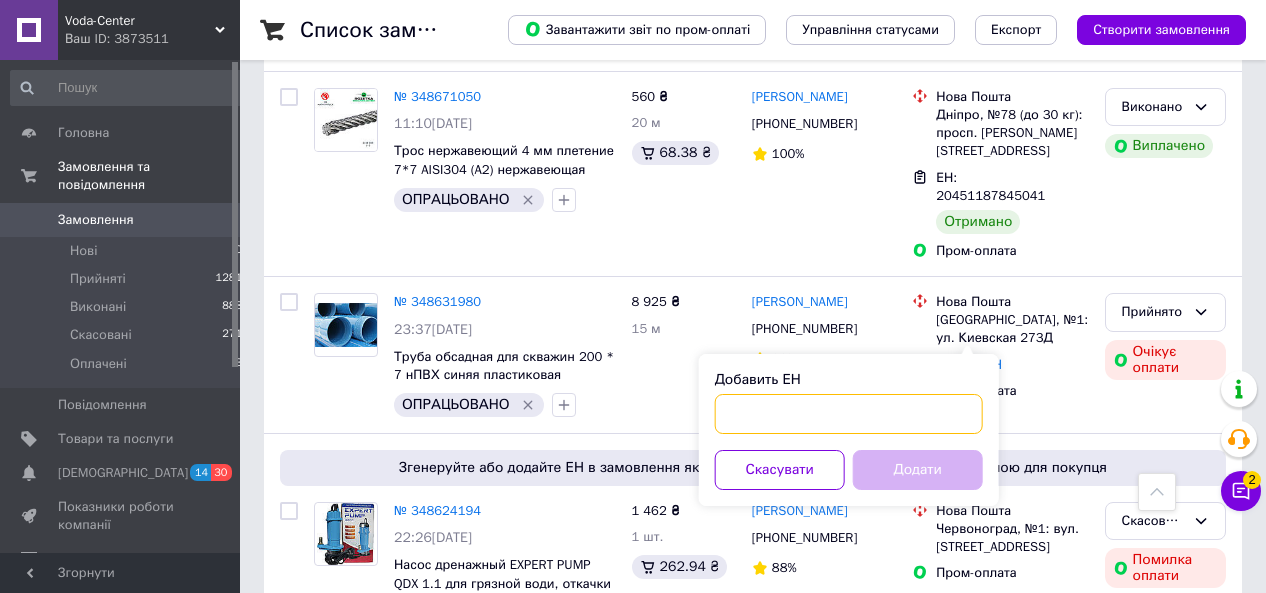 click on "Добавить ЕН" at bounding box center [849, 414] 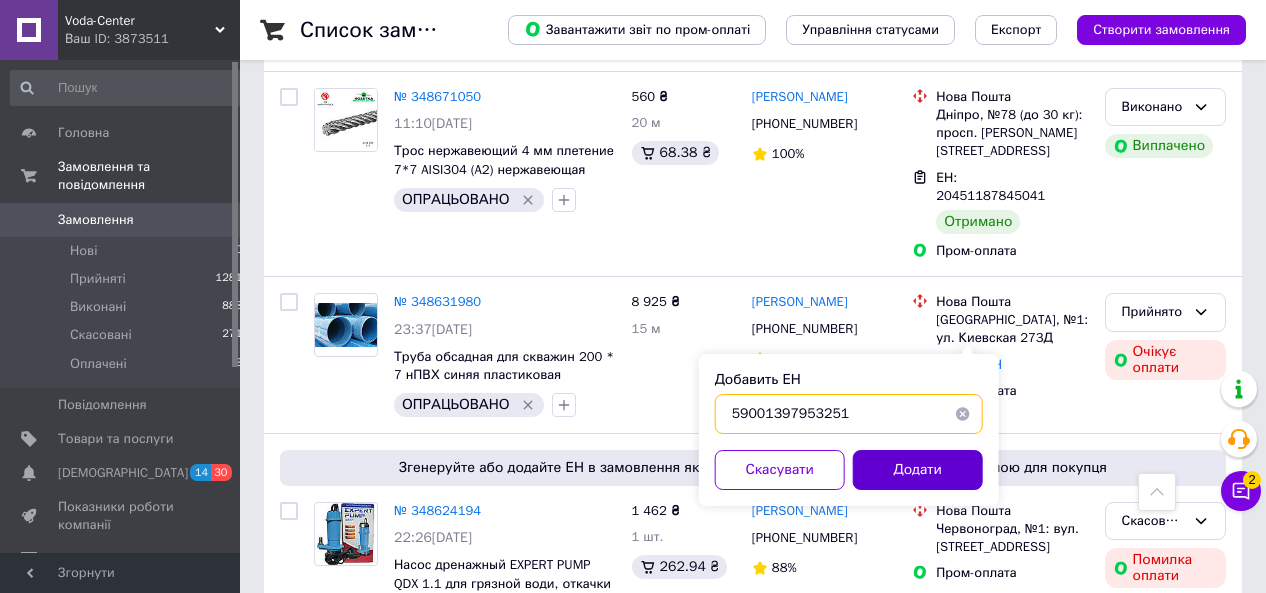 type on "59001397953251" 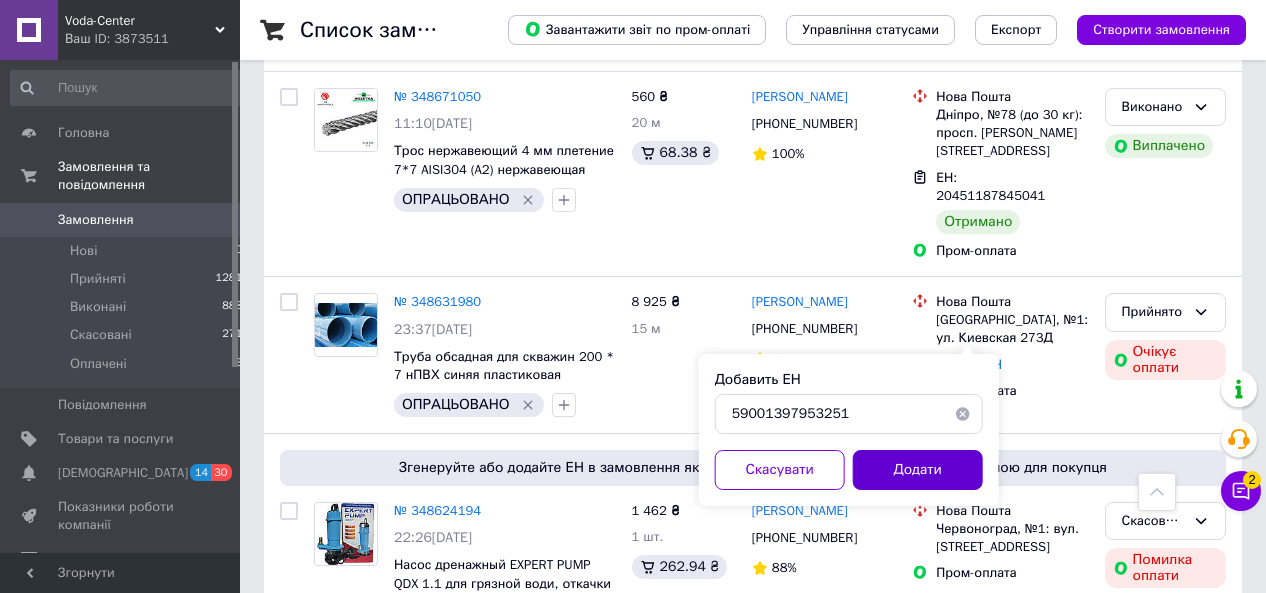 click on "Додати" at bounding box center (918, 470) 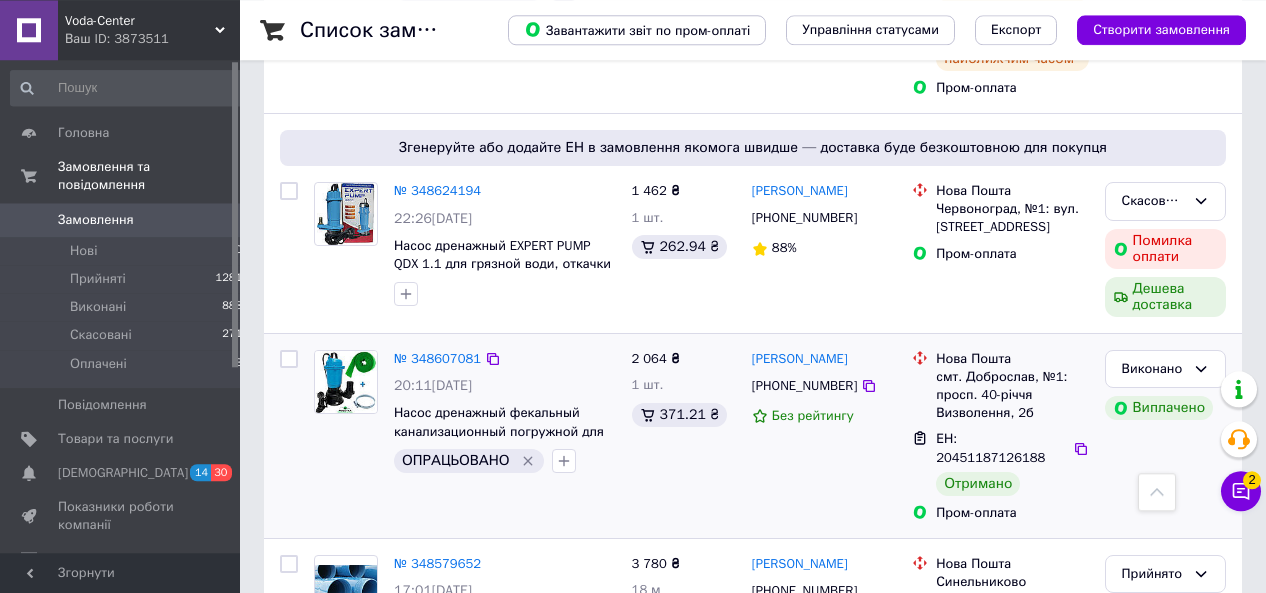 scroll, scrollTop: 936, scrollLeft: 0, axis: vertical 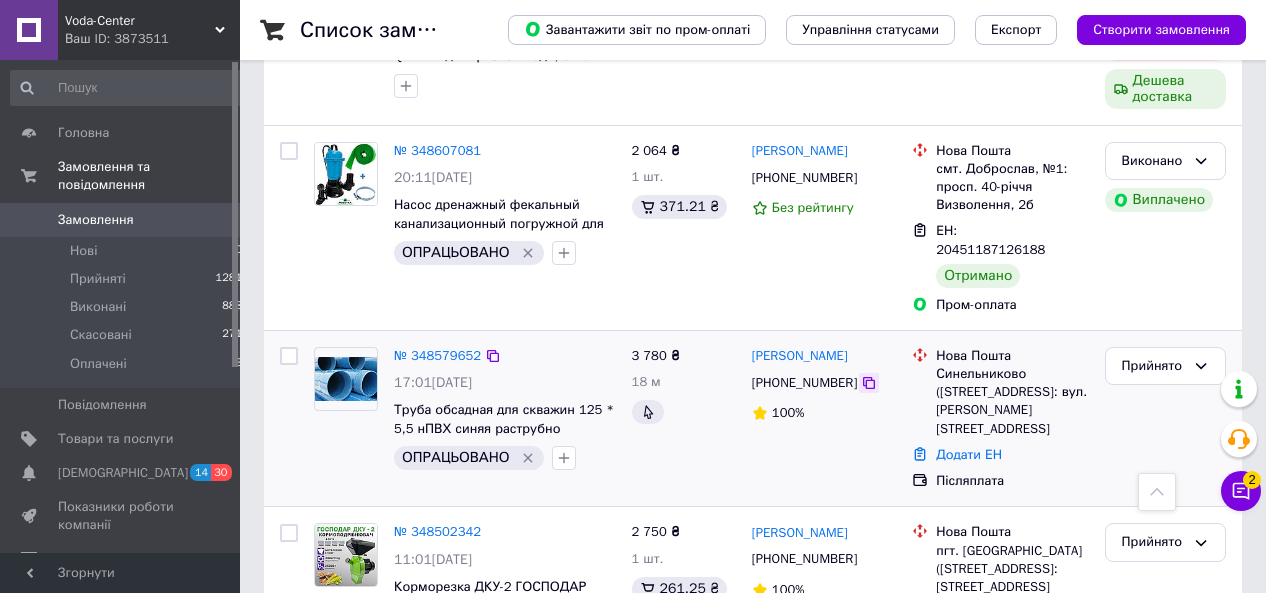 click 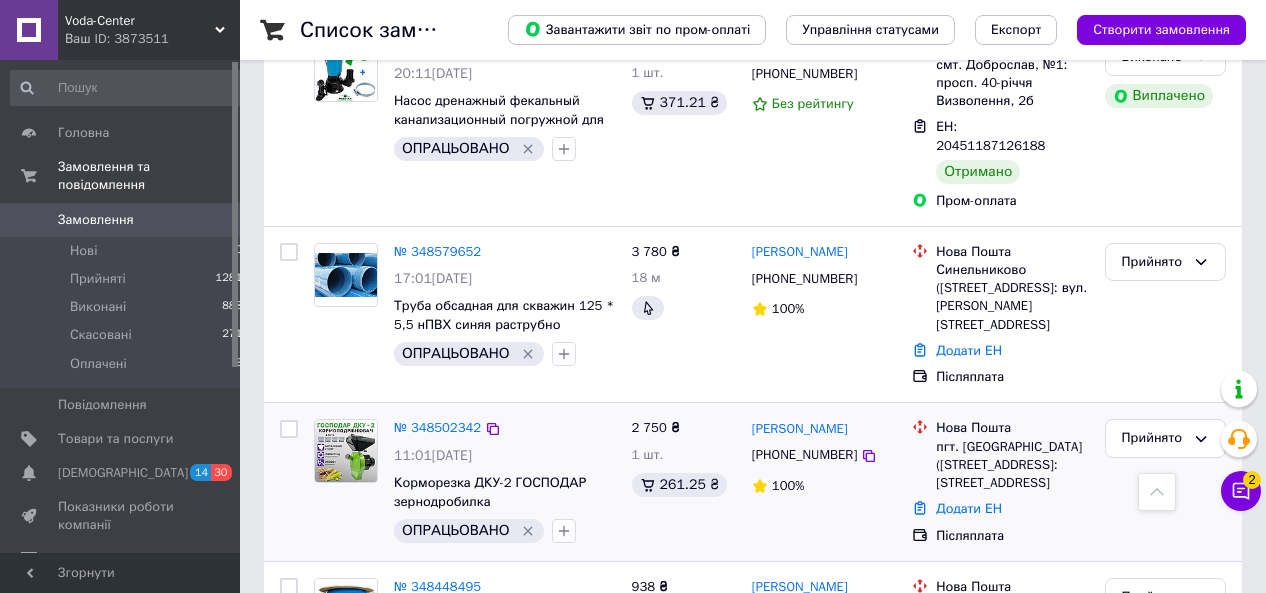 scroll, scrollTop: 1144, scrollLeft: 0, axis: vertical 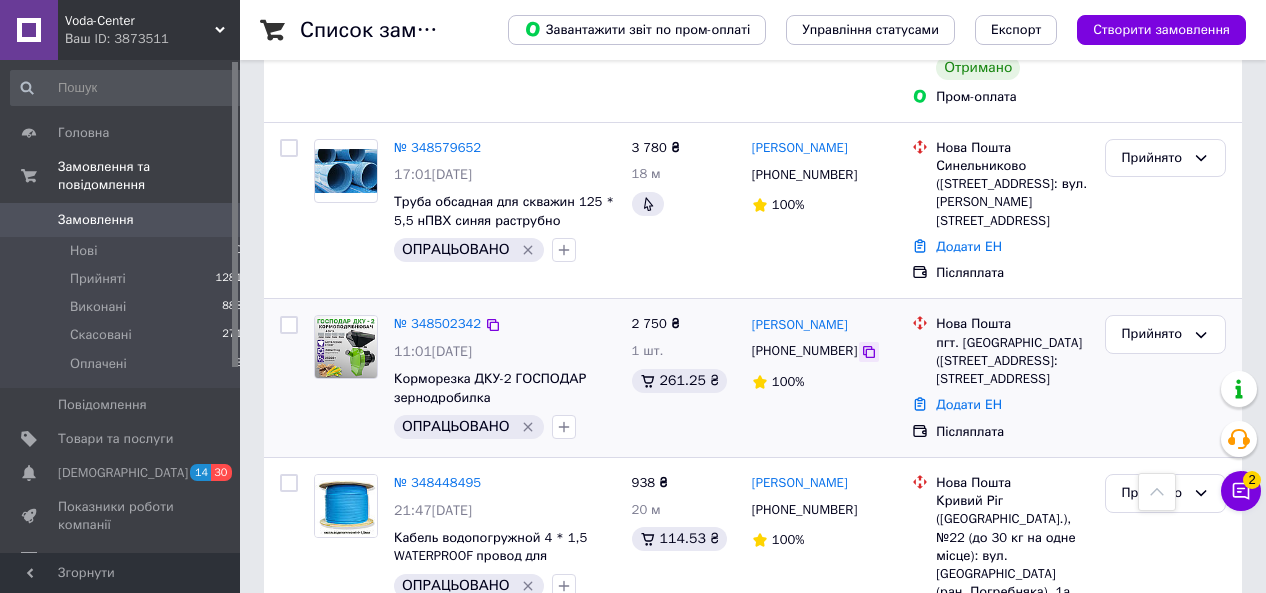 click 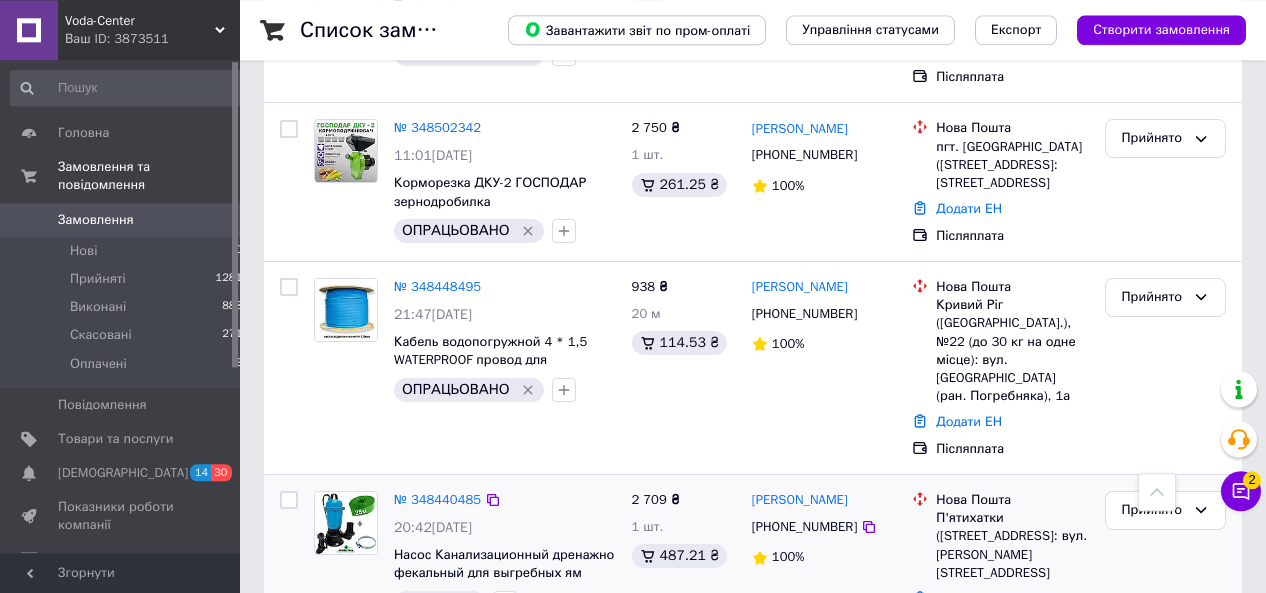 scroll, scrollTop: 1352, scrollLeft: 0, axis: vertical 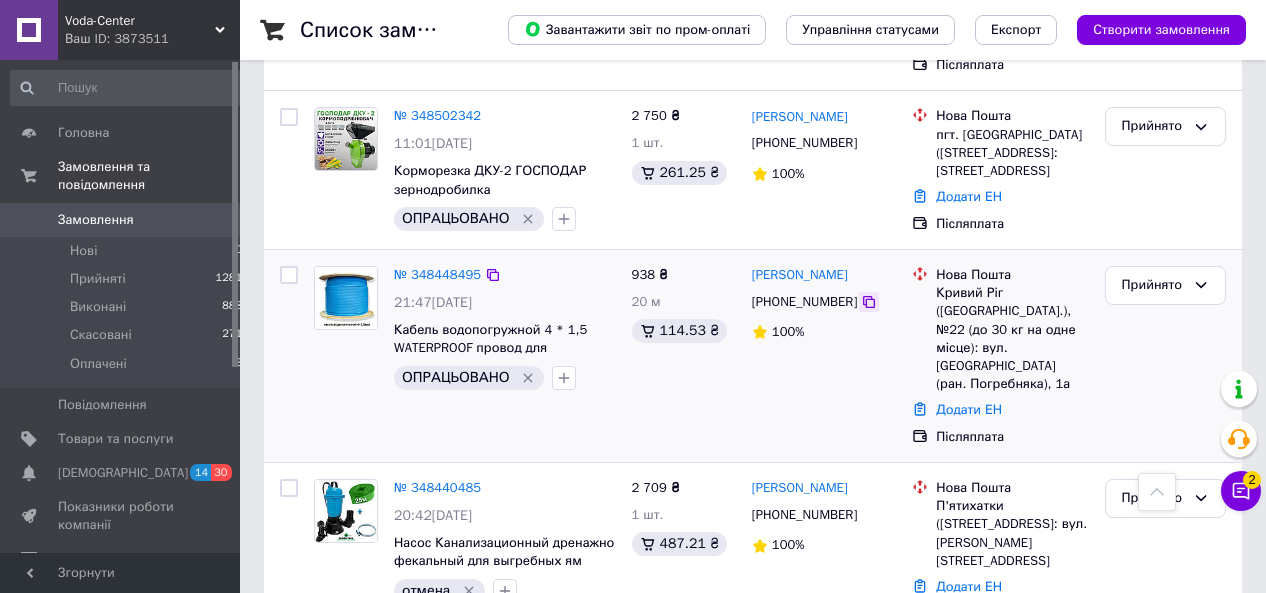 click 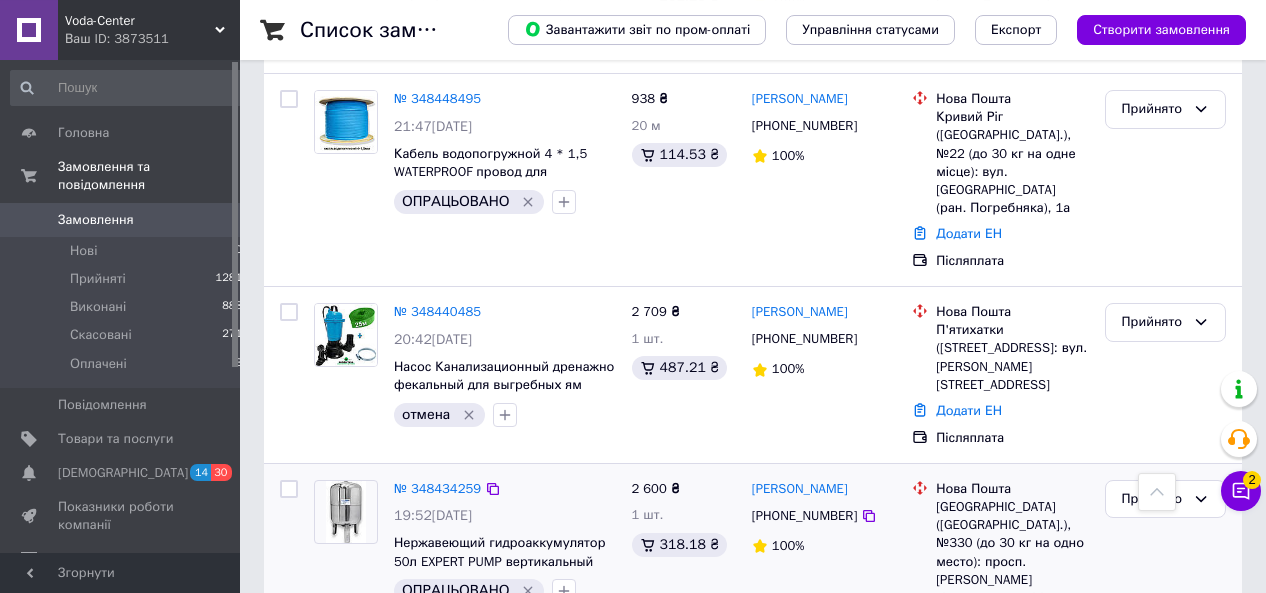 scroll, scrollTop: 1560, scrollLeft: 0, axis: vertical 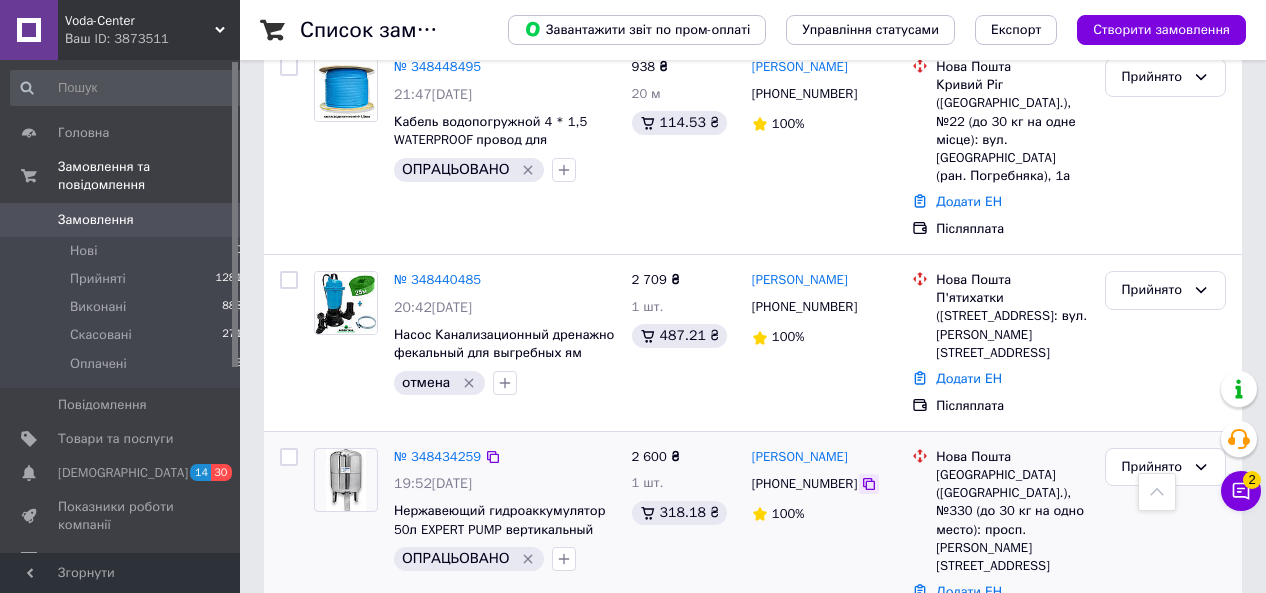 click 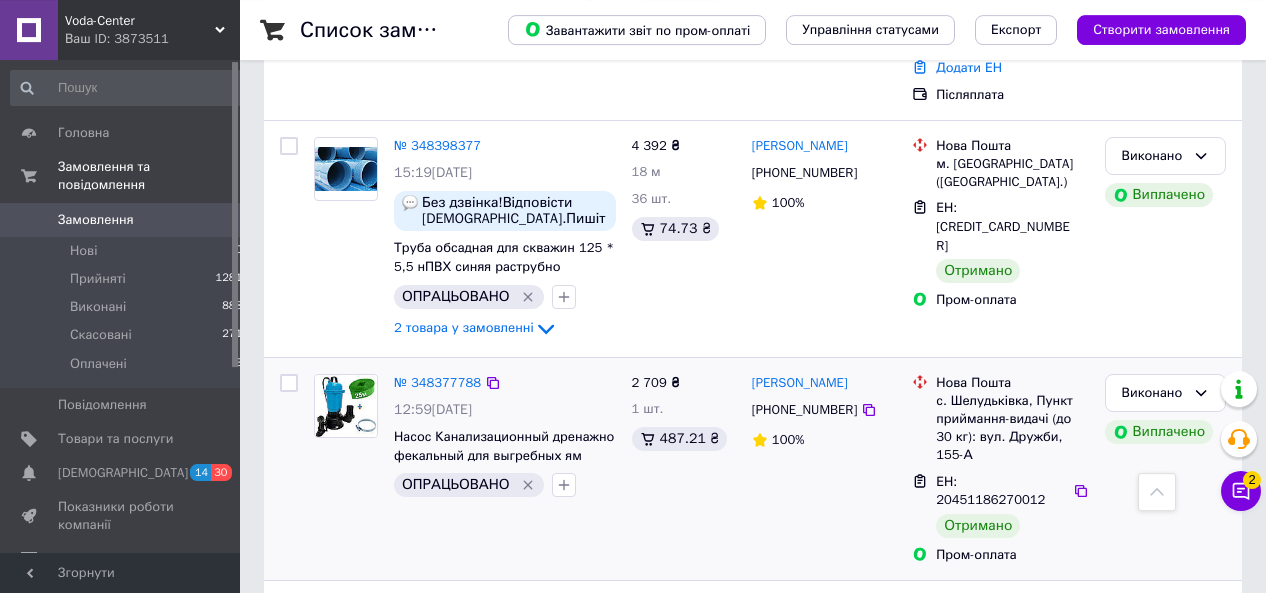 scroll, scrollTop: 2184, scrollLeft: 0, axis: vertical 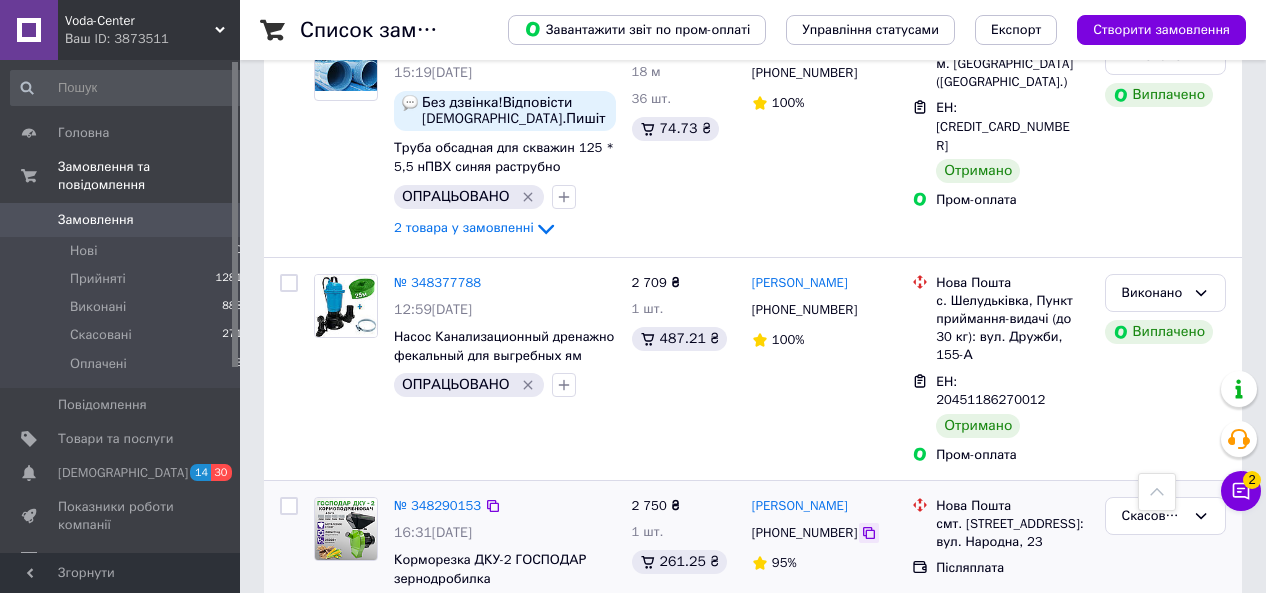 click 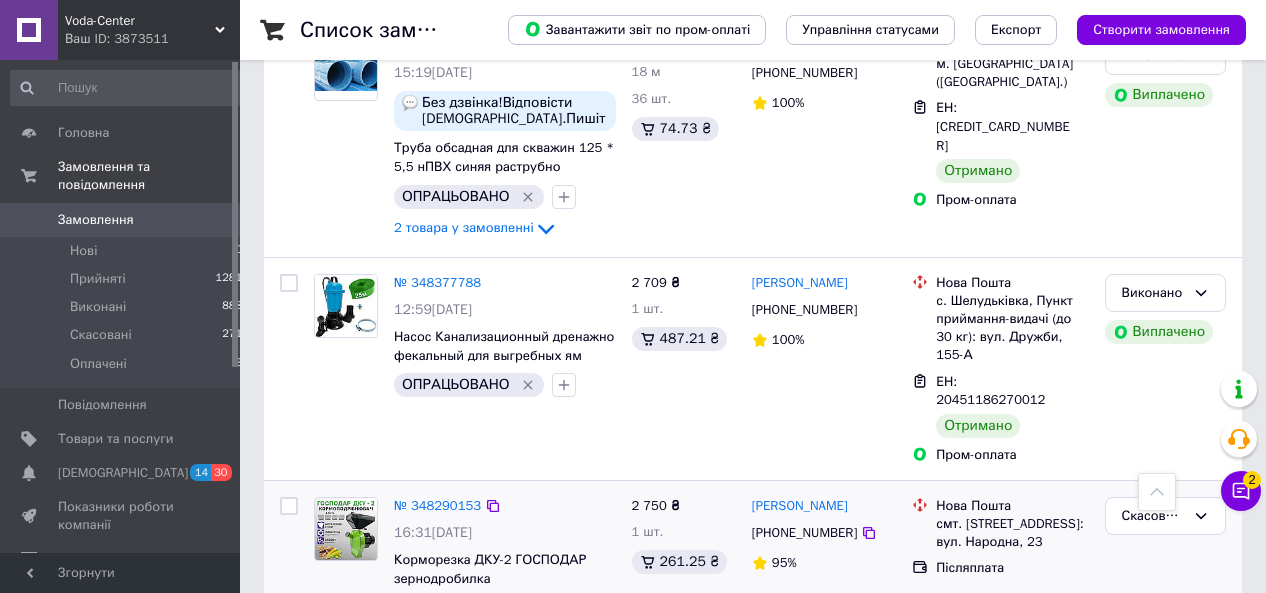click 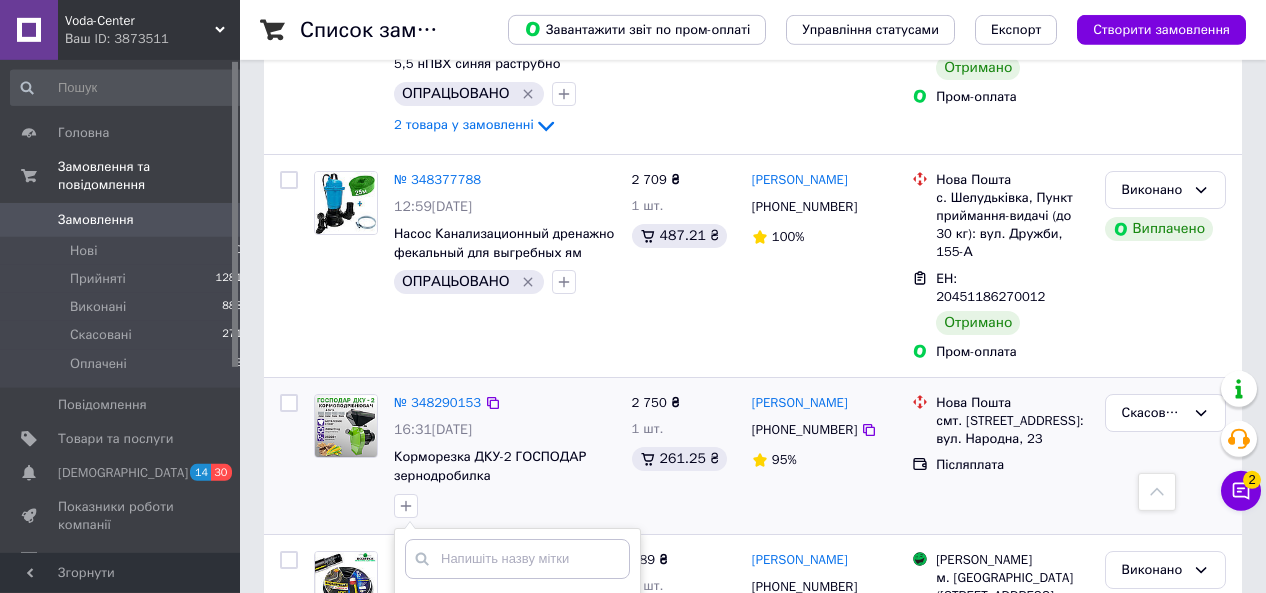 scroll, scrollTop: 2288, scrollLeft: 0, axis: vertical 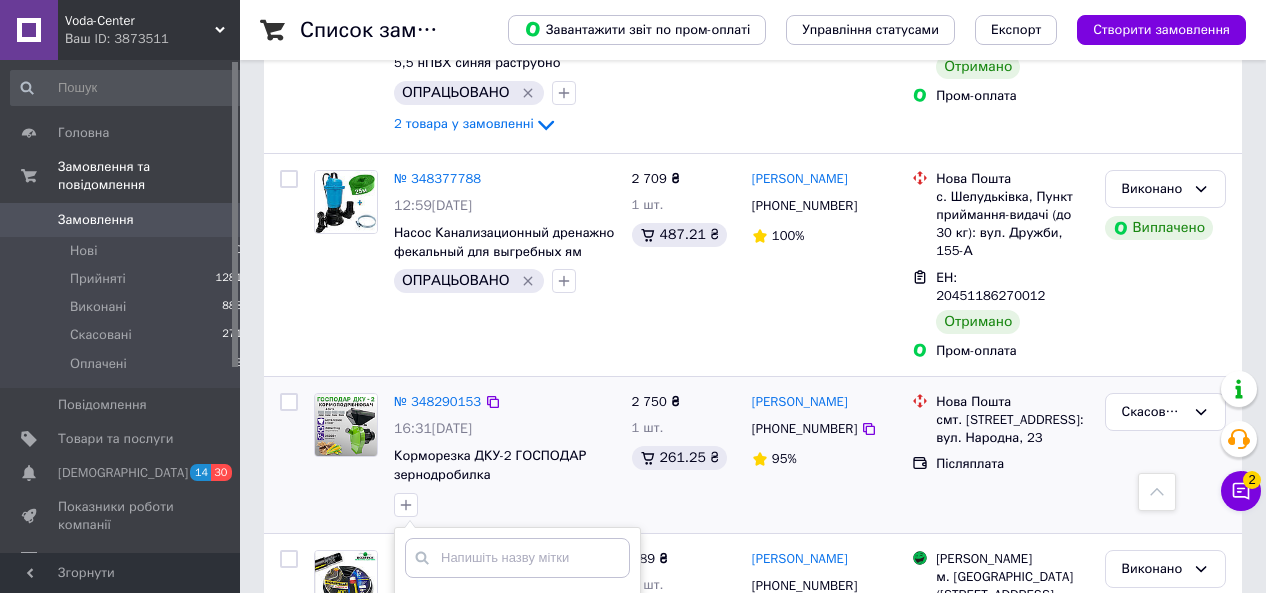 click on "отмена" at bounding box center [411, 684] 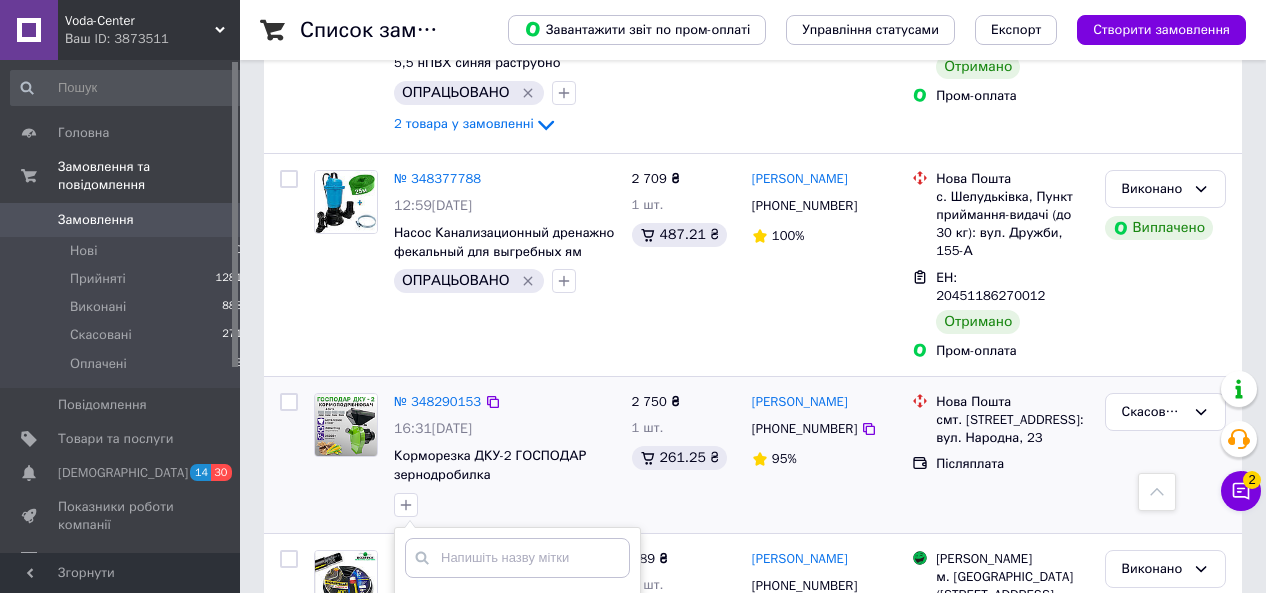 checkbox on "true" 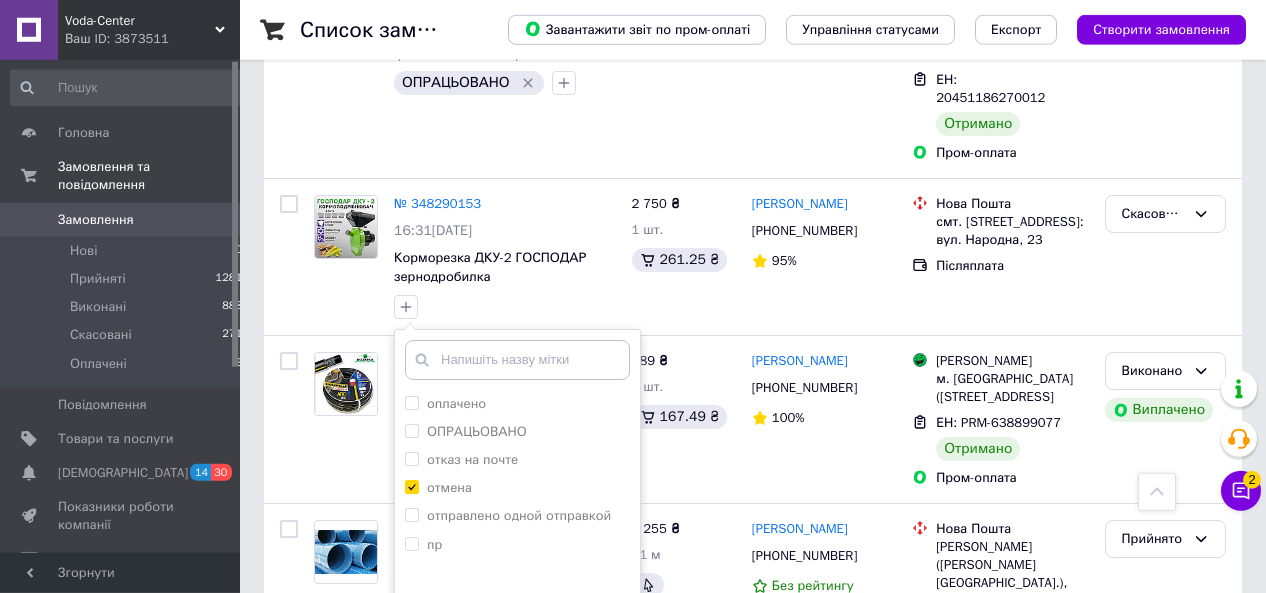 scroll, scrollTop: 2496, scrollLeft: 0, axis: vertical 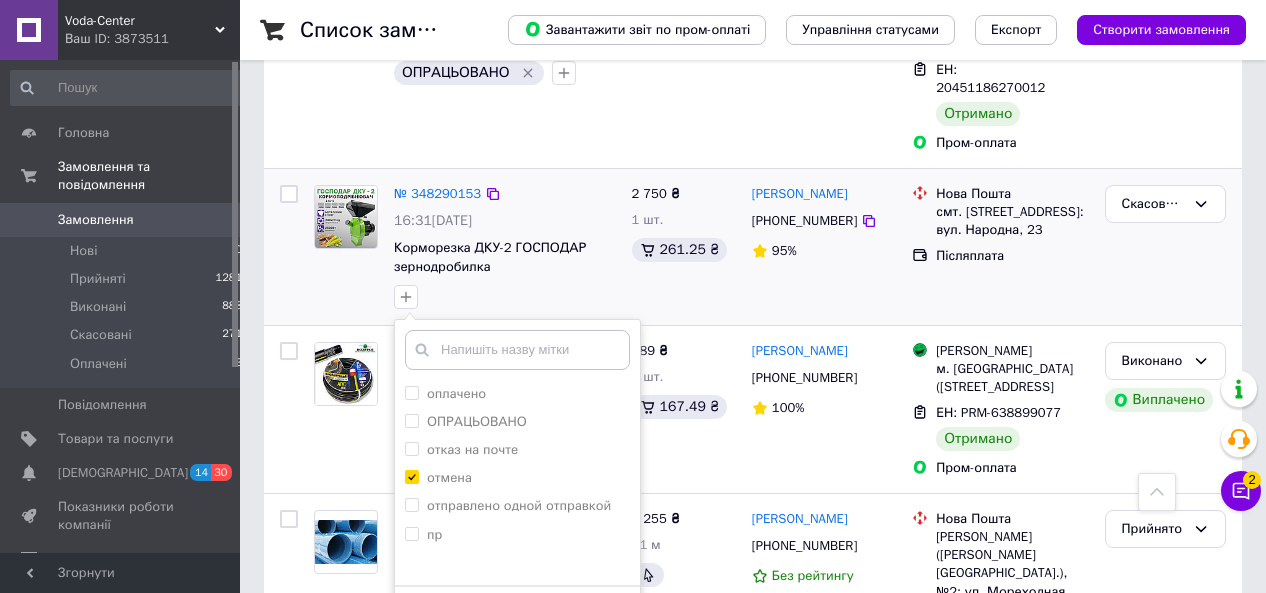click on "Додати мітку" at bounding box center [517, 616] 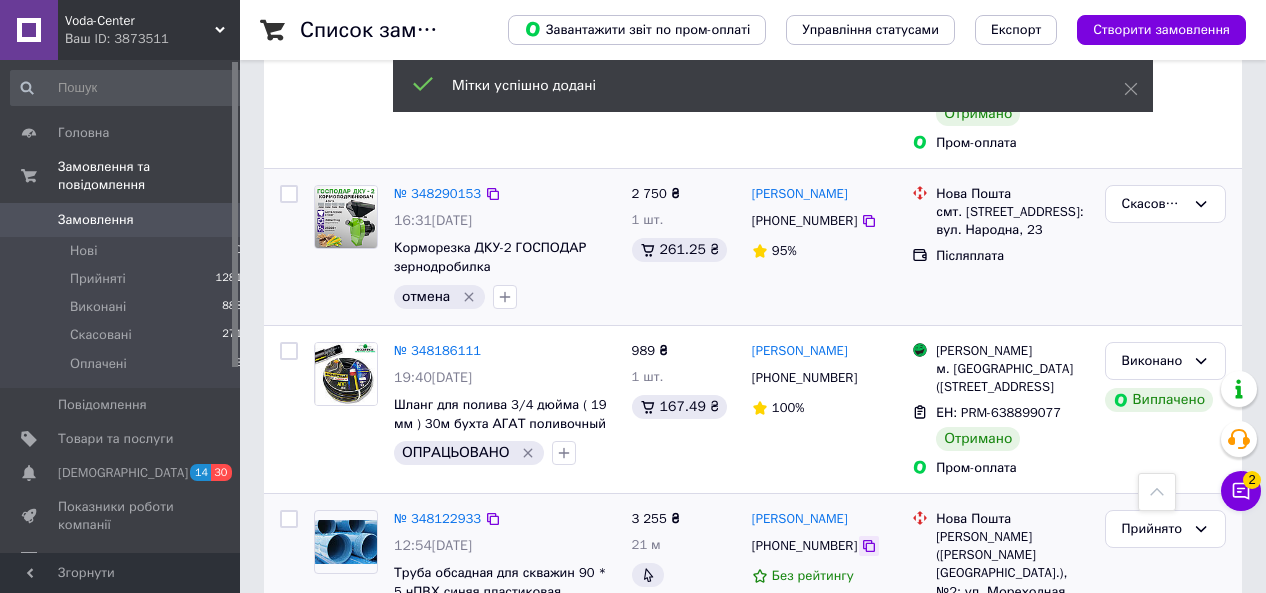click 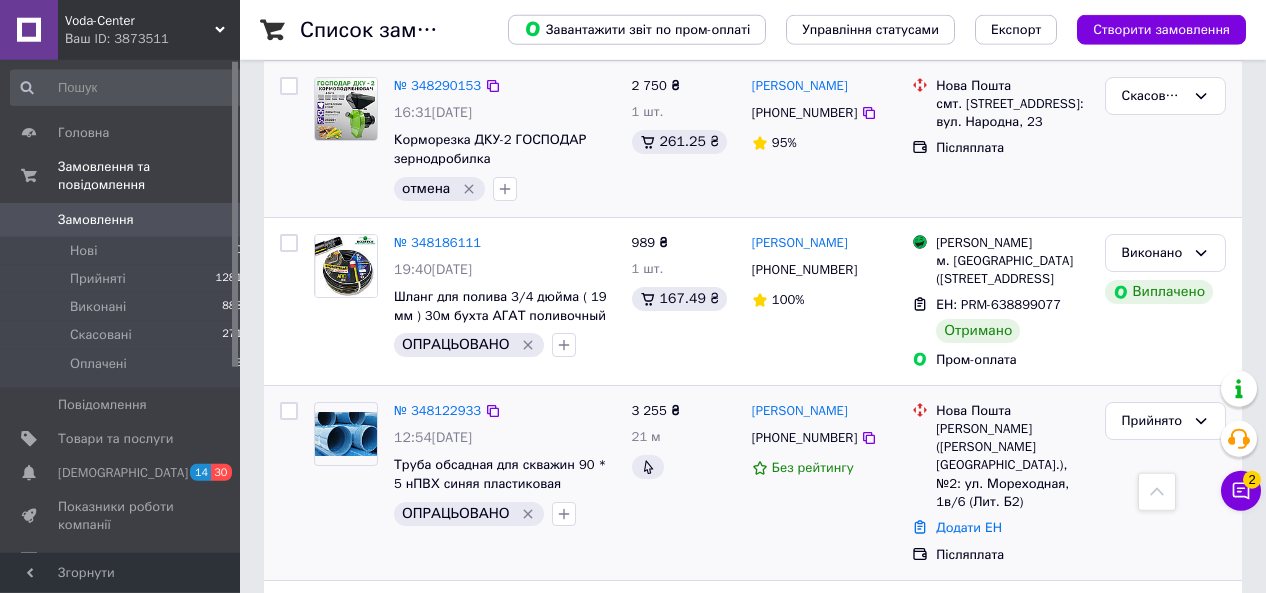 scroll, scrollTop: 2704, scrollLeft: 0, axis: vertical 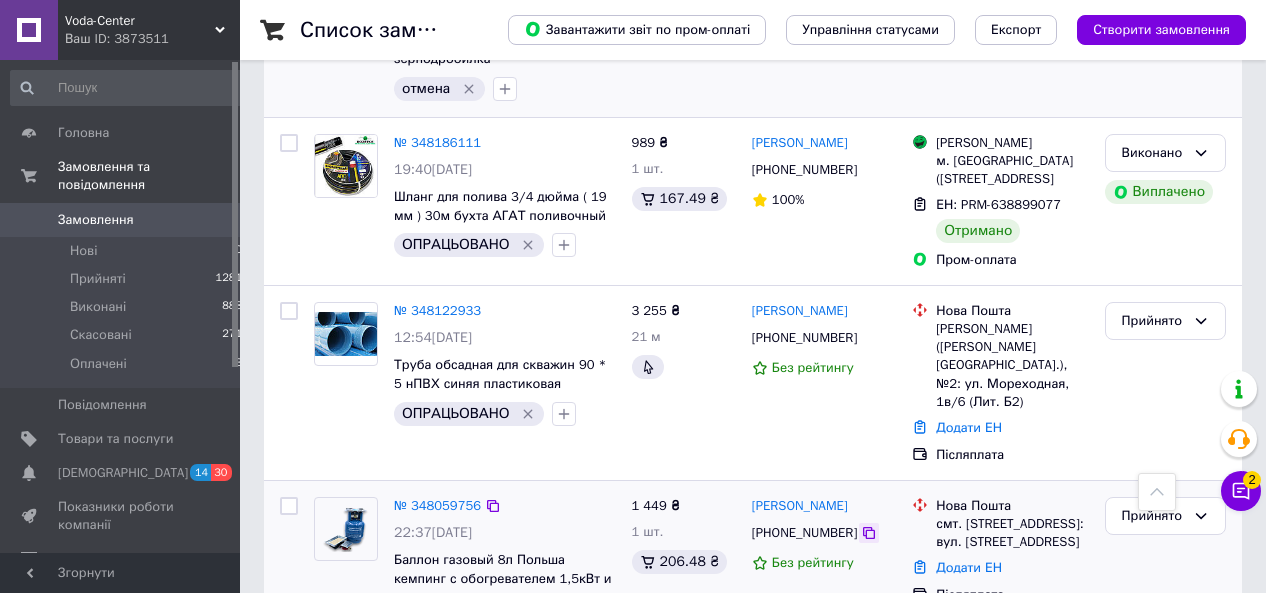 click 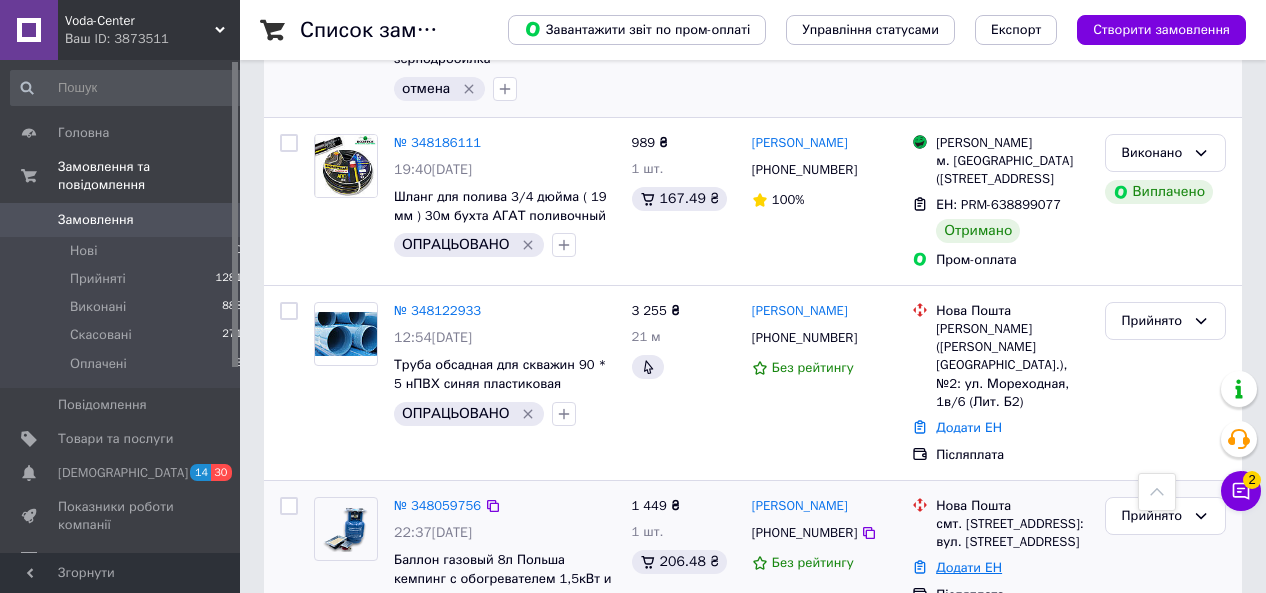 click on "Додати ЕН" at bounding box center [969, 567] 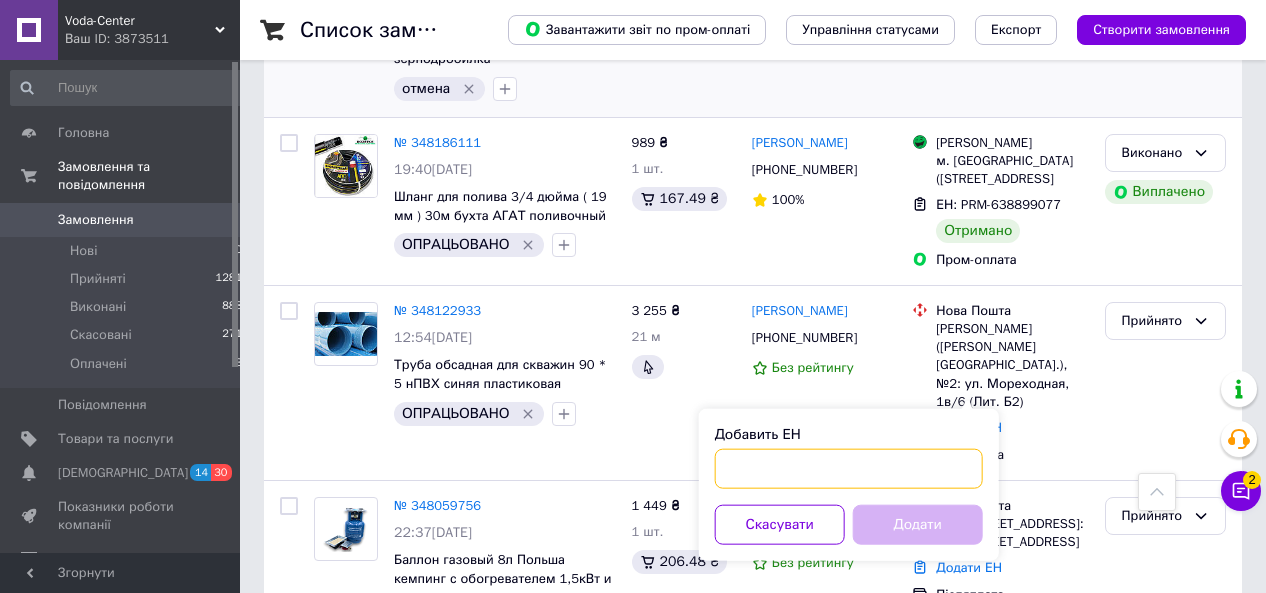 click on "Добавить ЕН" at bounding box center (849, 469) 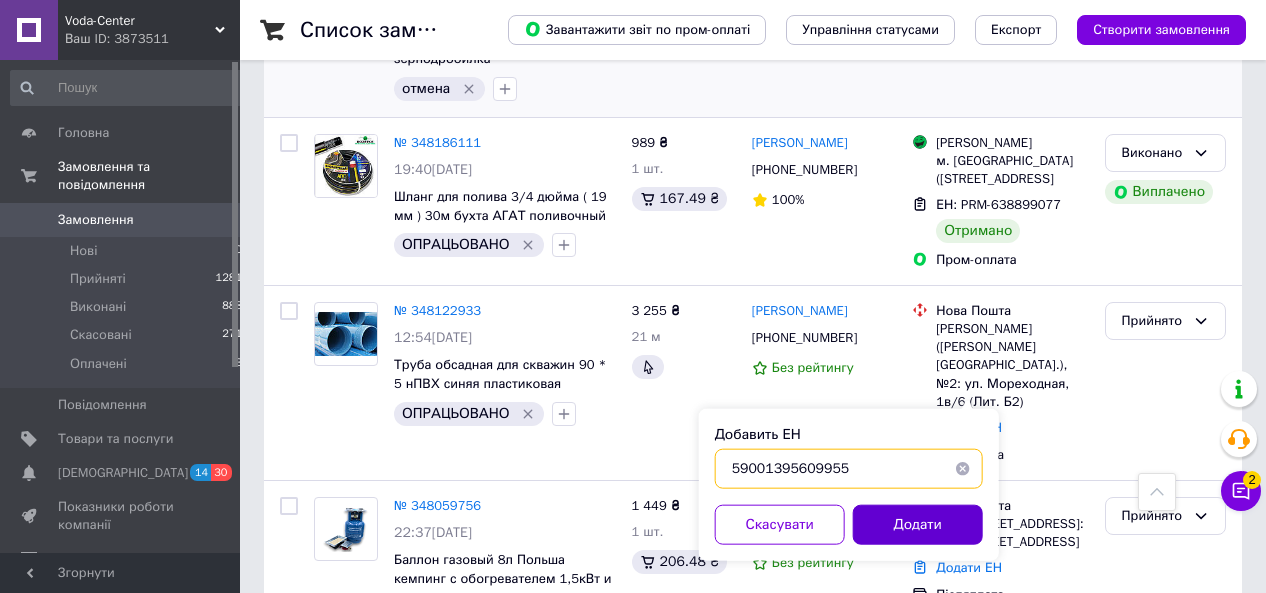type on "59001395609955" 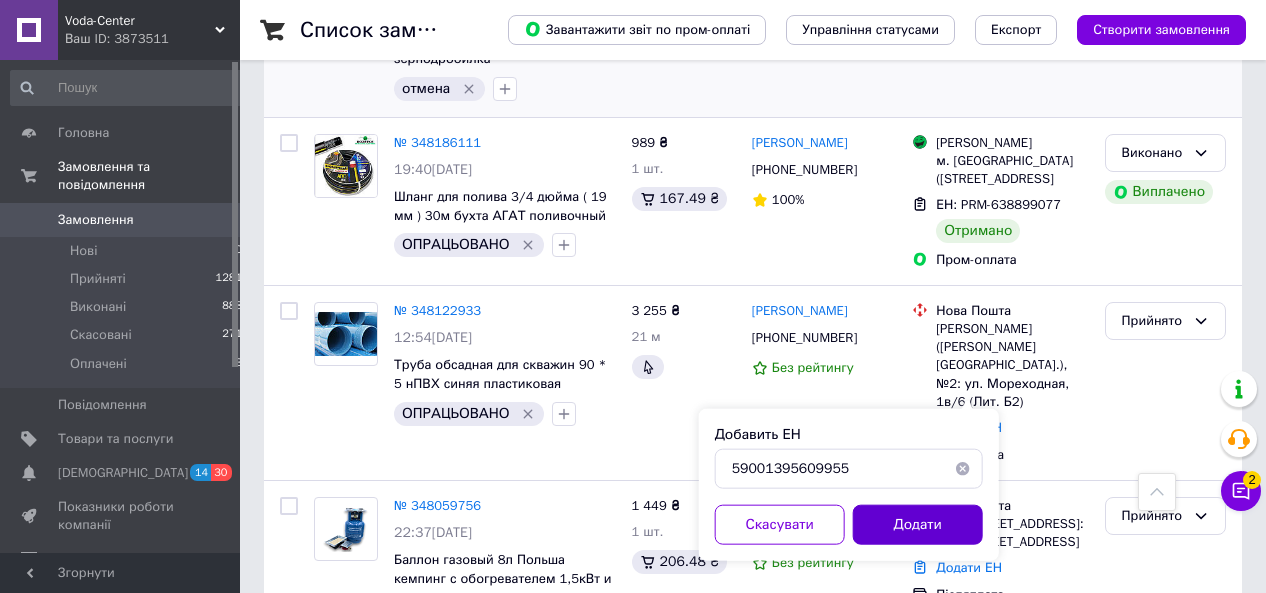 click on "Додати" at bounding box center [918, 525] 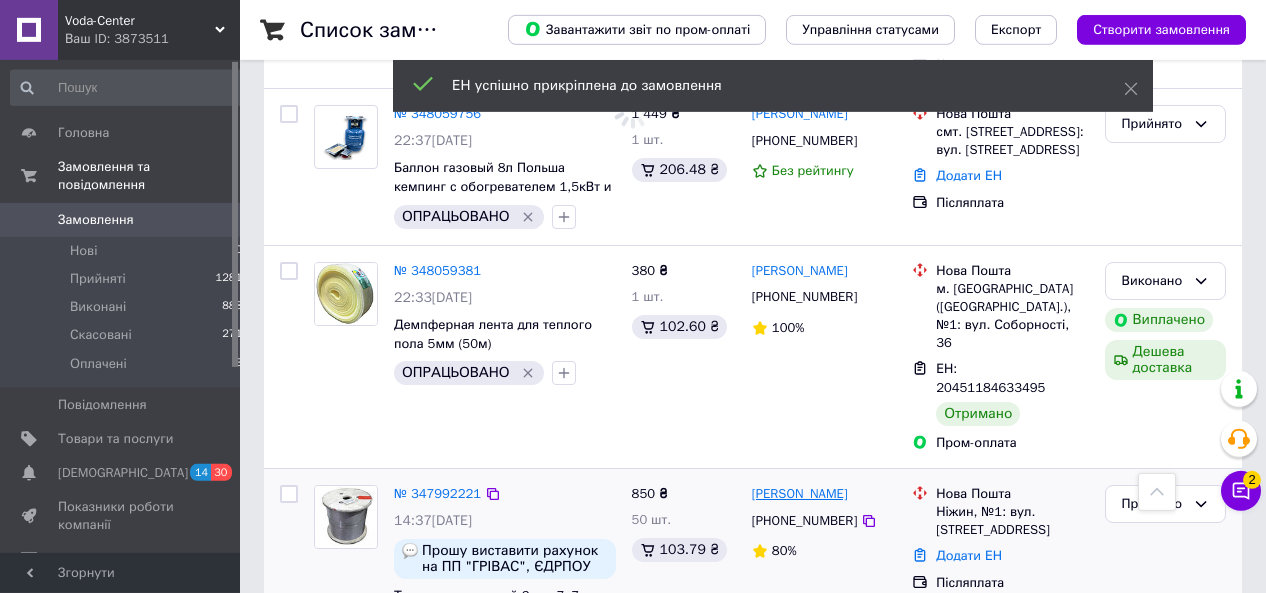 scroll, scrollTop: 3120, scrollLeft: 0, axis: vertical 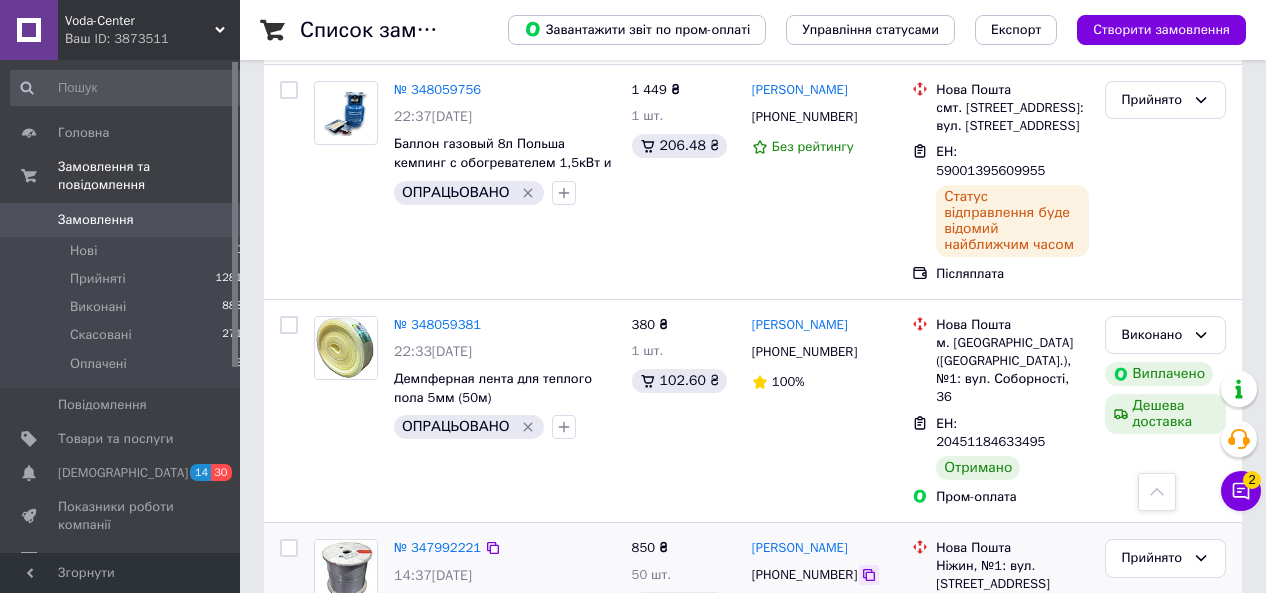 click 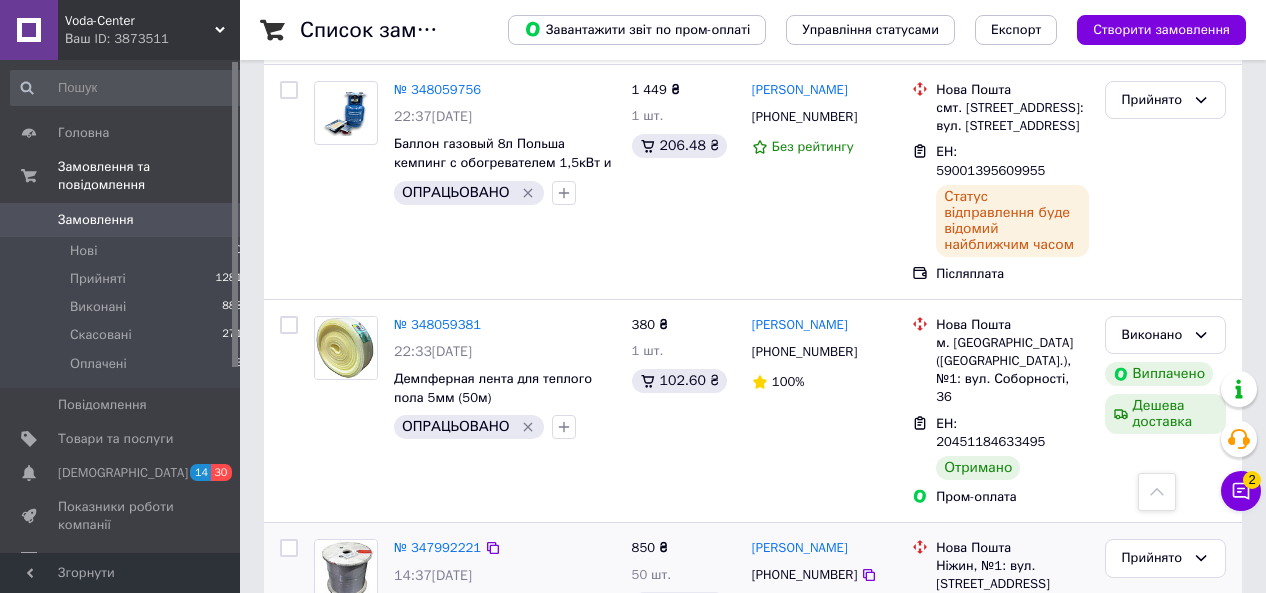drag, startPoint x: 973, startPoint y: 335, endPoint x: 967, endPoint y: 357, distance: 22.803509 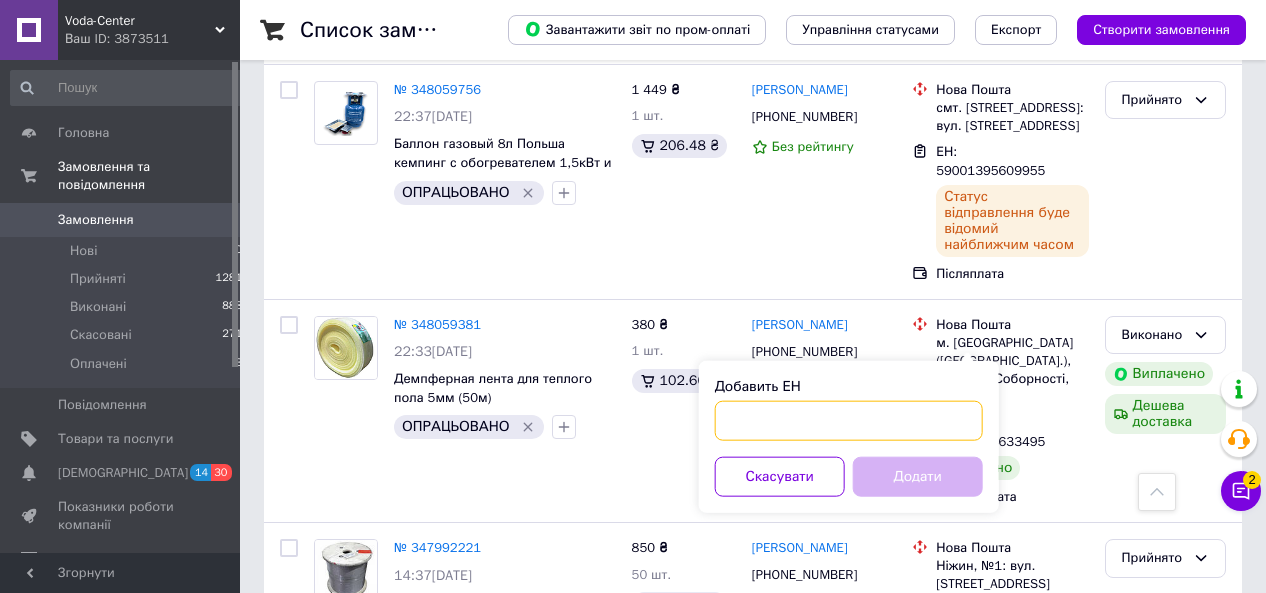 click on "Добавить ЕН" at bounding box center (849, 421) 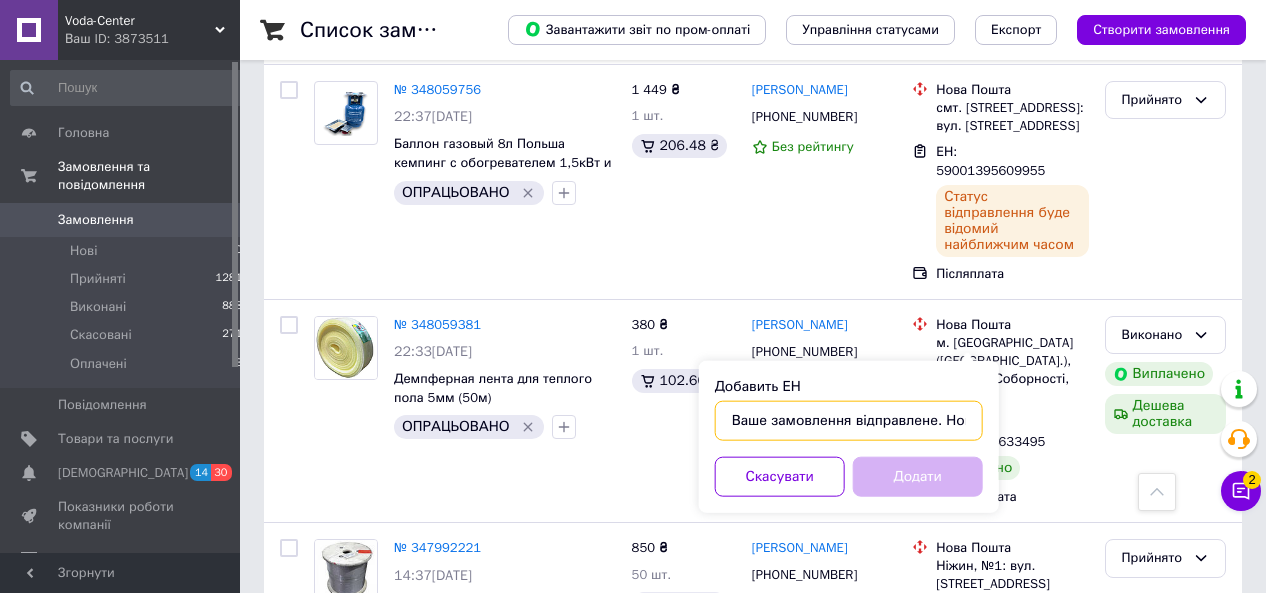 scroll, scrollTop: 0, scrollLeft: 253, axis: horizontal 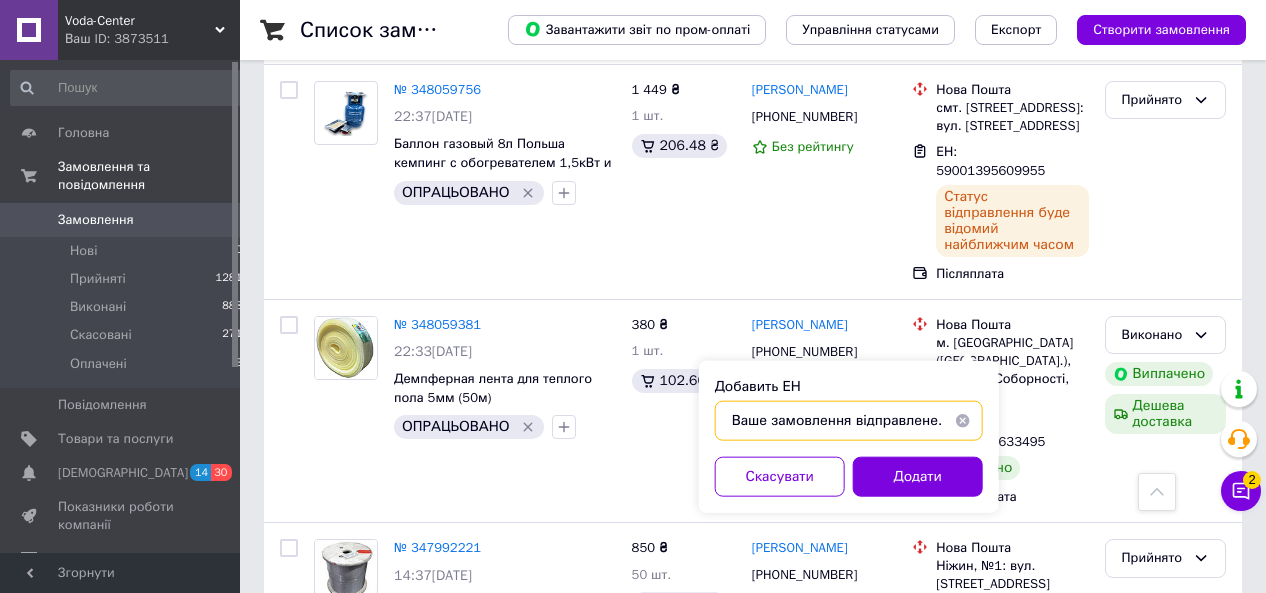 drag, startPoint x: 835, startPoint y: 421, endPoint x: 0, endPoint y: 401, distance: 835.2395 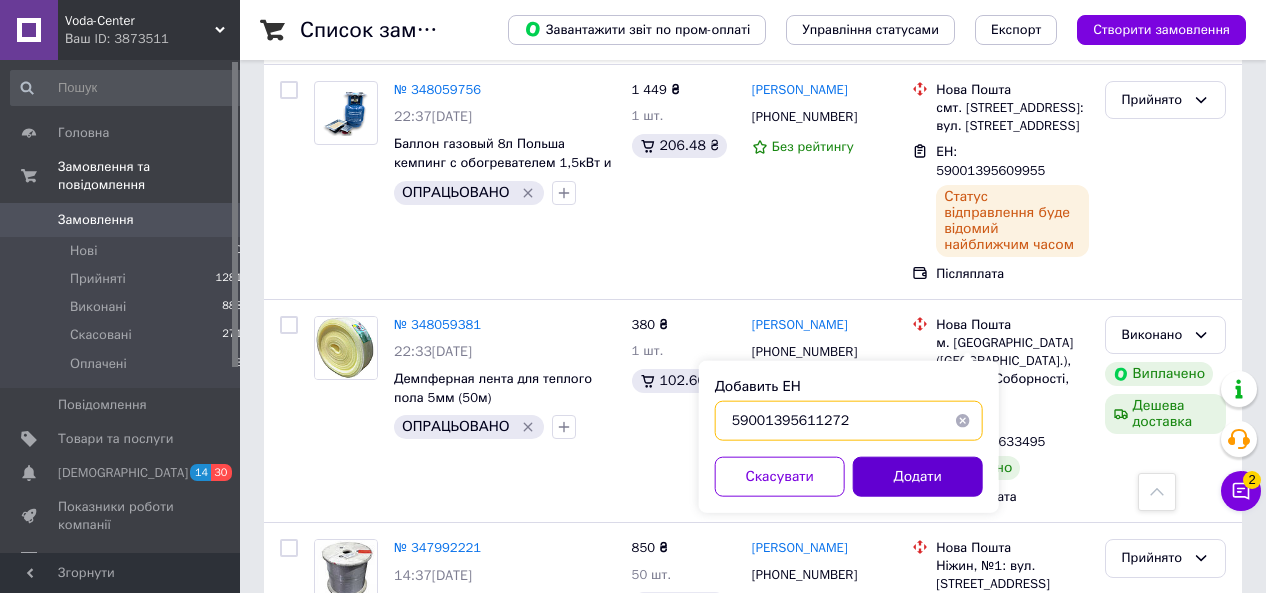 type on "59001395611272" 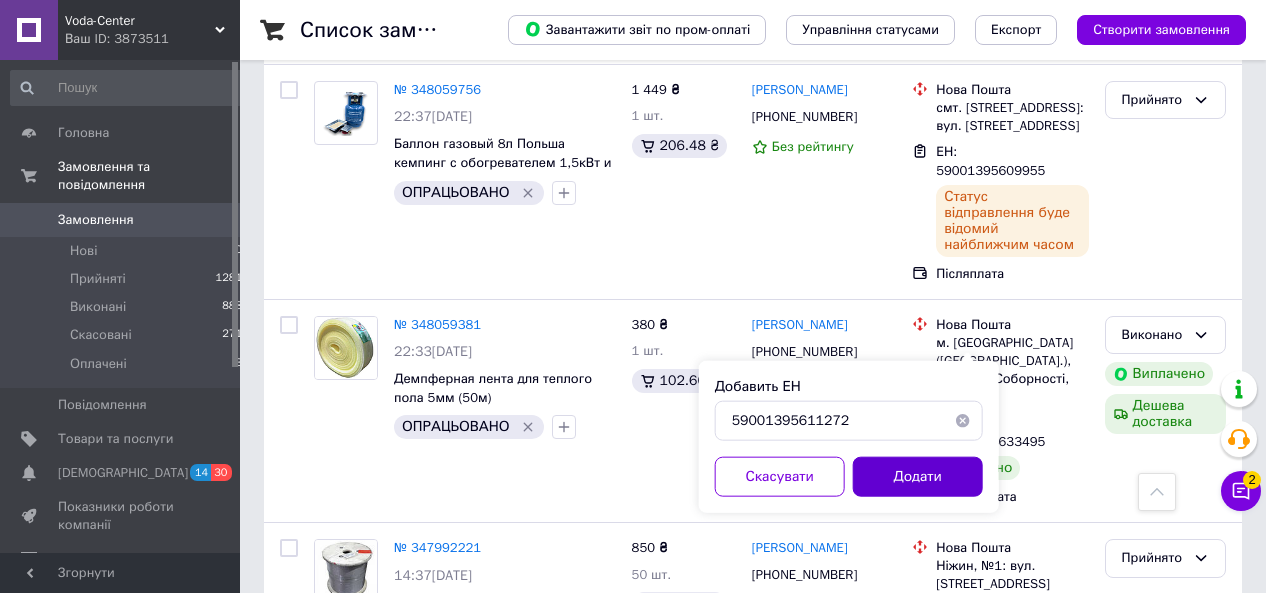 click on "Додати" at bounding box center (918, 477) 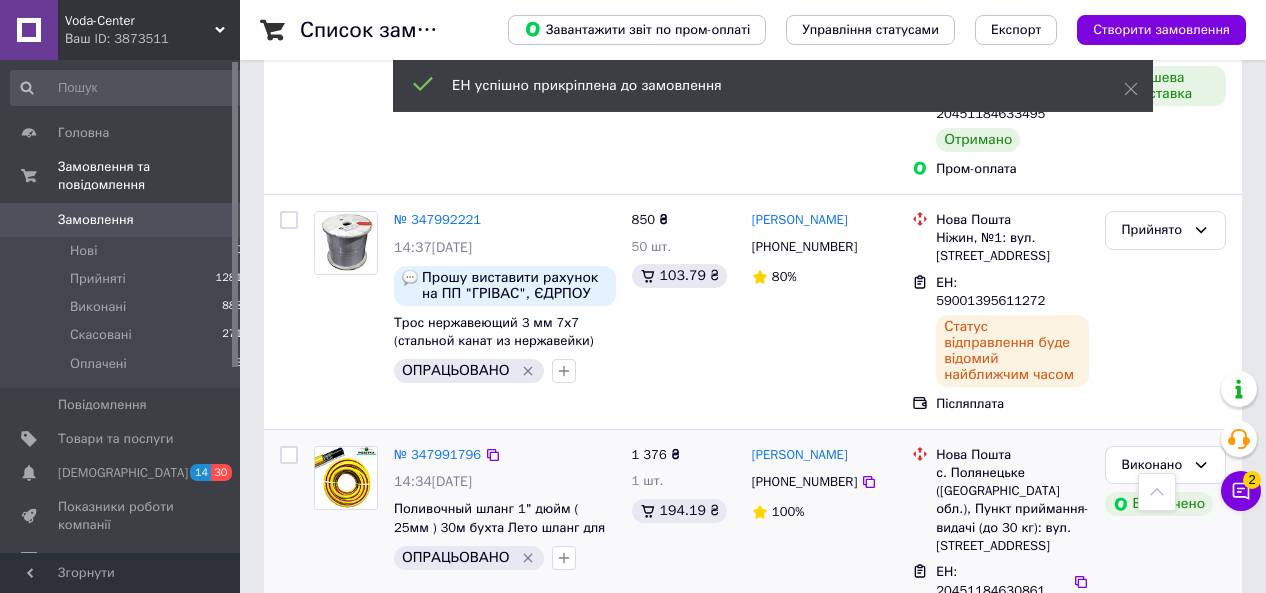 scroll, scrollTop: 3460, scrollLeft: 0, axis: vertical 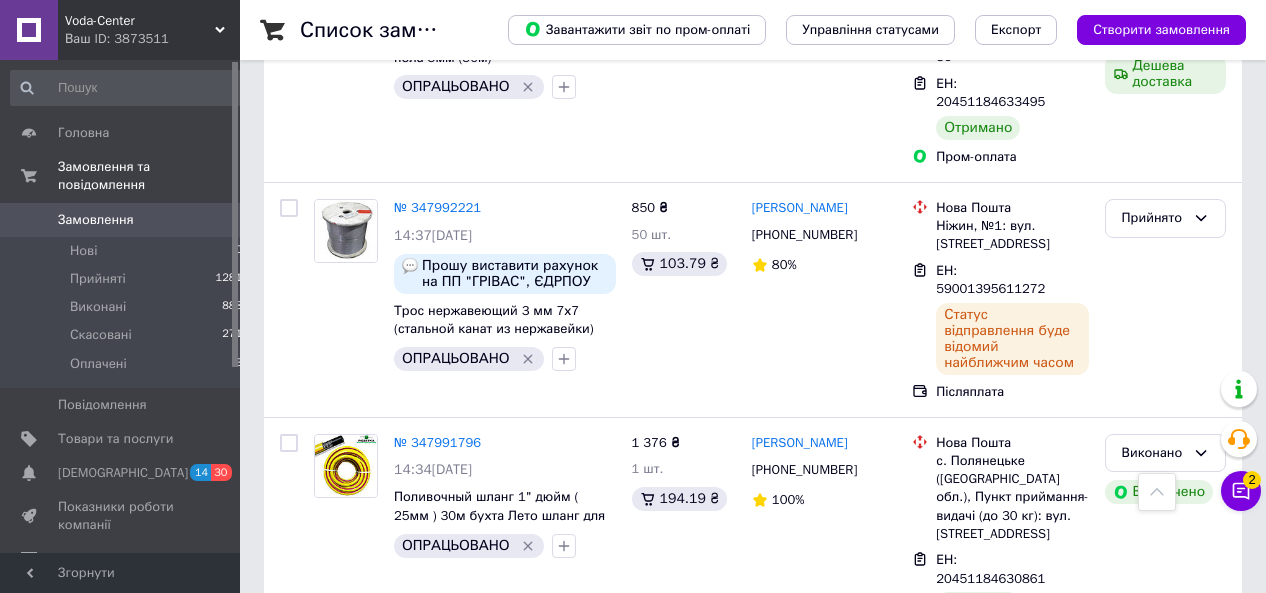 click on "6" at bounding box center (539, 927) 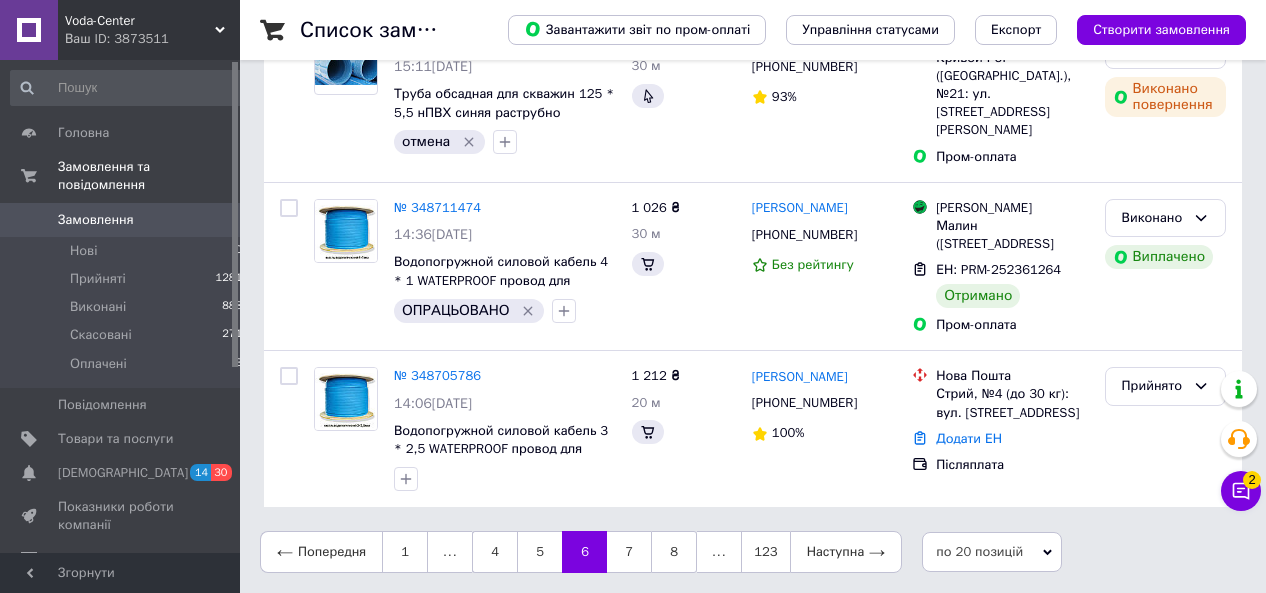 scroll, scrollTop: 0, scrollLeft: 0, axis: both 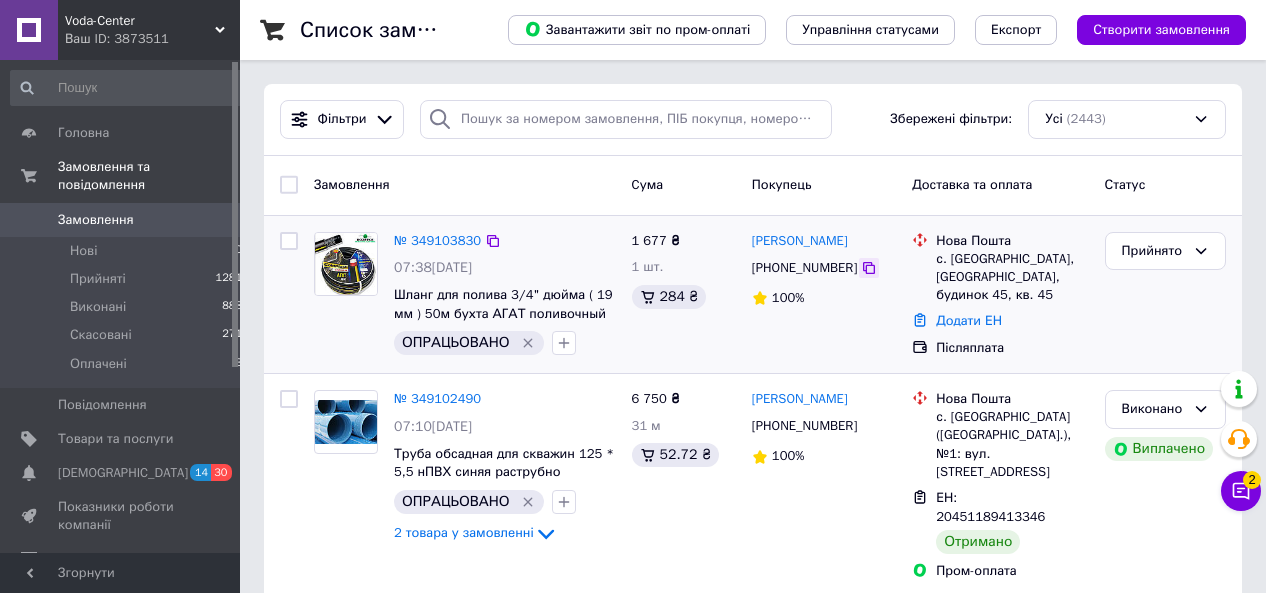click 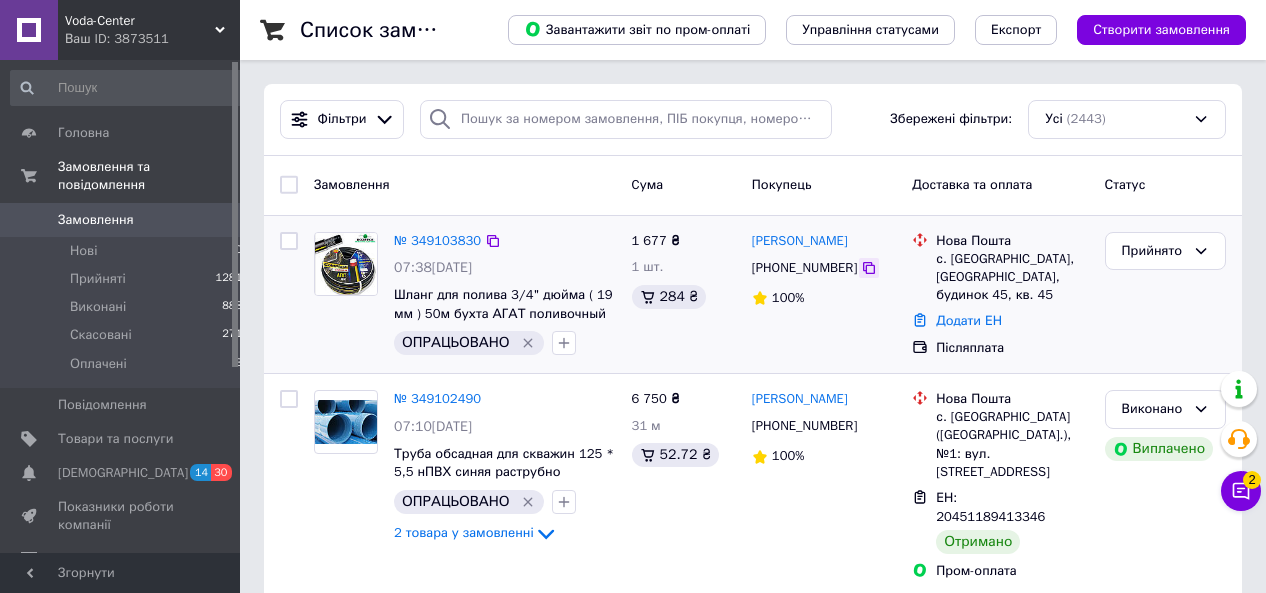 click 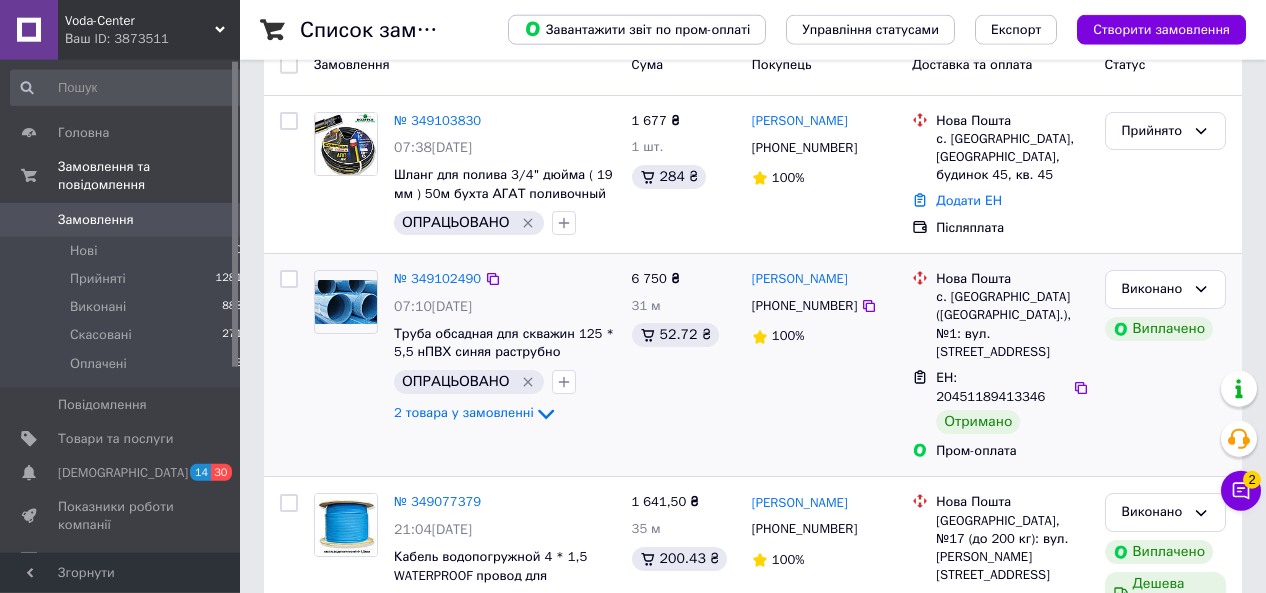 scroll, scrollTop: 208, scrollLeft: 0, axis: vertical 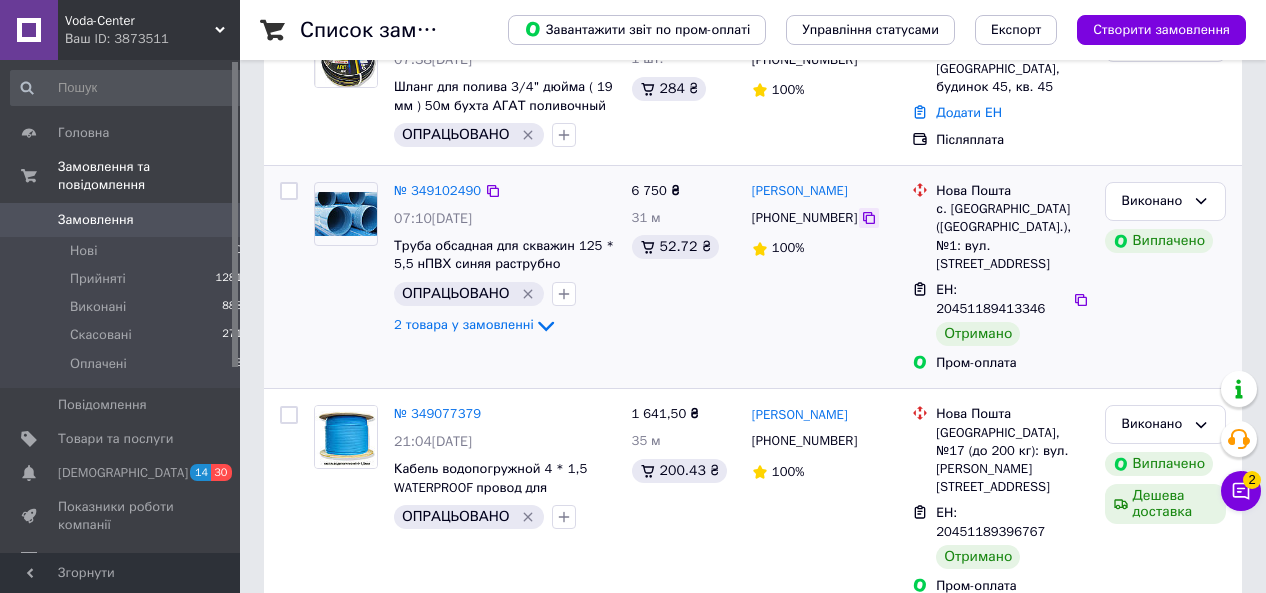 click 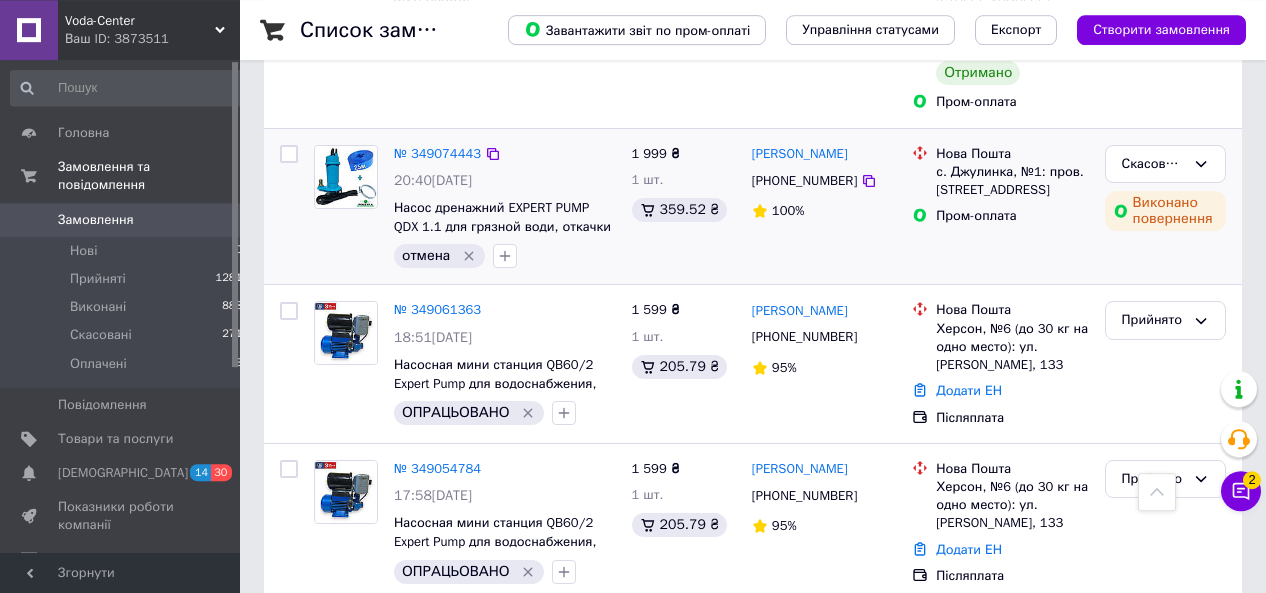 scroll, scrollTop: 728, scrollLeft: 0, axis: vertical 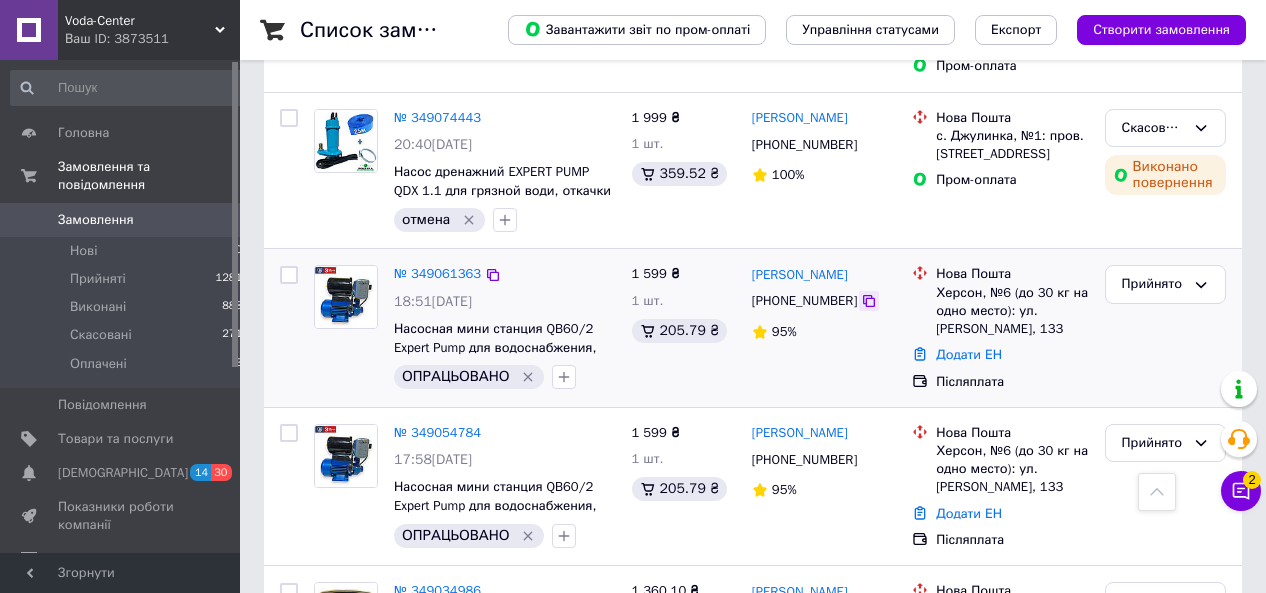click 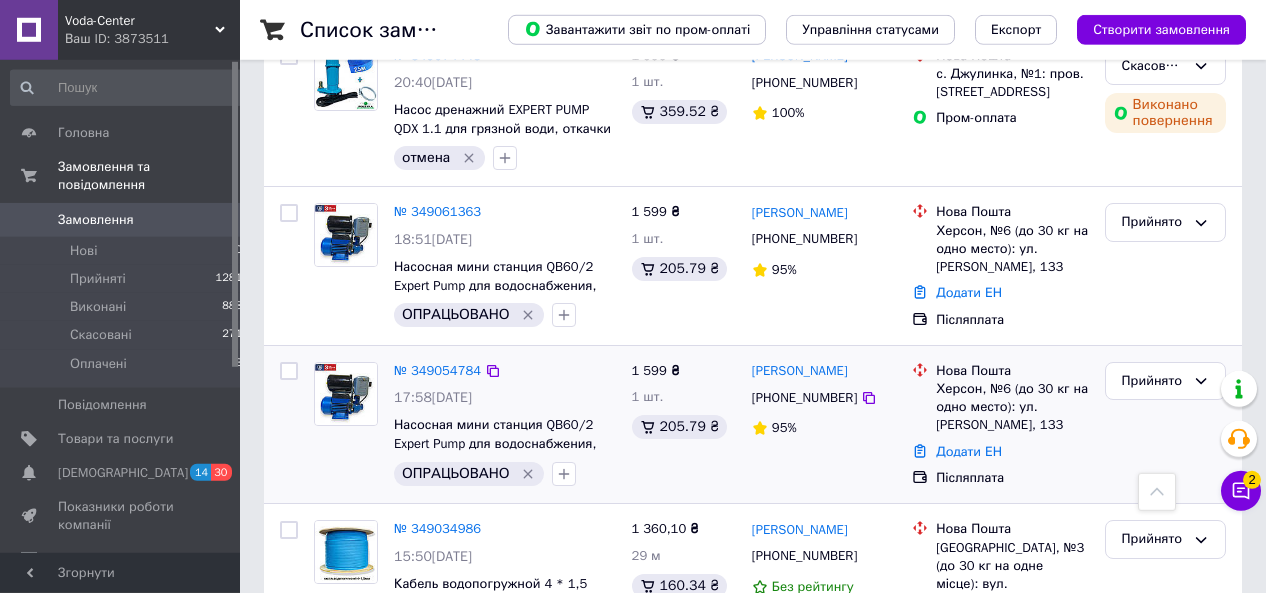 scroll, scrollTop: 832, scrollLeft: 0, axis: vertical 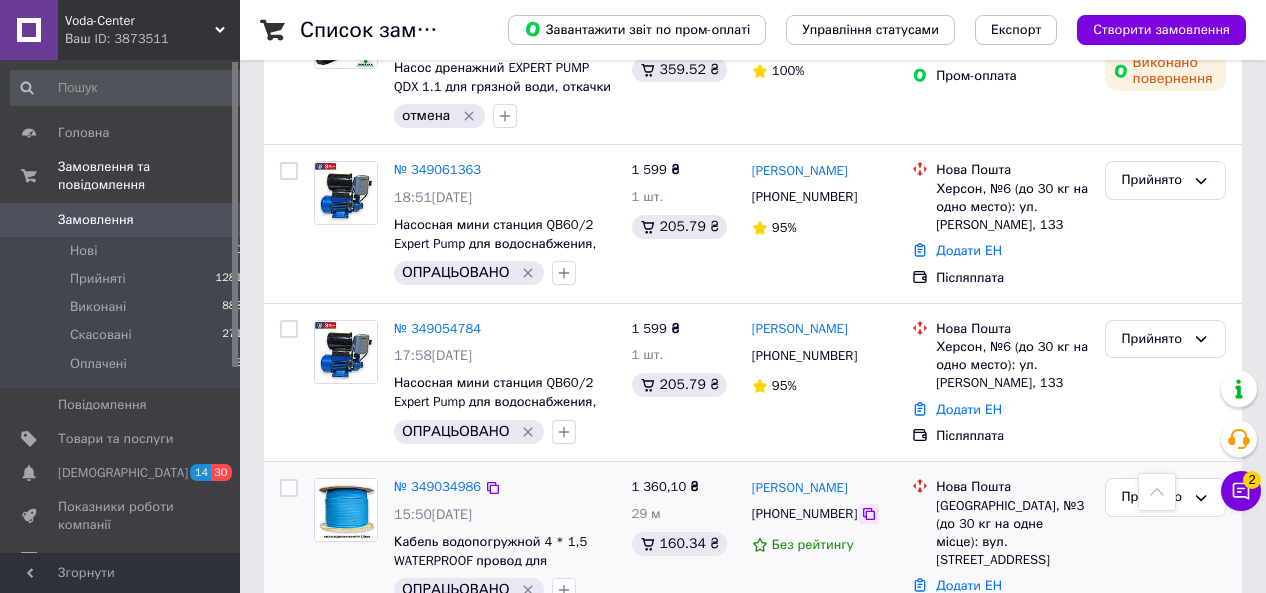 click 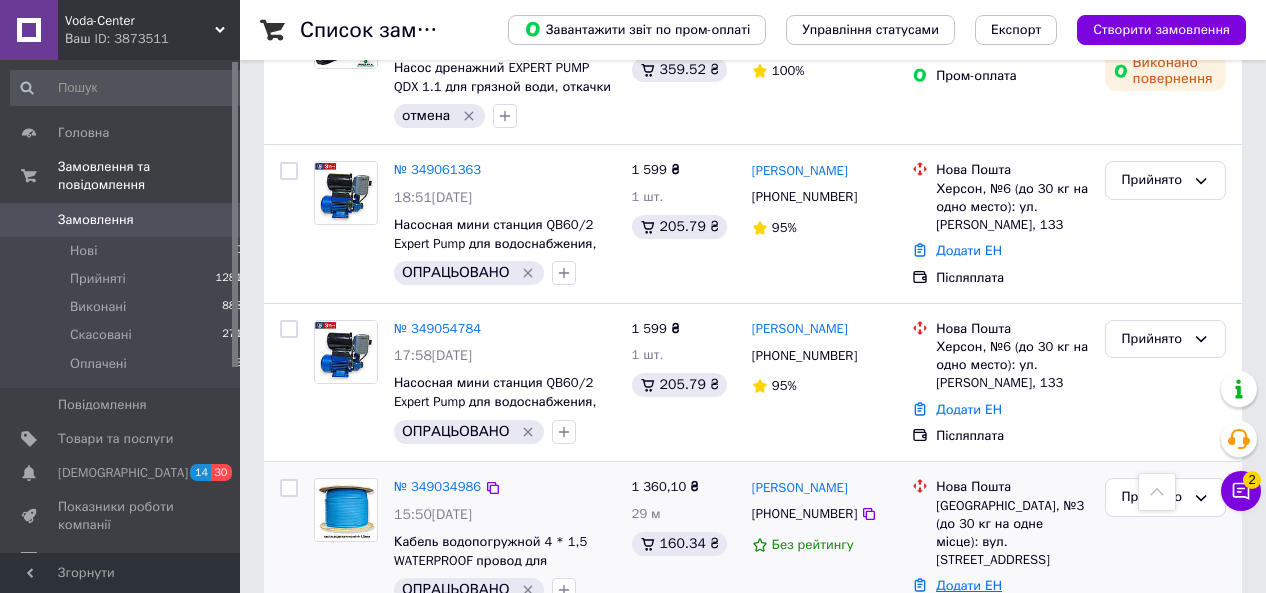 click on "Додати ЕН" at bounding box center [969, 585] 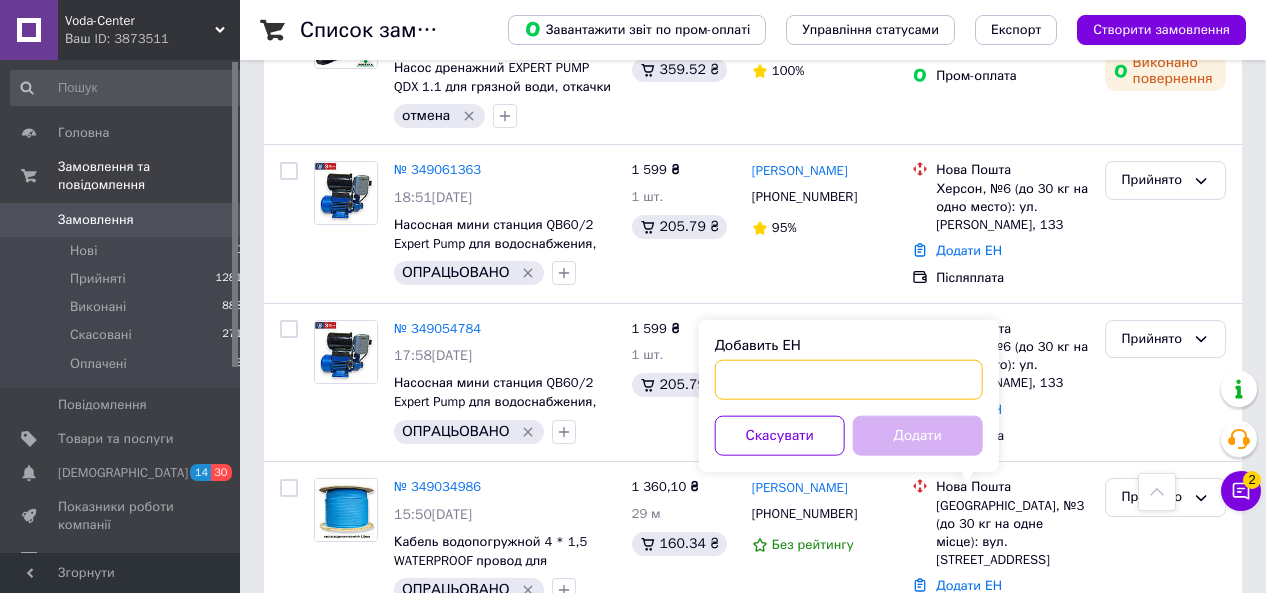 click on "Добавить ЕН" at bounding box center [849, 380] 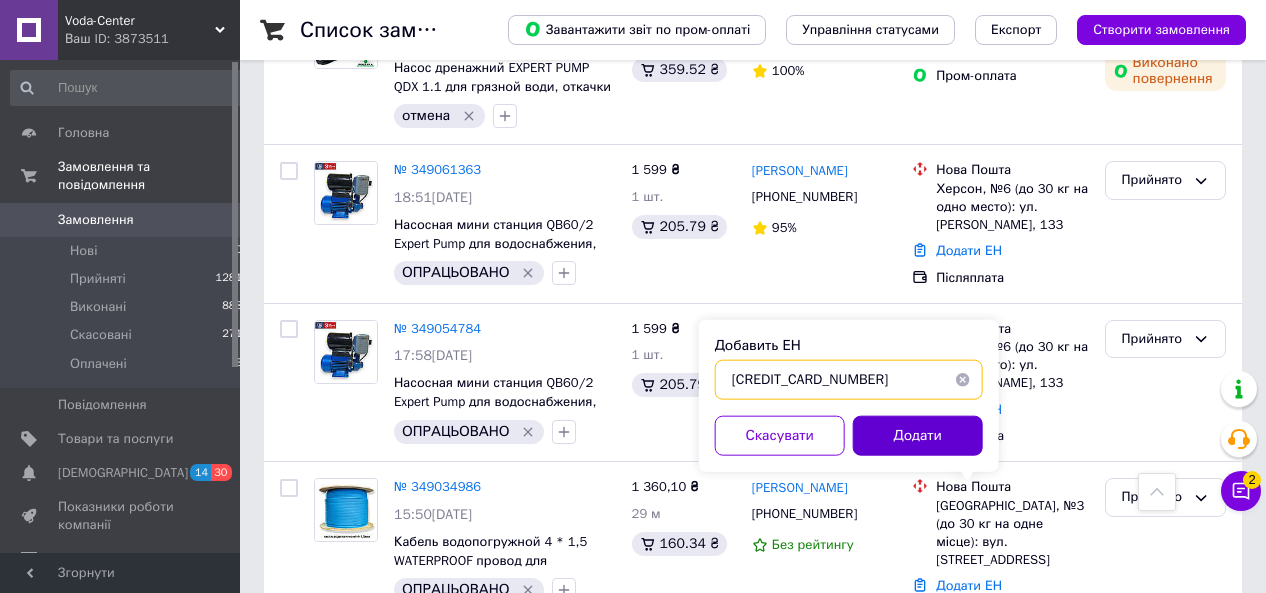 type on "[CREDIT_CARD_NUMBER]" 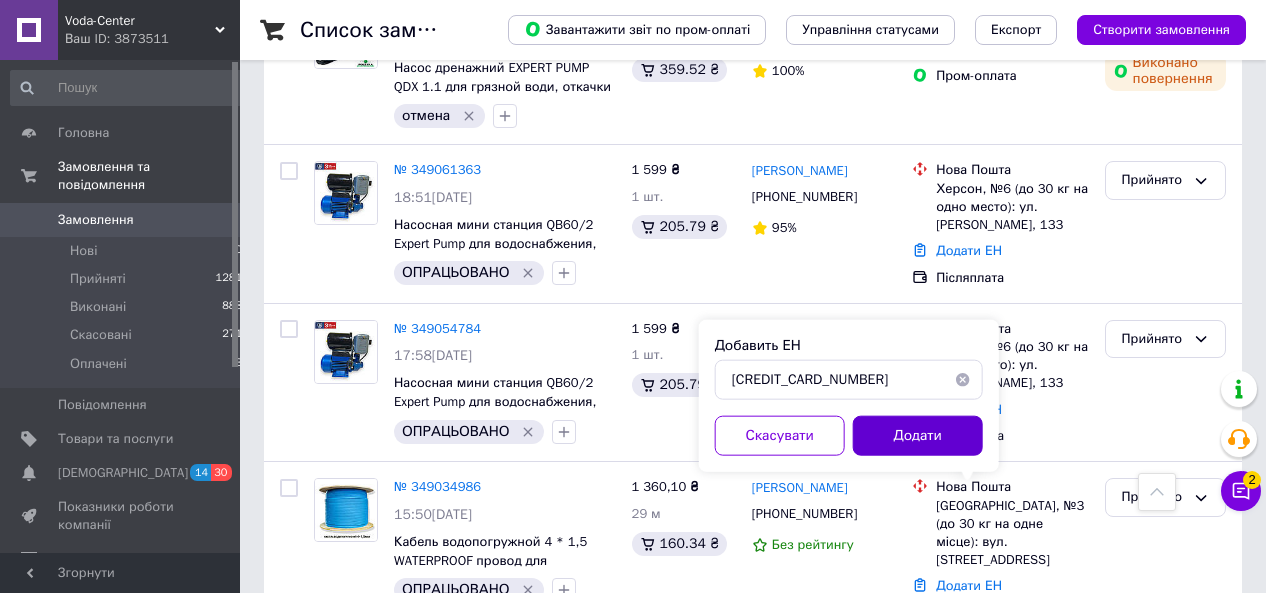 click on "Додати" at bounding box center (918, 436) 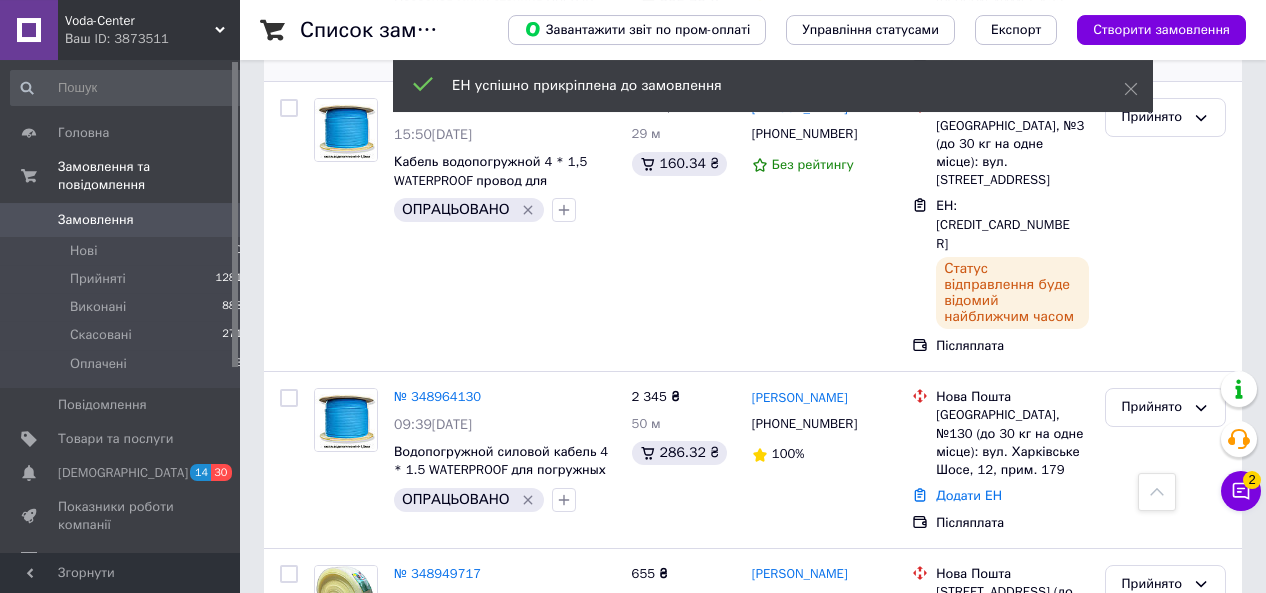 scroll, scrollTop: 1248, scrollLeft: 0, axis: vertical 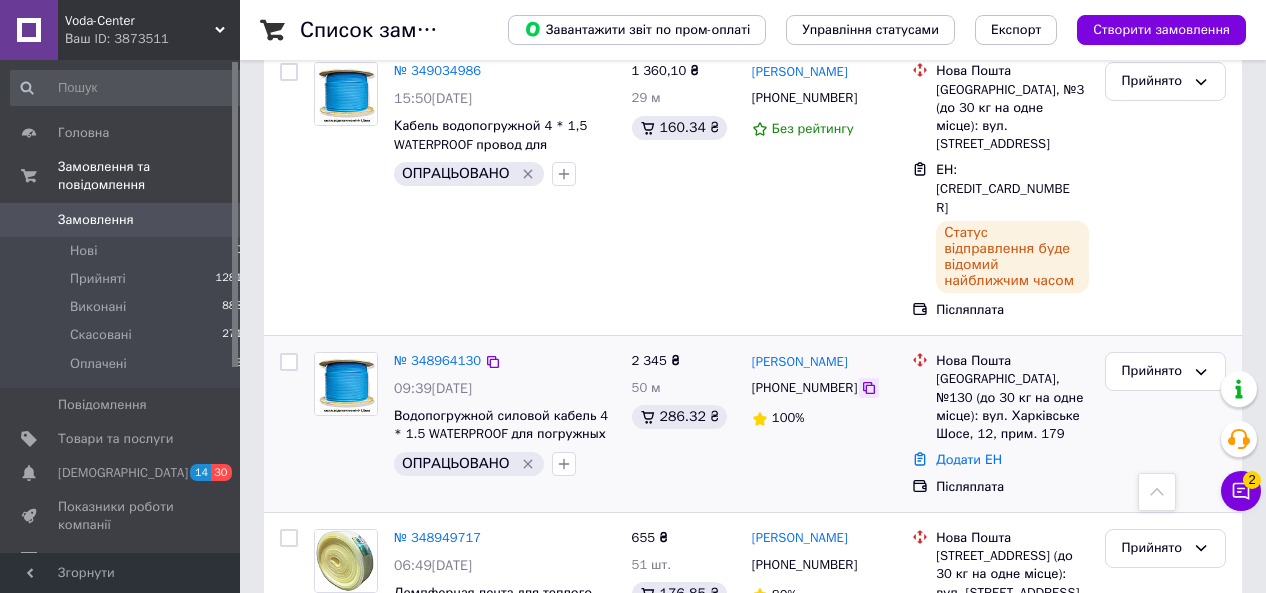 click 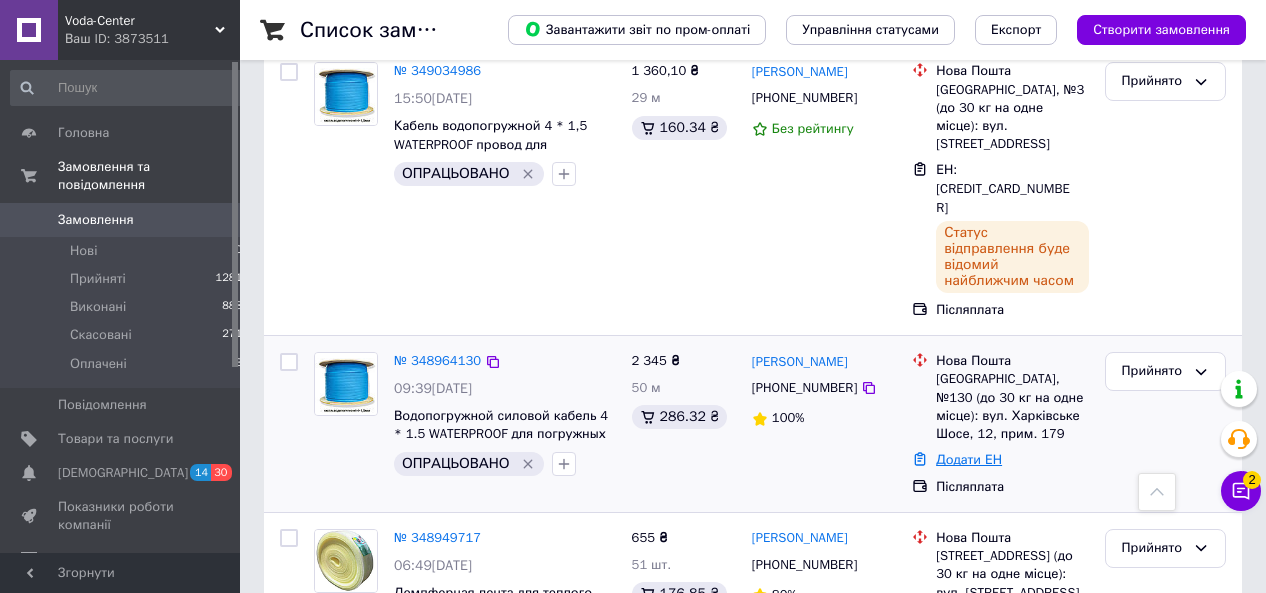 click on "Додати ЕН" at bounding box center (969, 459) 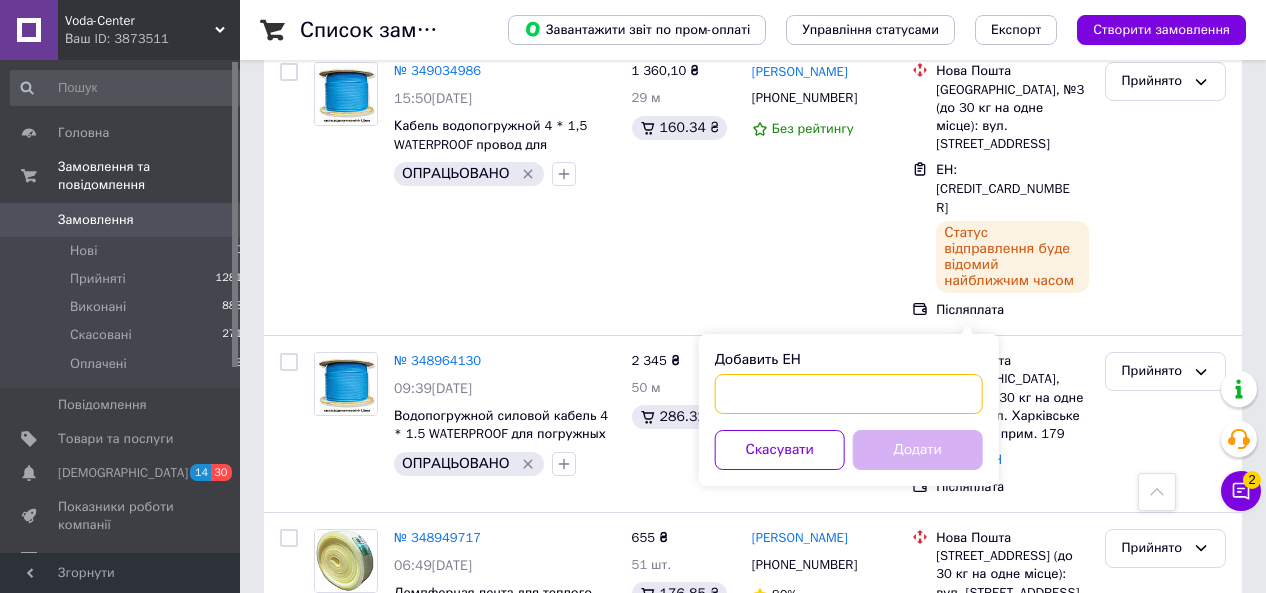 click on "Добавить ЕН" at bounding box center [849, 394] 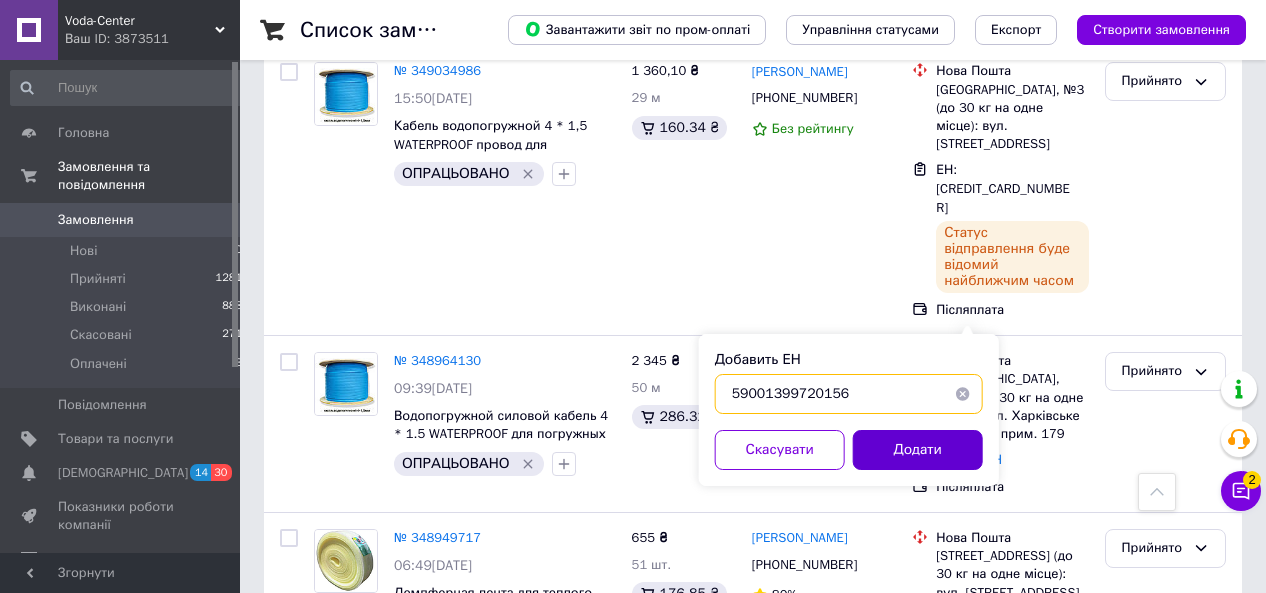 type on "59001399720156" 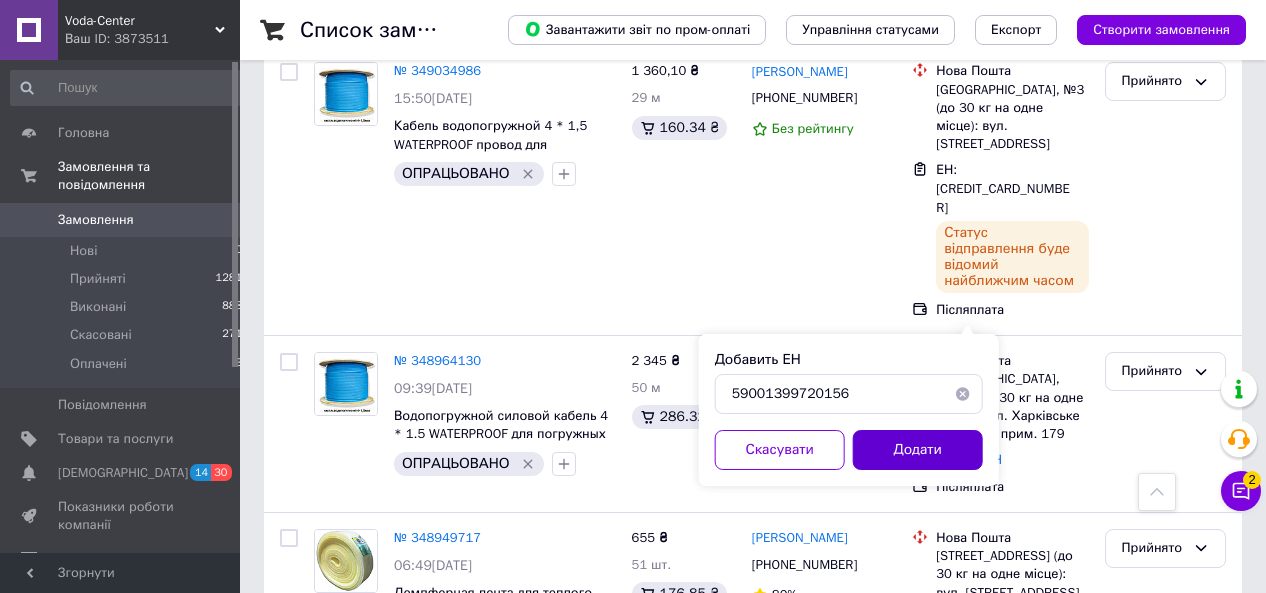 click on "Додати" at bounding box center (918, 450) 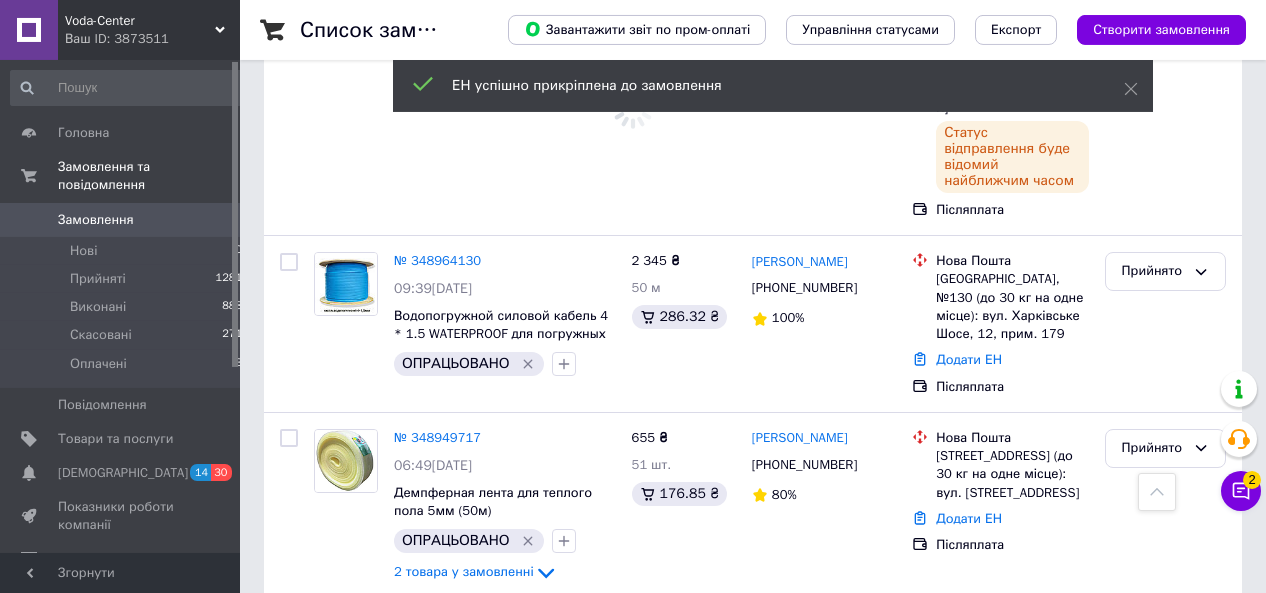 scroll, scrollTop: 1456, scrollLeft: 0, axis: vertical 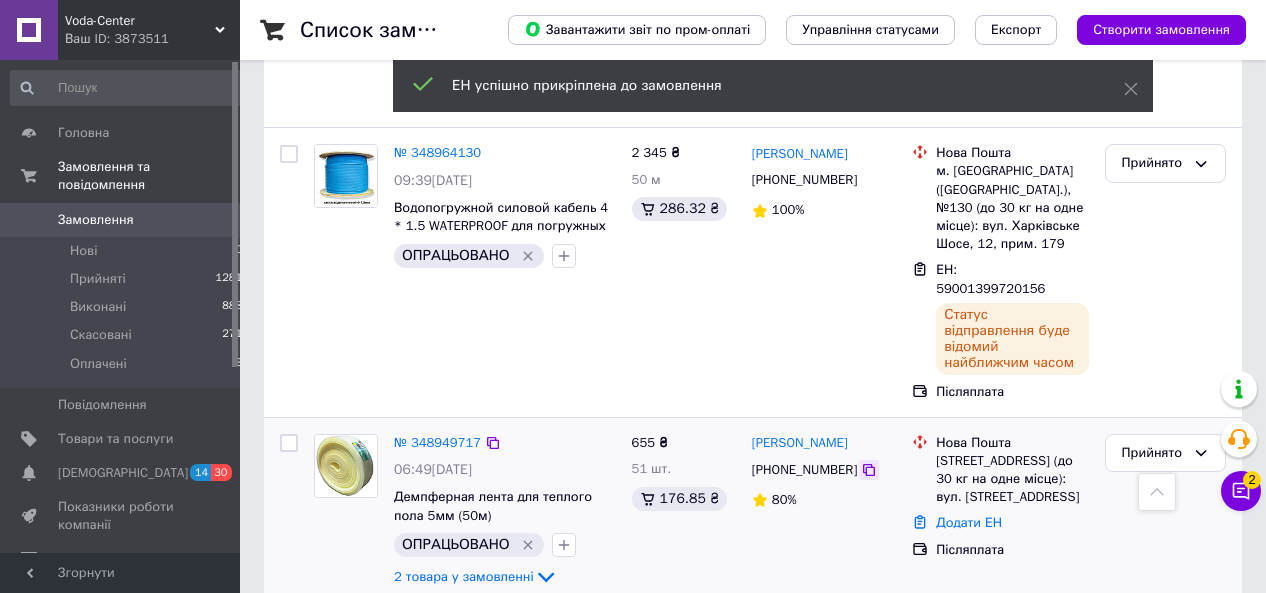 click 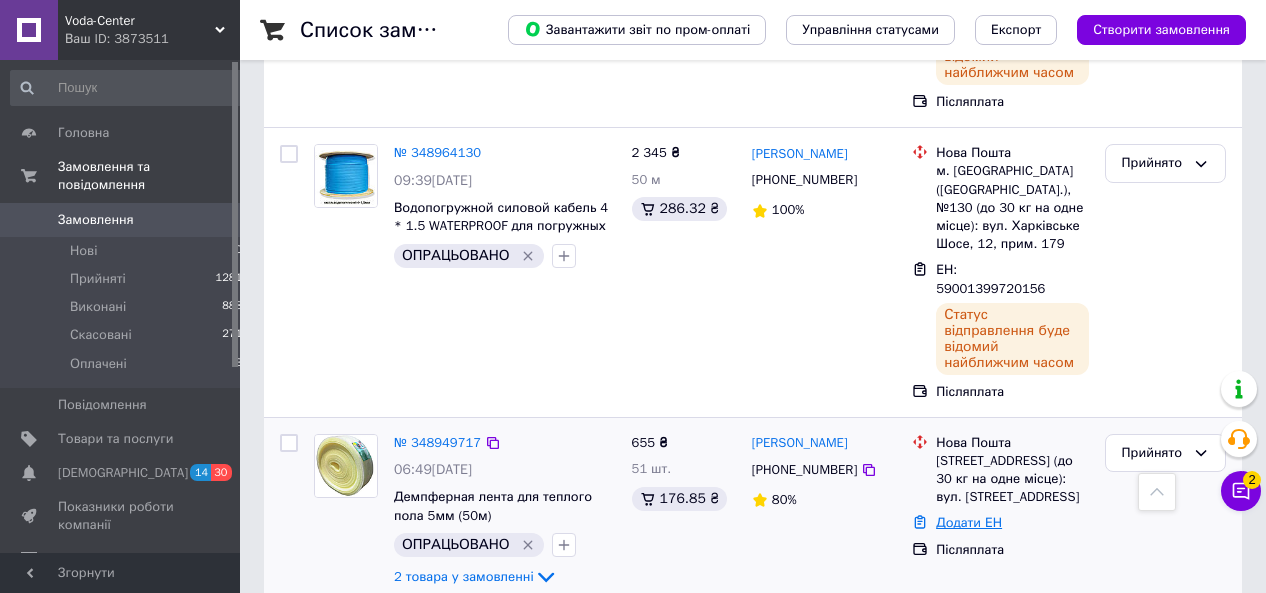 click on "Додати ЕН" at bounding box center [969, 522] 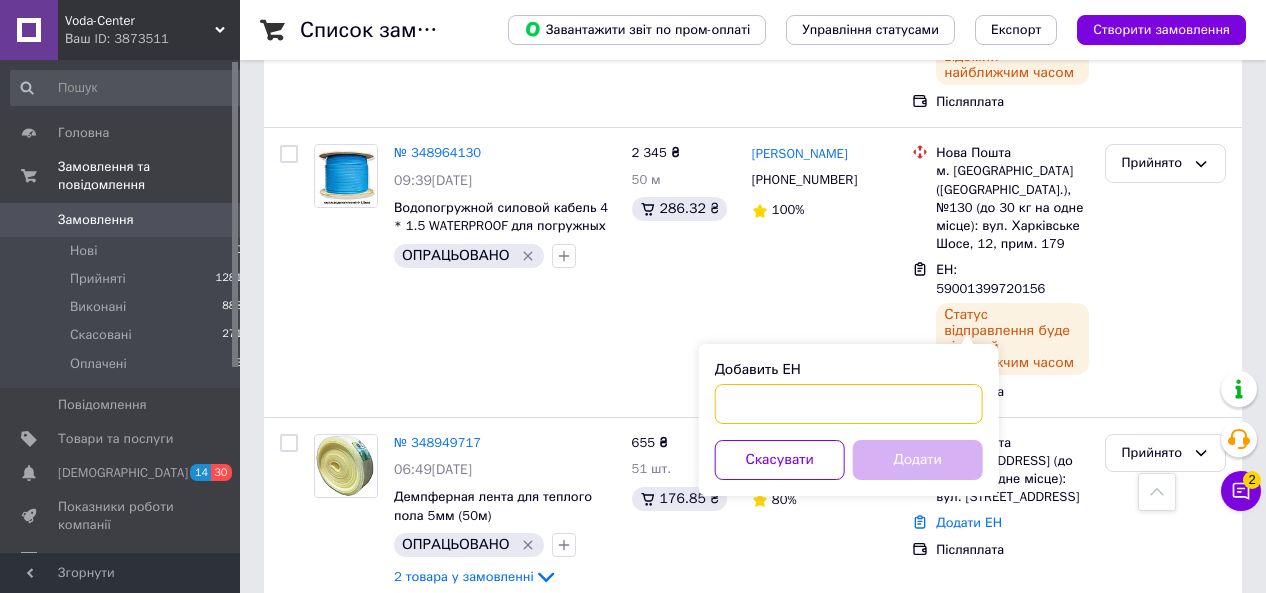 click on "Добавить ЕН" at bounding box center [849, 404] 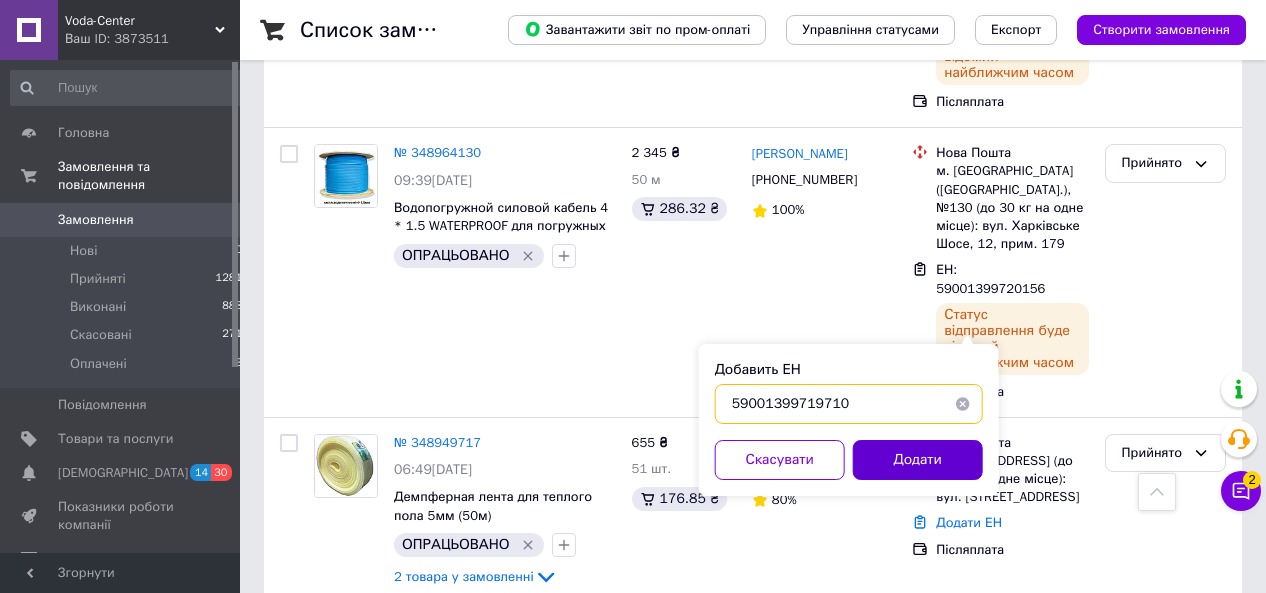 type on "59001399719710" 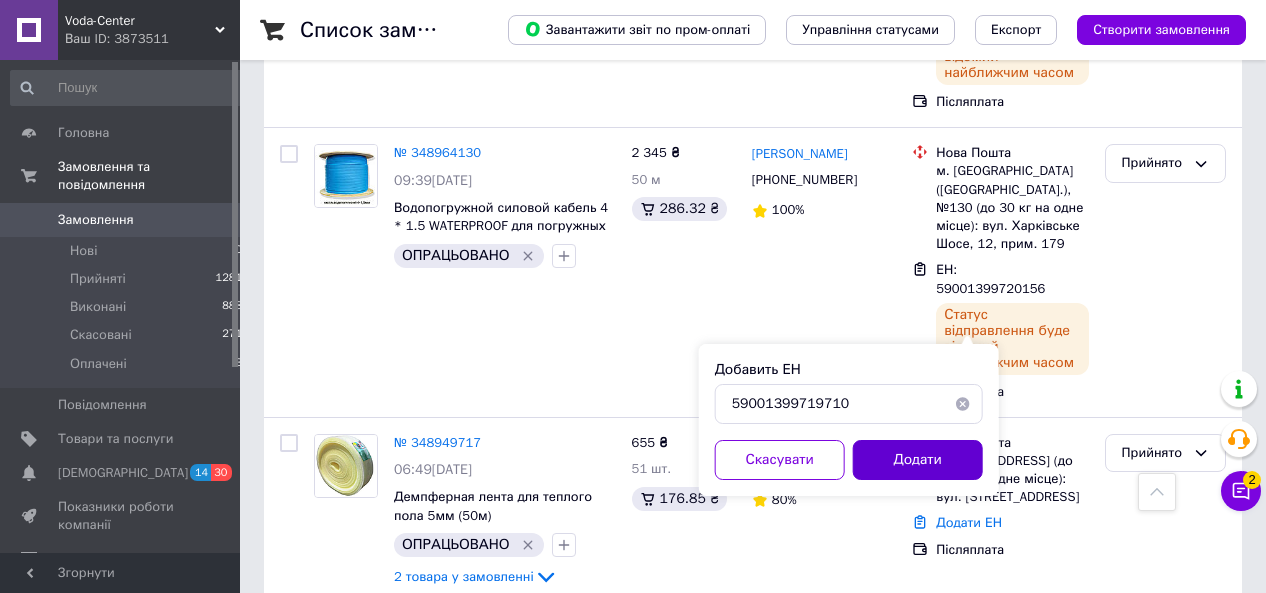 click on "Додати" at bounding box center (918, 460) 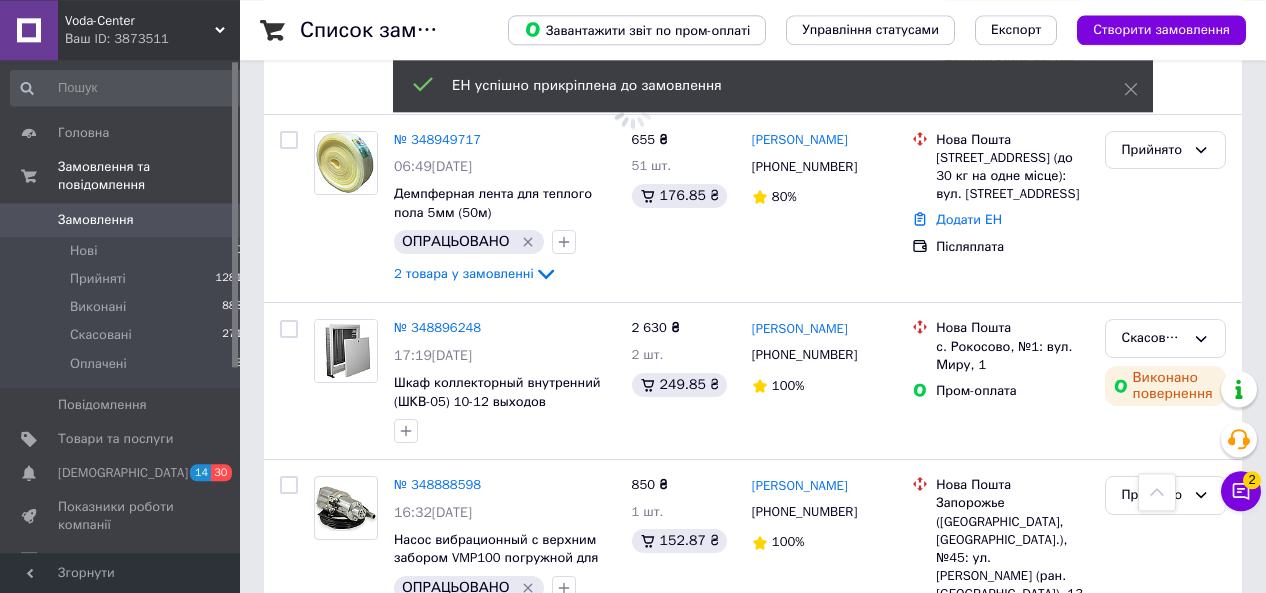 scroll, scrollTop: 1768, scrollLeft: 0, axis: vertical 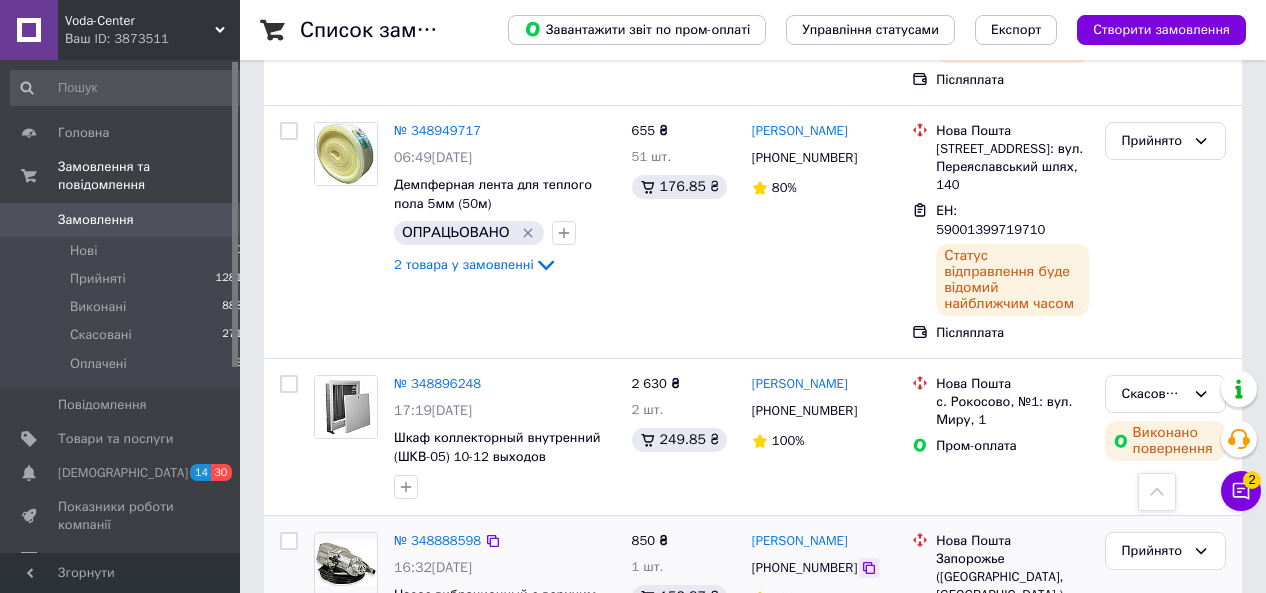 click 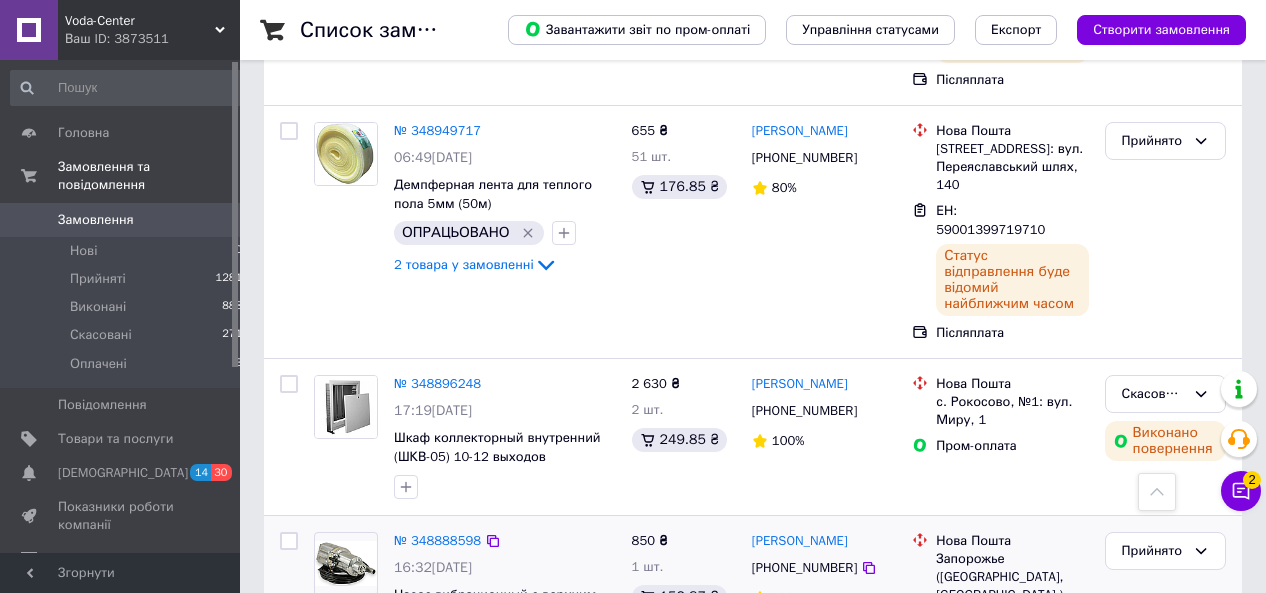 click on "Додати ЕН" at bounding box center [969, 675] 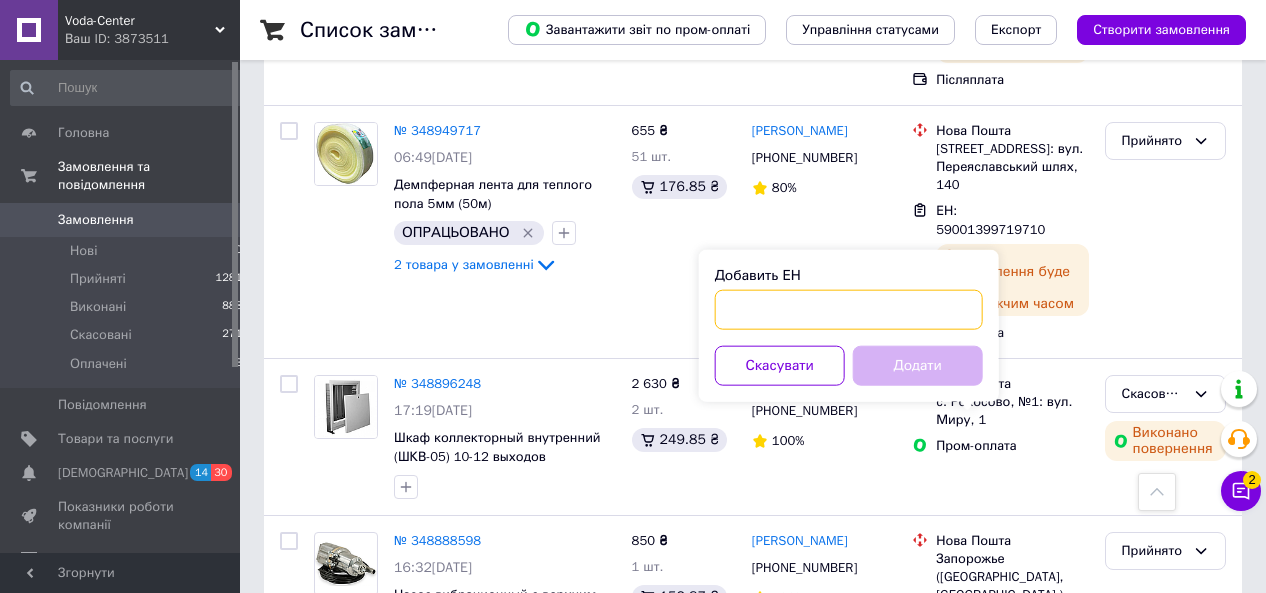 click on "Добавить ЕН" at bounding box center (849, 310) 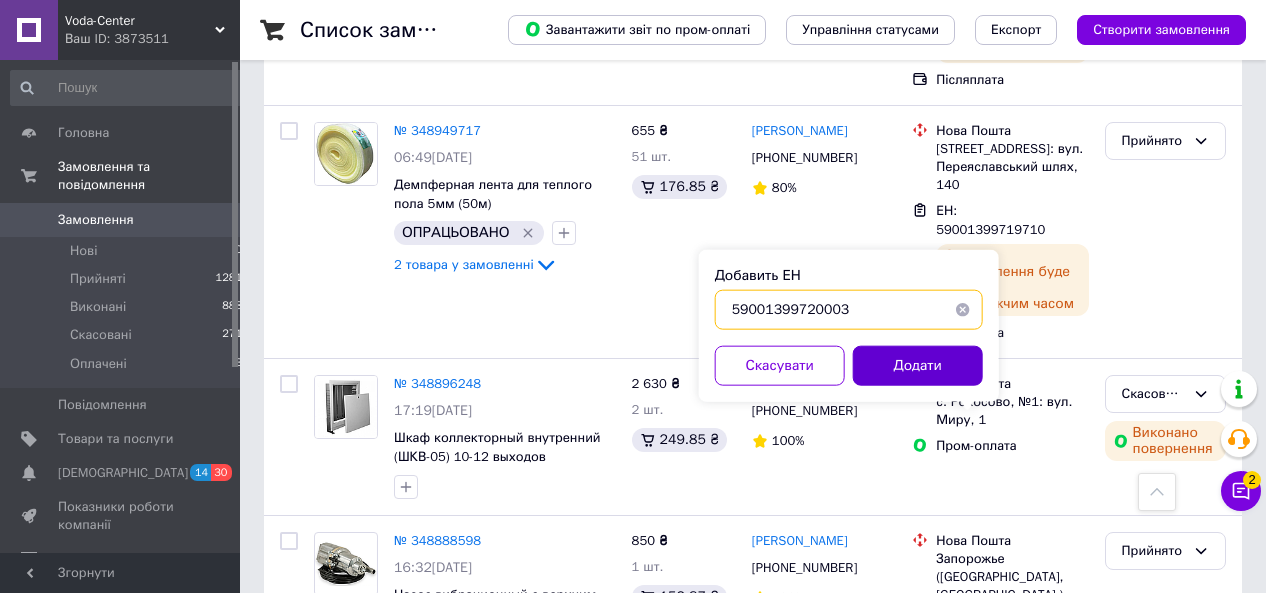 type on "59001399720003" 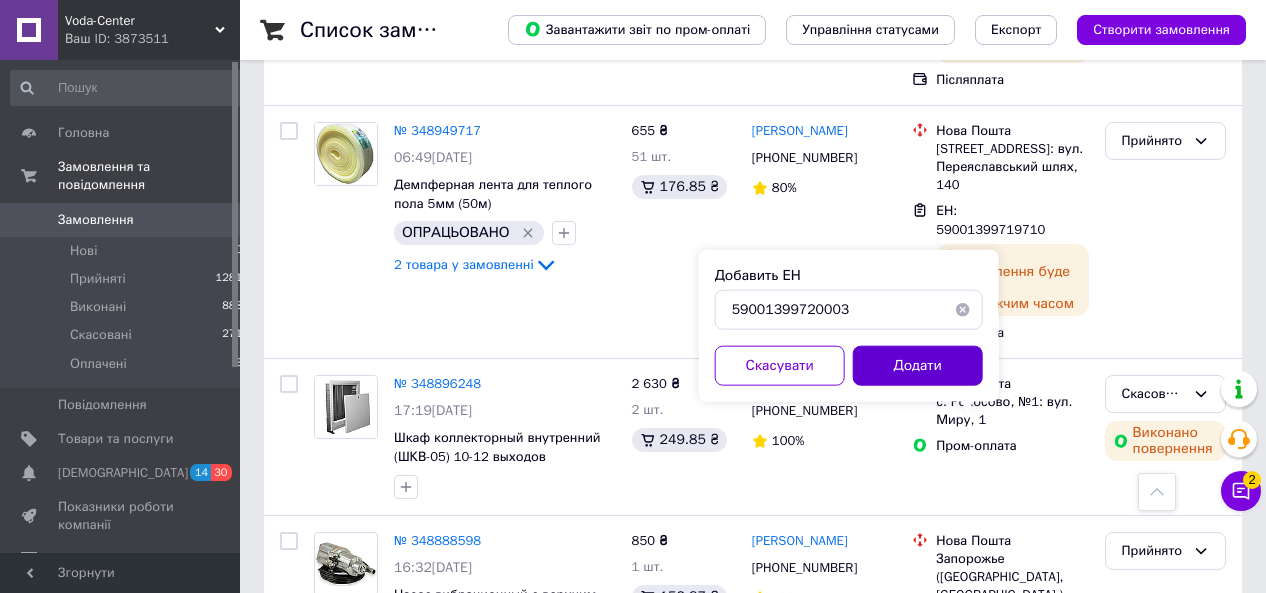 click on "Додати" at bounding box center [918, 366] 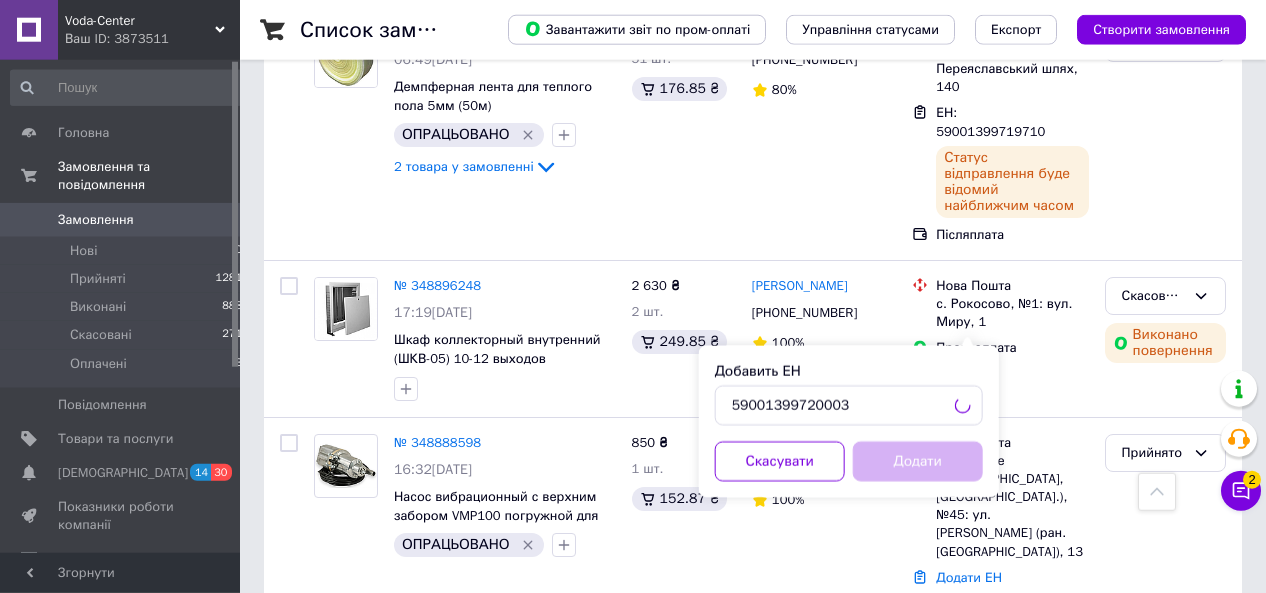 scroll, scrollTop: 1976, scrollLeft: 0, axis: vertical 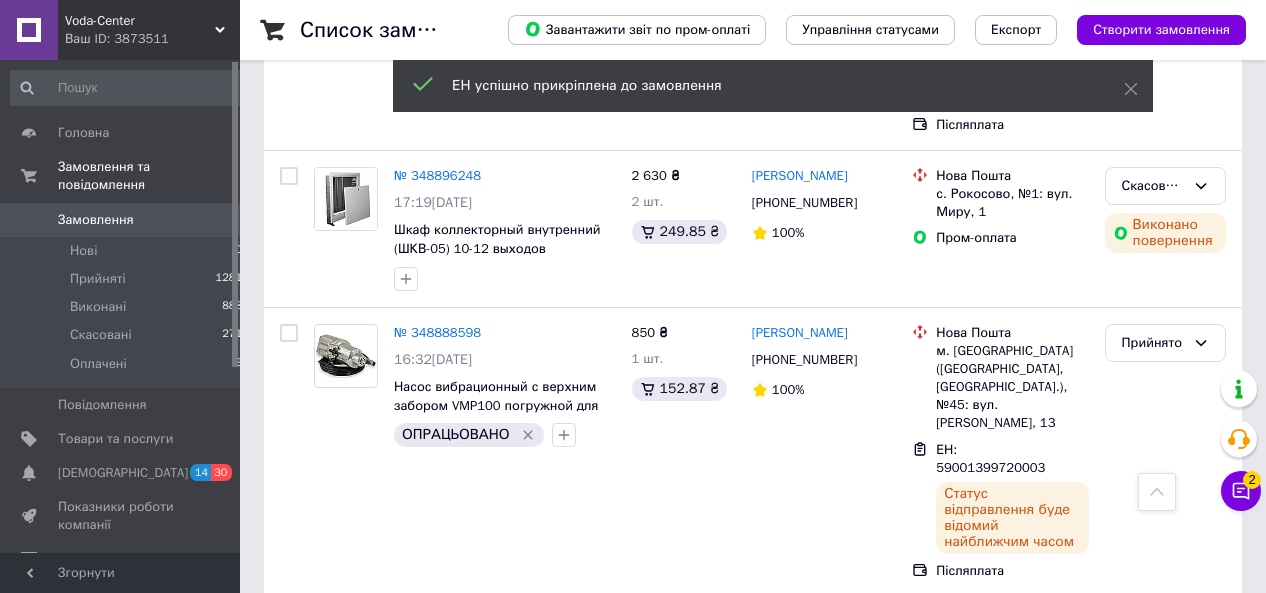 click 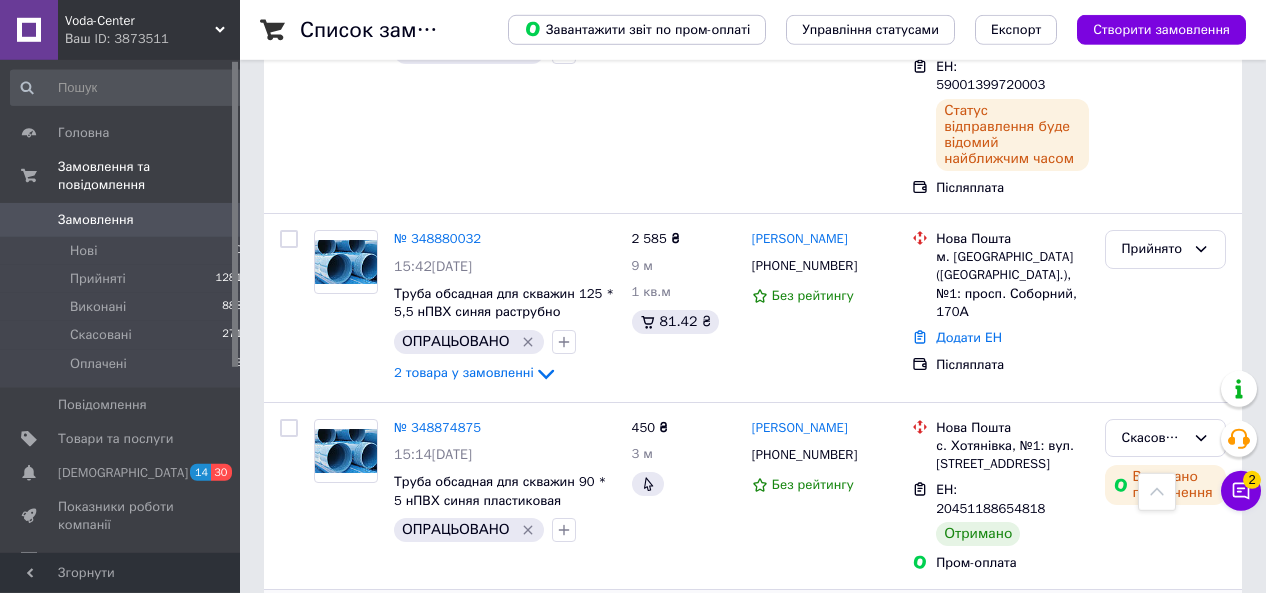 scroll, scrollTop: 2392, scrollLeft: 0, axis: vertical 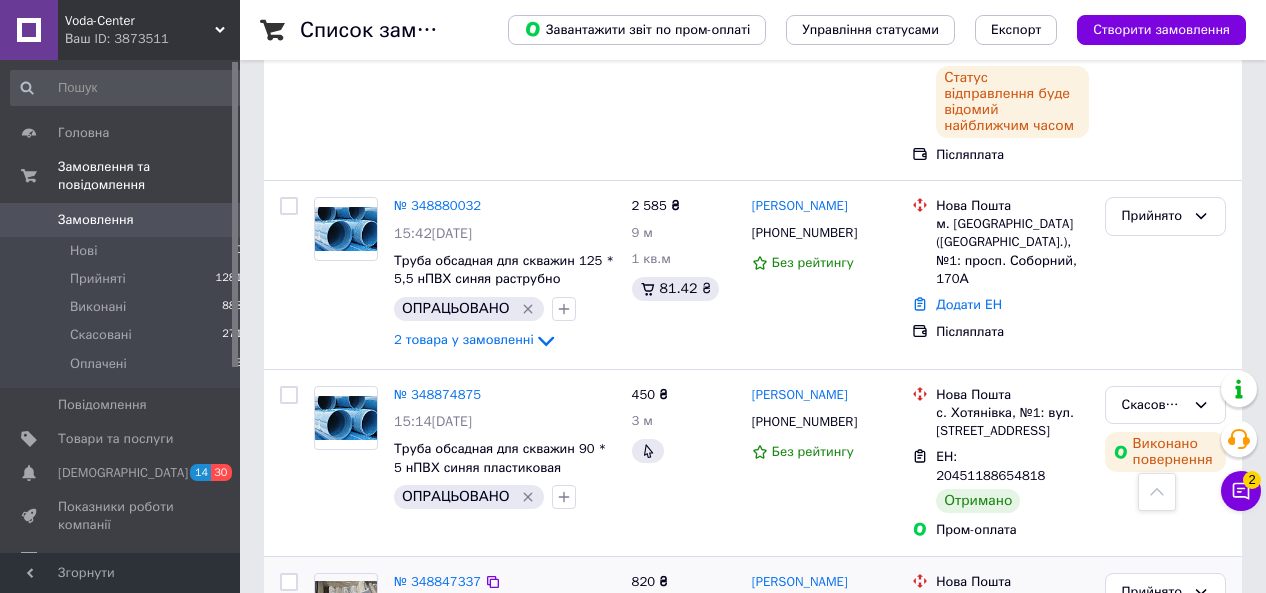 click 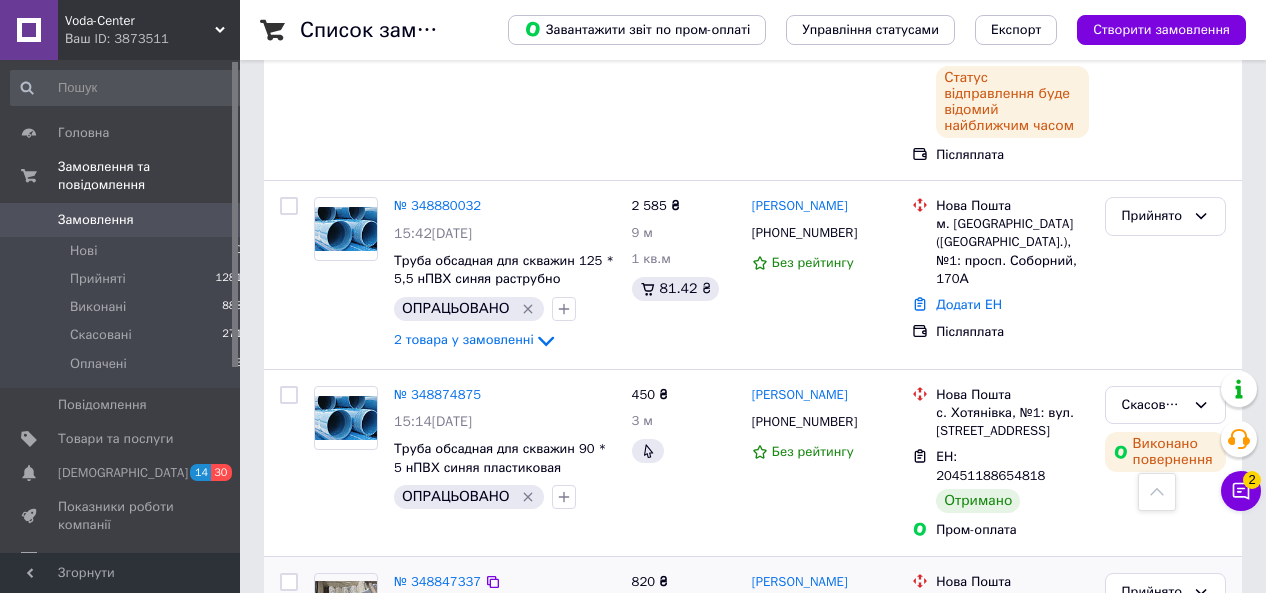 click on "Додати ЕН" at bounding box center [969, 698] 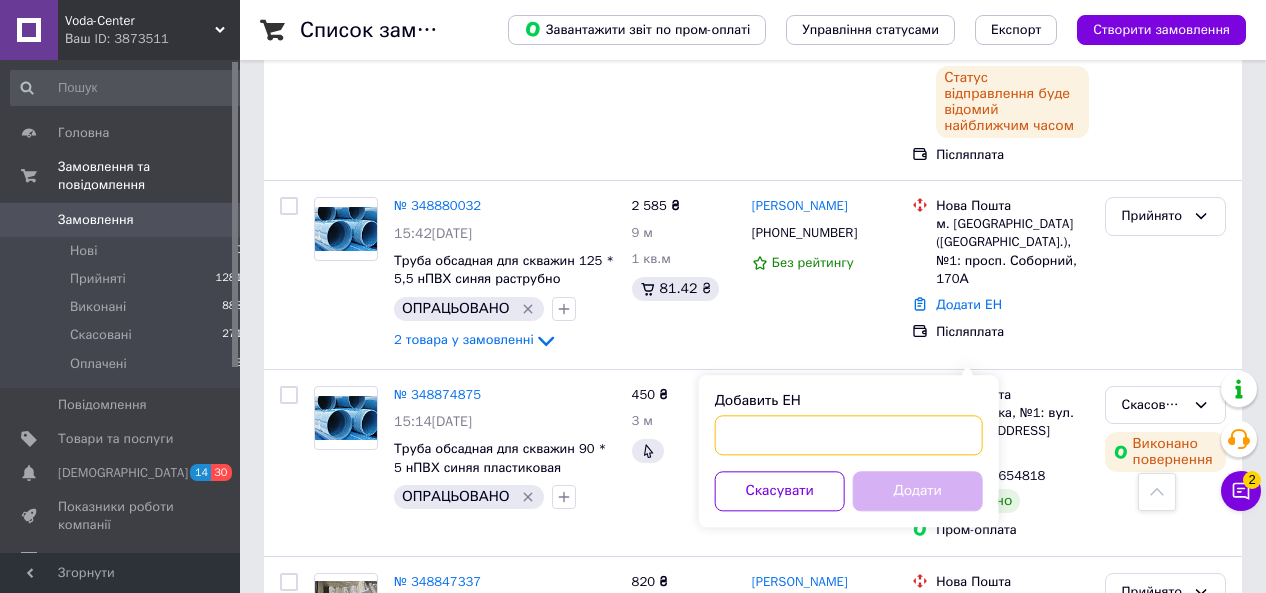 click on "Добавить ЕН" at bounding box center (849, 435) 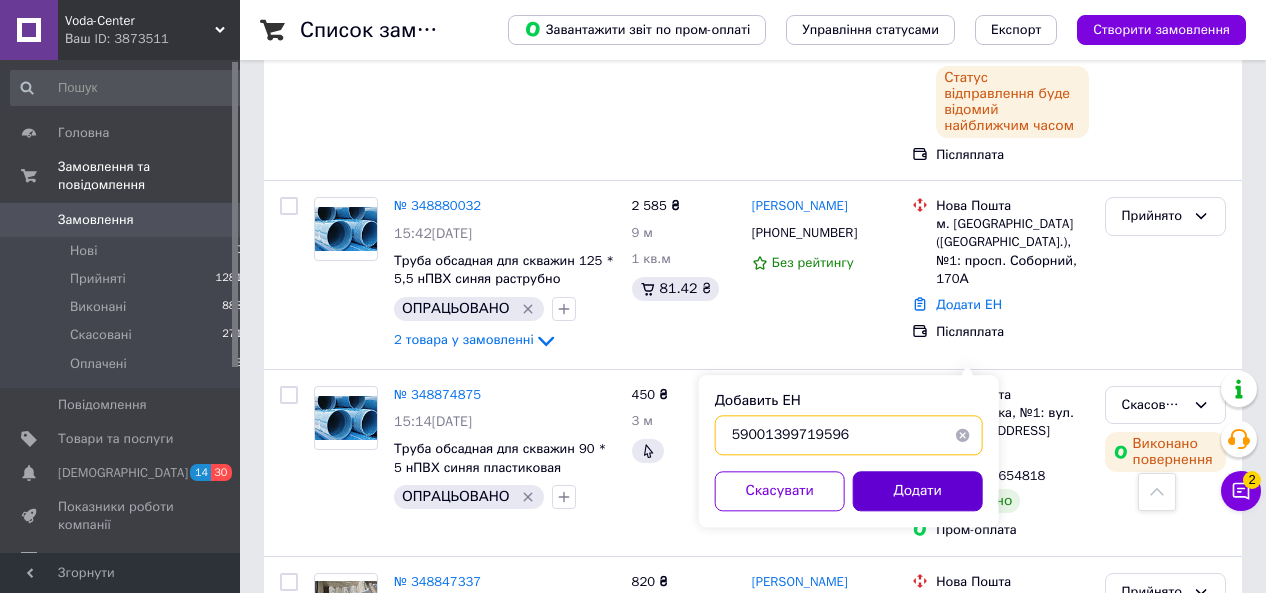 type on "59001399719596" 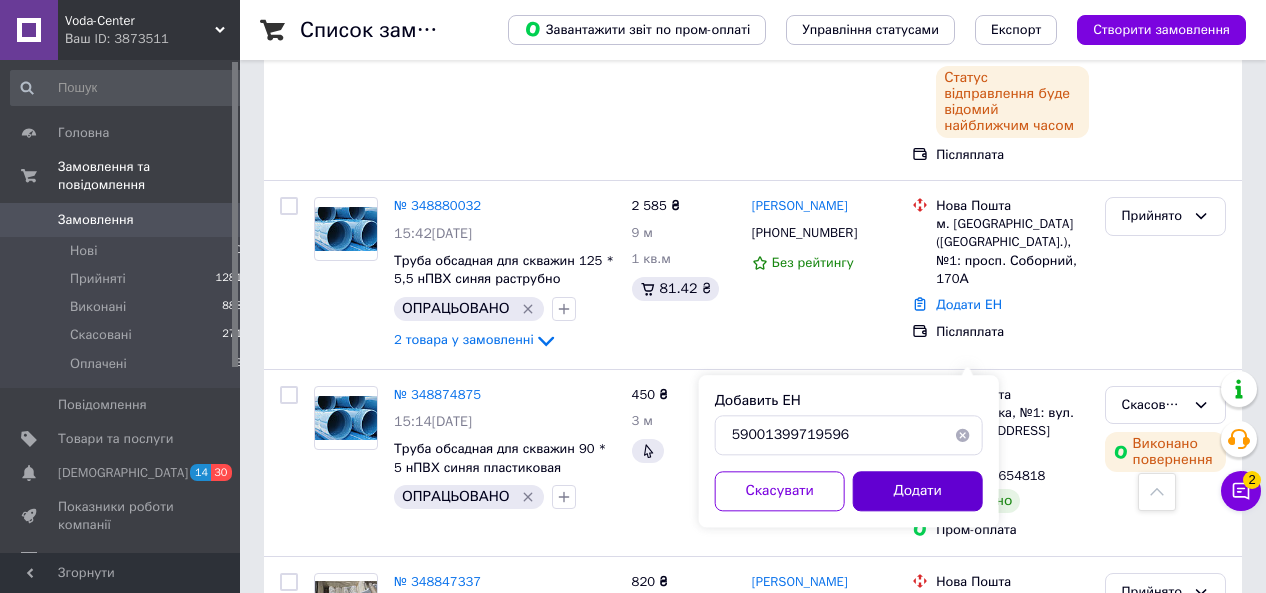 click on "Додати" at bounding box center (918, 491) 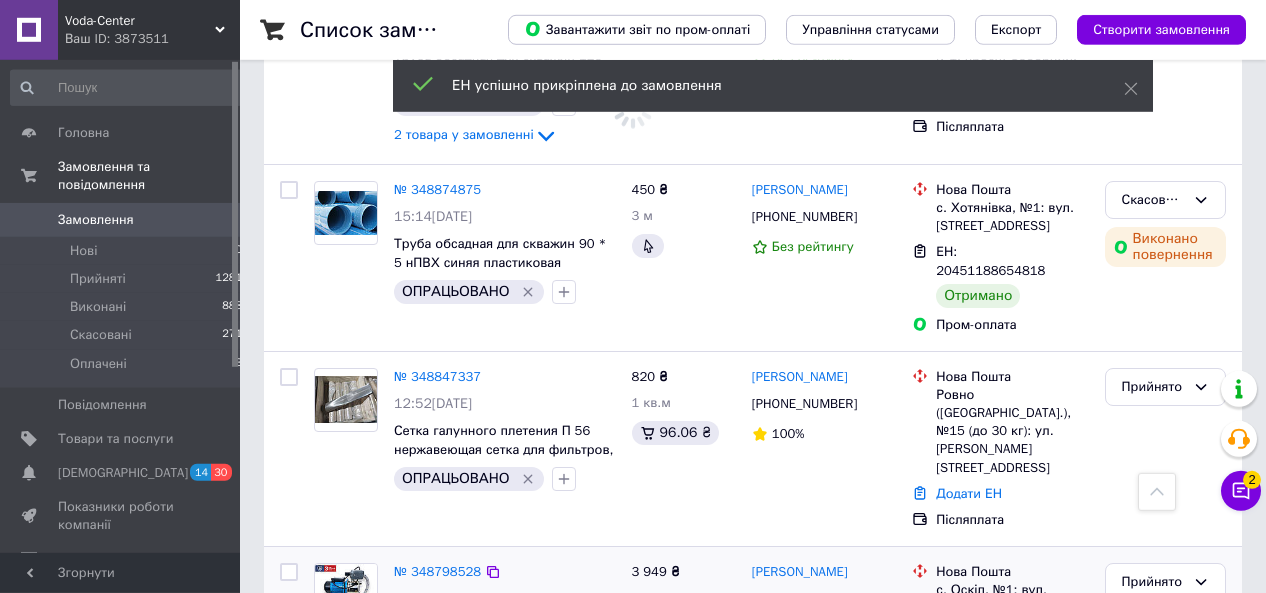 scroll, scrollTop: 2600, scrollLeft: 0, axis: vertical 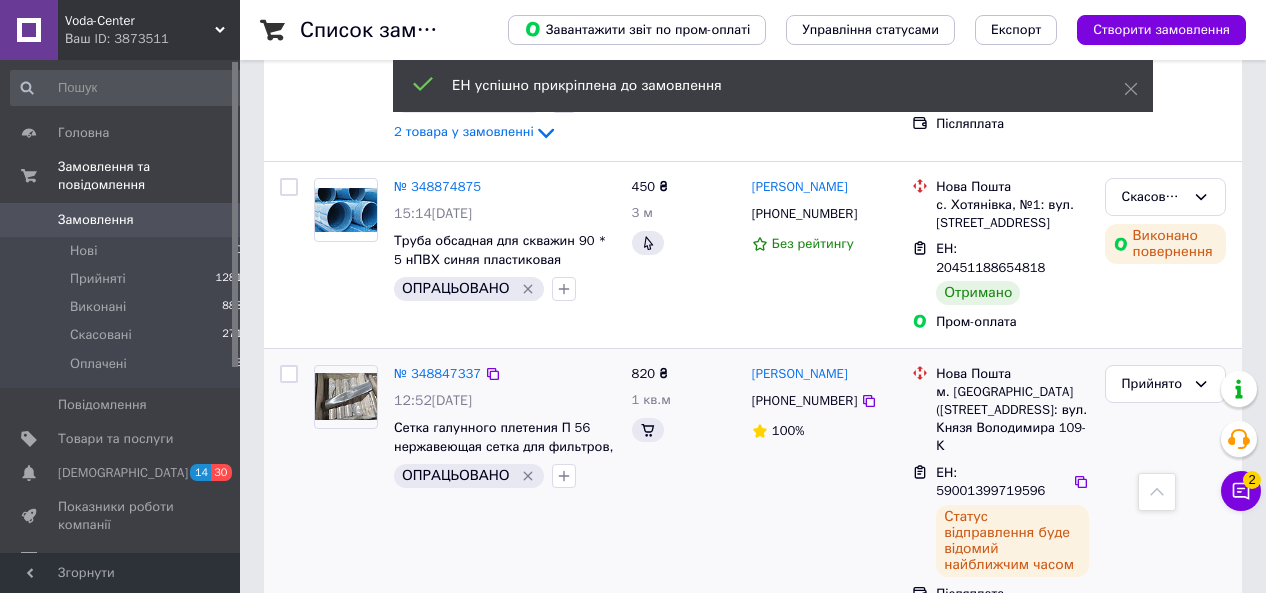 click on "№ 348847337 12:52[DATE] Сетка галунного плетения П 56 нержавеющая сетка для фильтров, скважин ОПРАЦЬОВАНО   820 ₴ 1 кв.м [PERSON_NAME] [PHONE_NUMBER] 100% Нова Пошта м. [GEOGRAPHIC_DATA] ([STREET_ADDRESS]: вул. Князя Володимира 109-К ЕН: 59001399719596 Статус відправлення буде відомий найближчим часом Післяплата Прийнято" at bounding box center (753, 484) 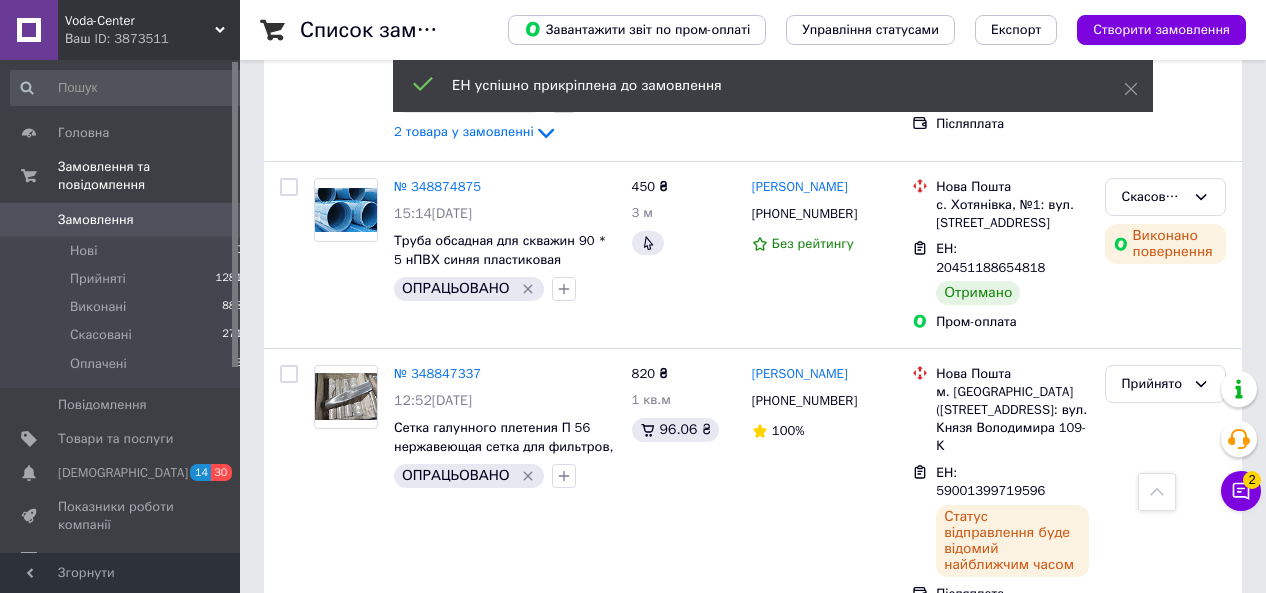 click 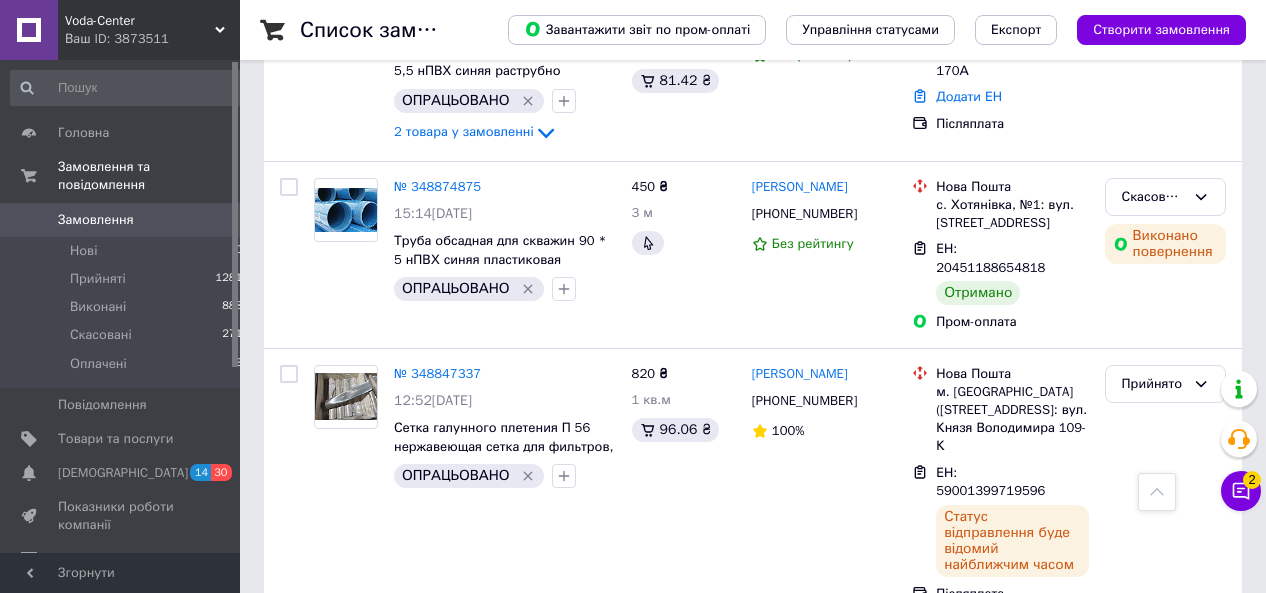 click on "Додати ЕН" at bounding box center [969, 706] 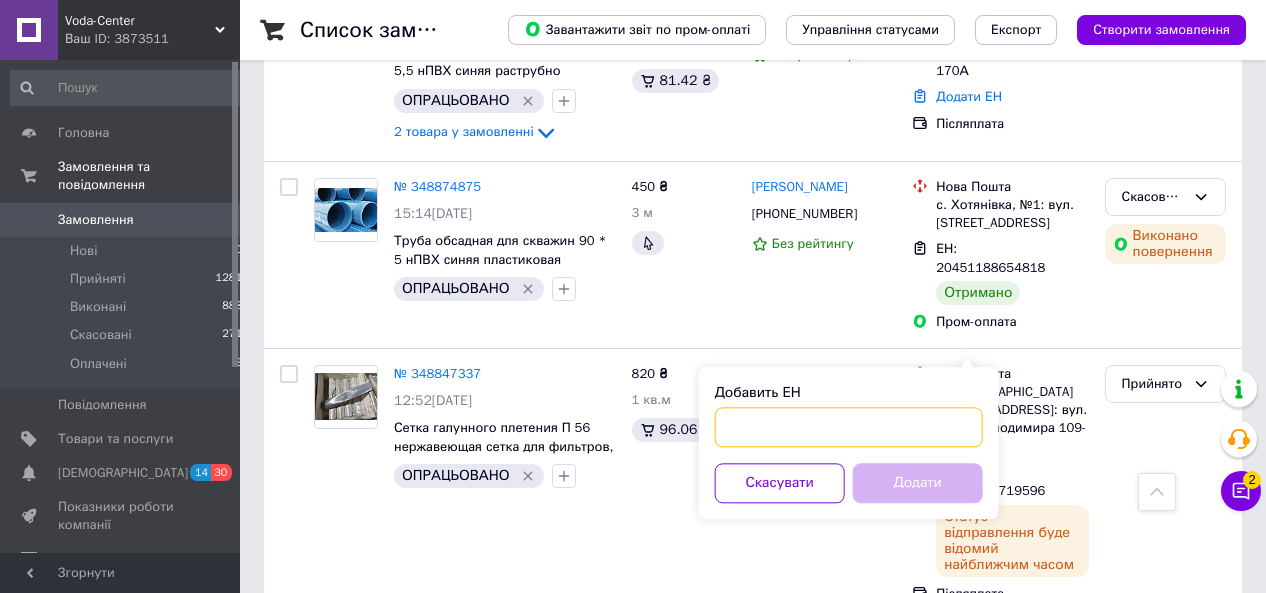 click on "Добавить ЕН" at bounding box center [849, 427] 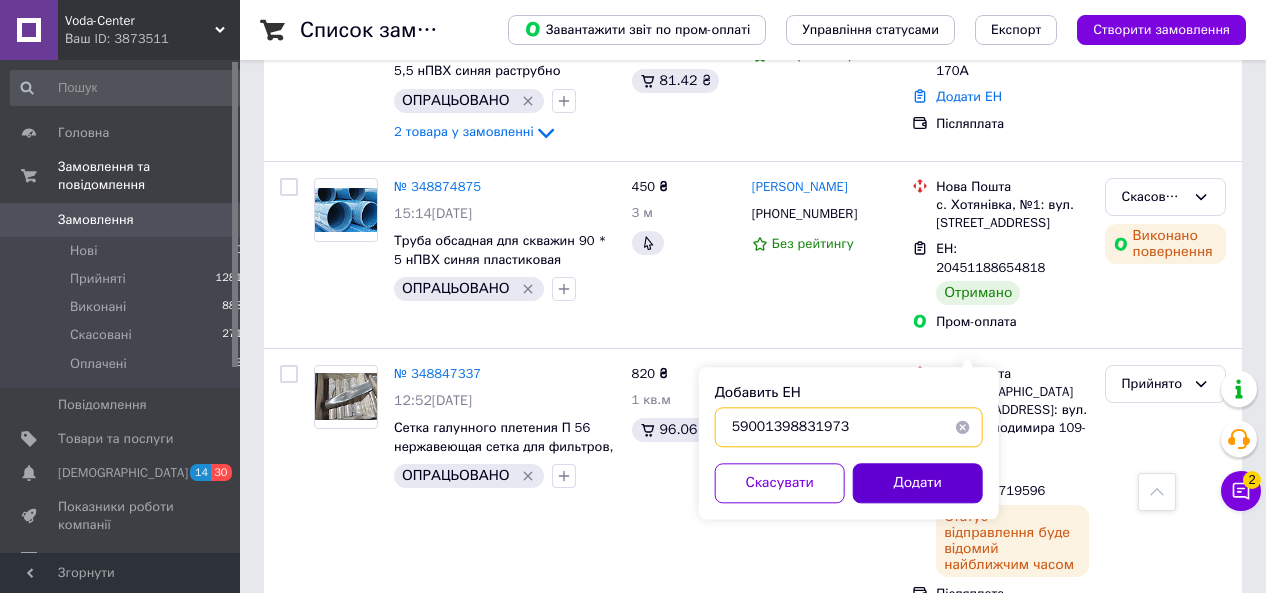type on "59001398831973" 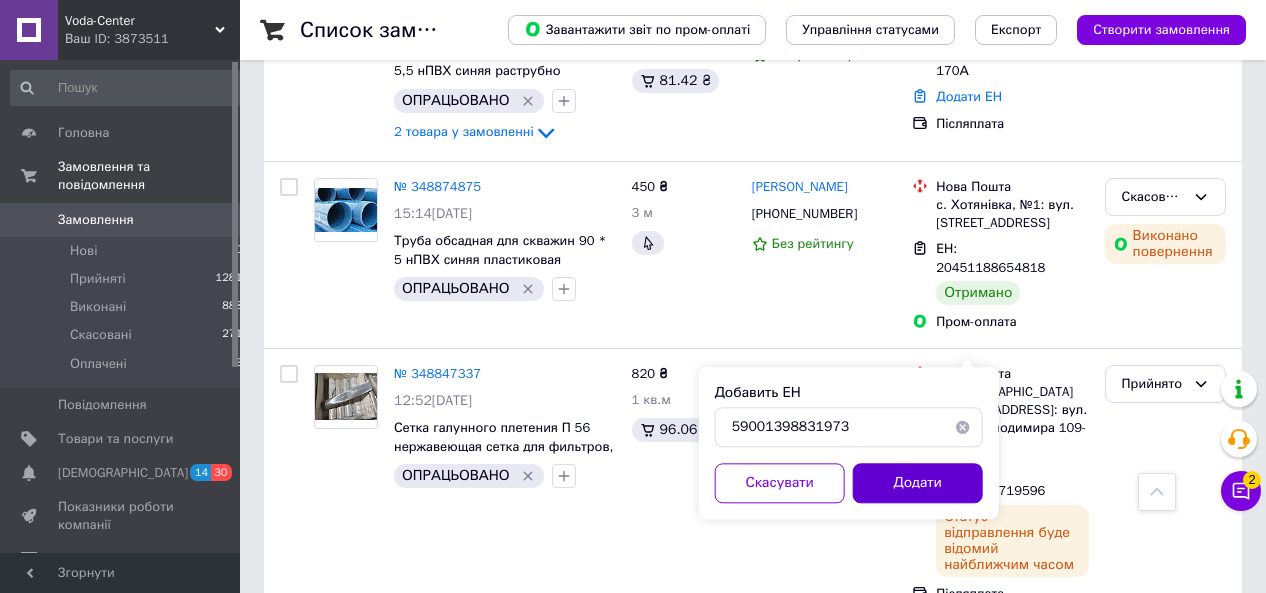 click on "Додати" at bounding box center [918, 483] 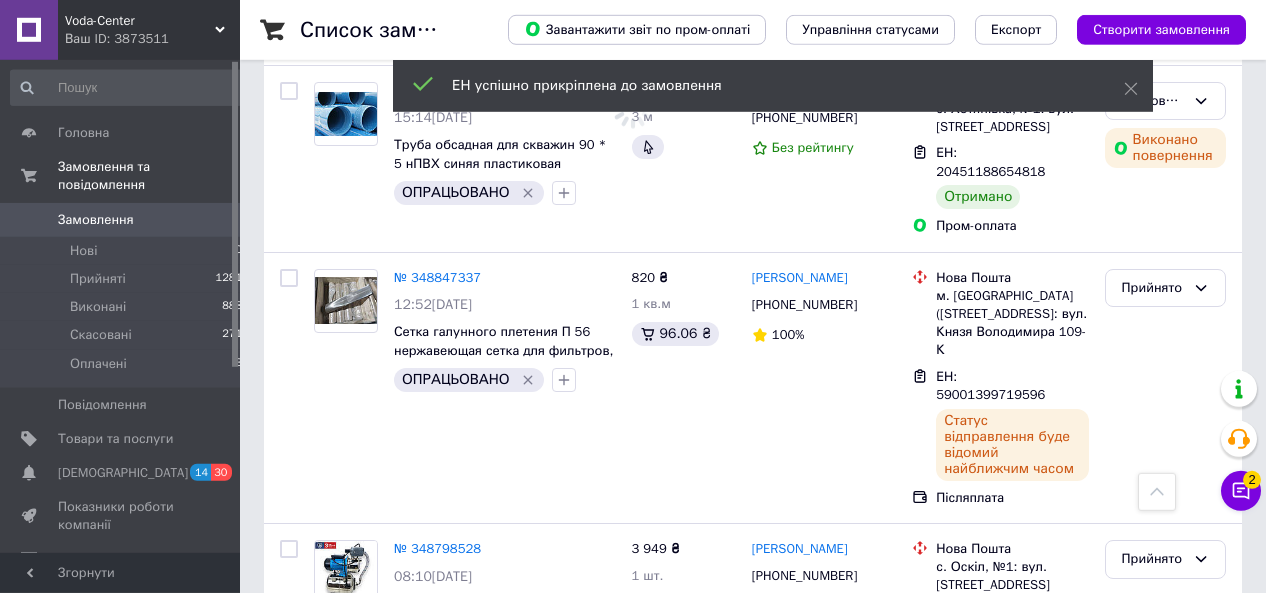 scroll, scrollTop: 2704, scrollLeft: 0, axis: vertical 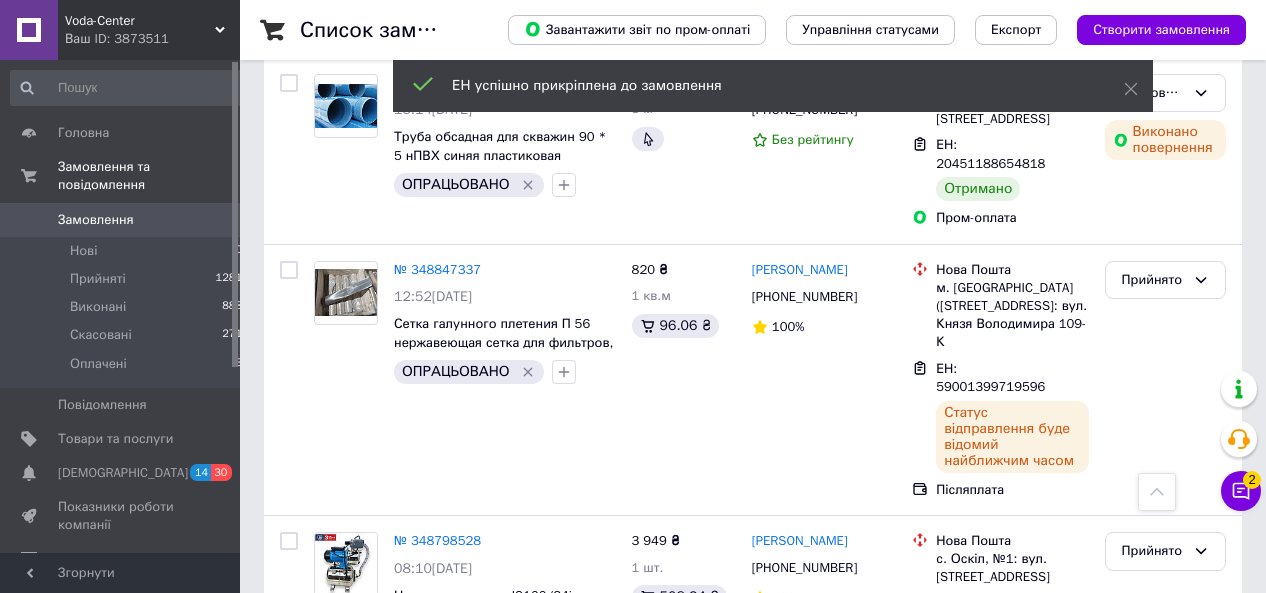 click 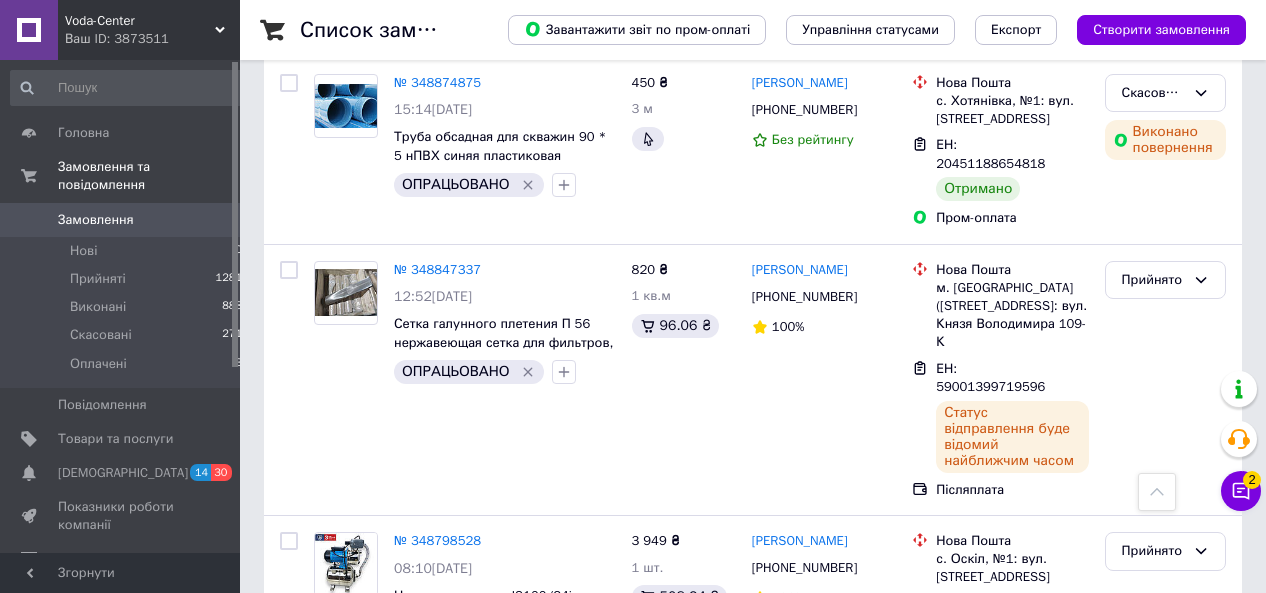 click on "Додати ЕН" at bounding box center (969, 874) 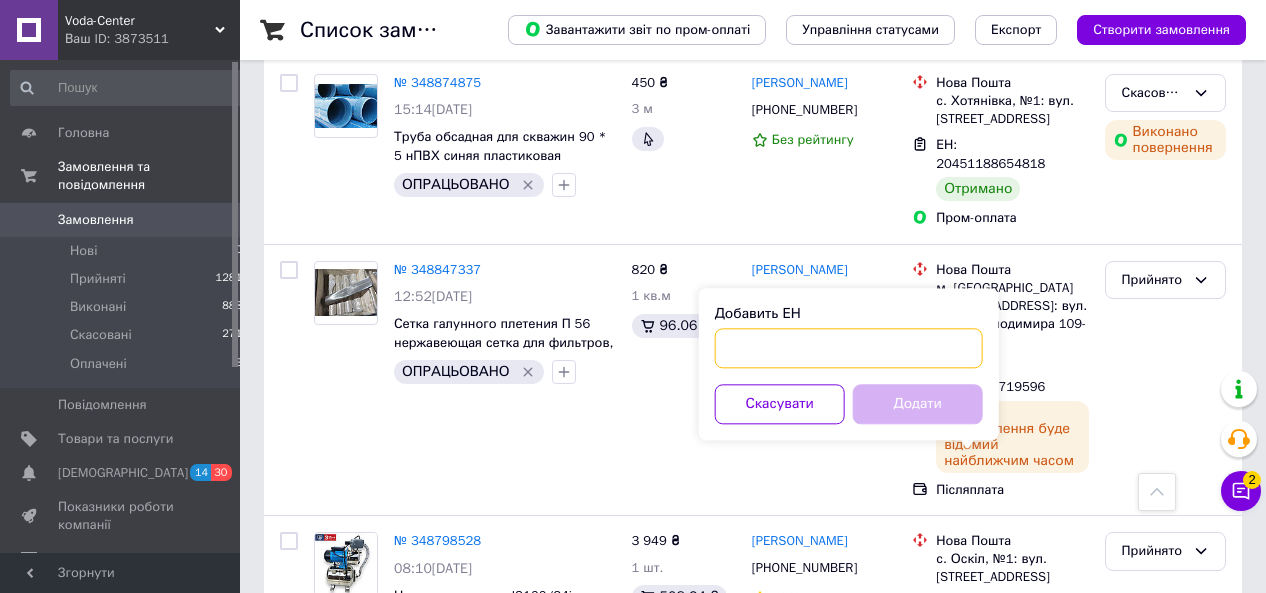 click on "Добавить ЕН" at bounding box center [849, 348] 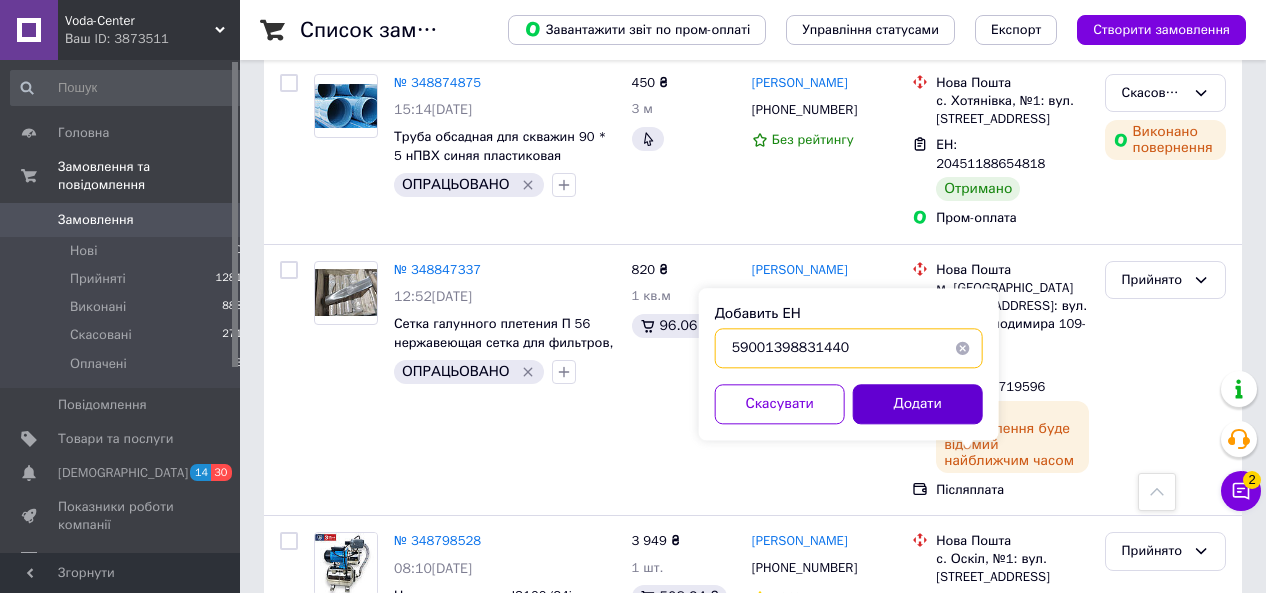 type on "59001398831440" 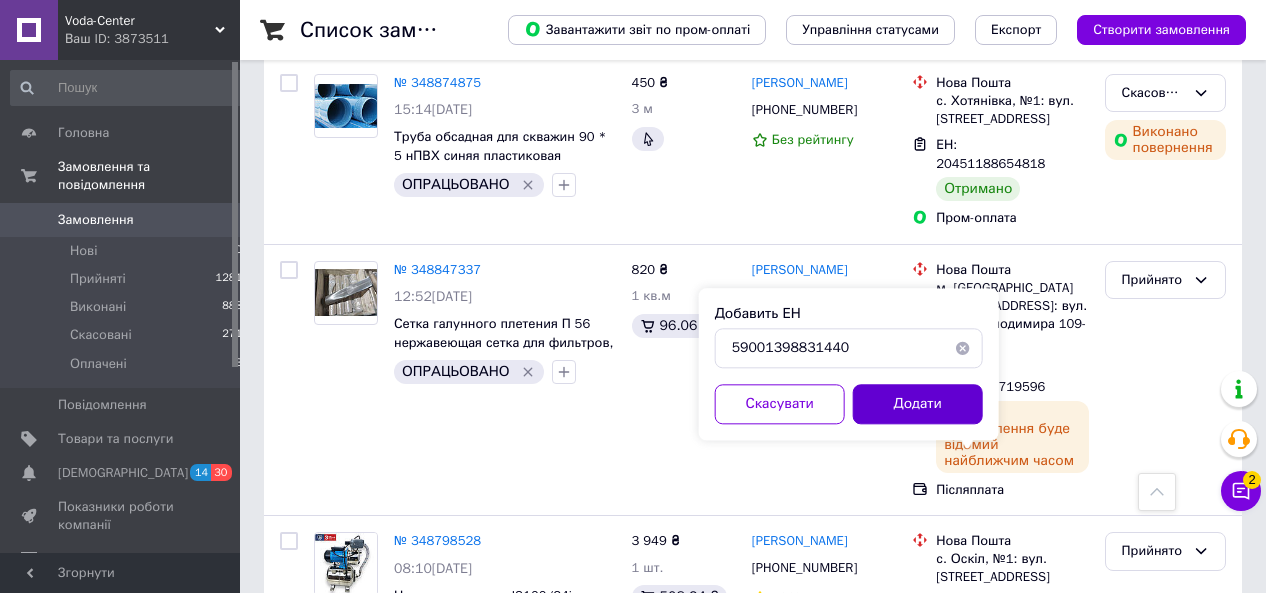 click on "Додати" at bounding box center [918, 404] 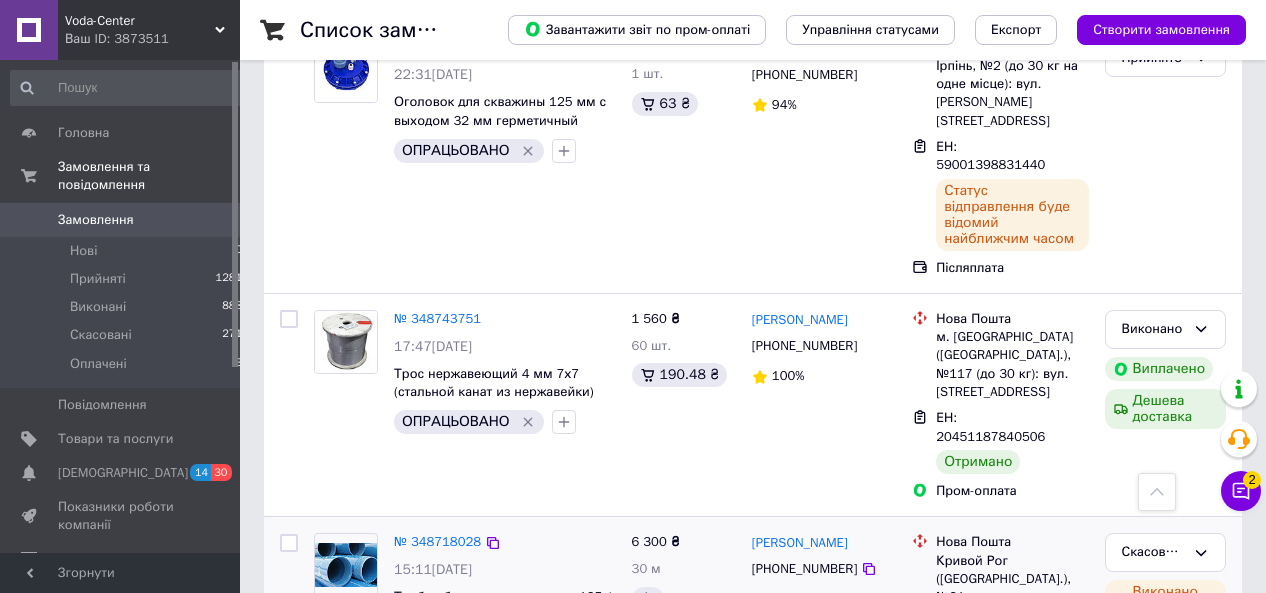 scroll, scrollTop: 3437, scrollLeft: 0, axis: vertical 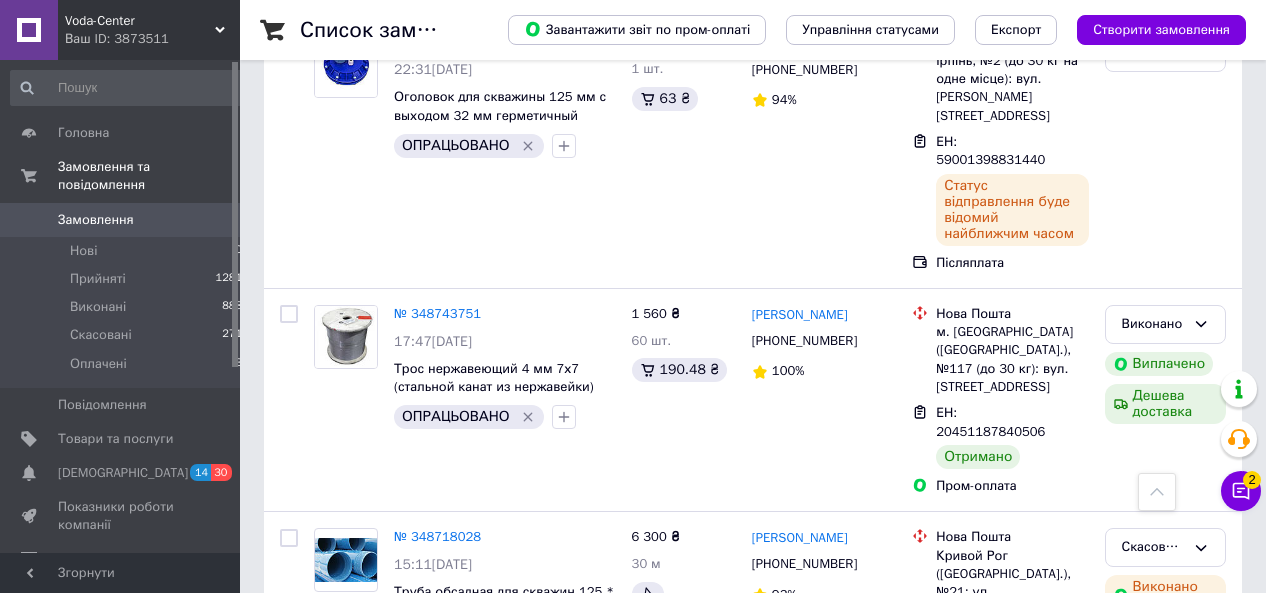 click 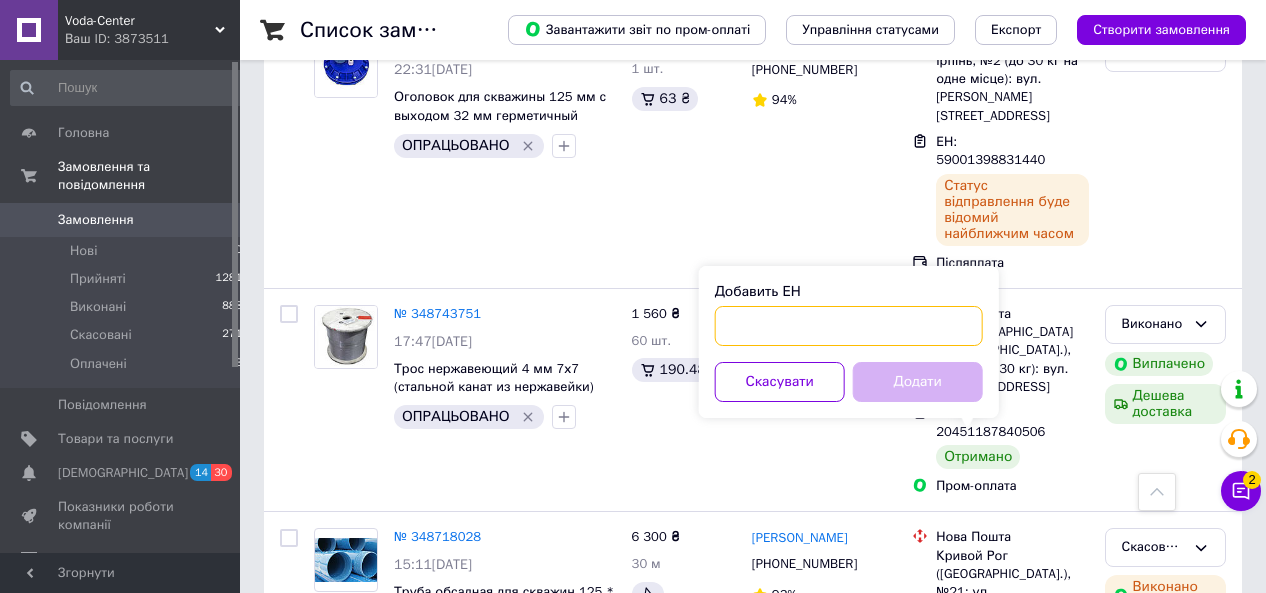 click on "Добавить ЕН" at bounding box center (849, 326) 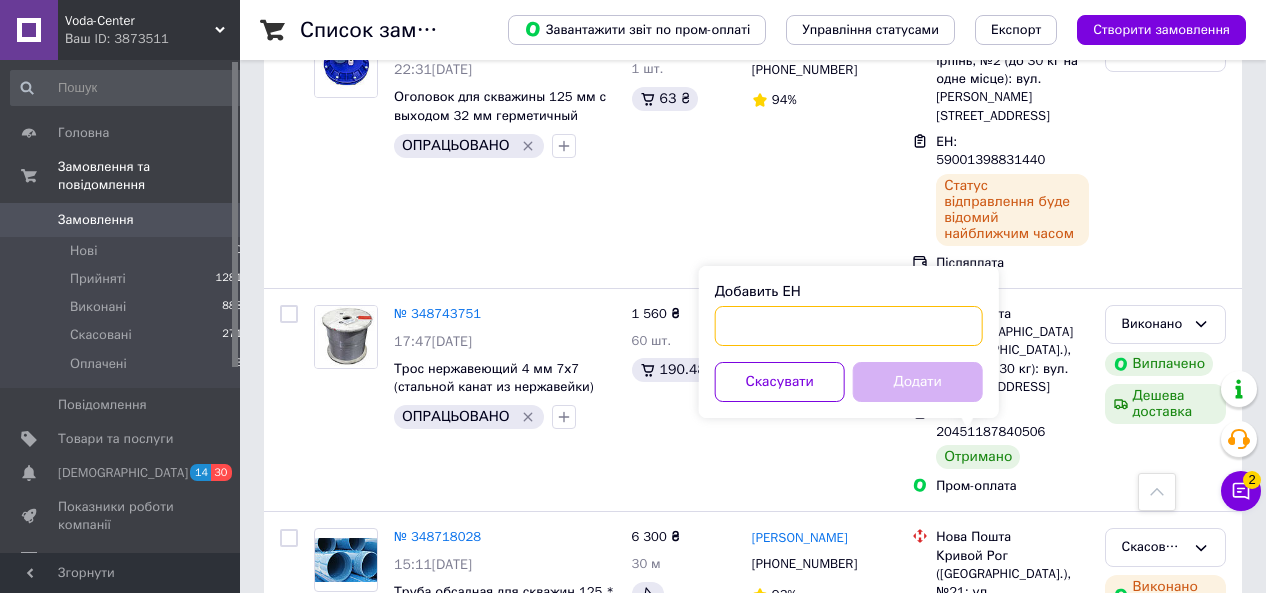 paste on "59001398831778" 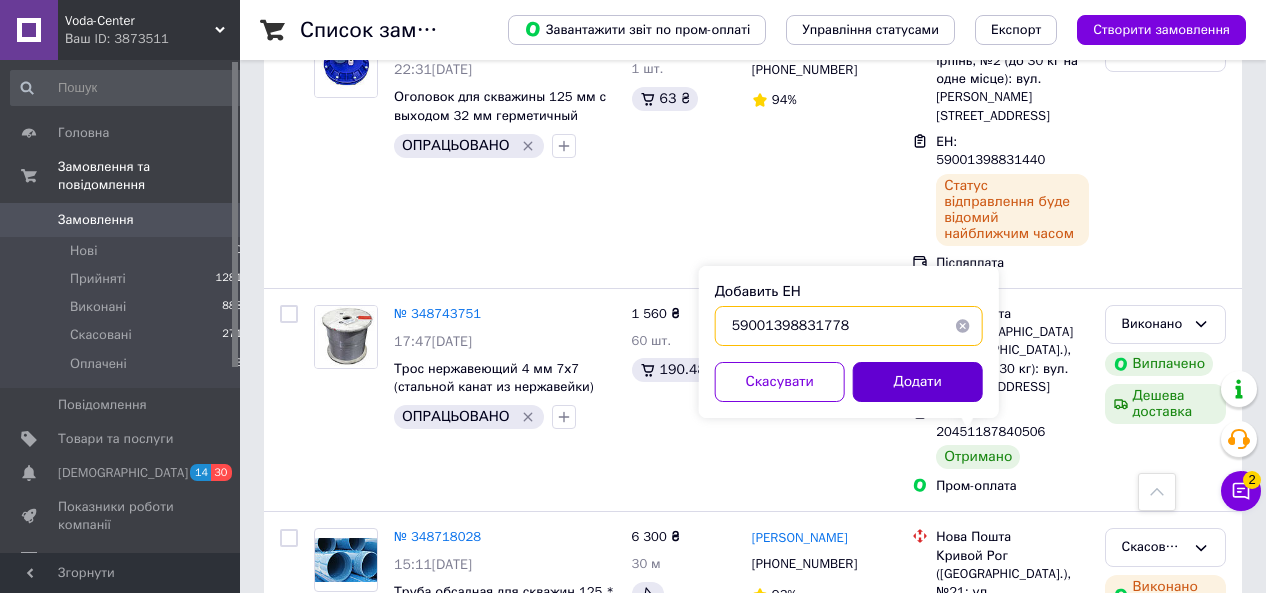 type on "59001398831778" 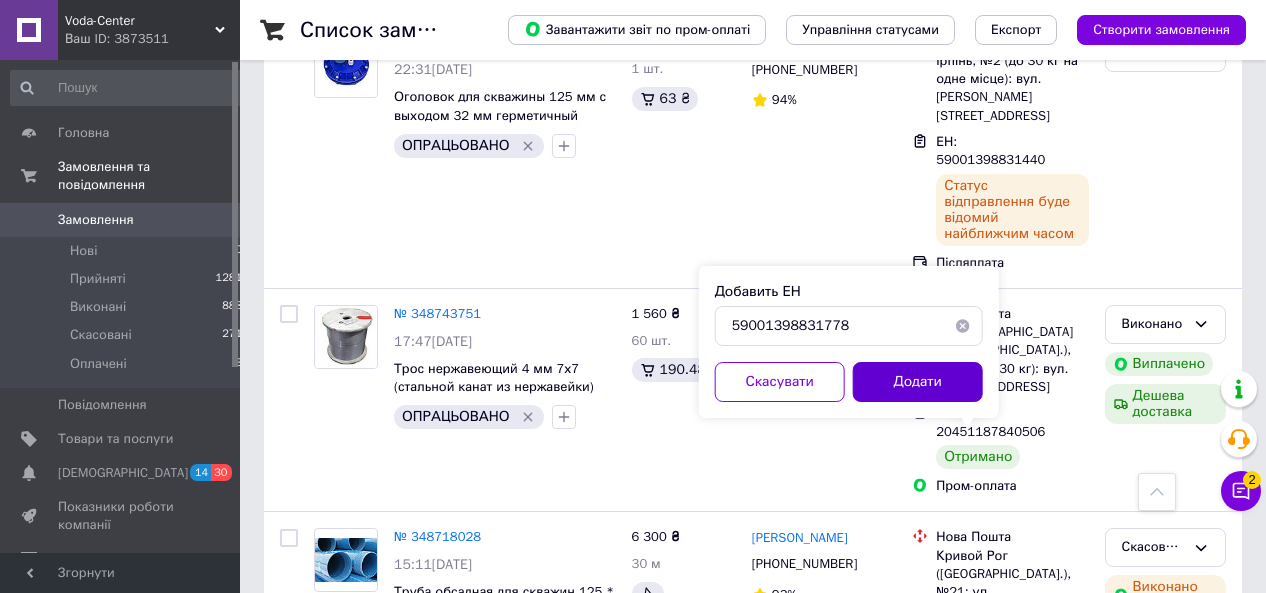 click on "Додати" at bounding box center [918, 382] 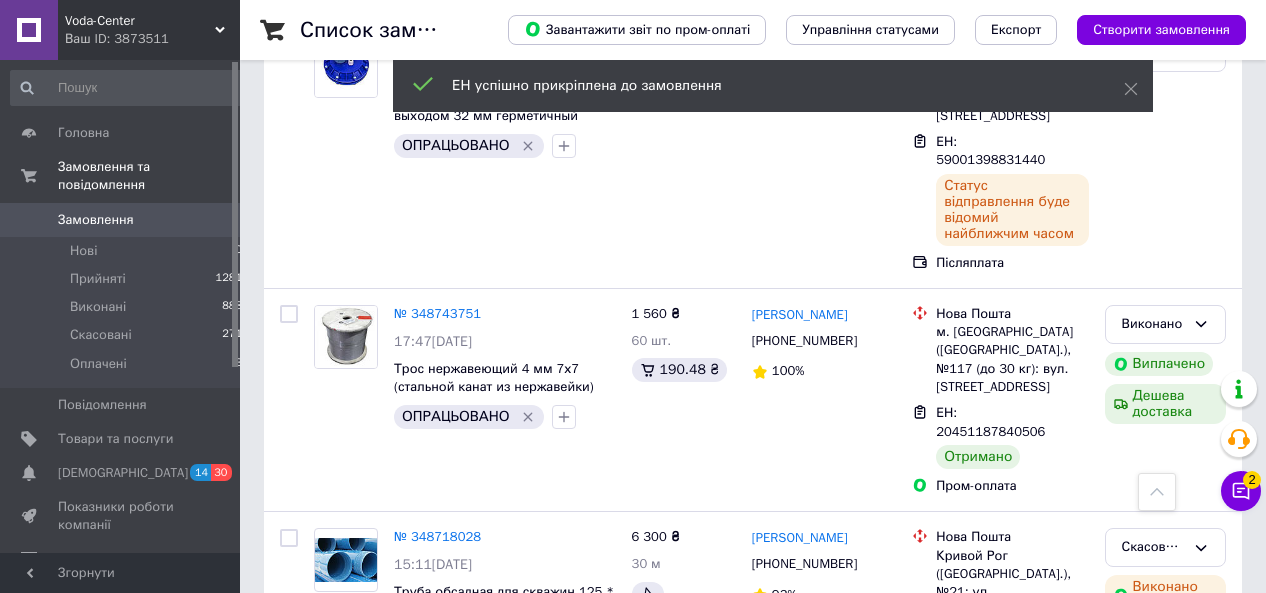 click on "Список замовлень   Завантажити звіт по пром-оплаті Управління статусами Експорт Створити замовлення Фільтри Збережені фільтри: Усі (2443) Замовлення Cума Покупець Доставка та оплата Статус № 349103830 07:38[DATE] Шланг для полива 3/4" дюйма ( 19 мм ) 50м бухта АГАТ поливочный шланг садовый армированный для сада огорода ОПРАЦЬОВАНО   1 677 ₴ 1 шт. 284 ₴ [PERSON_NAME] [PHONE_NUMBER] 100% Нова Пошта с. [GEOGRAPHIC_DATA], [GEOGRAPHIC_DATA], будинок 45, кв. 45 Додати ЕН Післяплата Прийнято № 349102490 07:10[DATE] Труба обсадная для скважин 125 * 5,5 нПВХ синяя раструбно резьбовая ОПРАЦЬОВАНО   6 750 ₴ 31 м 52.72 ₴" at bounding box center [753, -1134] 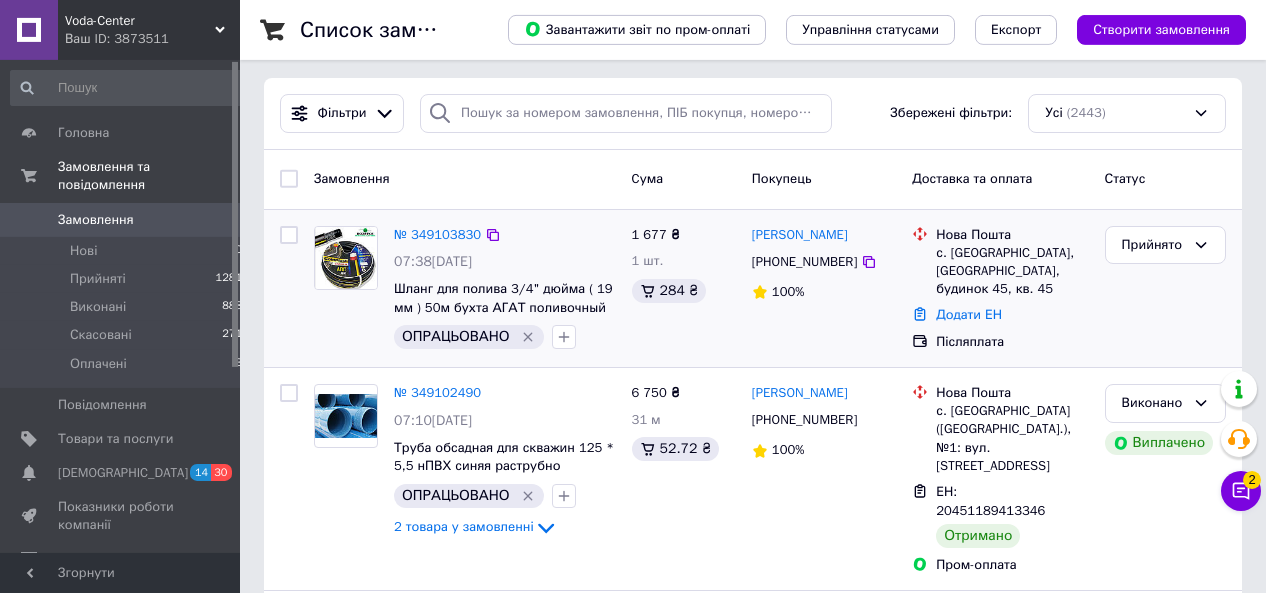 scroll, scrollTop: 0, scrollLeft: 0, axis: both 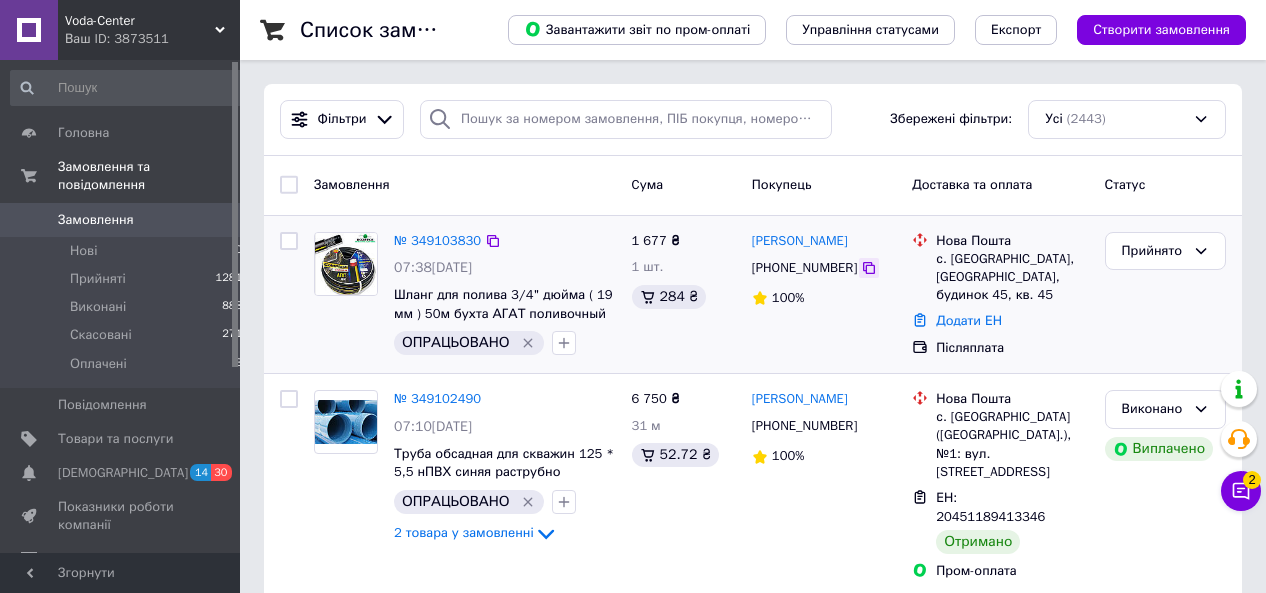 click 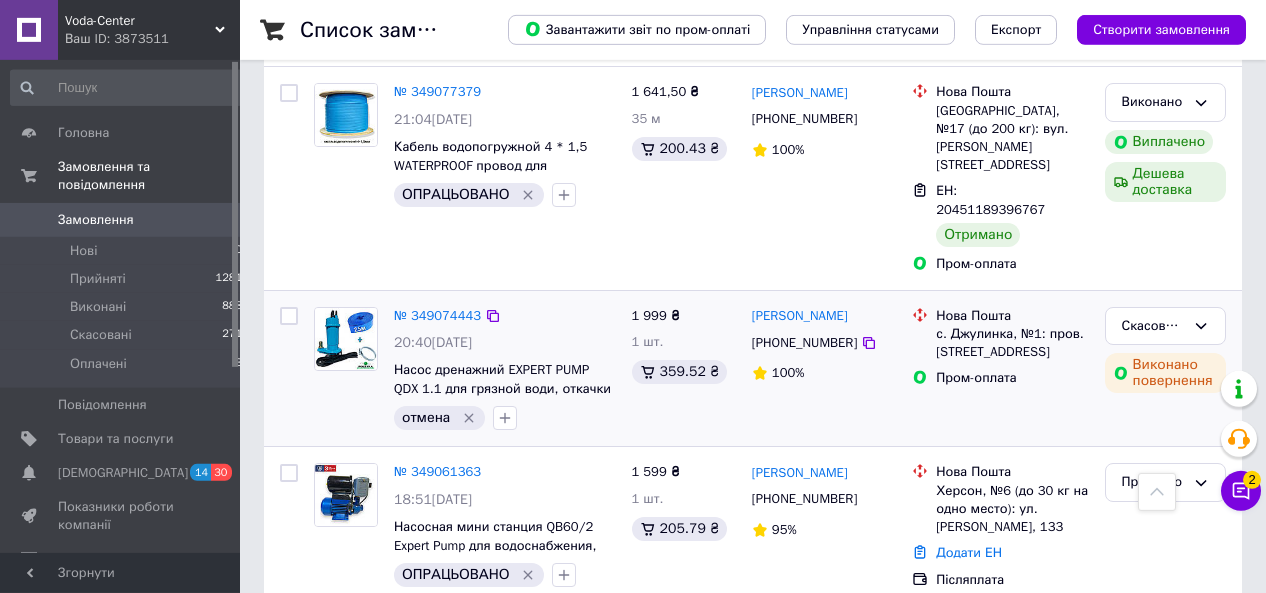 scroll, scrollTop: 624, scrollLeft: 0, axis: vertical 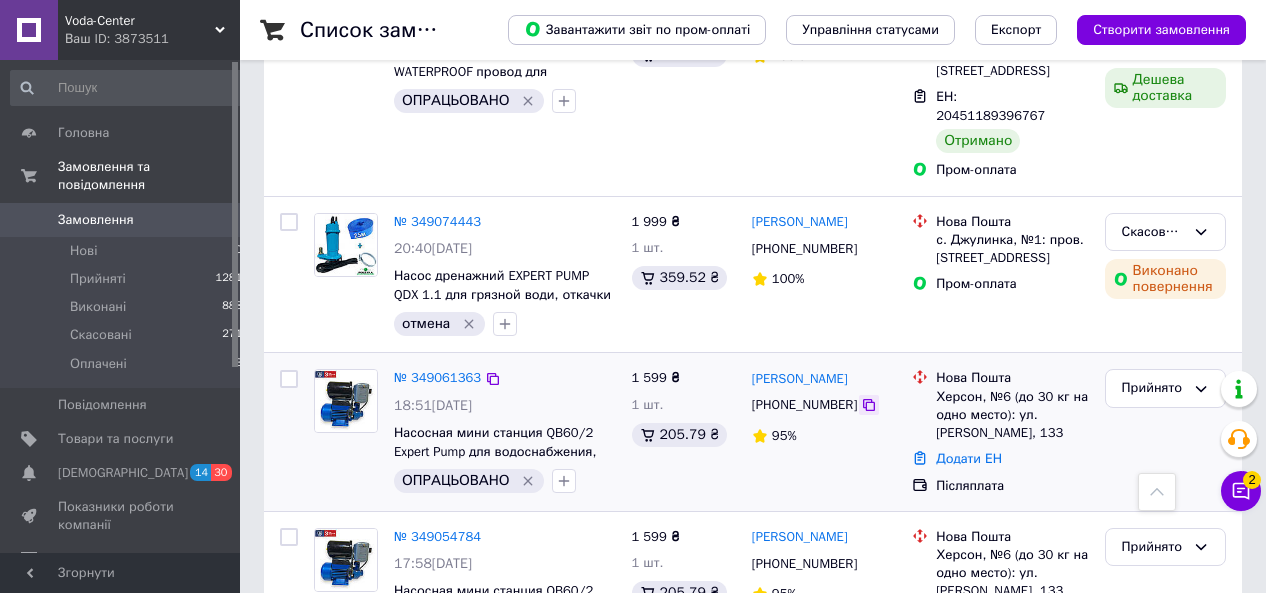 click 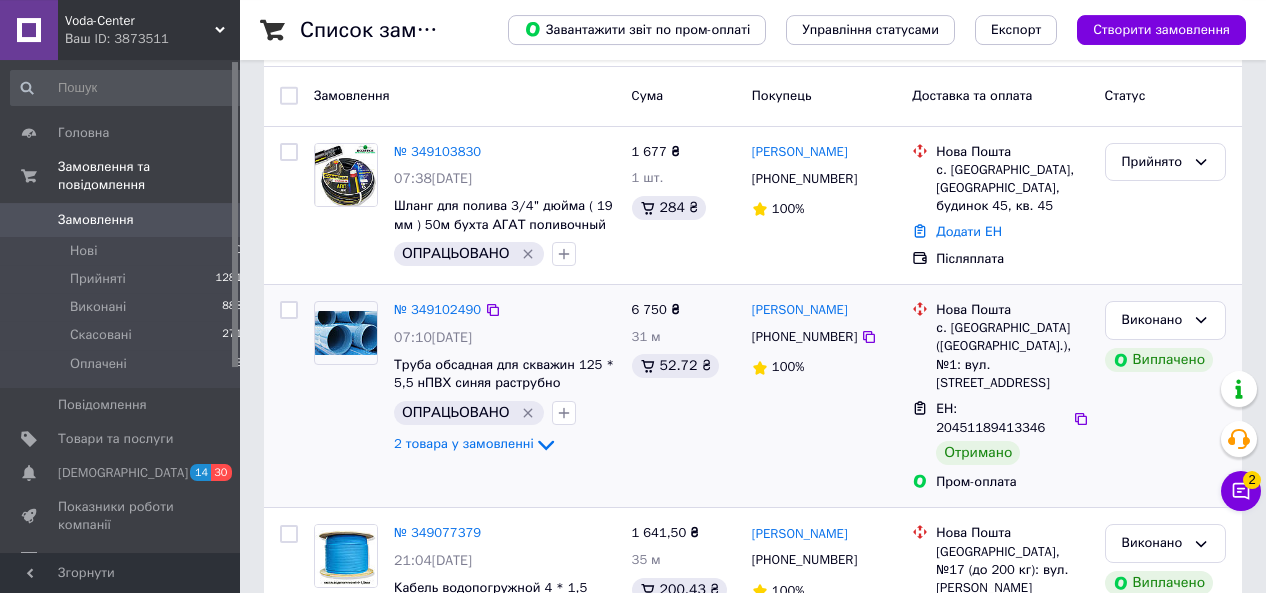 scroll, scrollTop: 0, scrollLeft: 0, axis: both 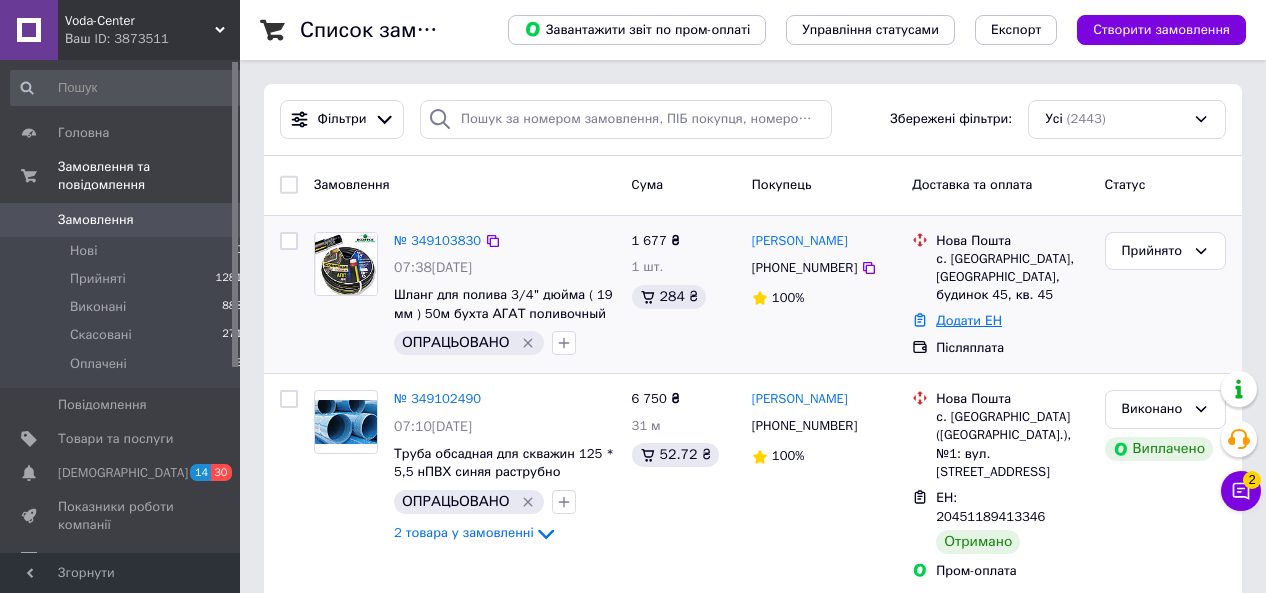 click on "Додати ЕН" at bounding box center (969, 320) 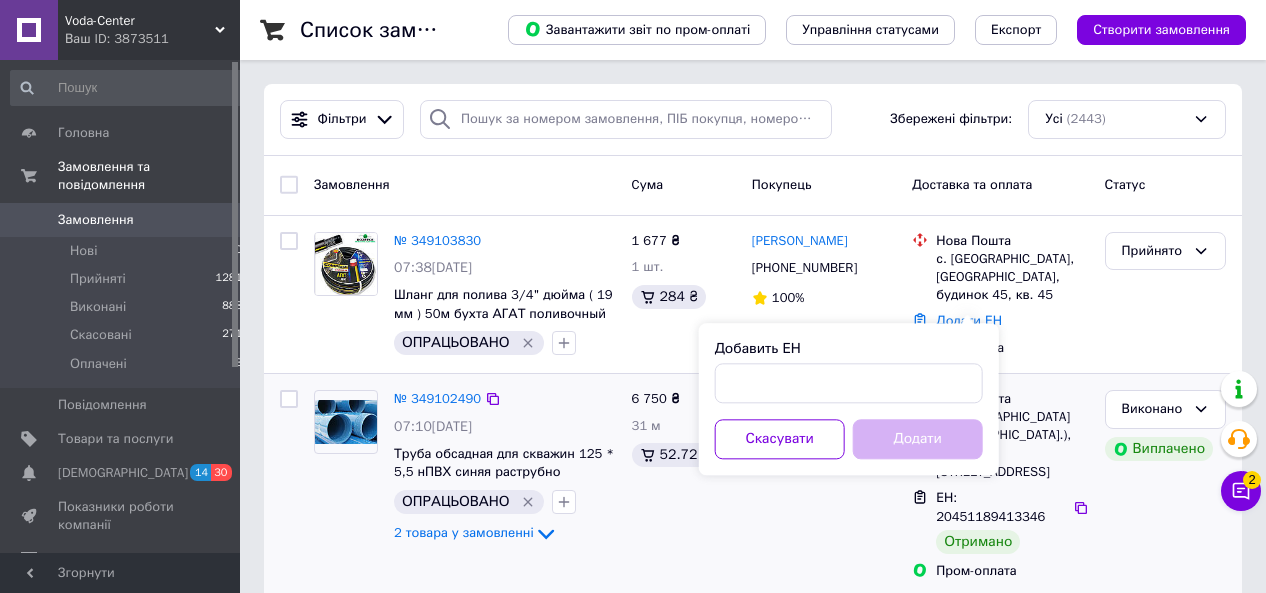 click on "[PERSON_NAME] [PHONE_NUMBER] 100%" at bounding box center (824, 485) 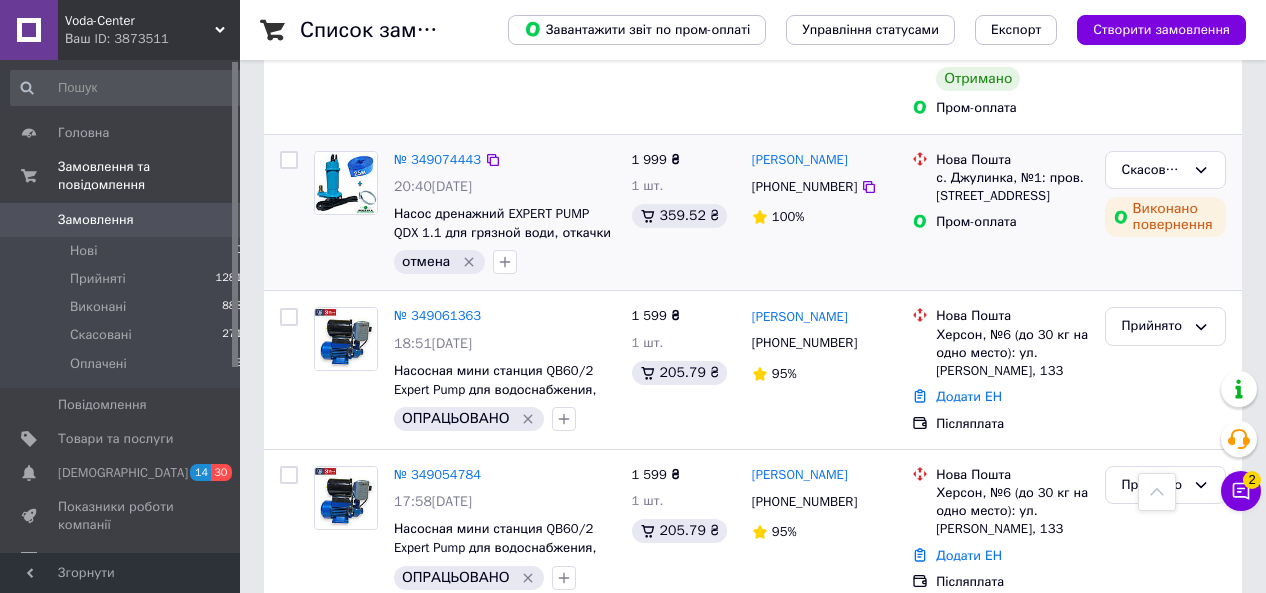 scroll, scrollTop: 728, scrollLeft: 0, axis: vertical 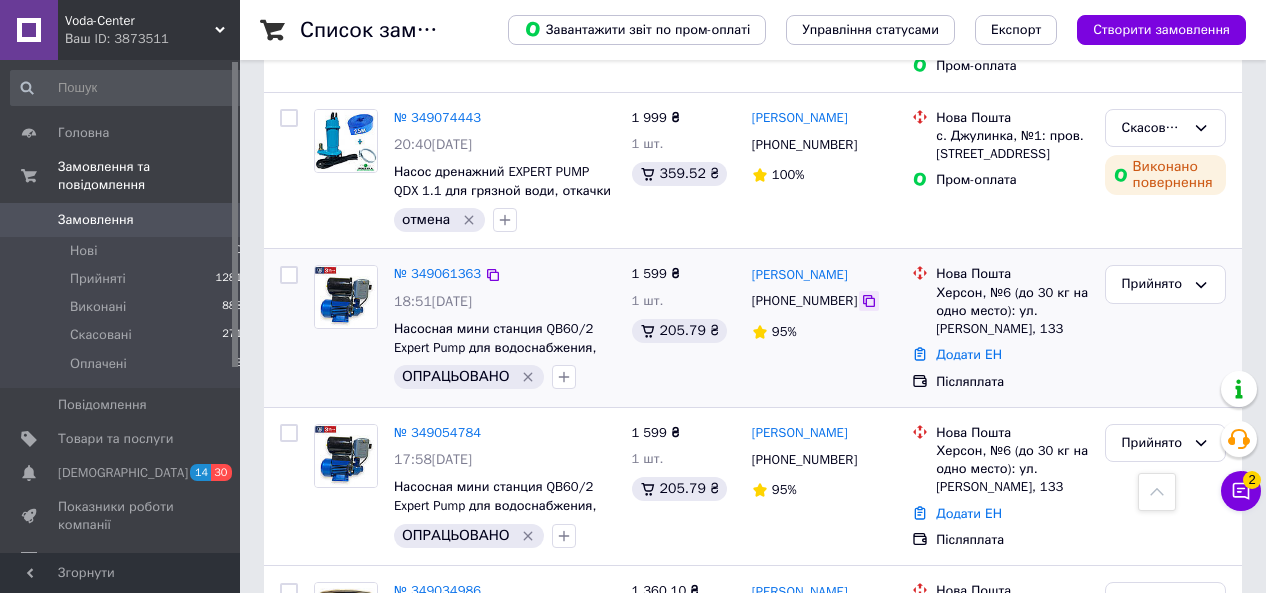 click 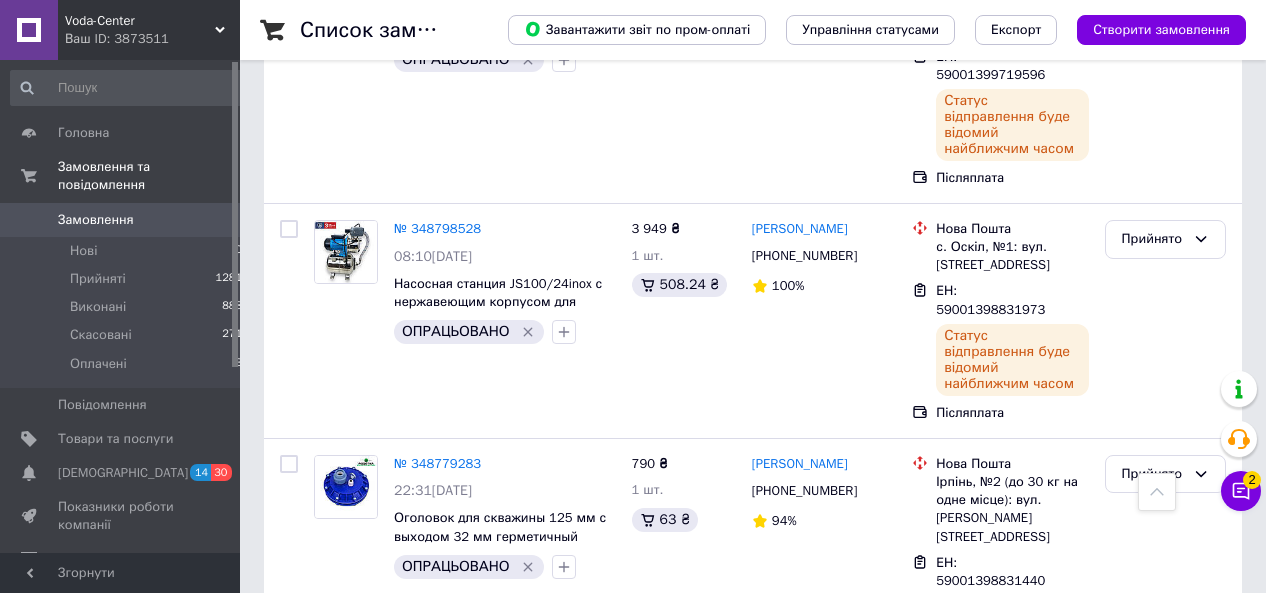 scroll, scrollTop: 3481, scrollLeft: 0, axis: vertical 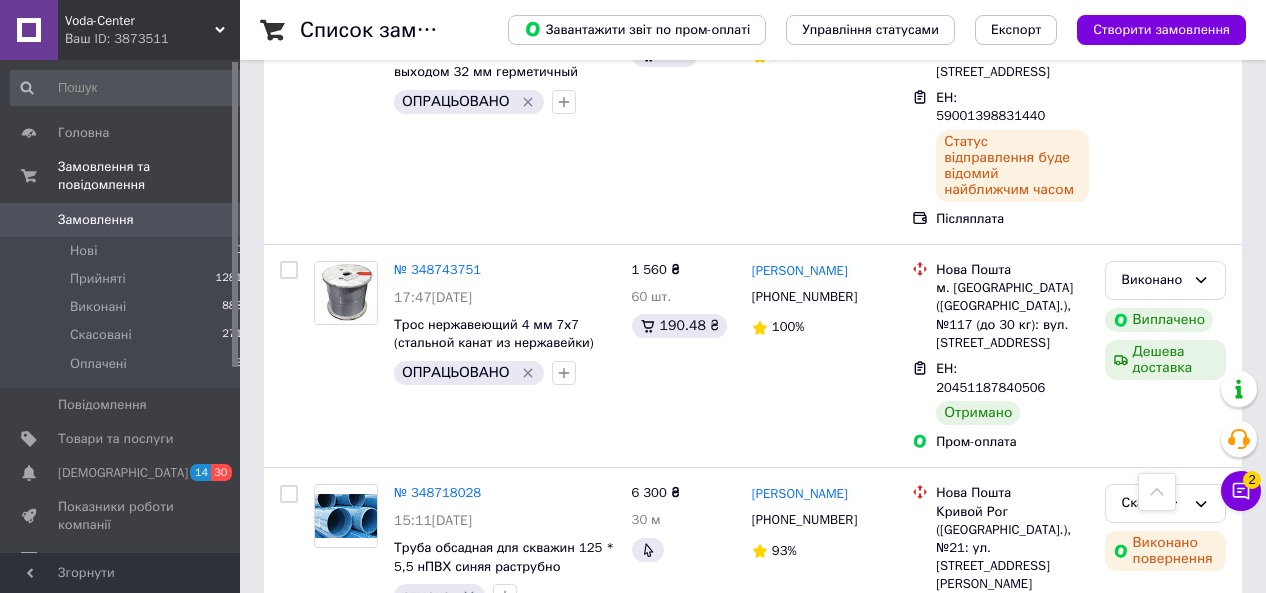 click on "5" at bounding box center [539, 1084] 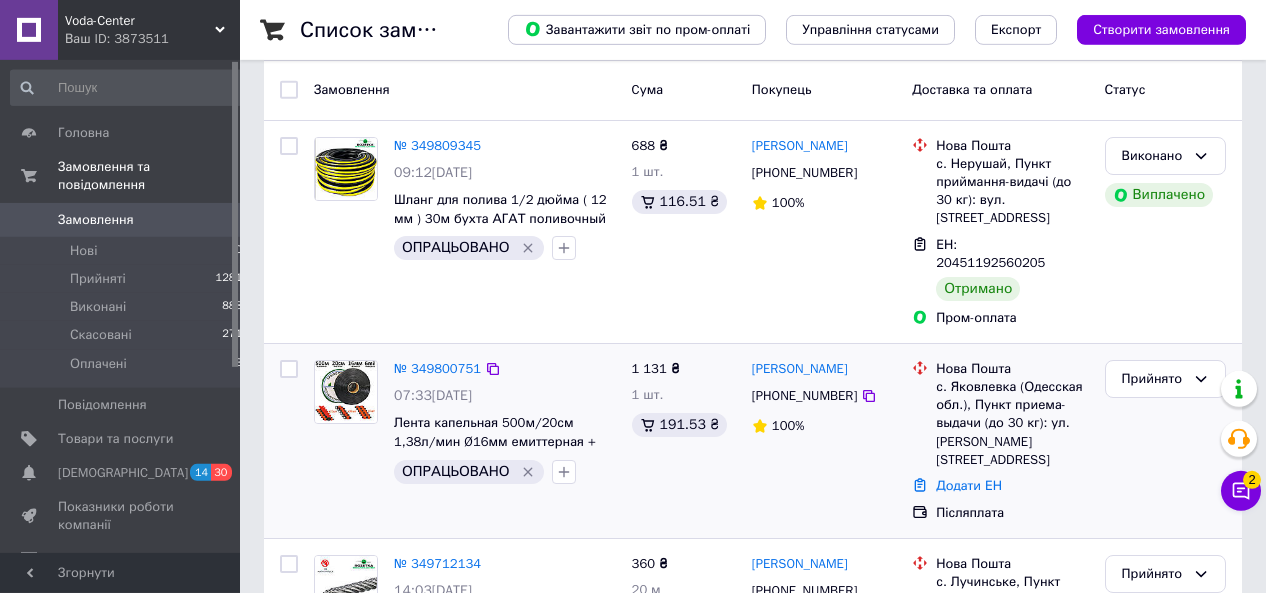 scroll, scrollTop: 208, scrollLeft: 0, axis: vertical 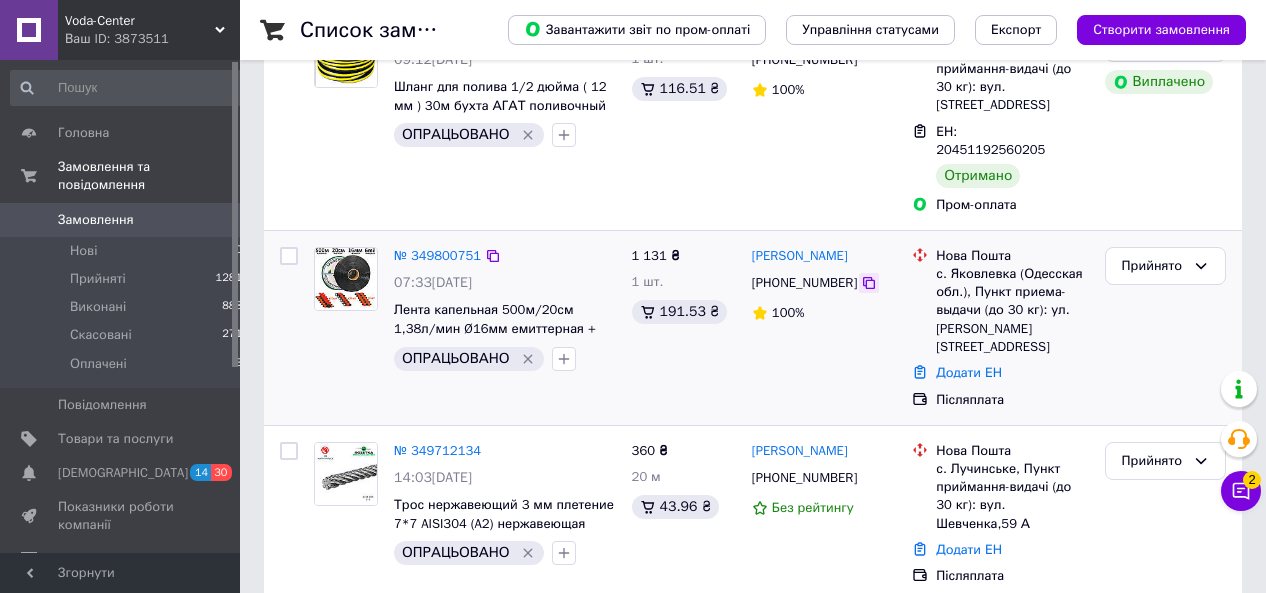click 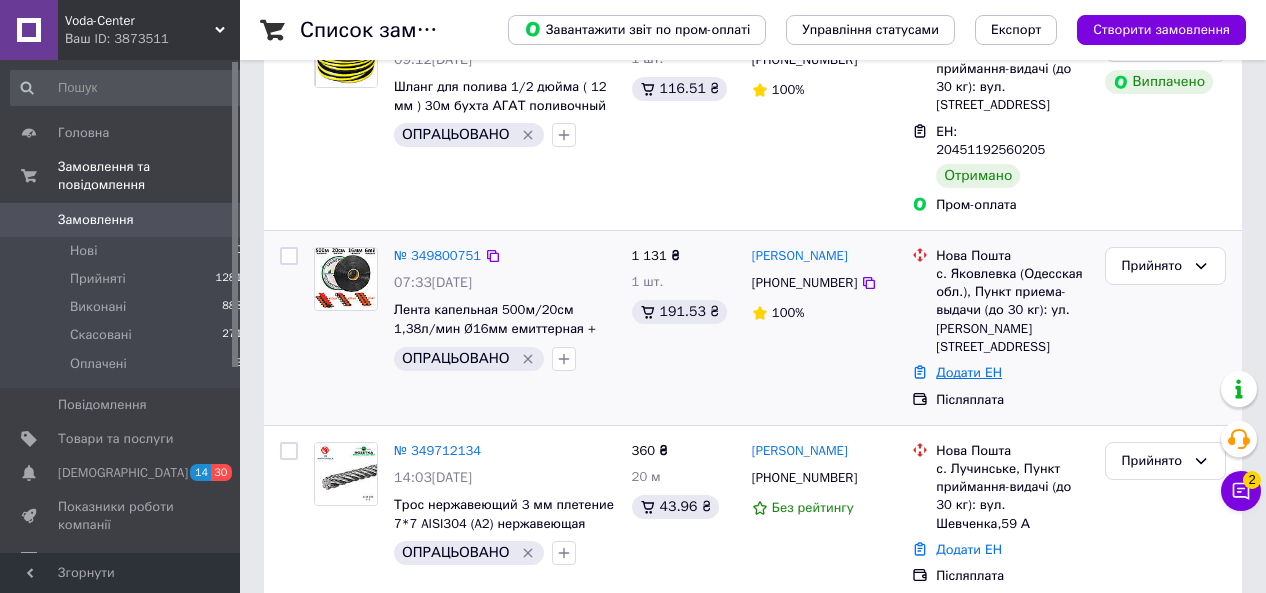 click on "Додати ЕН" at bounding box center (969, 372) 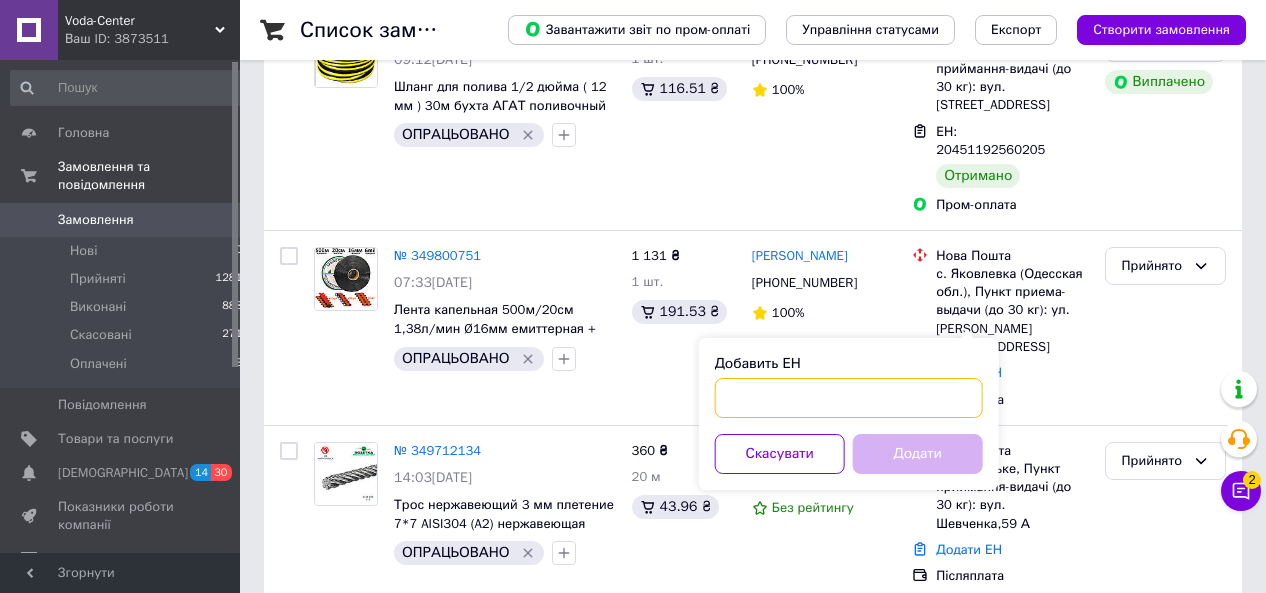click on "Добавить ЕН" at bounding box center [849, 398] 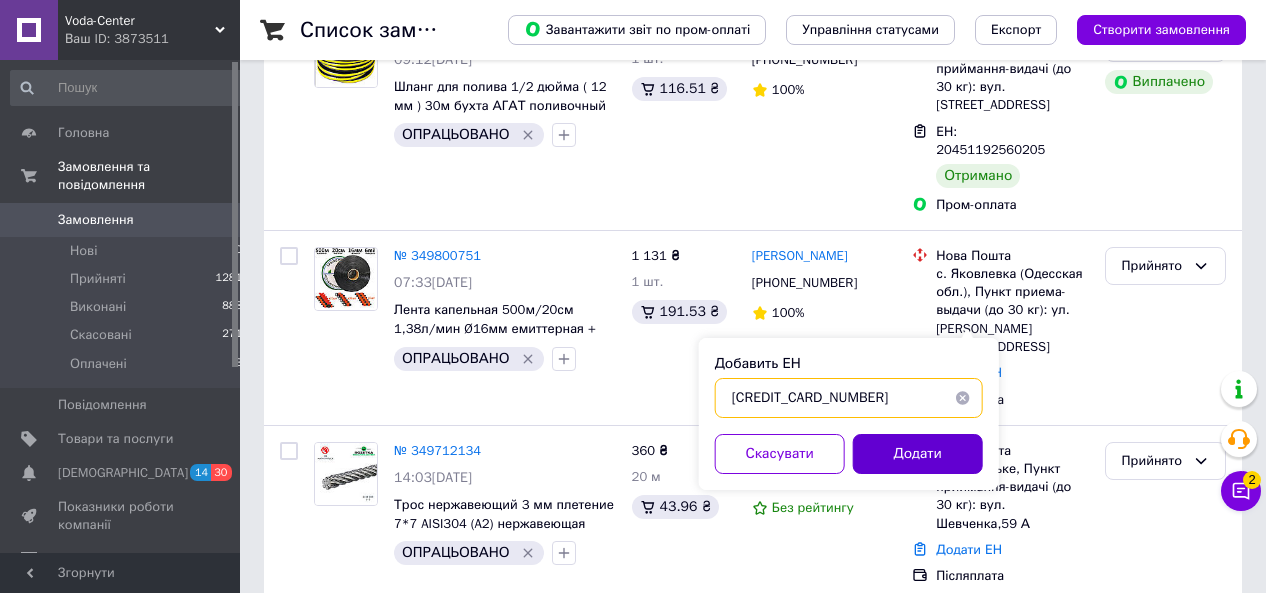 type on "[CREDIT_CARD_NUMBER]" 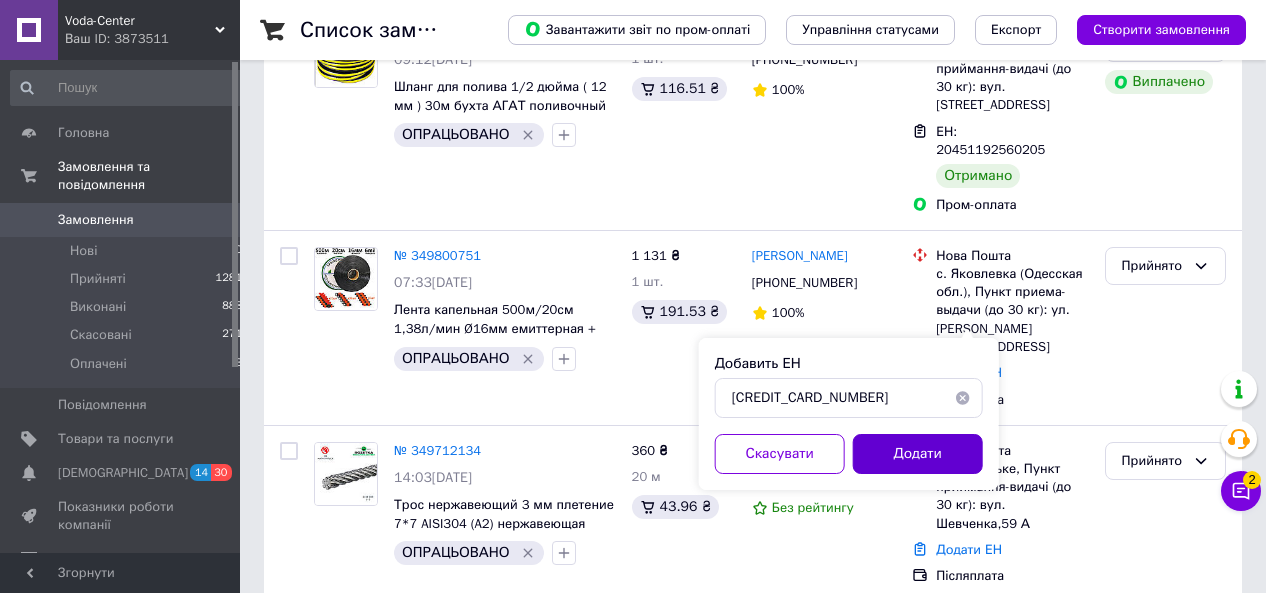 click on "Додати" at bounding box center (918, 454) 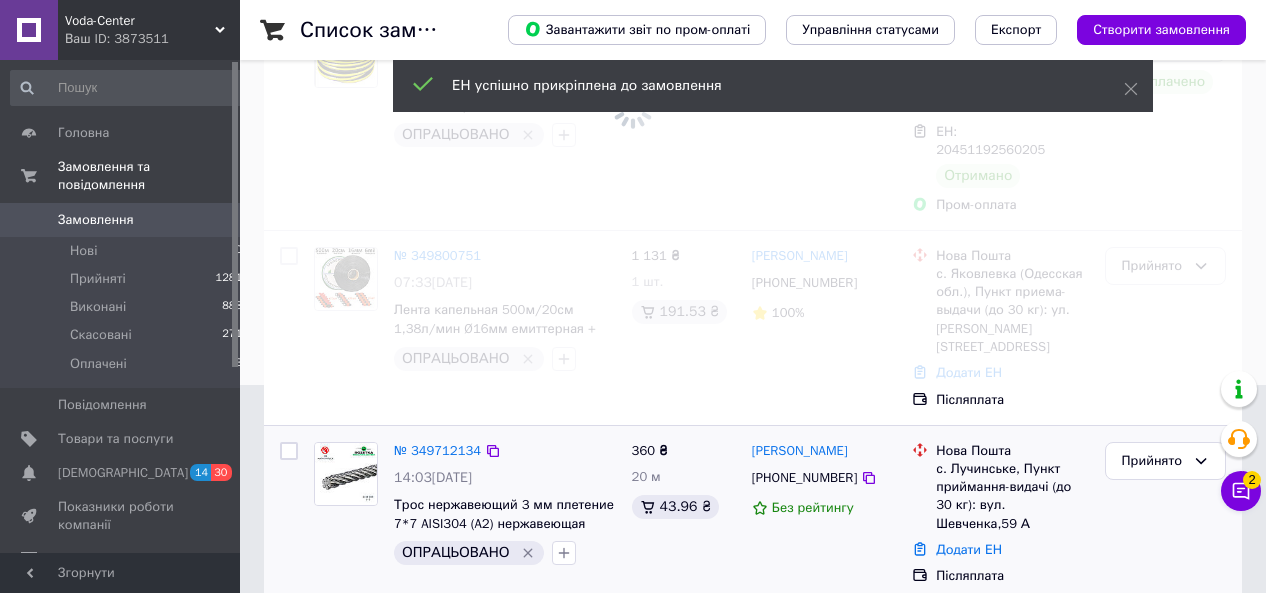 click on "[PERSON_NAME] [PHONE_NUMBER] Без рейтингу" at bounding box center [824, 514] 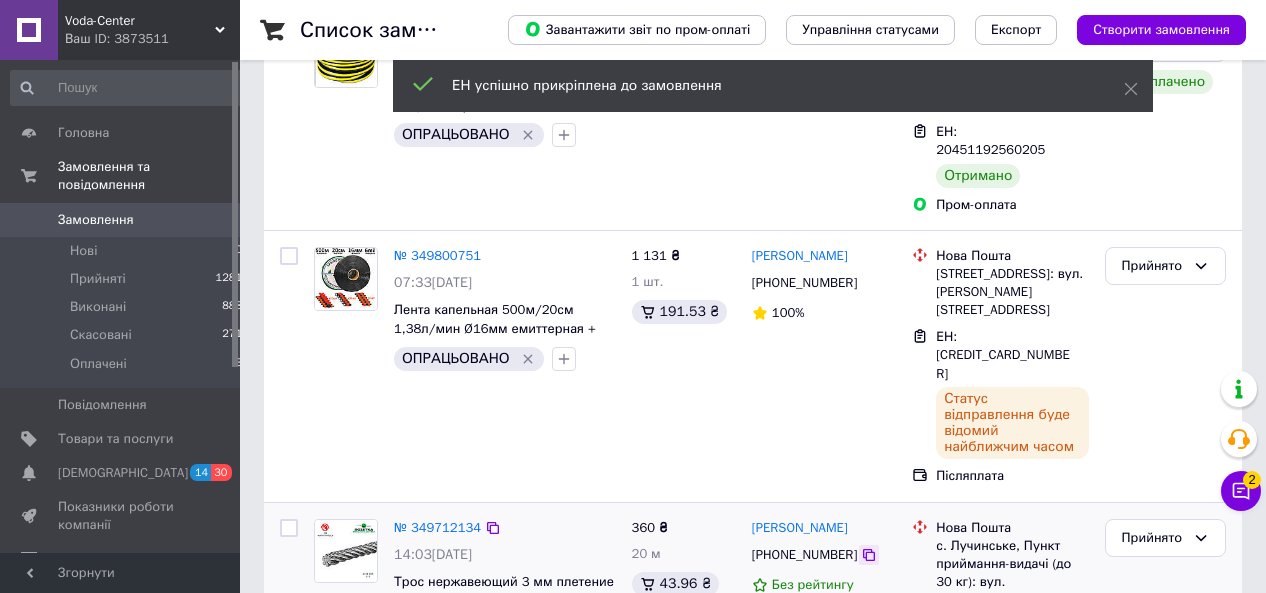 click 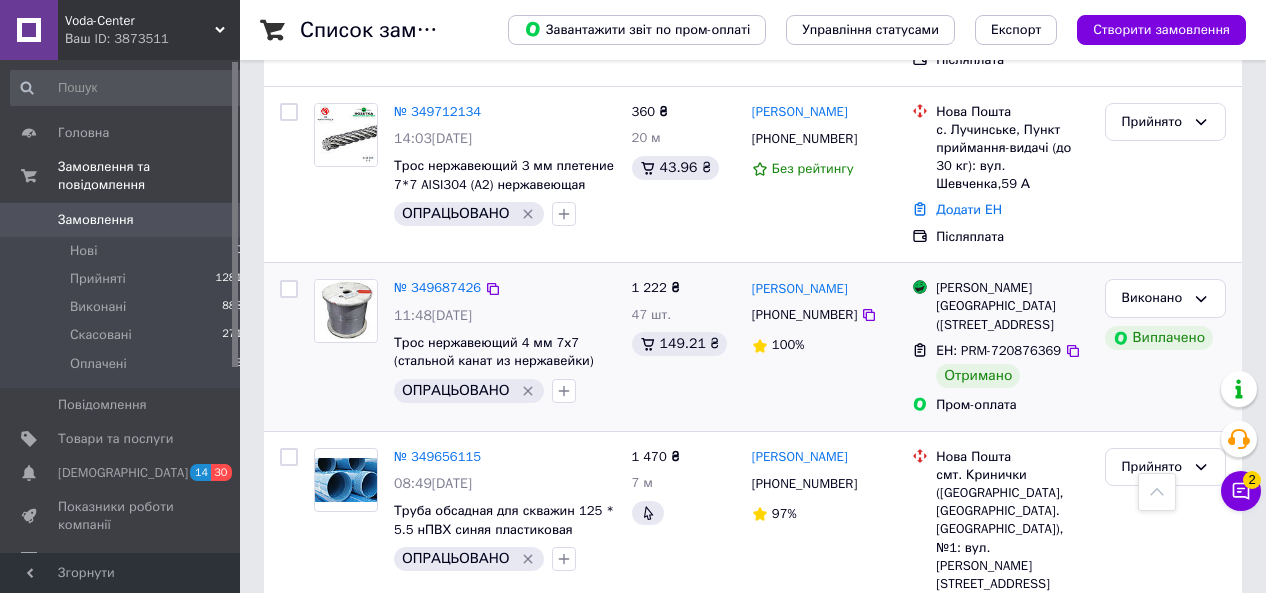 scroll, scrollTop: 832, scrollLeft: 0, axis: vertical 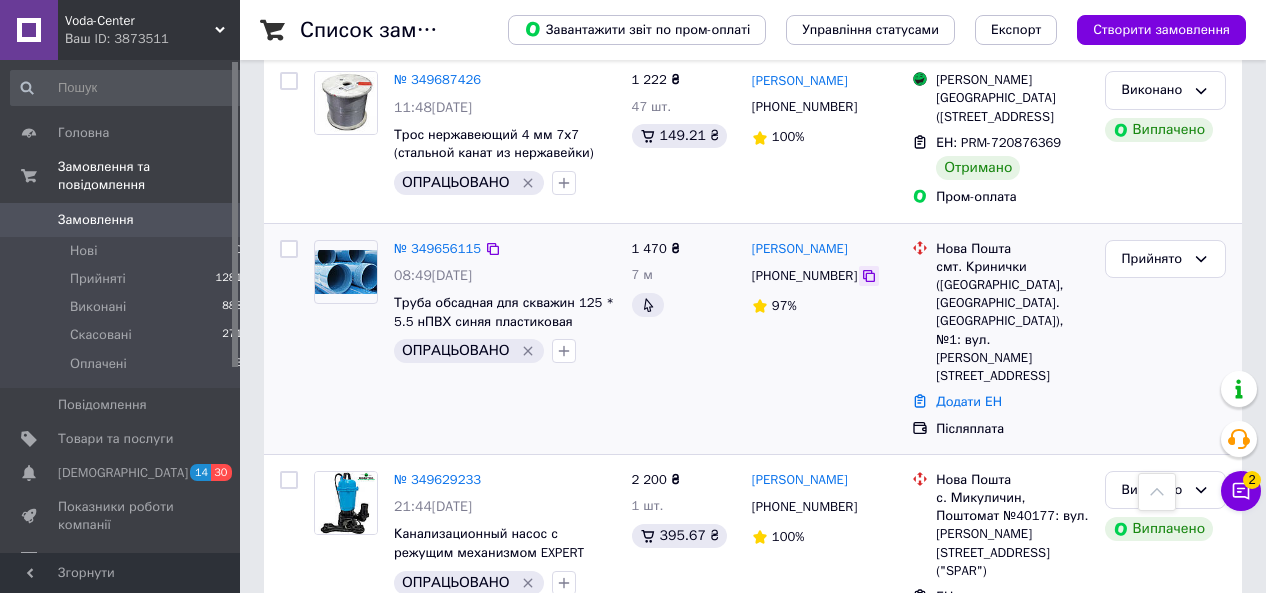 click 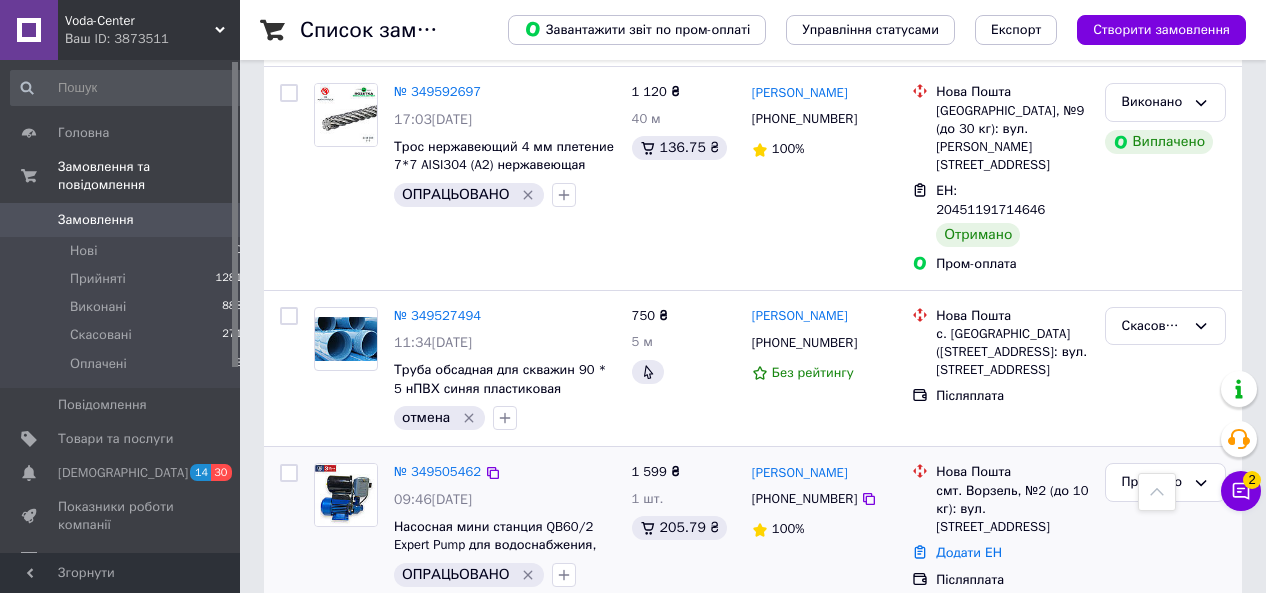 scroll, scrollTop: 1872, scrollLeft: 0, axis: vertical 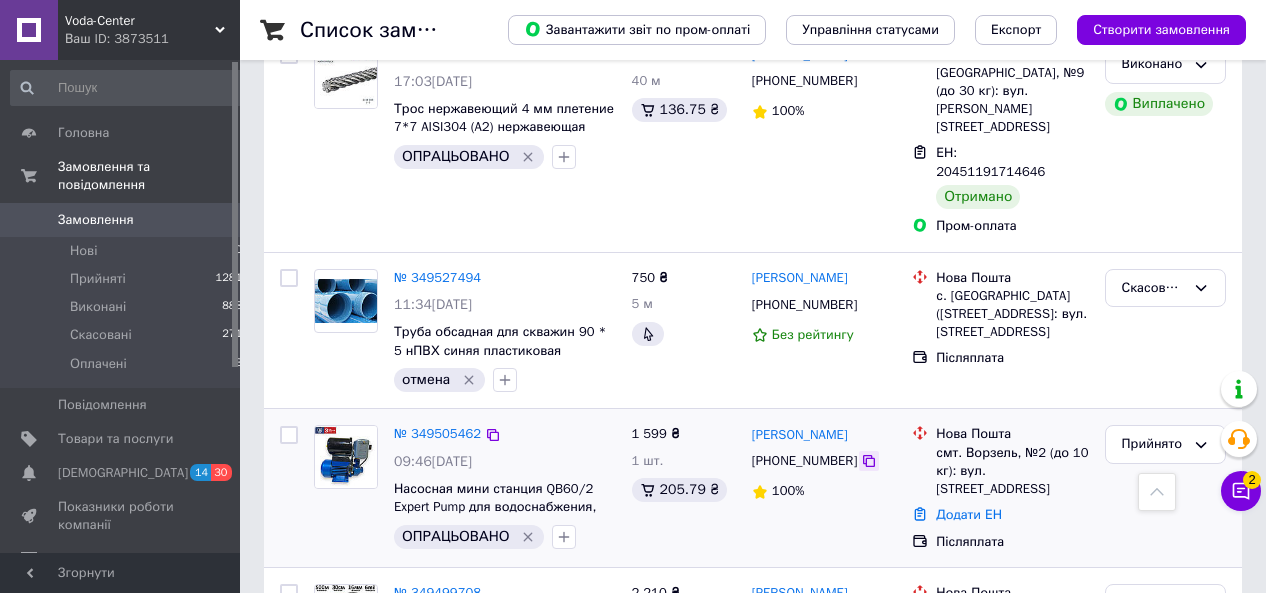 click 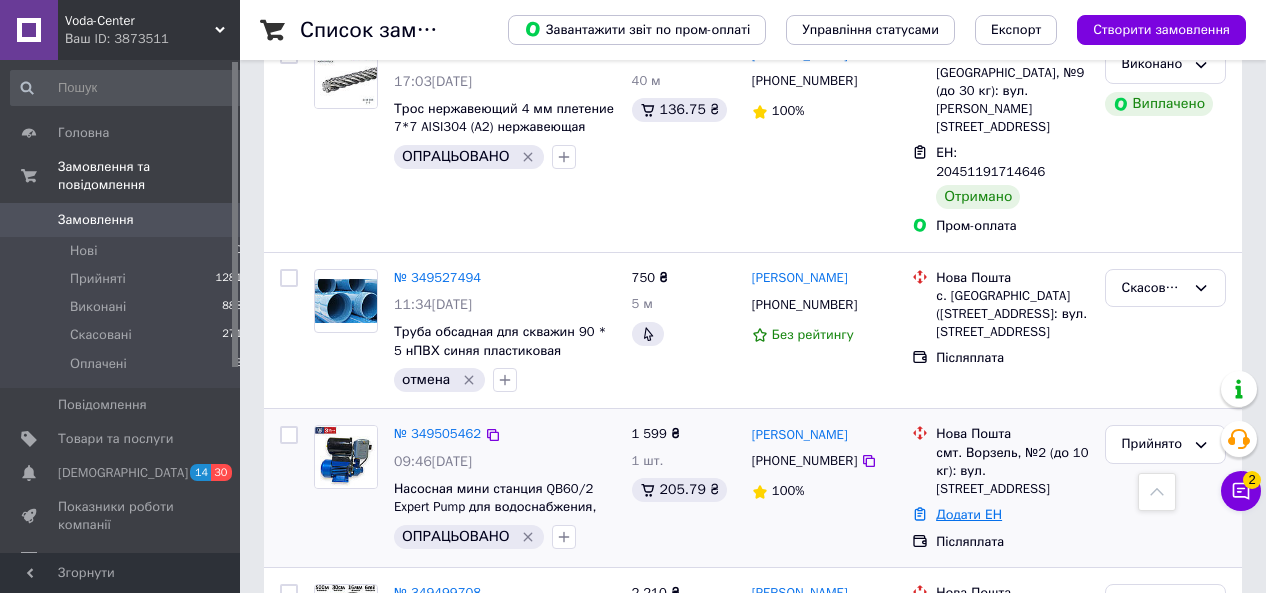 click on "Додати ЕН" at bounding box center [969, 514] 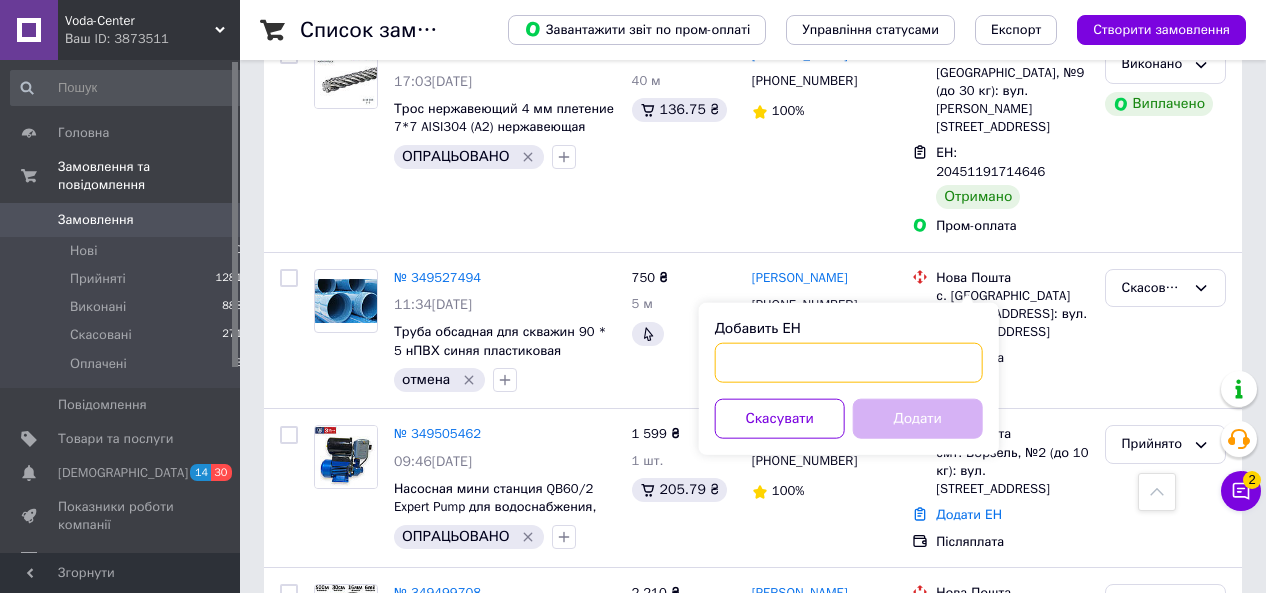 click on "Добавить ЕН" at bounding box center [849, 363] 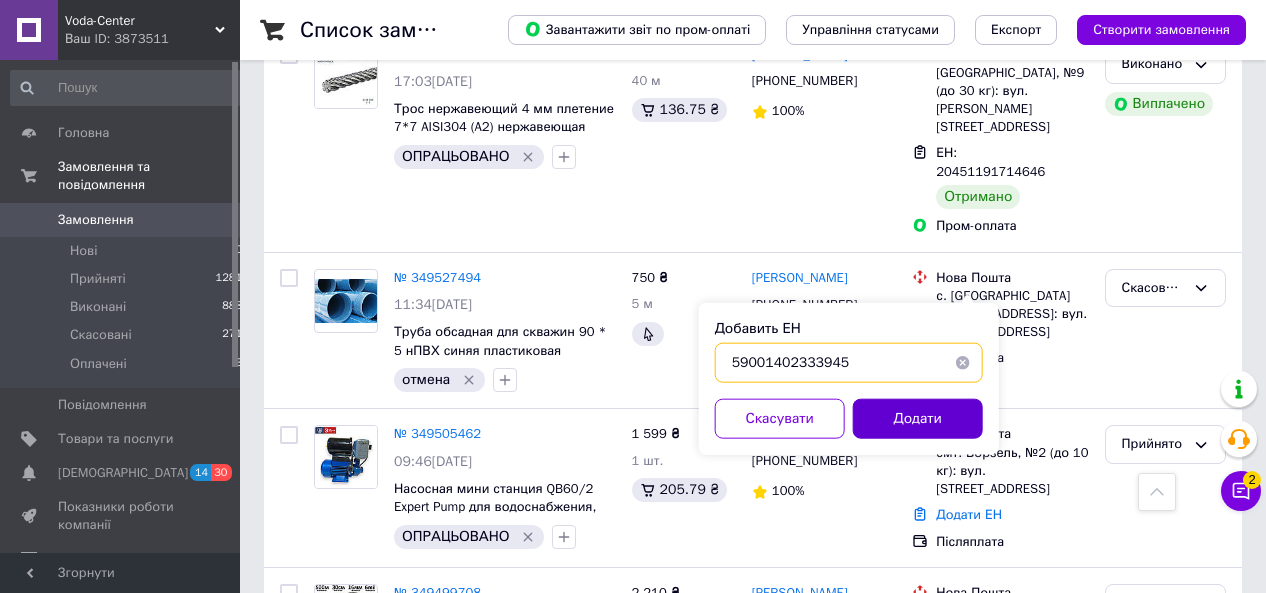type on "59001402333945" 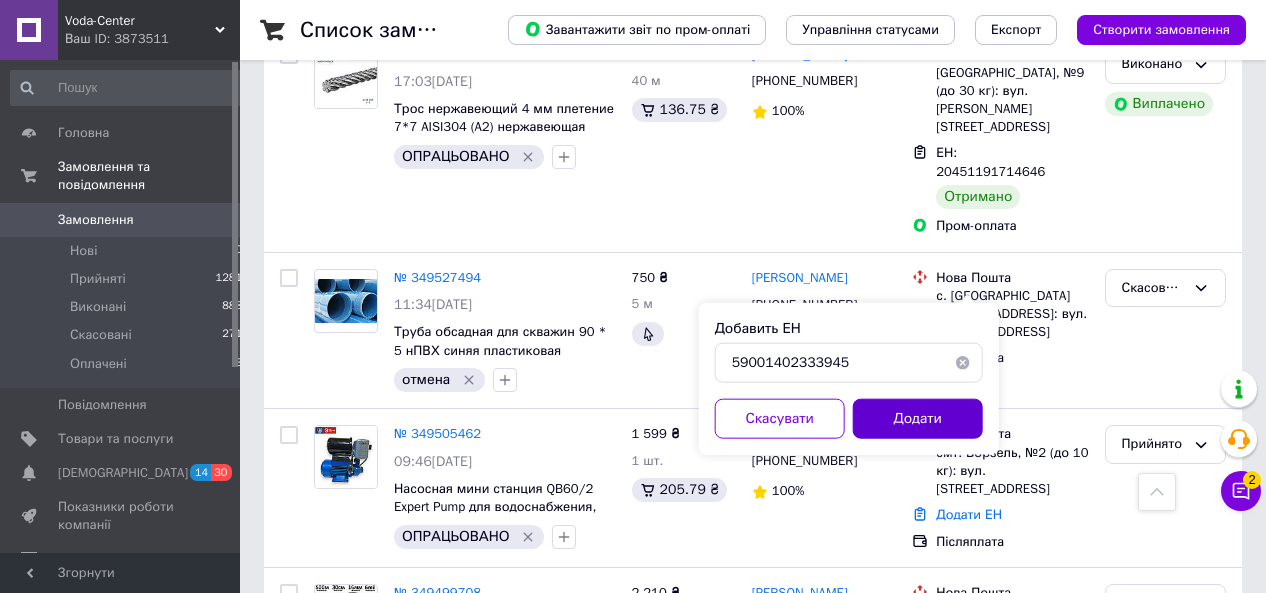 click on "Додати" at bounding box center [918, 419] 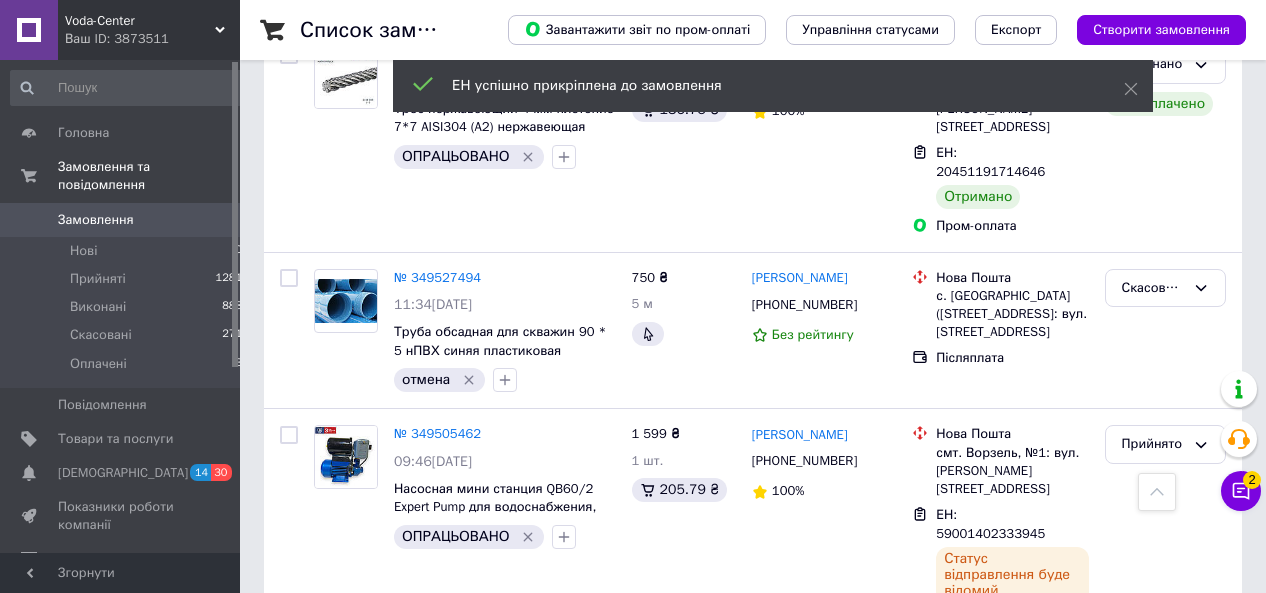 click 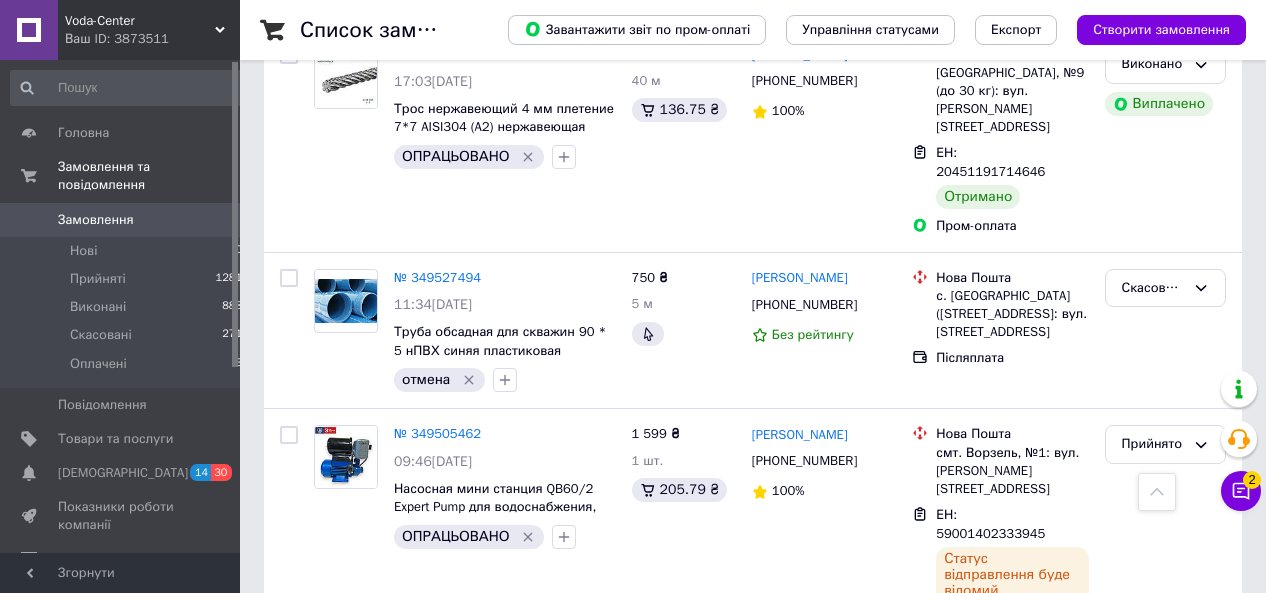 click on "Додати ЕН" at bounding box center [969, 822] 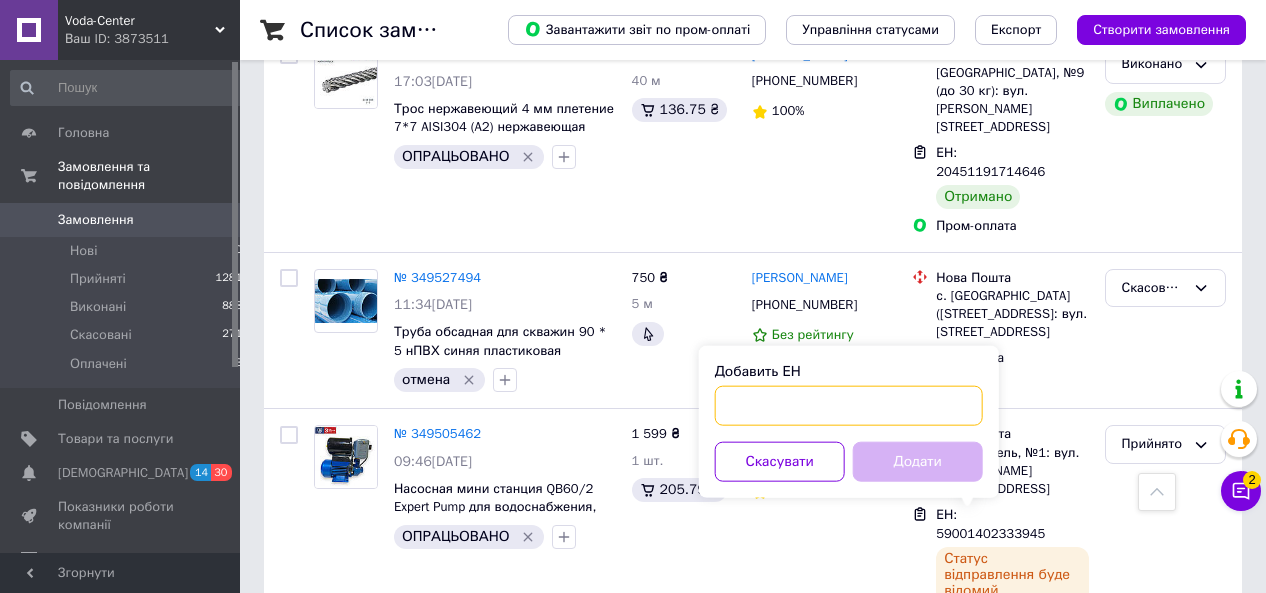 click on "Добавить ЕН" at bounding box center (849, 406) 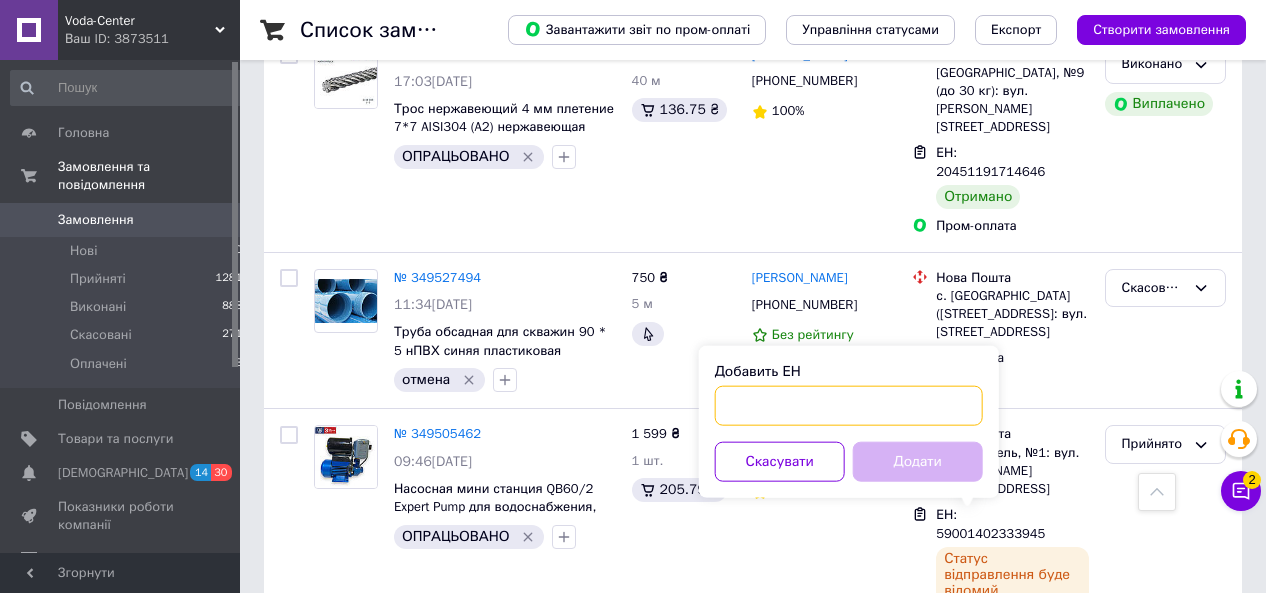 paste on "59001401778596" 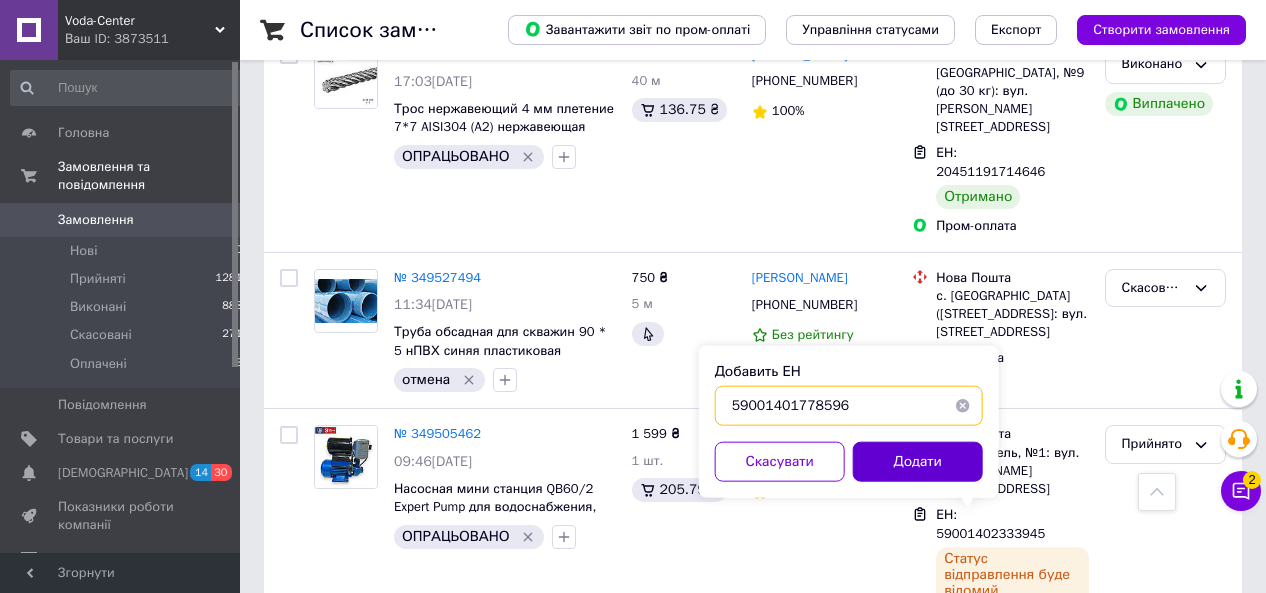 type on "59001401778596" 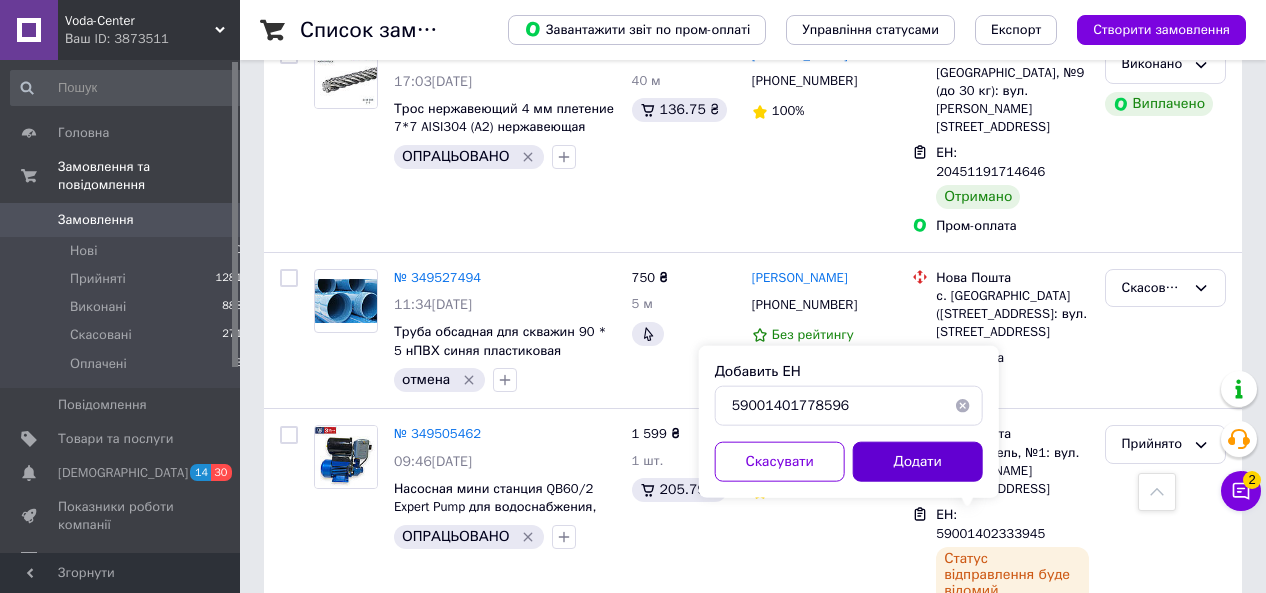 click on "Додати" at bounding box center [918, 462] 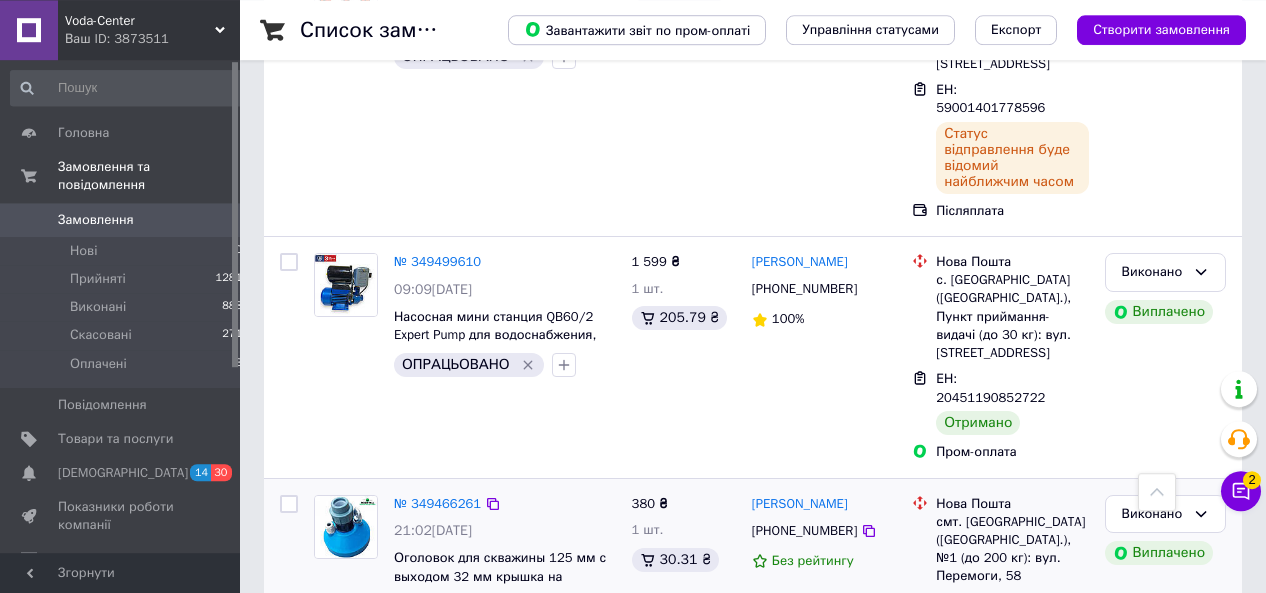 scroll, scrollTop: 2704, scrollLeft: 0, axis: vertical 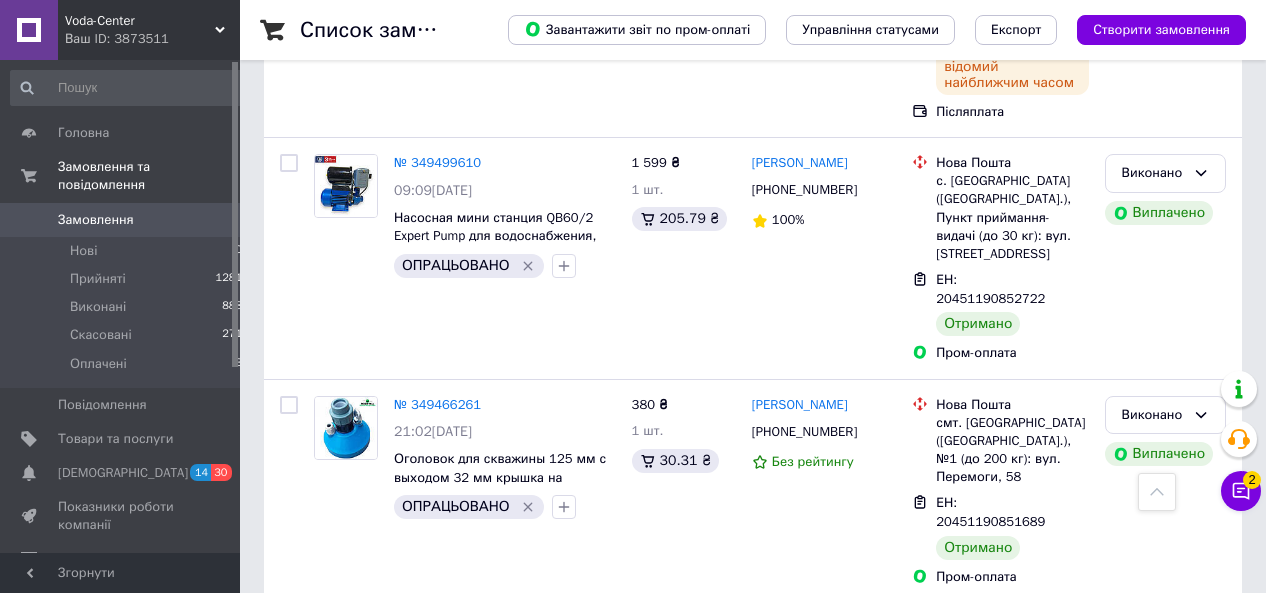 click 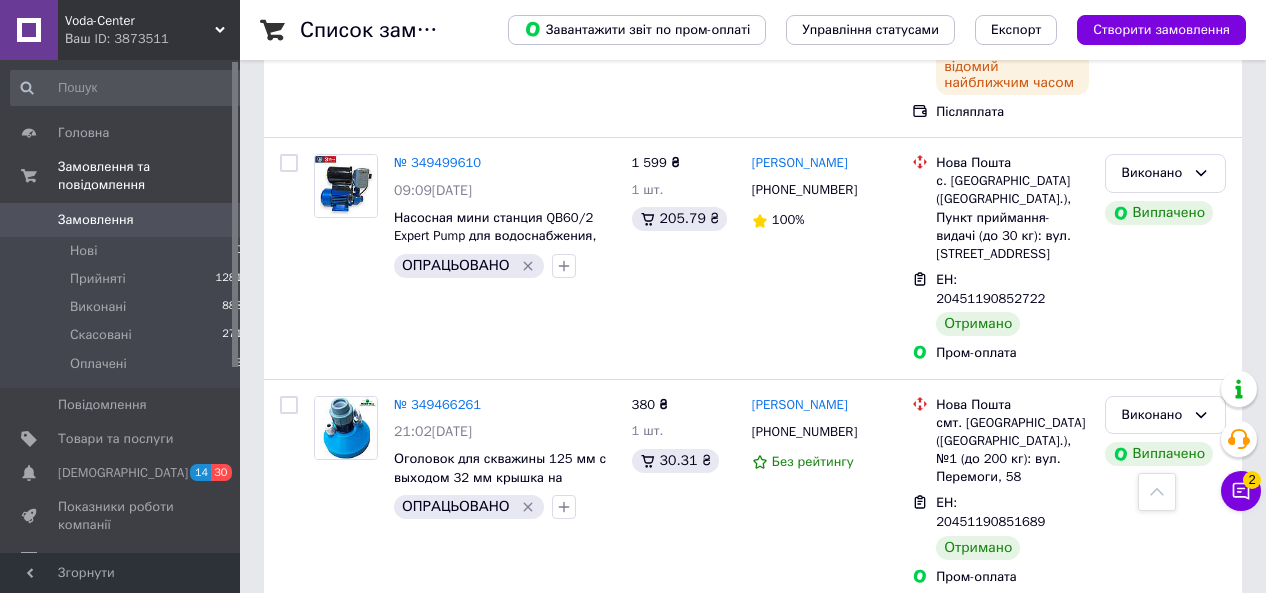 click on "Додати ЕН" at bounding box center [969, 689] 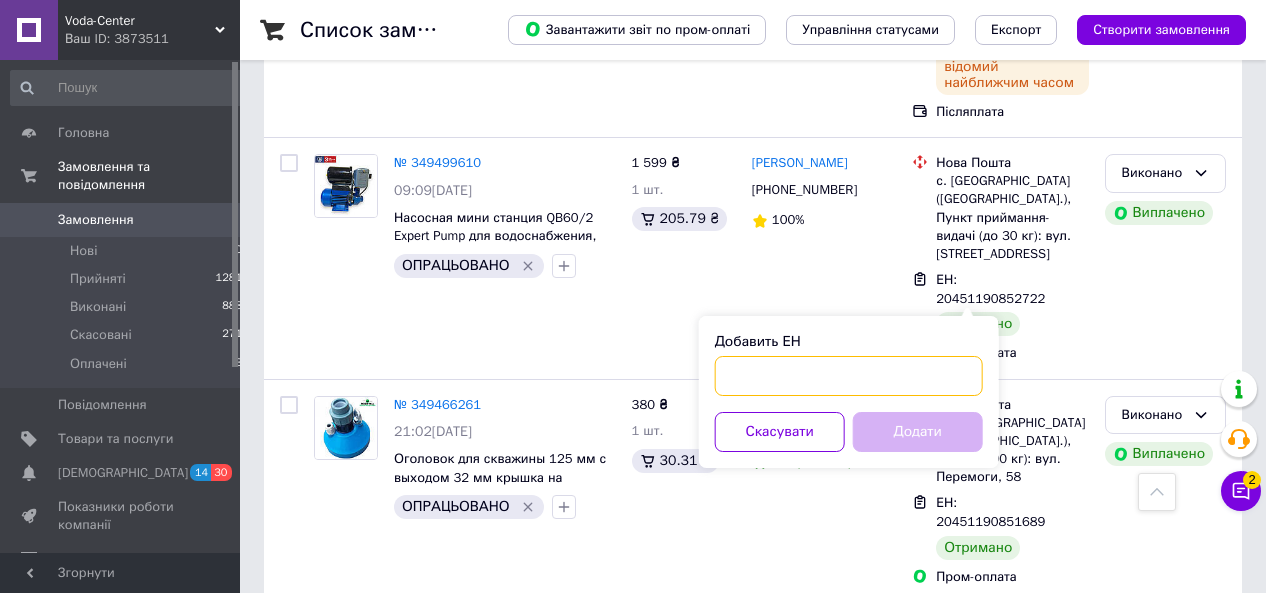click on "Добавить ЕН" at bounding box center (849, 376) 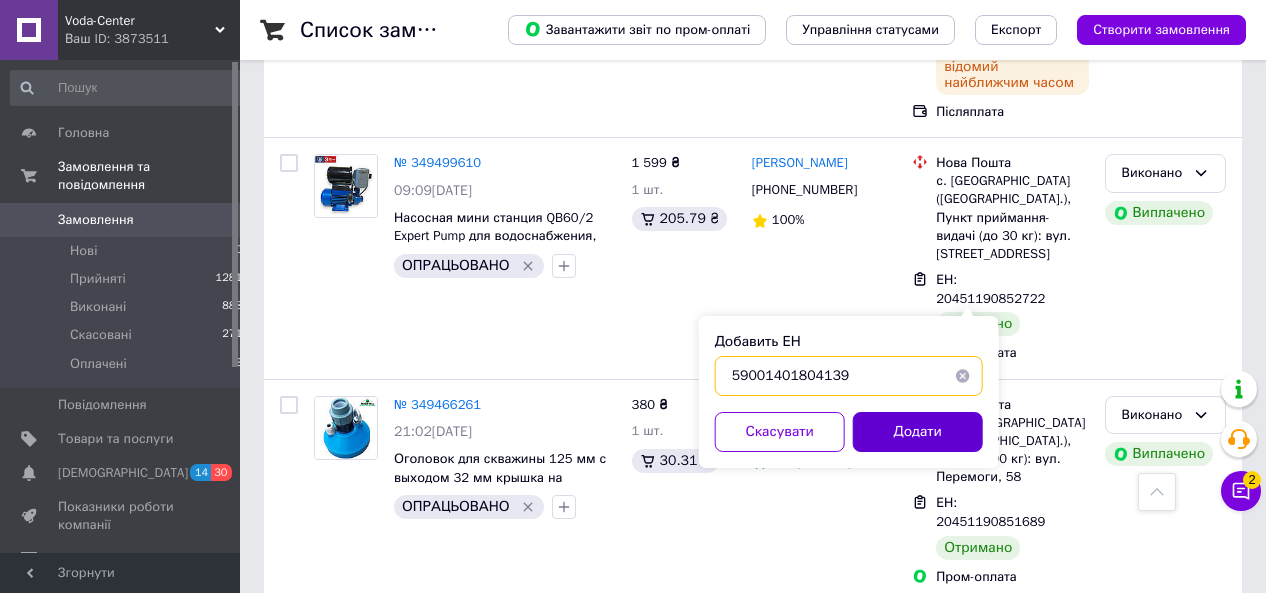 type on "59001401804139" 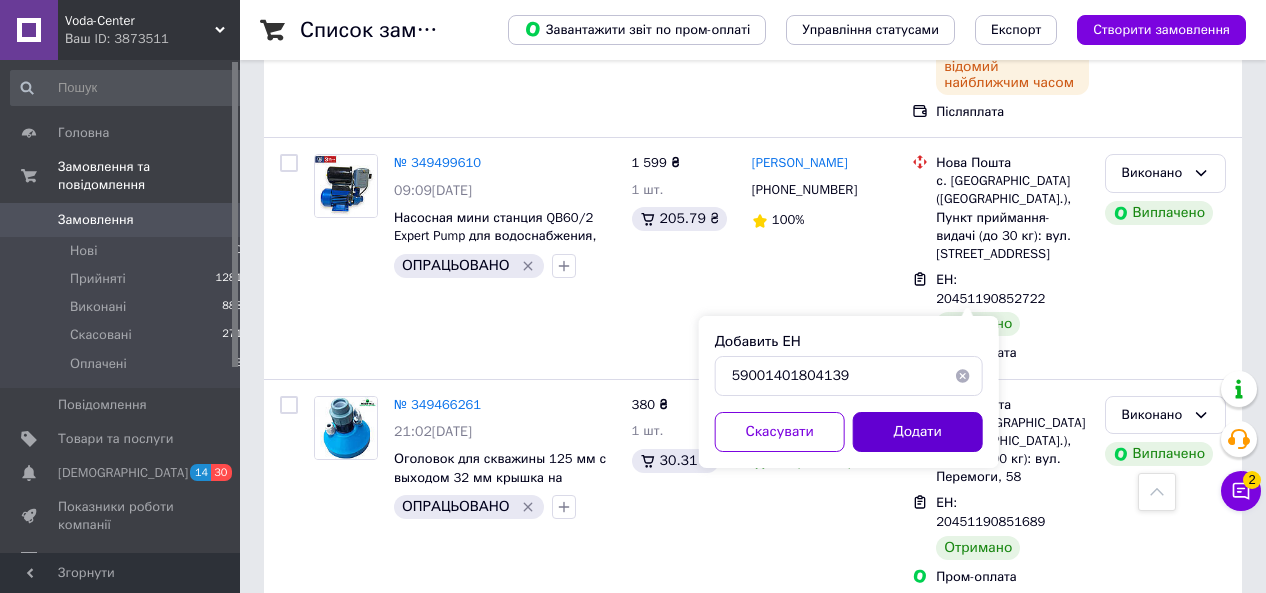 click on "Додати" at bounding box center (918, 432) 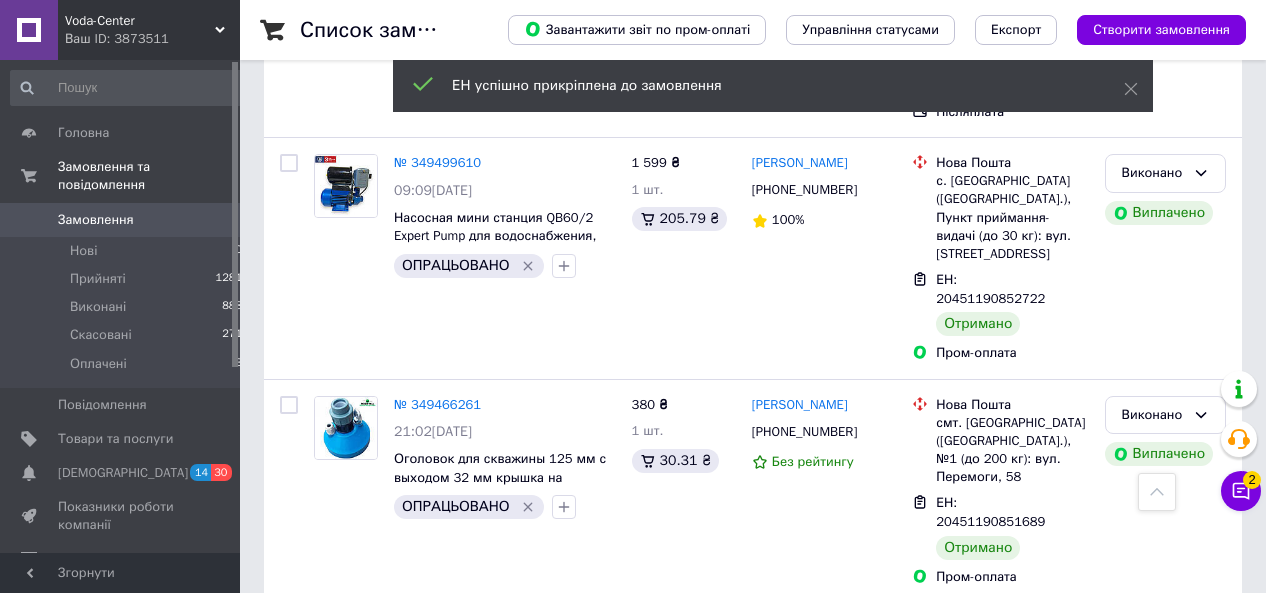 click 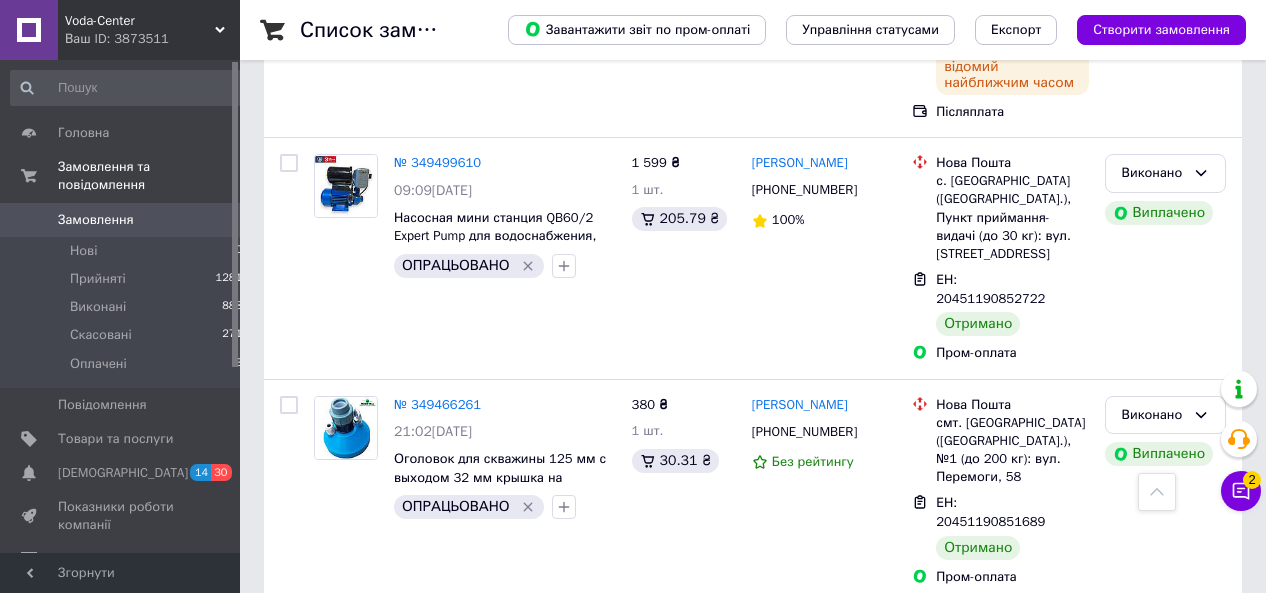 click on "Додати ЕН" at bounding box center (969, 924) 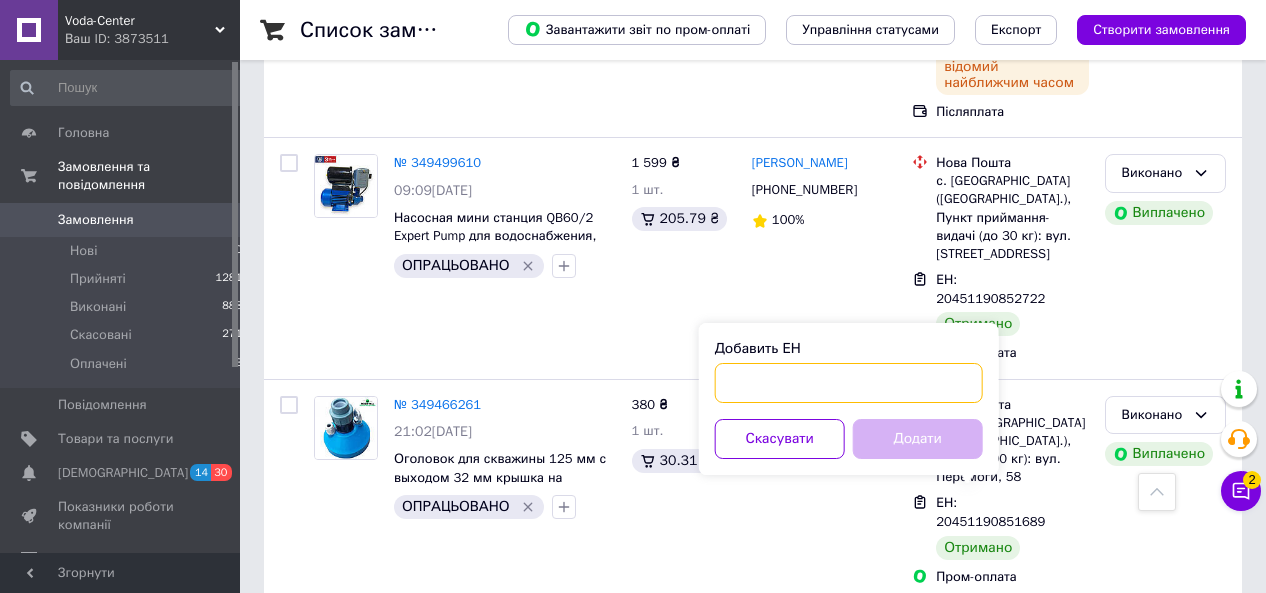 click on "Добавить ЕН" at bounding box center [849, 383] 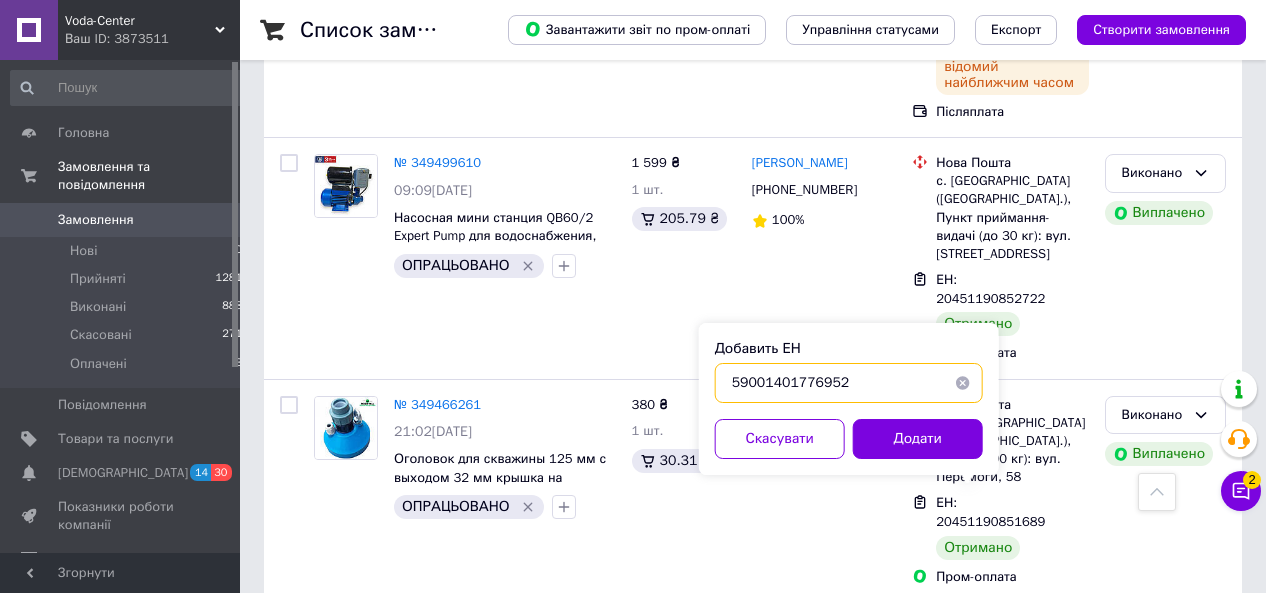 type on "59001401776952" 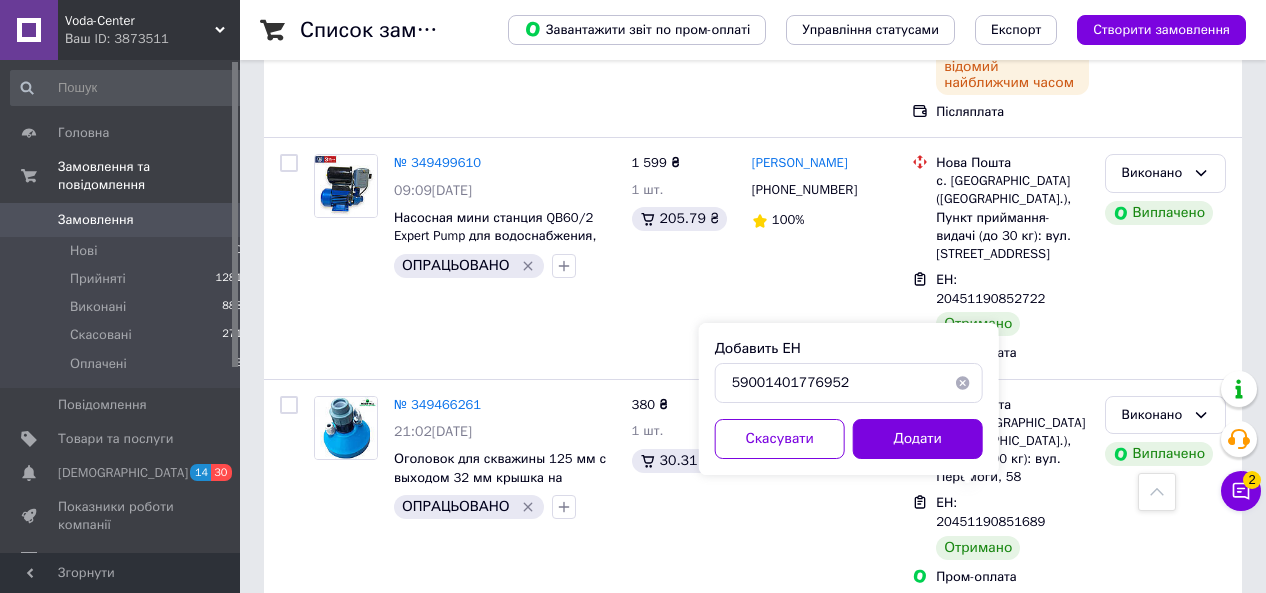 click on "Додати" at bounding box center [918, 439] 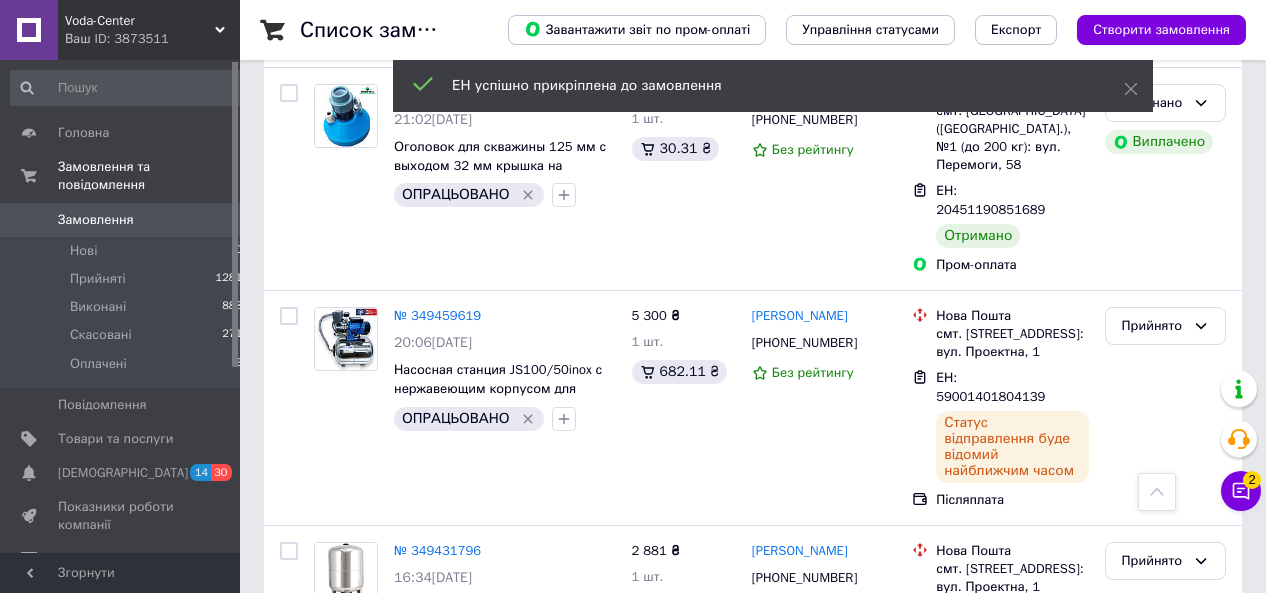 scroll, scrollTop: 3120, scrollLeft: 0, axis: vertical 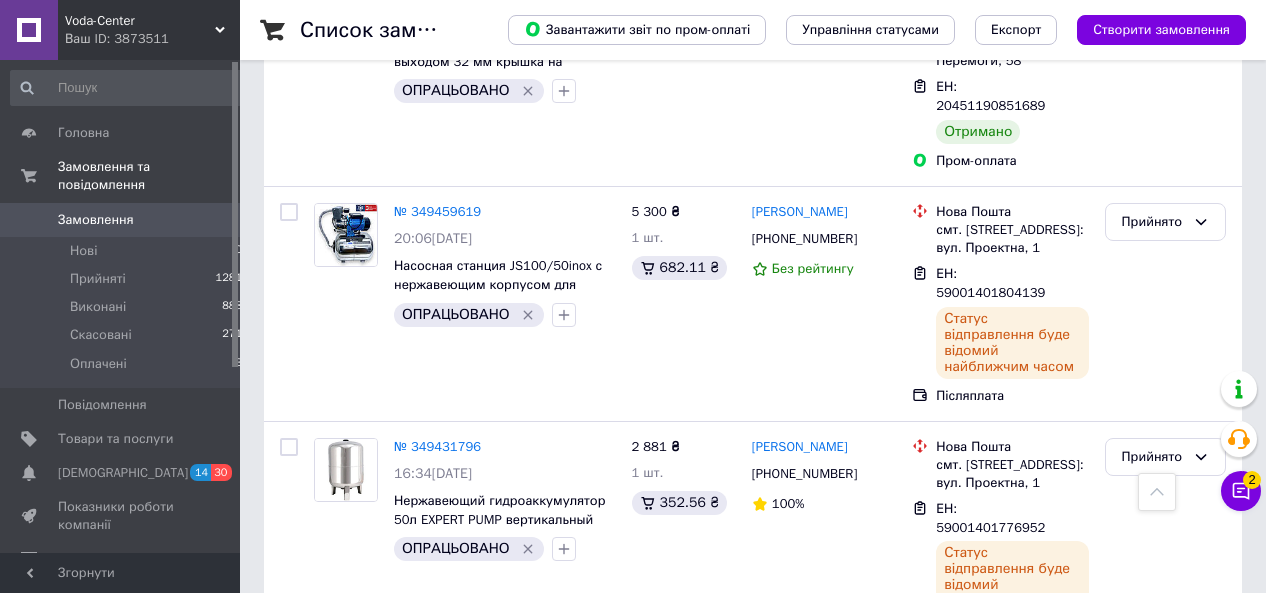 click 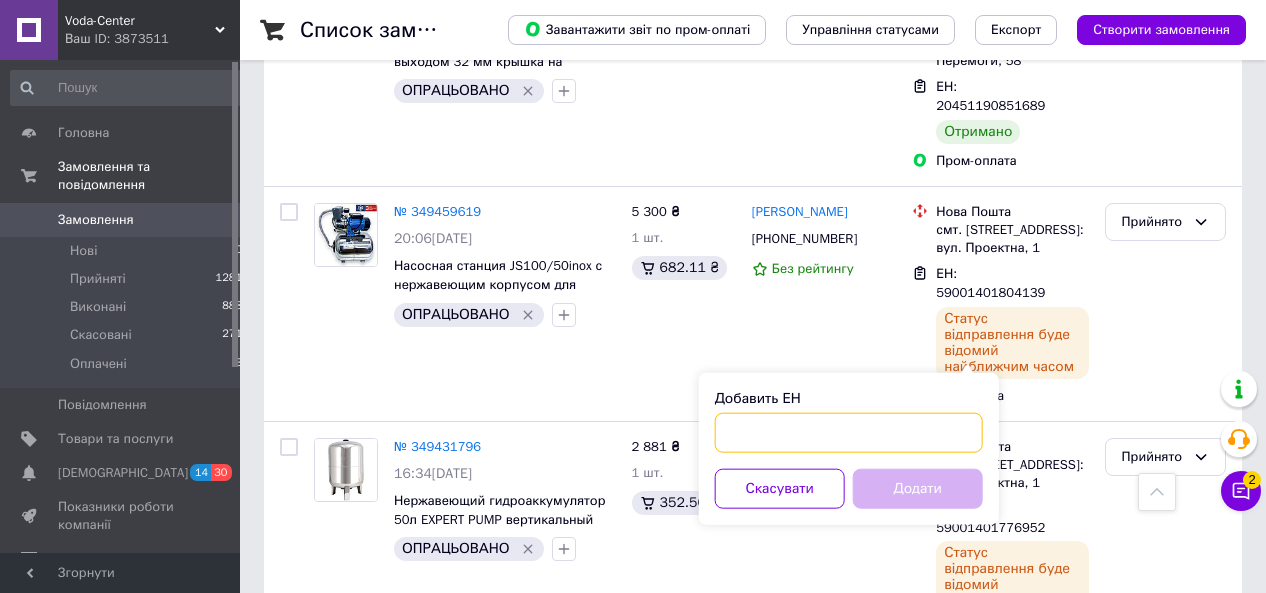 click on "Добавить ЕН" at bounding box center [849, 433] 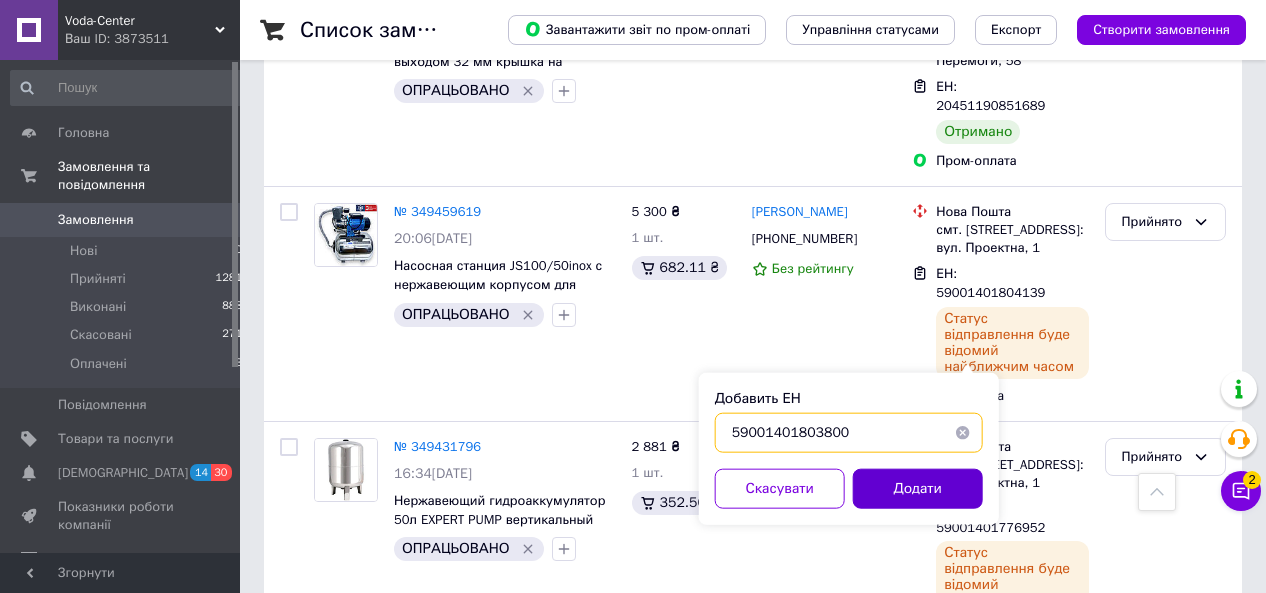 type on "59001401803800" 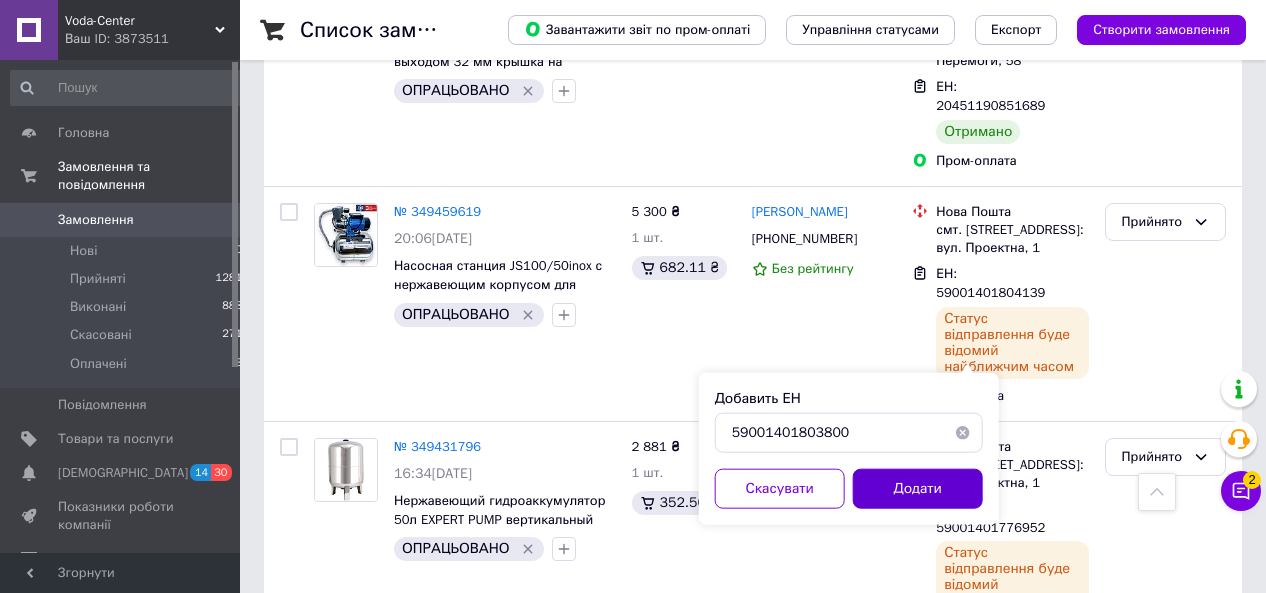 click on "Додати" at bounding box center (918, 489) 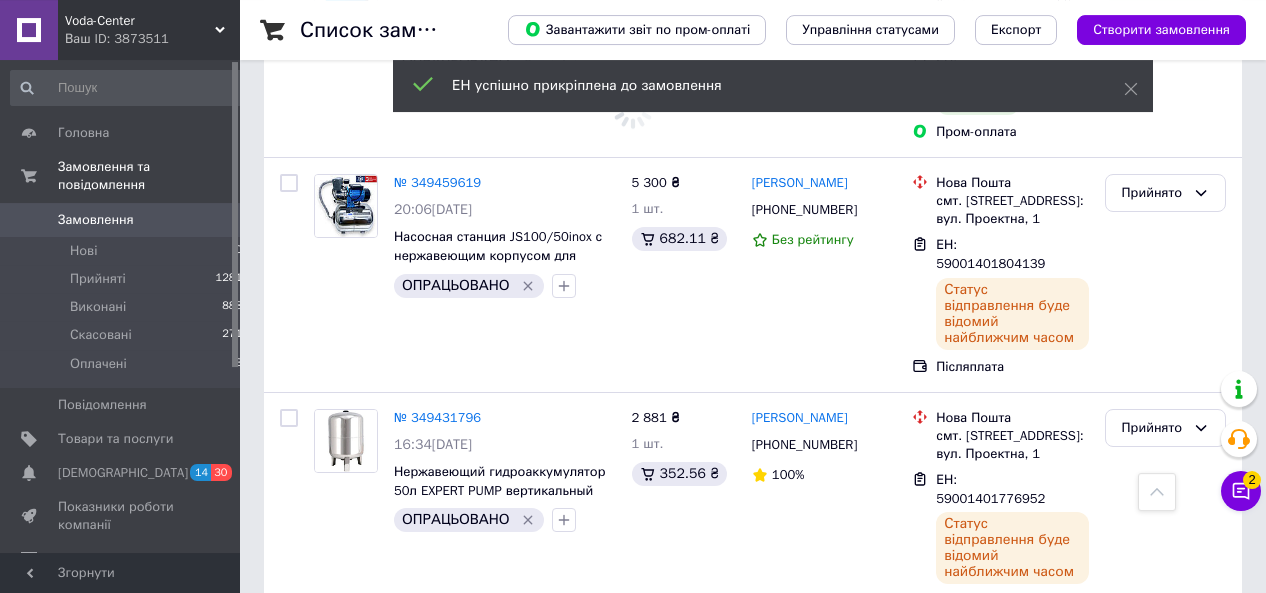 scroll, scrollTop: 3224, scrollLeft: 0, axis: vertical 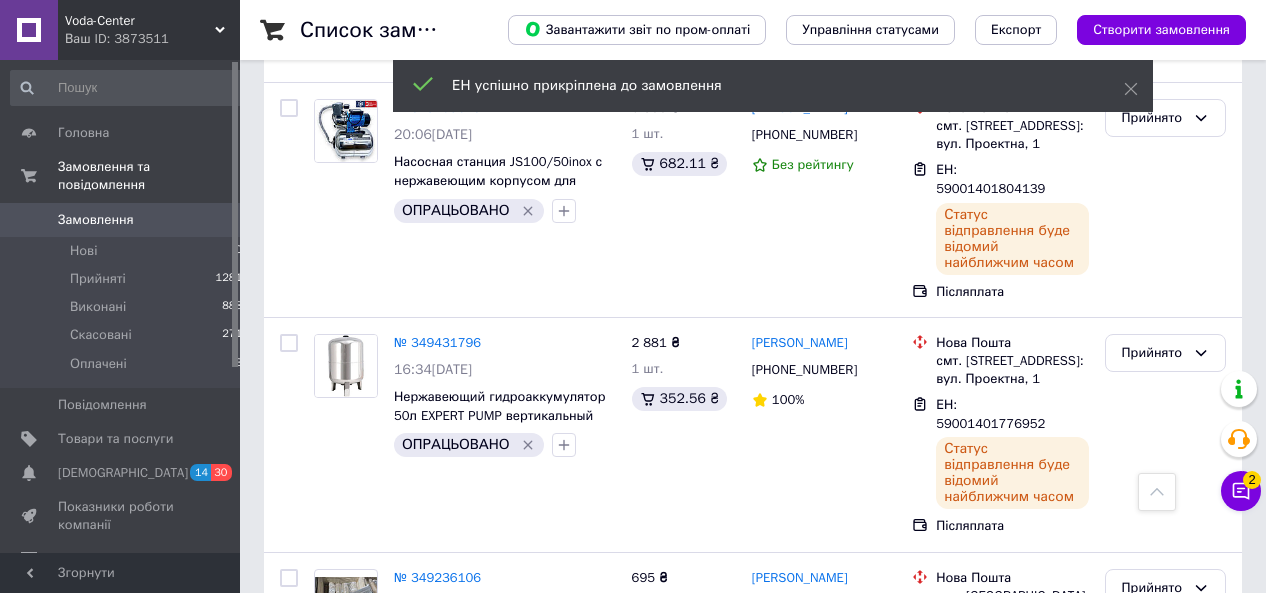click 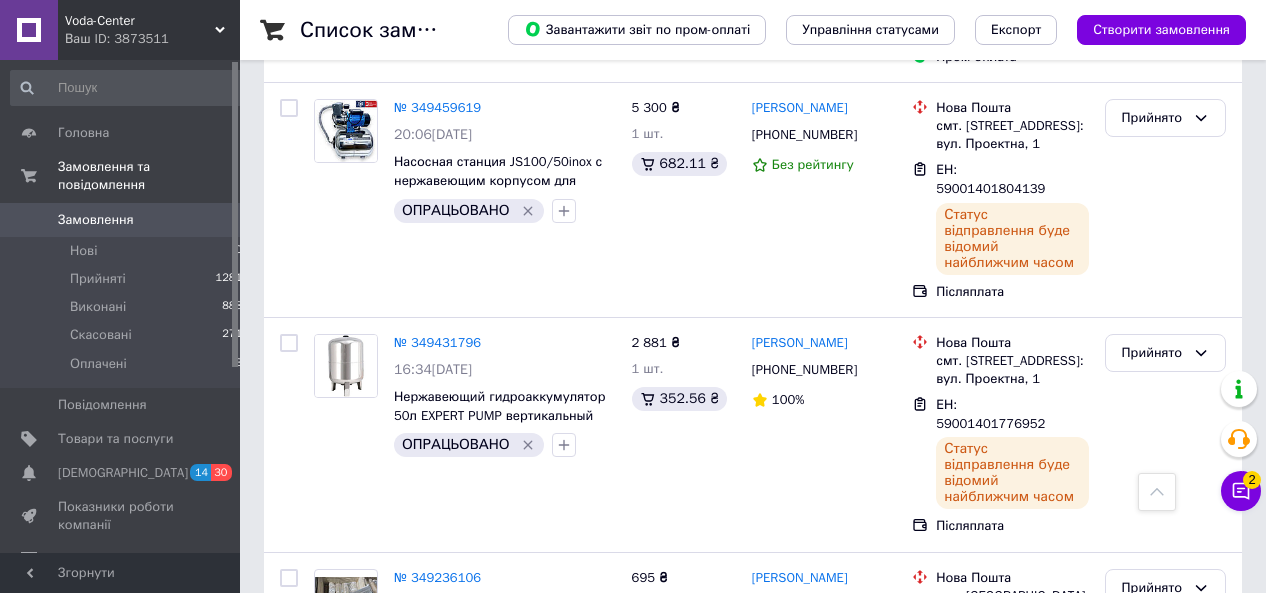 click on "Додати ЕН" at bounding box center [969, 1001] 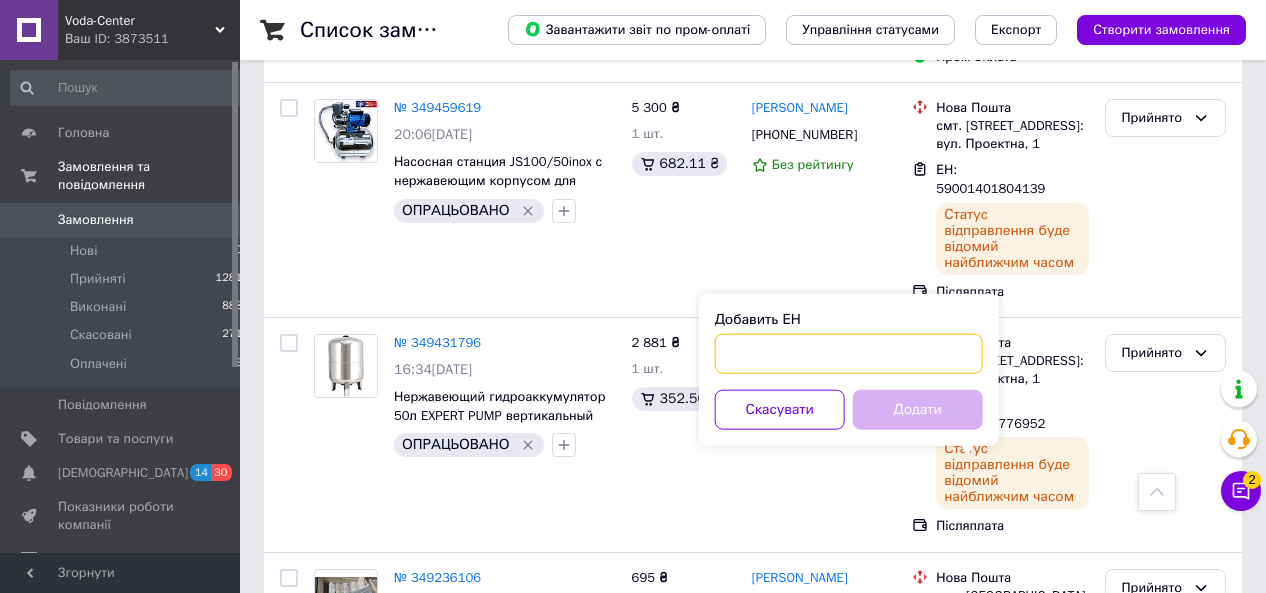 click on "Добавить ЕН" at bounding box center [849, 354] 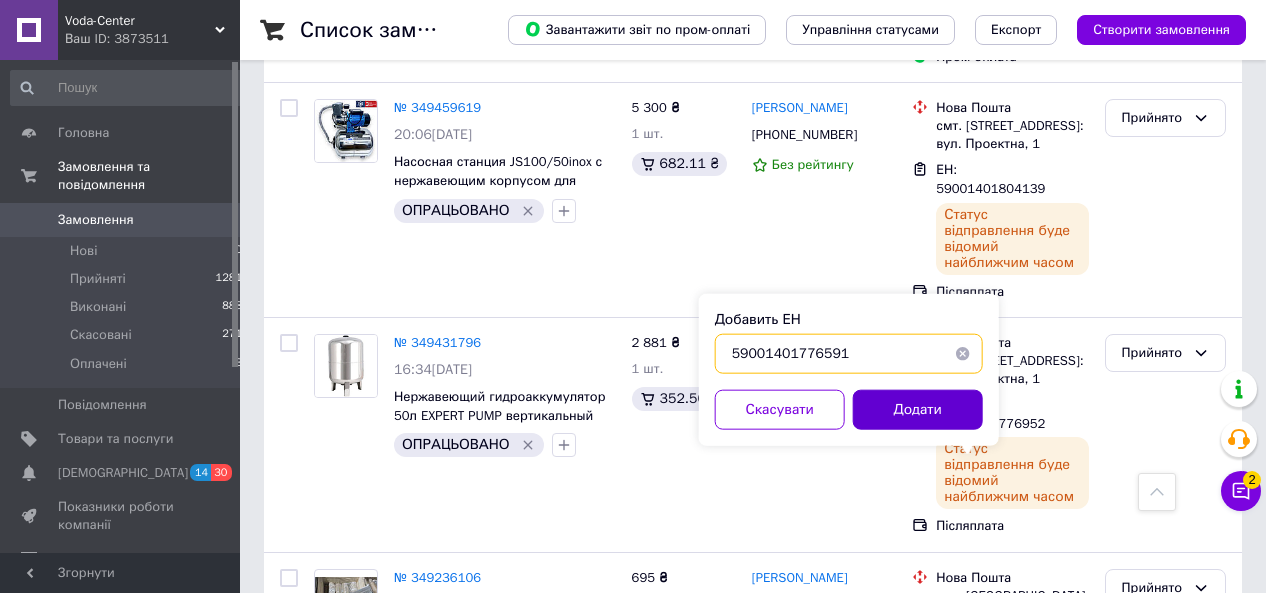 type on "59001401776591" 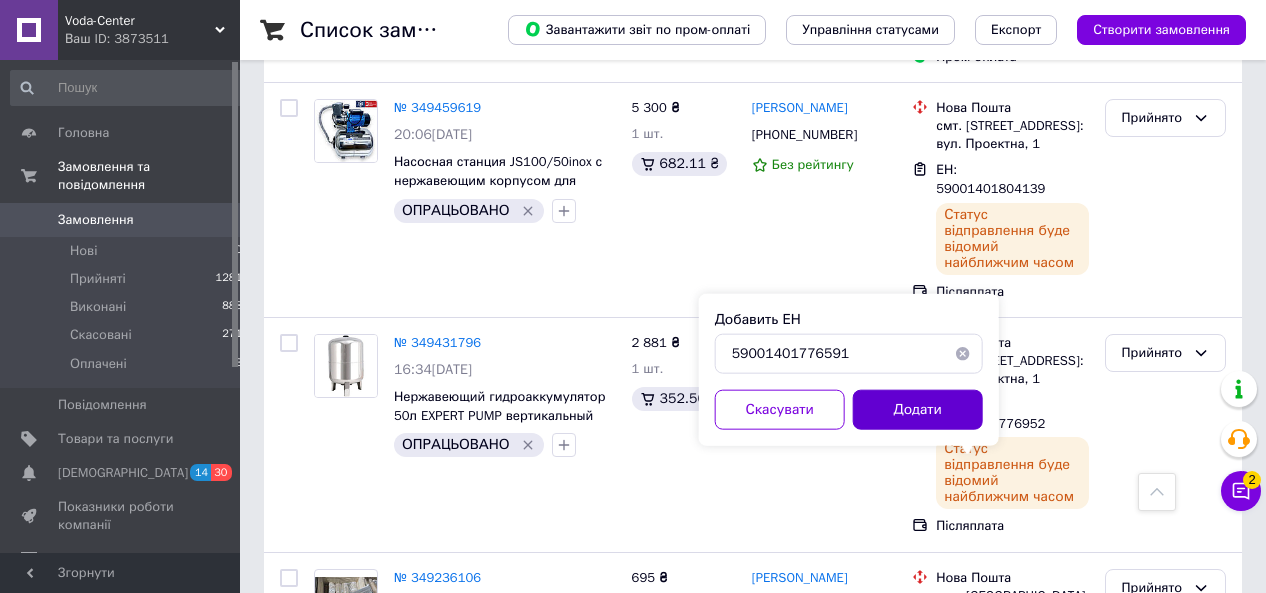 click on "Додати" at bounding box center (918, 410) 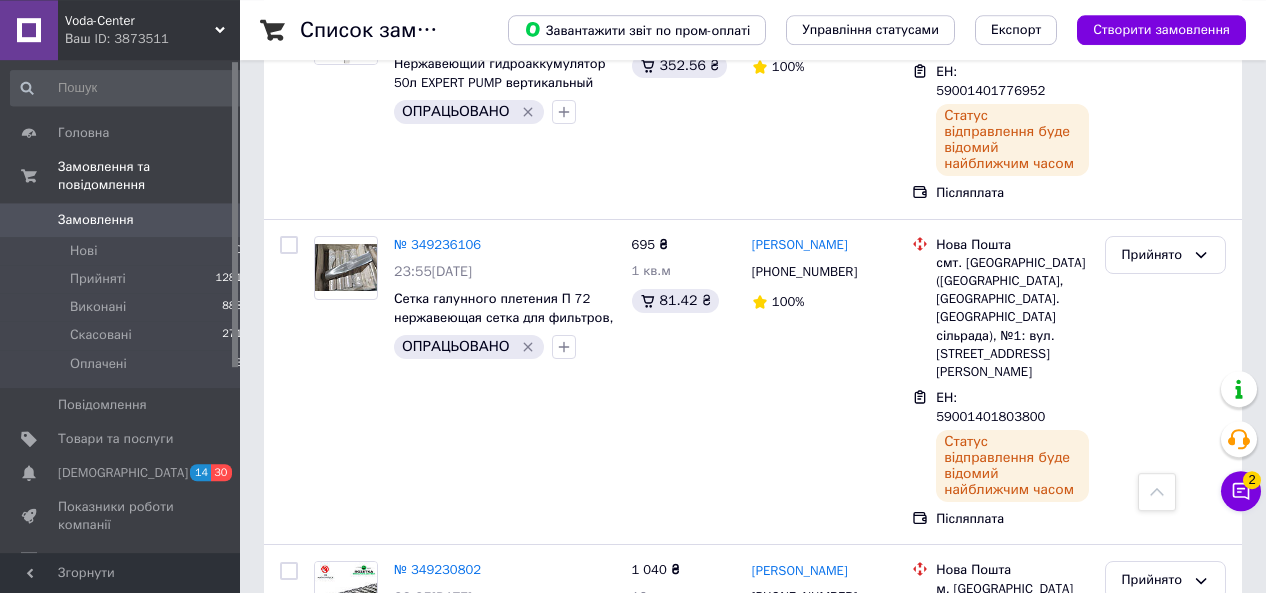 scroll, scrollTop: 3620, scrollLeft: 0, axis: vertical 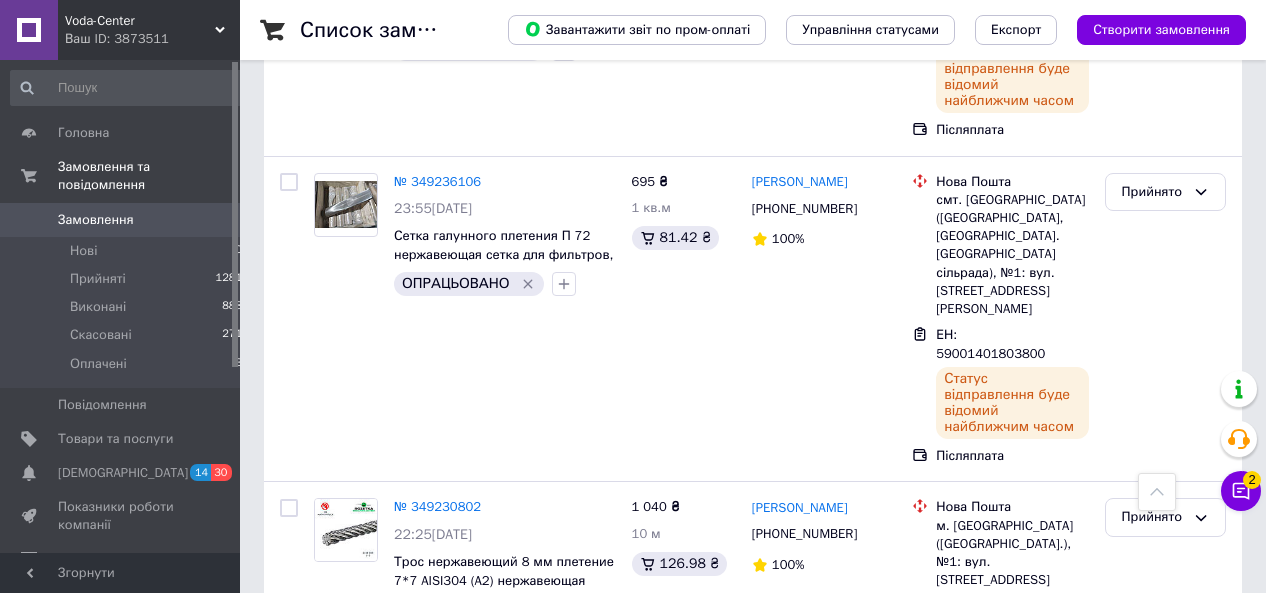 click 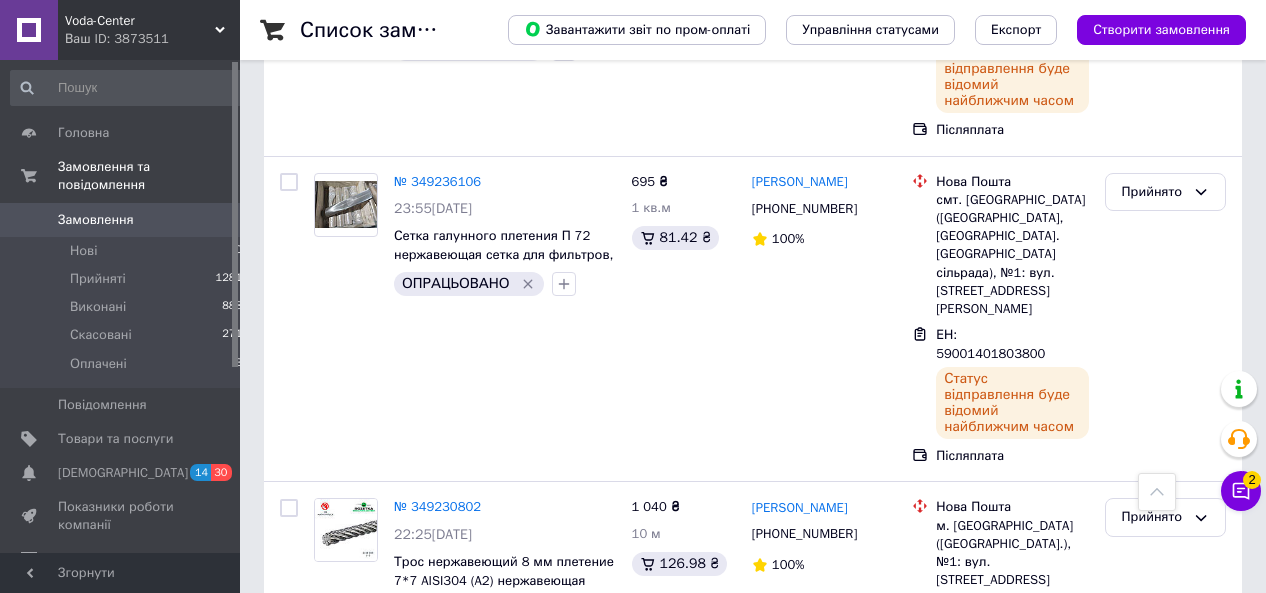 click on "4" at bounding box center (539, 1141) 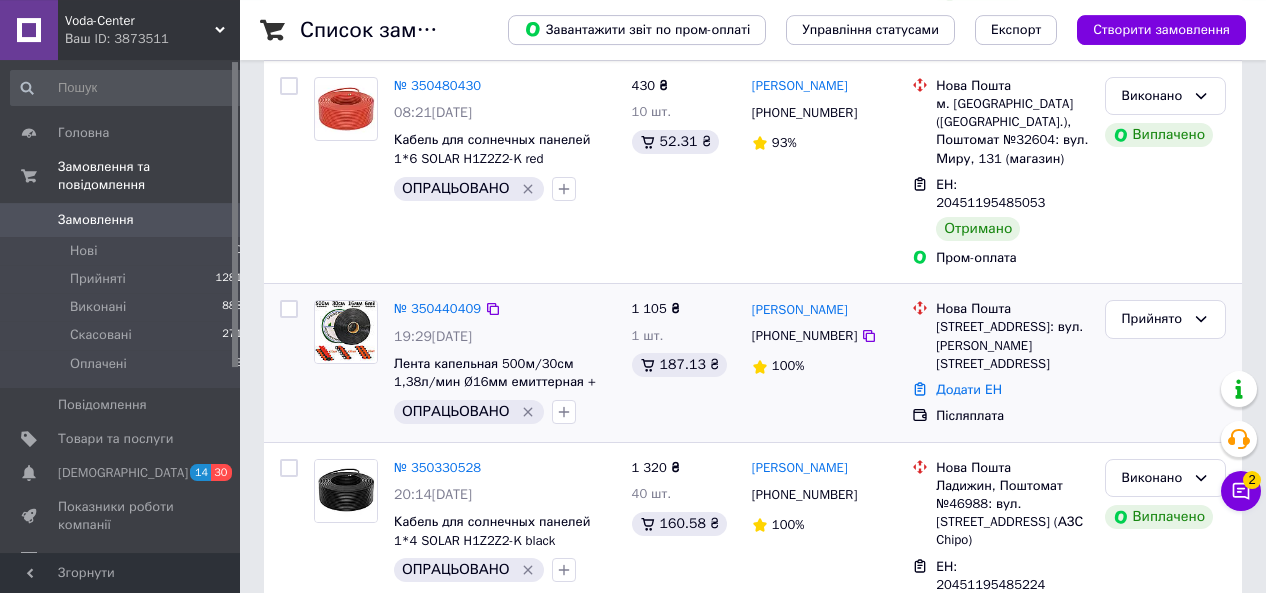 scroll, scrollTop: 416, scrollLeft: 0, axis: vertical 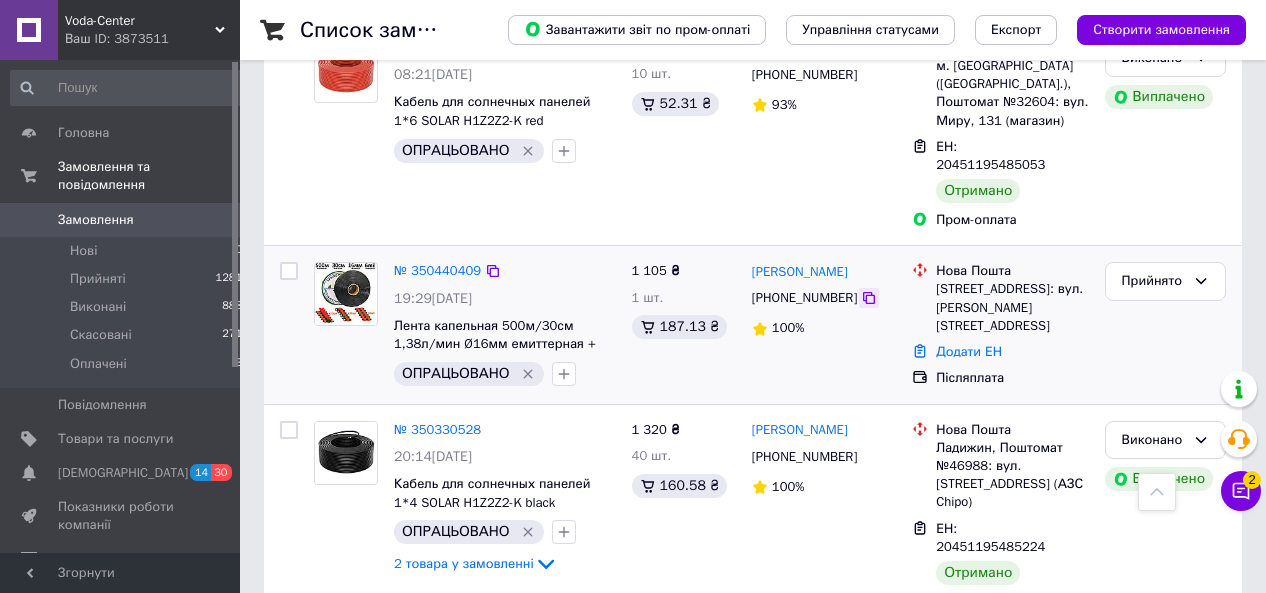 click 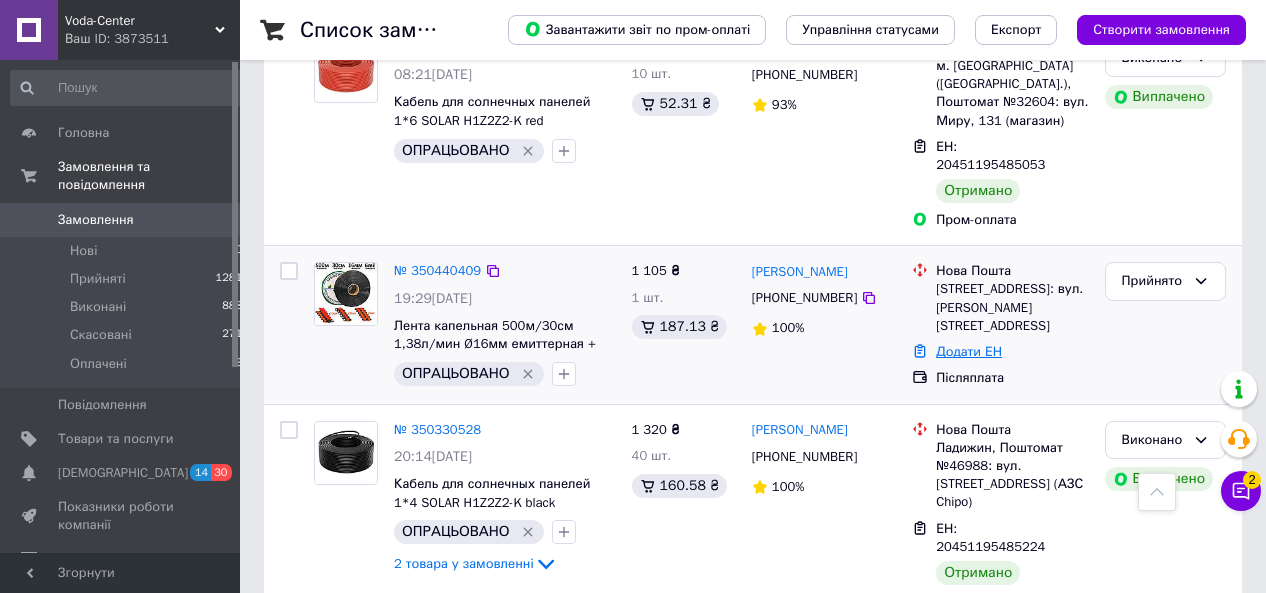 click on "Додати ЕН" at bounding box center [969, 351] 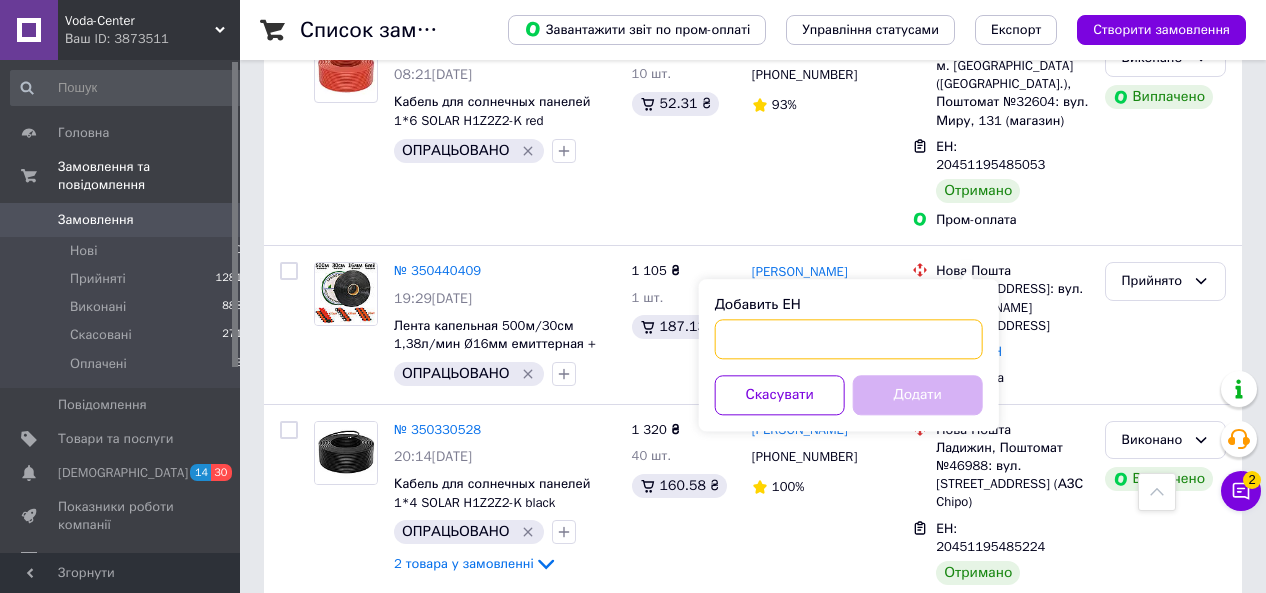 click on "Добавить ЕН" at bounding box center [849, 339] 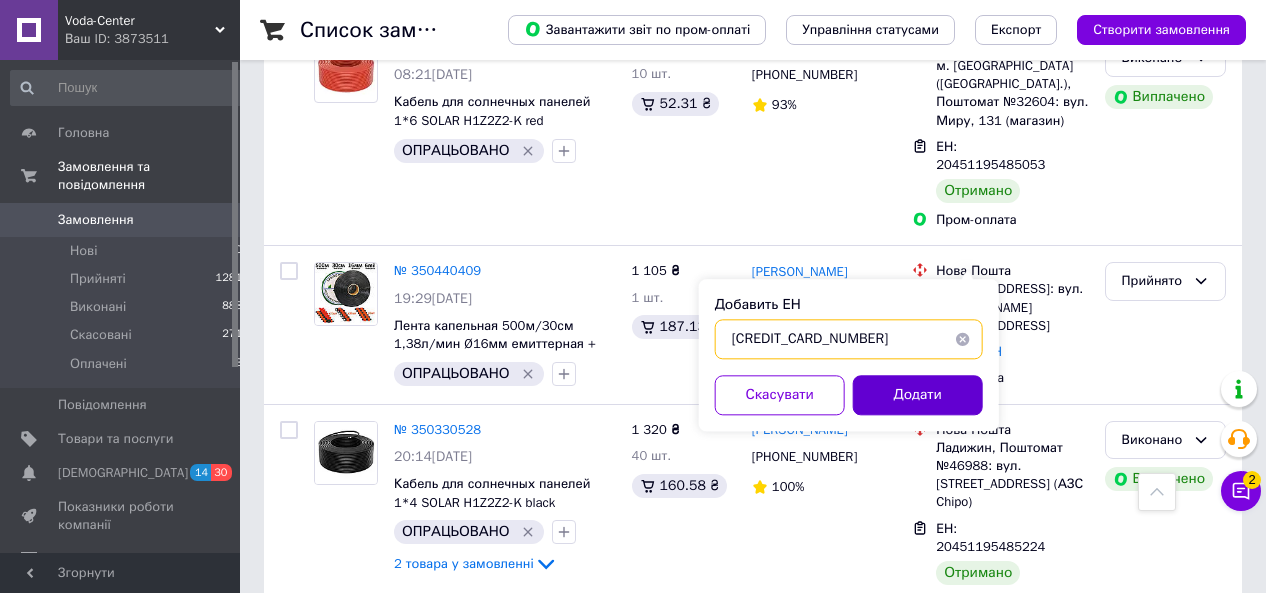 type on "[CREDIT_CARD_NUMBER]" 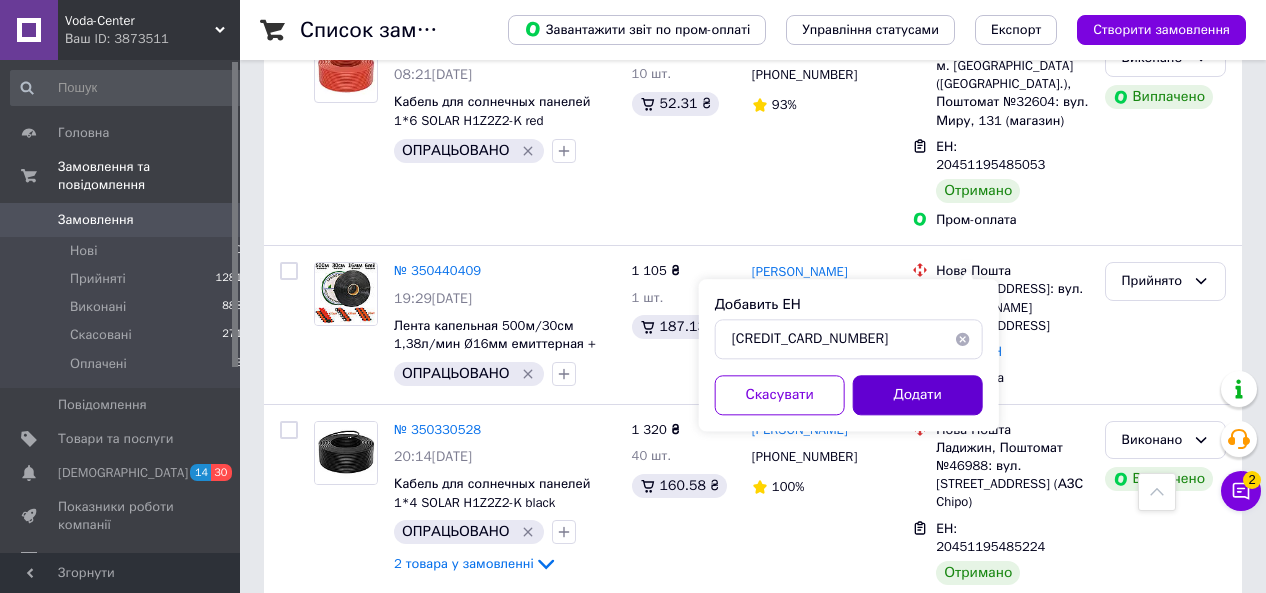 click on "Додати" at bounding box center (918, 395) 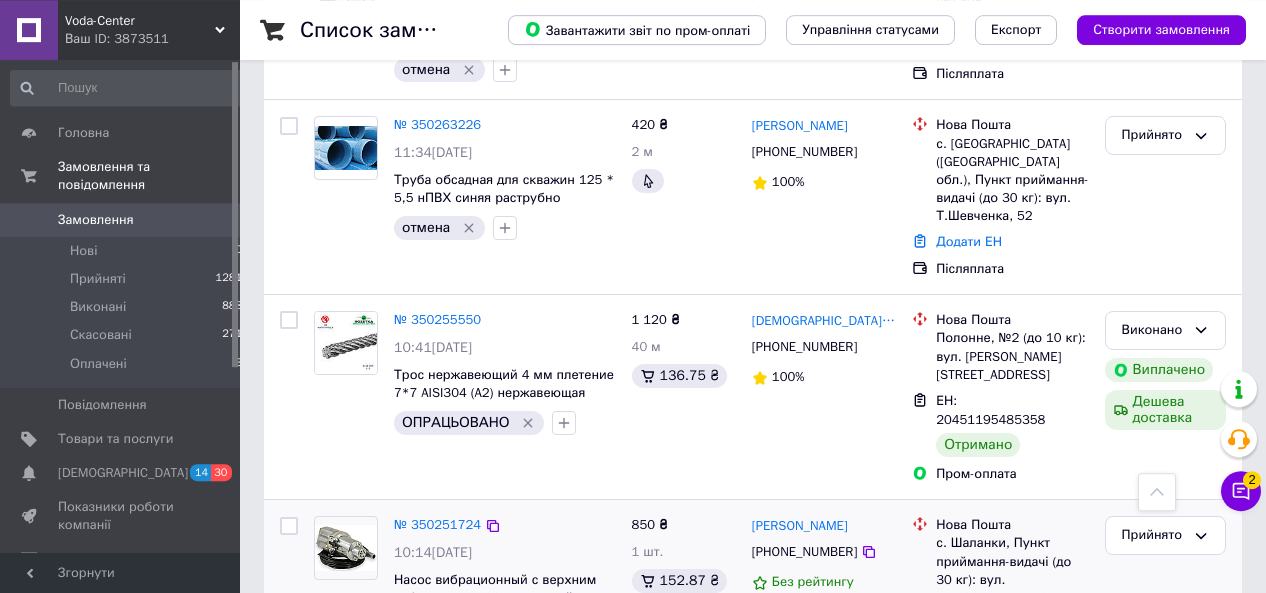 scroll, scrollTop: 1456, scrollLeft: 0, axis: vertical 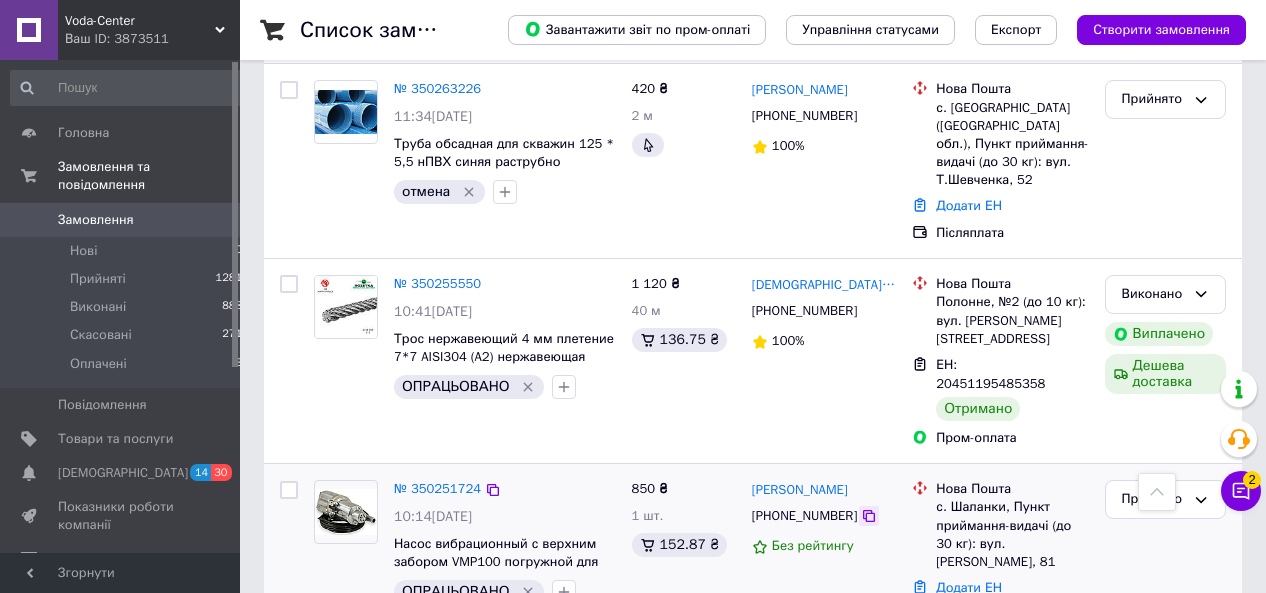click 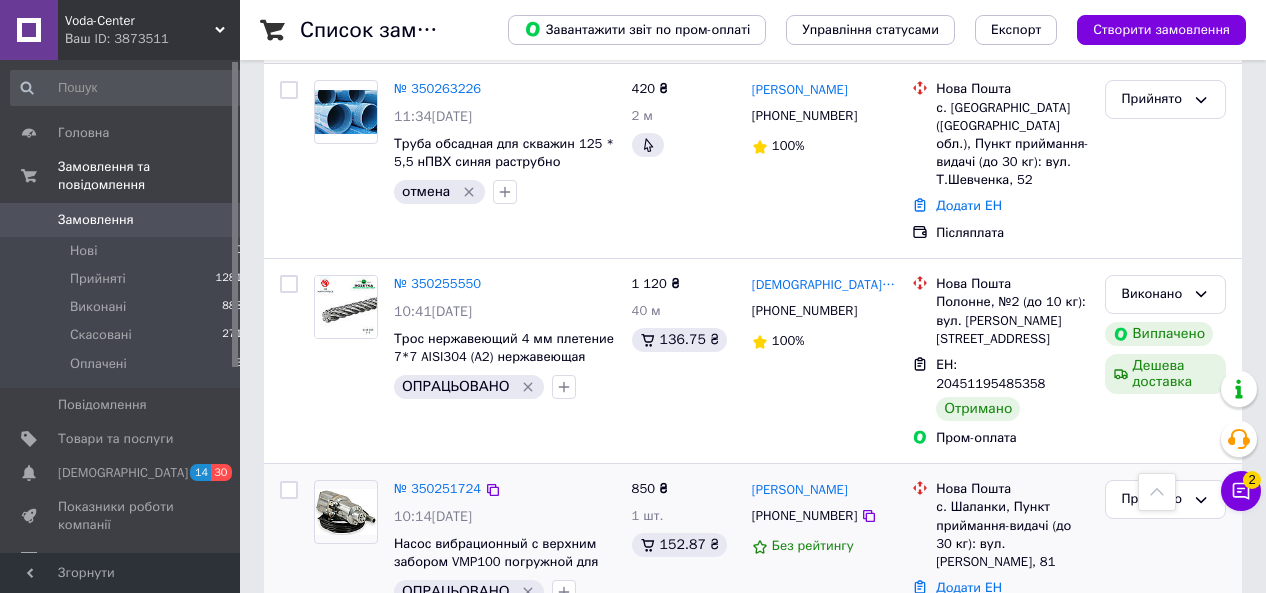 click on "Додати ЕН" at bounding box center [969, 587] 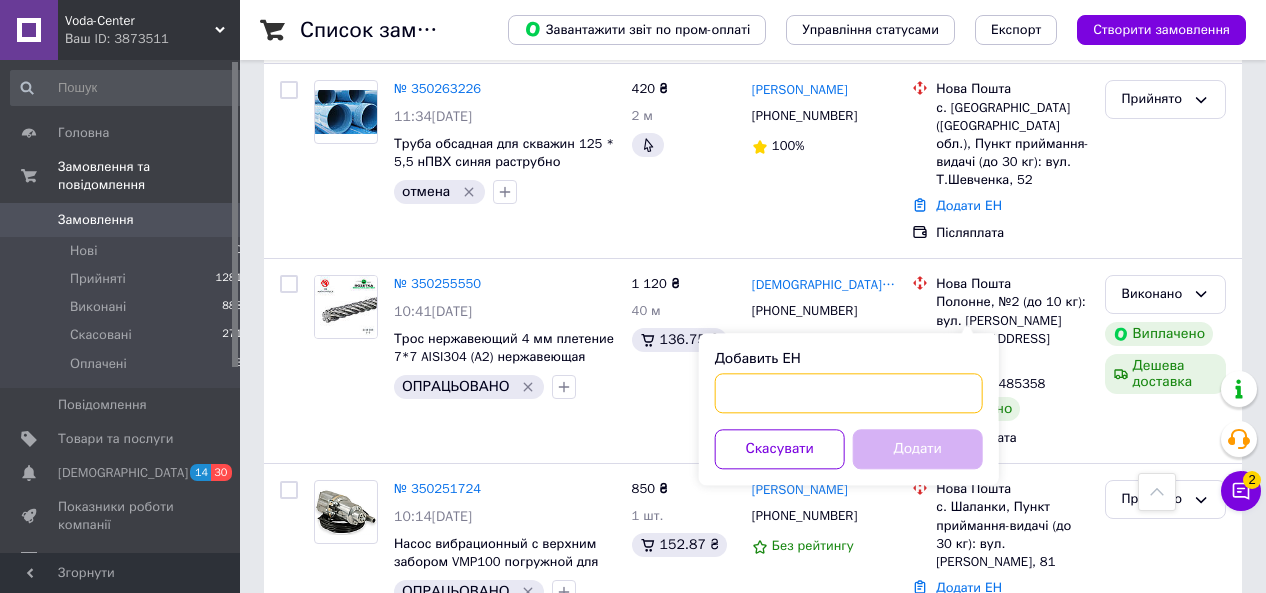 click on "Добавить ЕН" at bounding box center (849, 393) 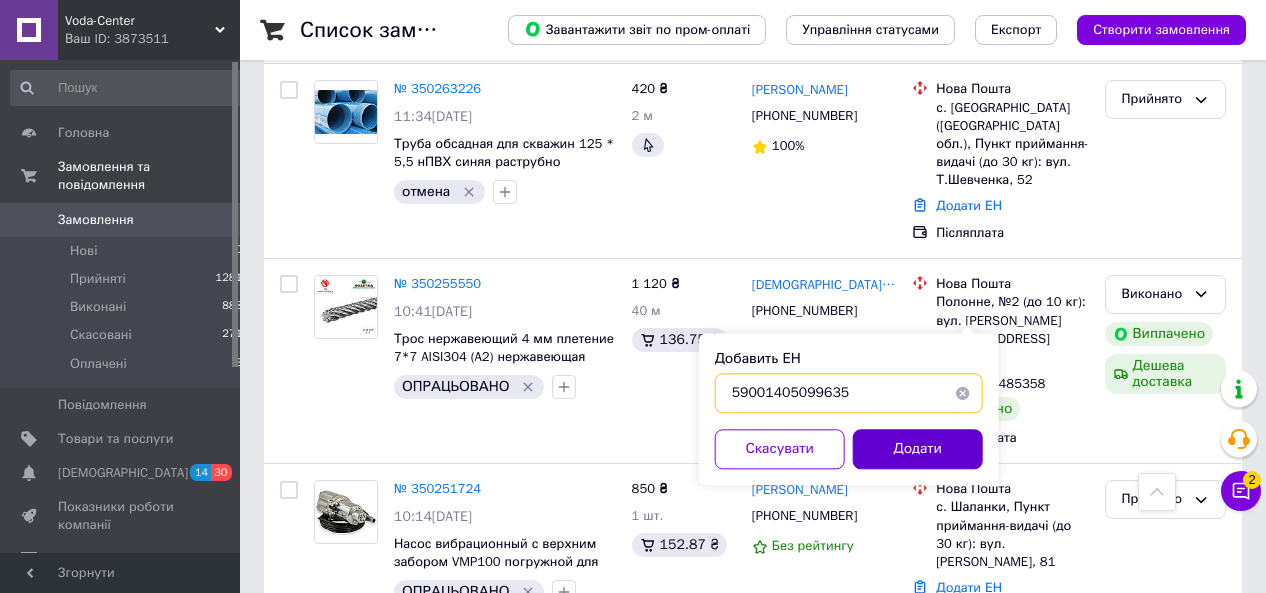 type on "59001405099635" 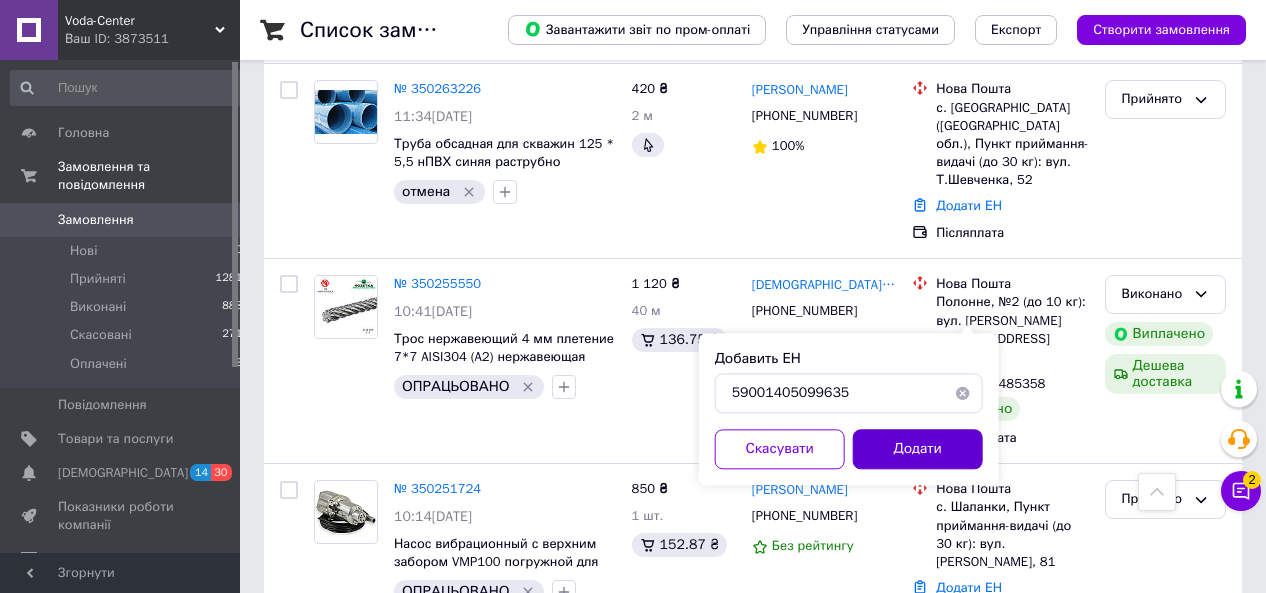 click on "Додати" at bounding box center (918, 449) 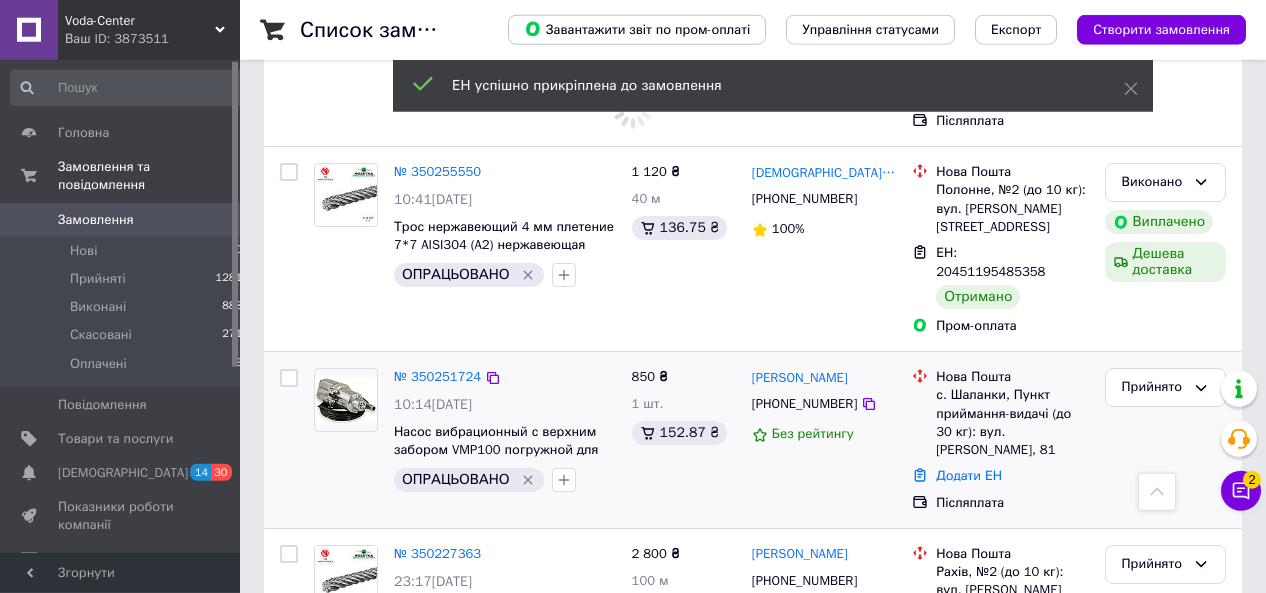 scroll, scrollTop: 1664, scrollLeft: 0, axis: vertical 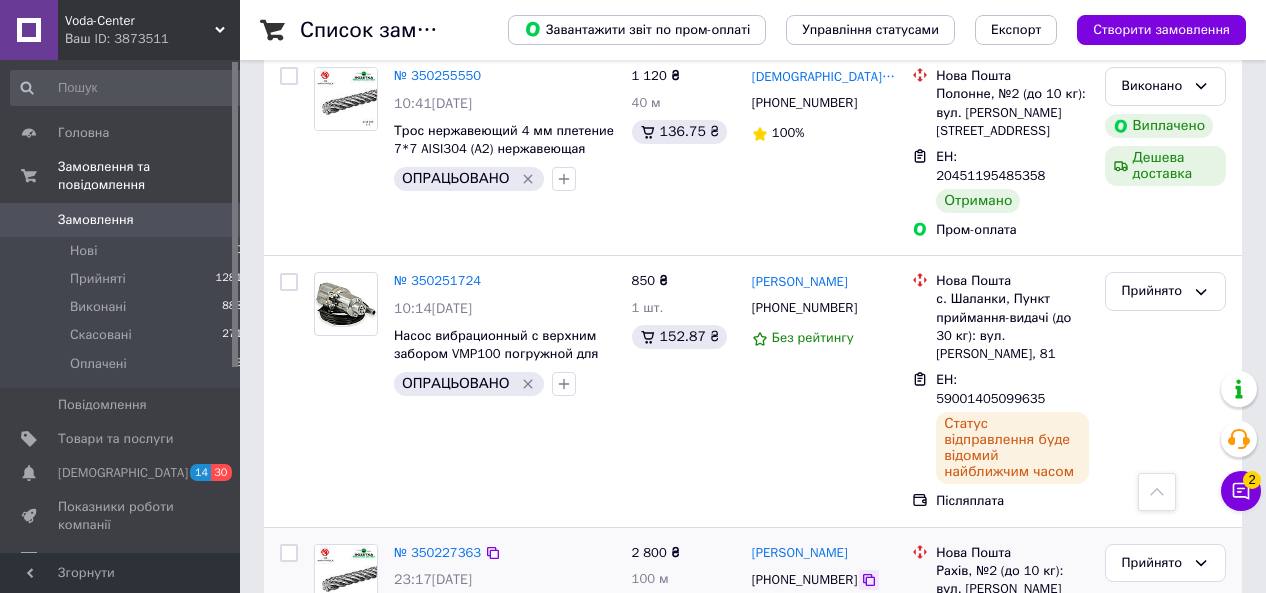 click 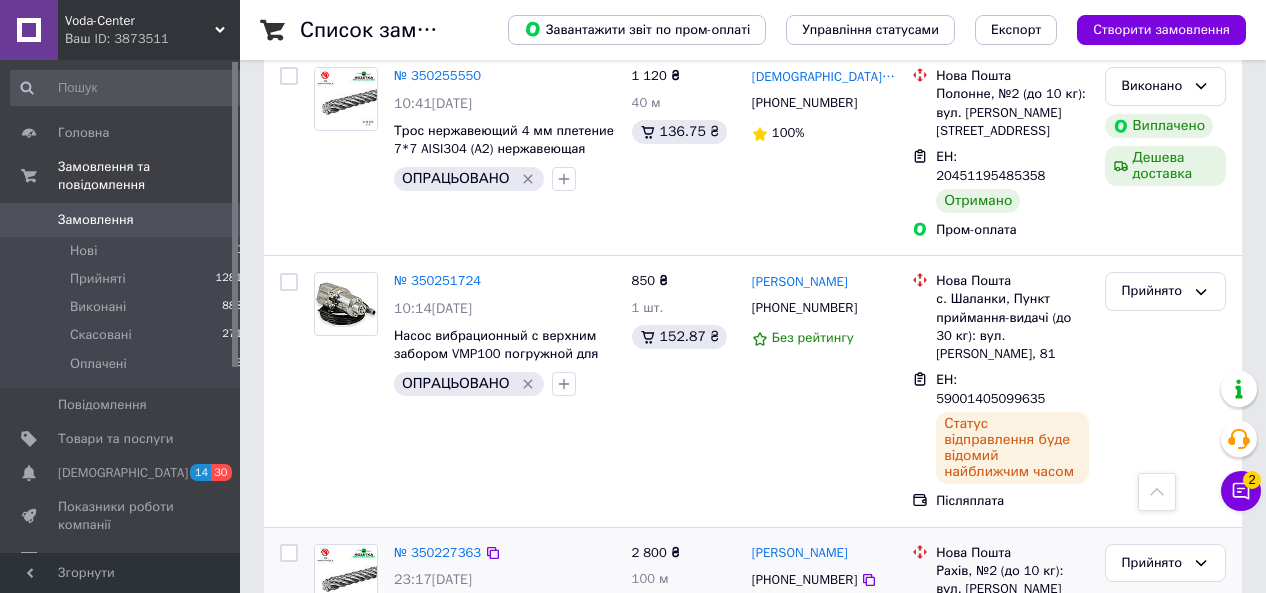 click on "Додати ЕН" at bounding box center [969, 632] 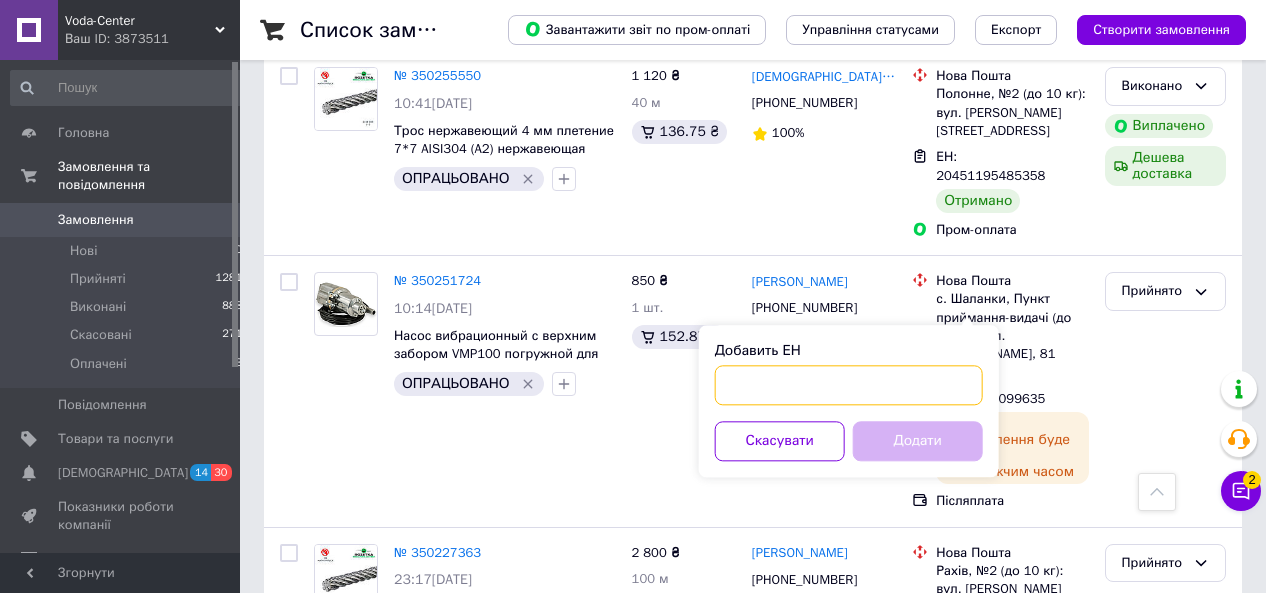 click on "Добавить ЕН" at bounding box center (849, 385) 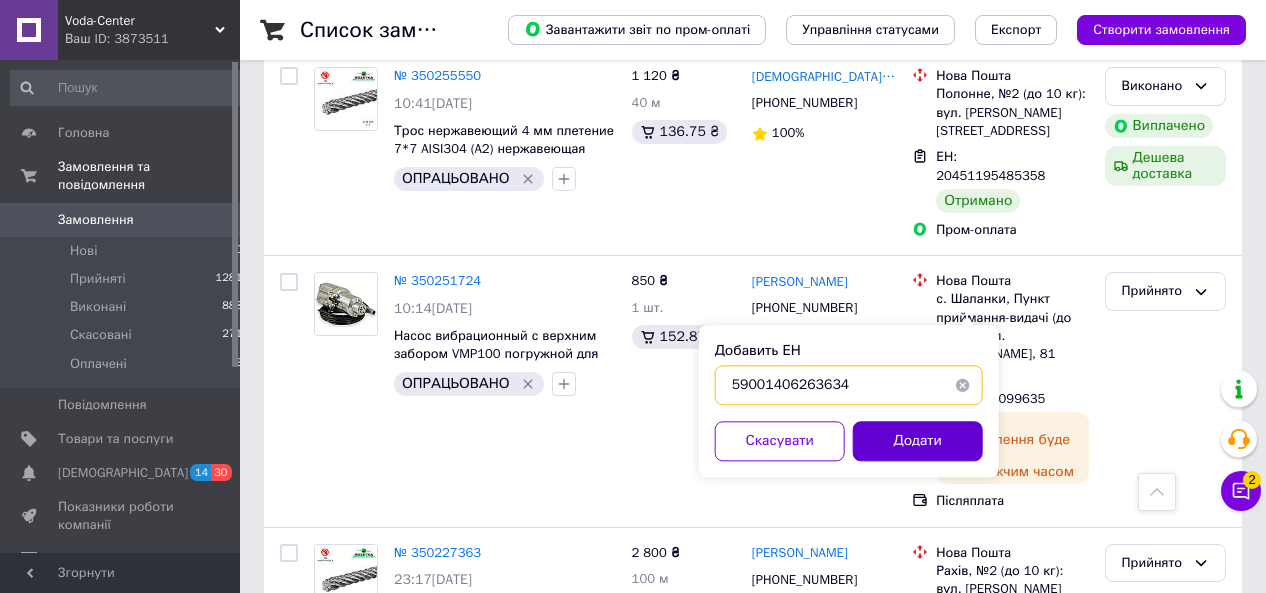 type on "59001406263634" 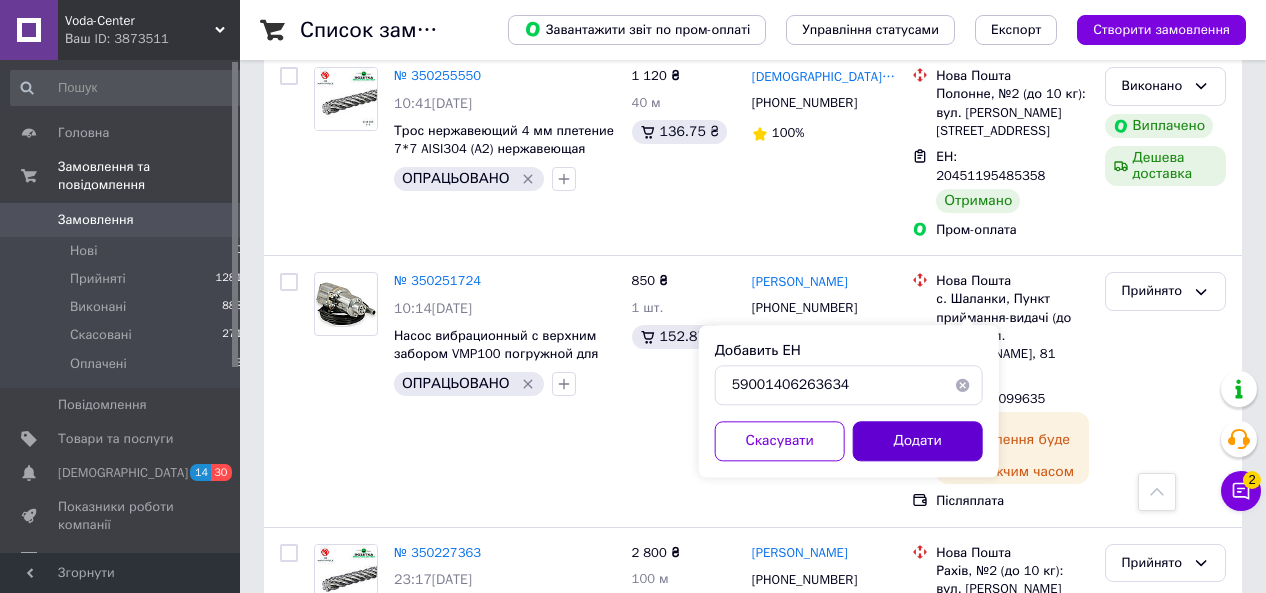 click on "Додати" at bounding box center [918, 441] 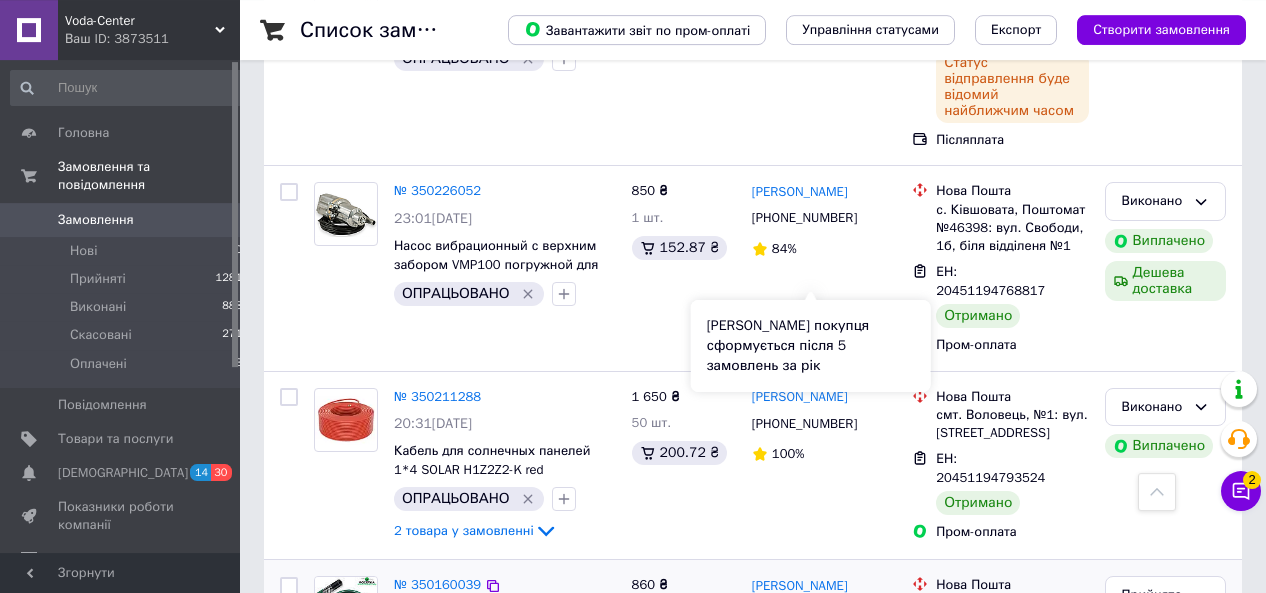scroll, scrollTop: 2288, scrollLeft: 0, axis: vertical 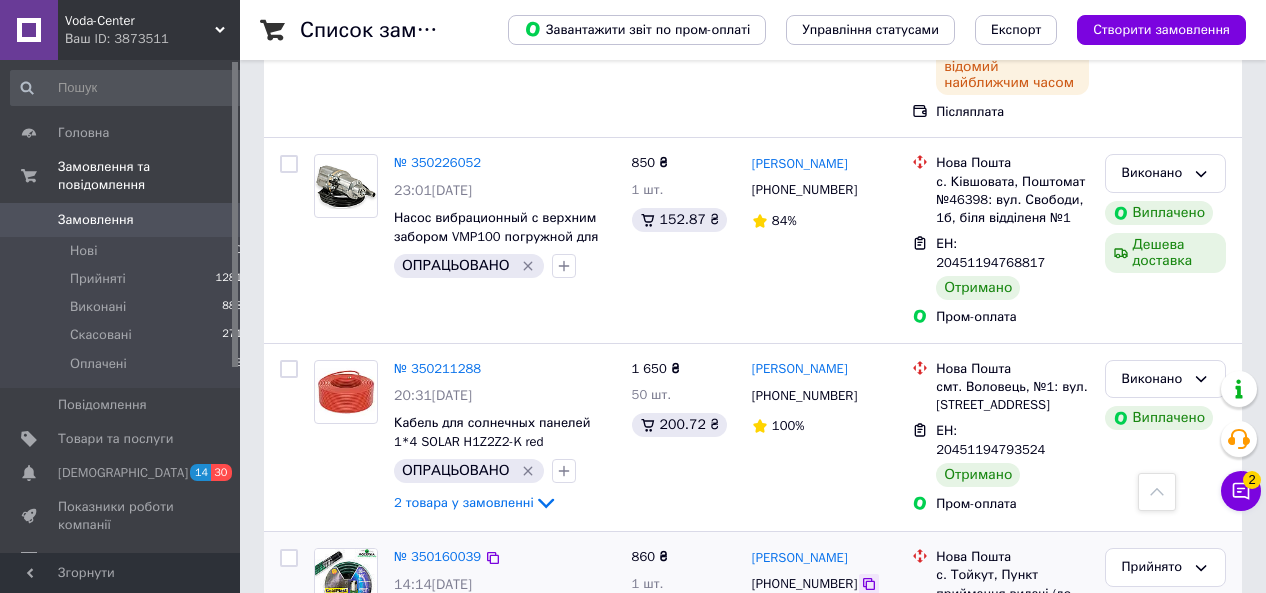 click 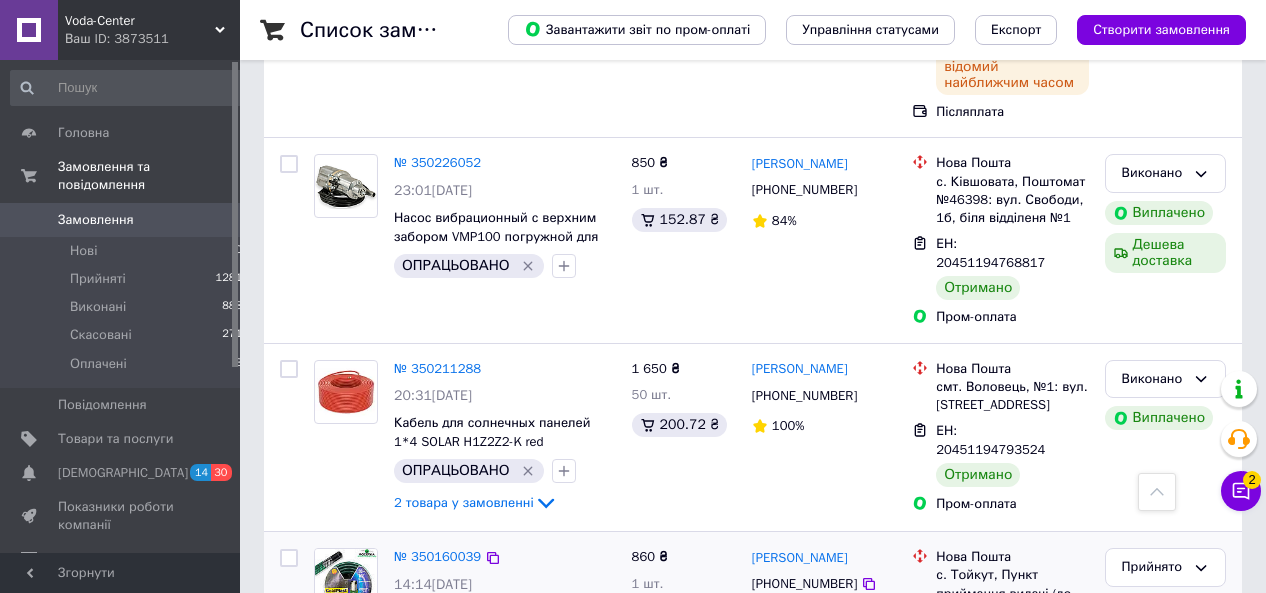 click on "Додати ЕН" at bounding box center (969, 655) 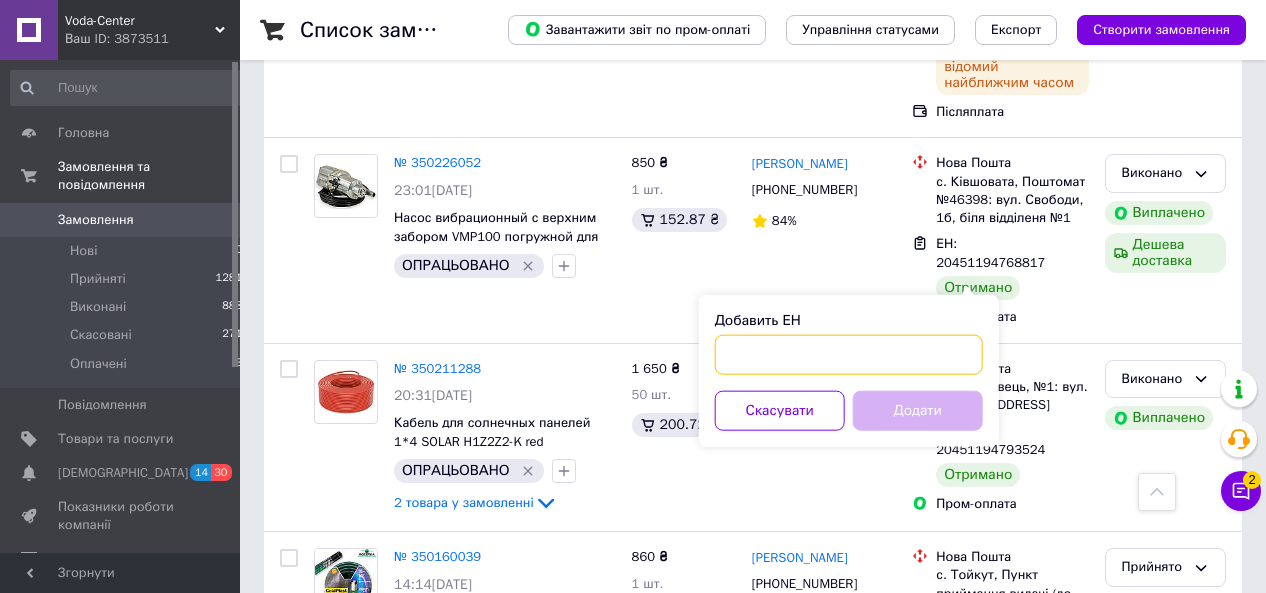 click on "Добавить ЕН" at bounding box center (849, 355) 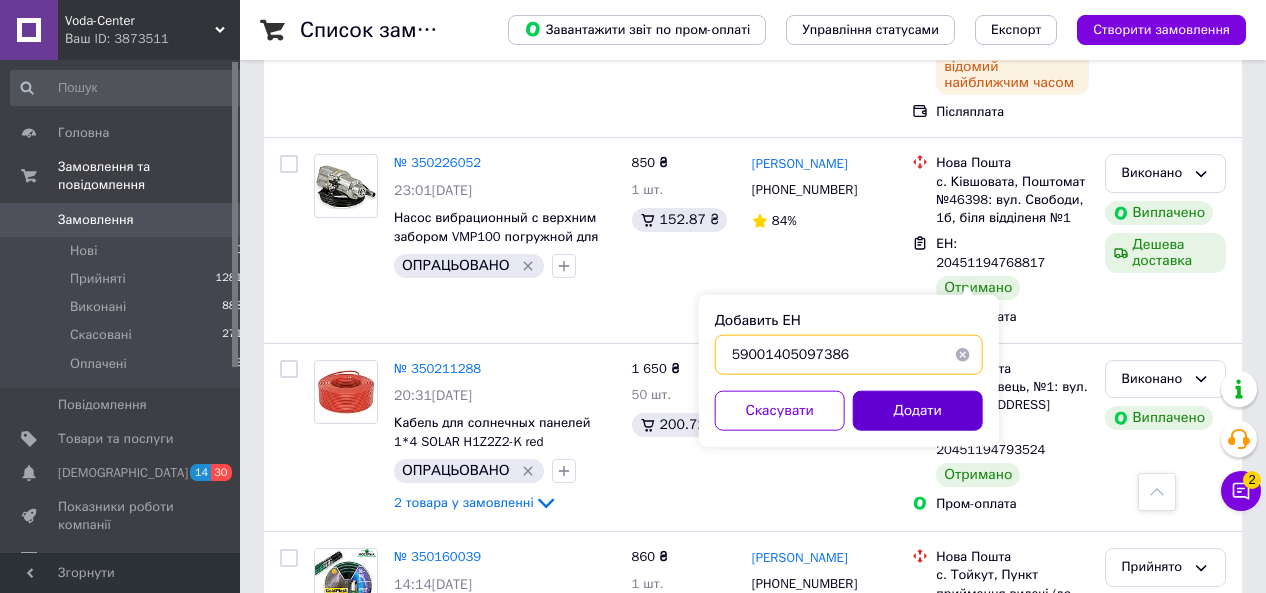 type on "59001405097386" 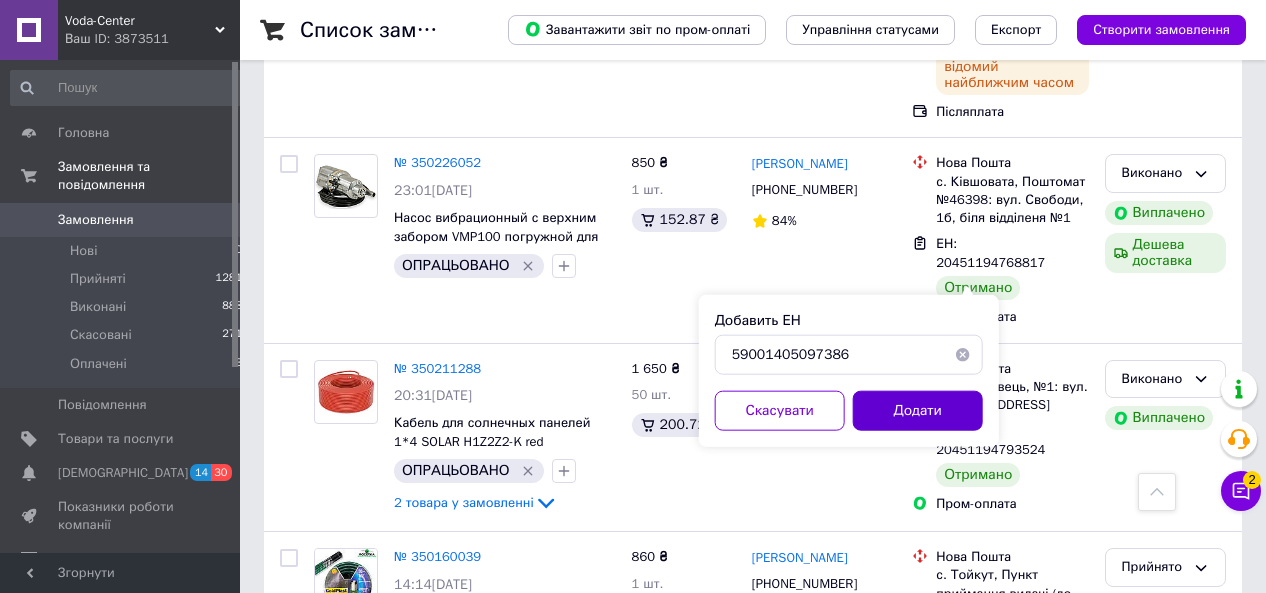 click on "Додати" at bounding box center (918, 411) 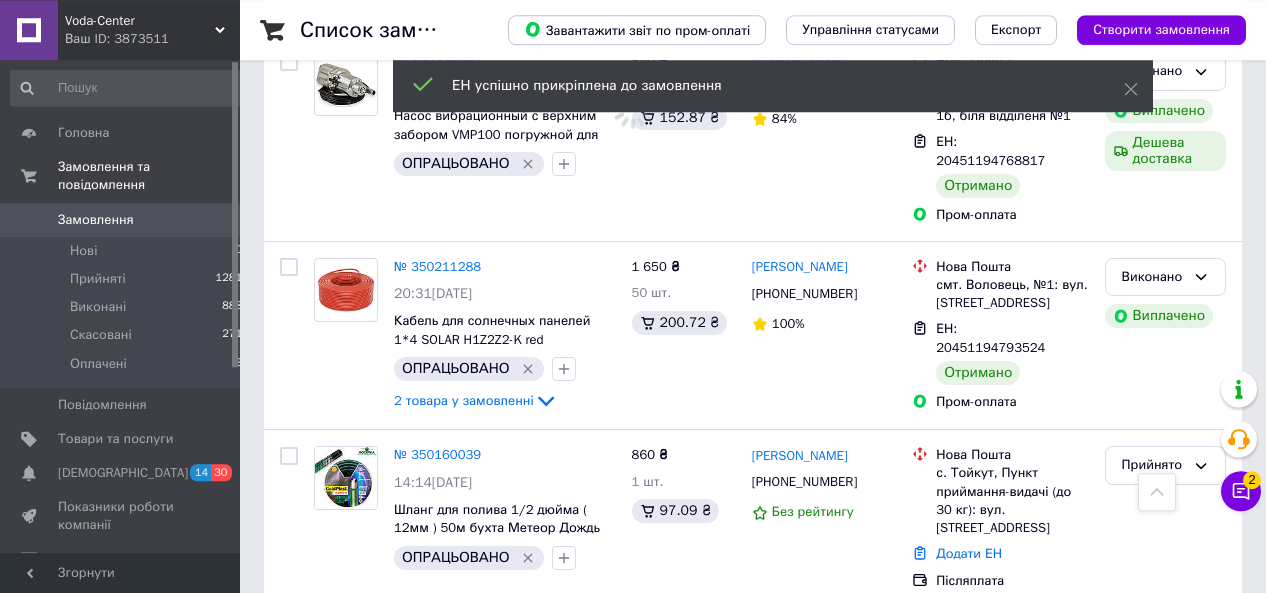 scroll, scrollTop: 2496, scrollLeft: 0, axis: vertical 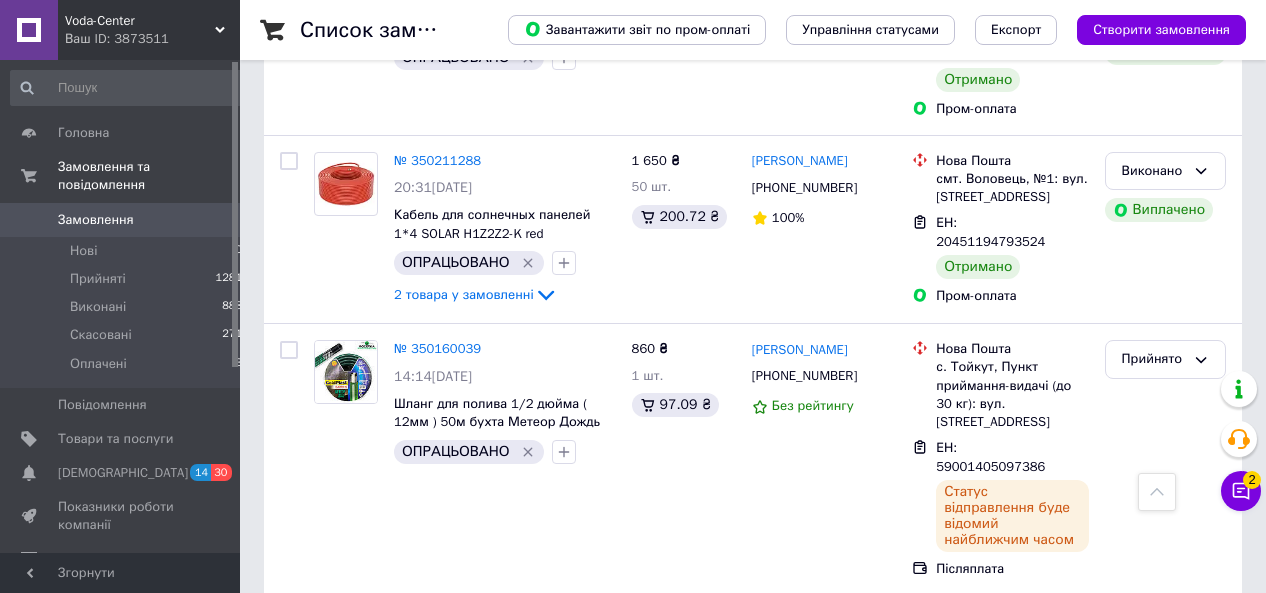 click 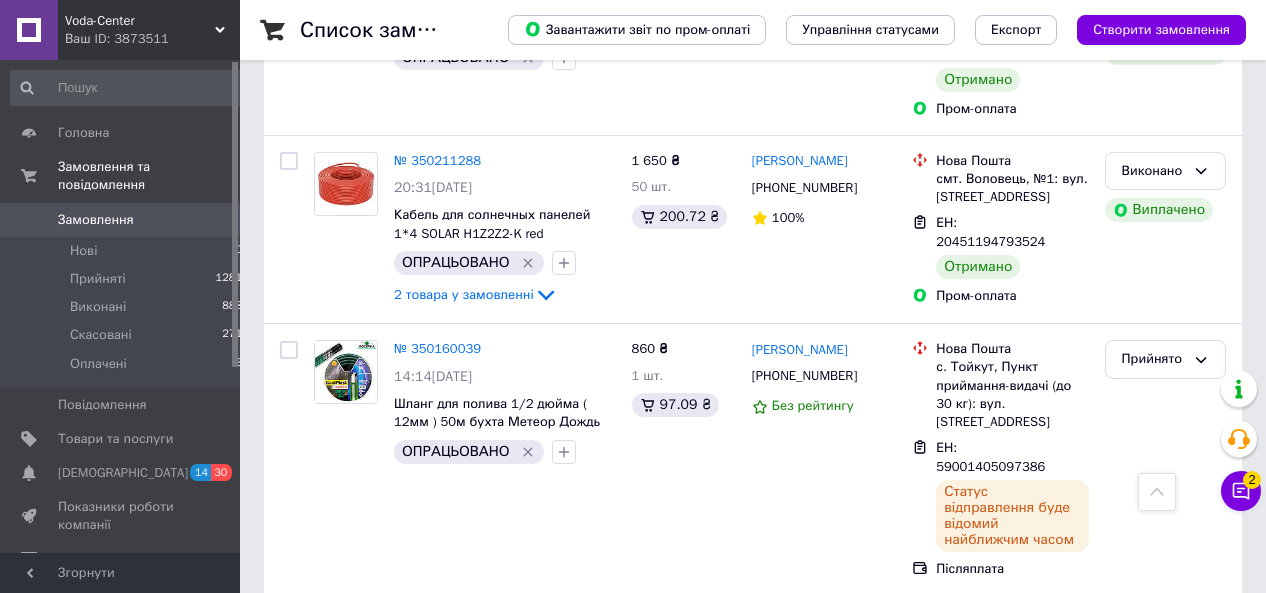 click 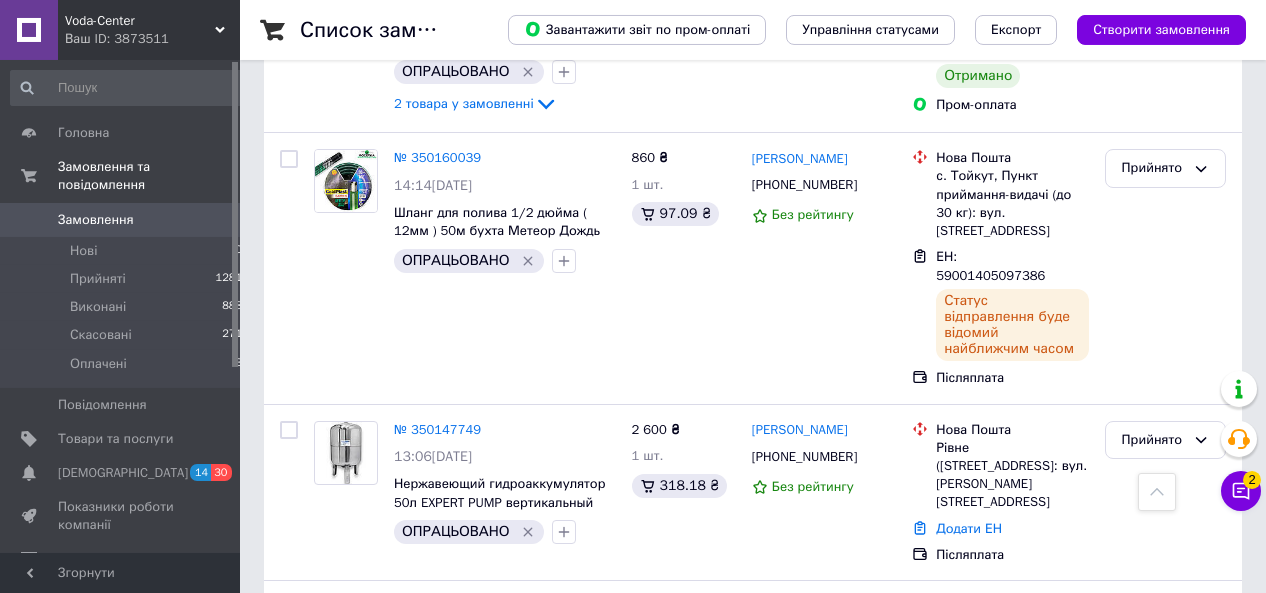 scroll, scrollTop: 2600, scrollLeft: 0, axis: vertical 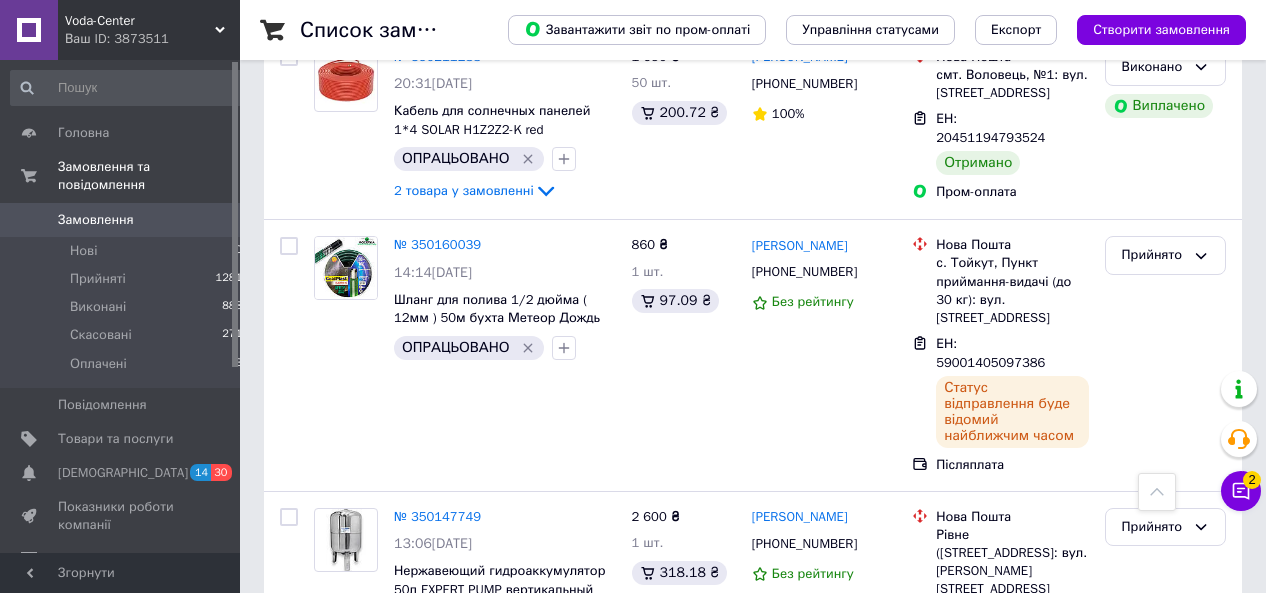 click on "Прийнято" at bounding box center [1153, 703] 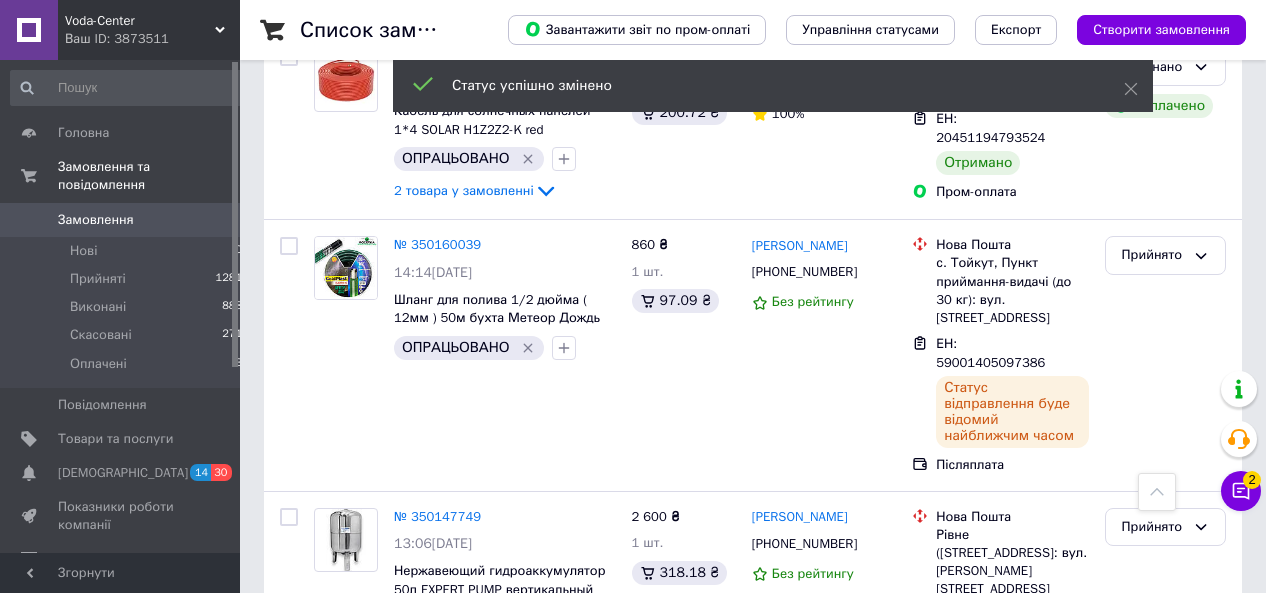 scroll, scrollTop: 2704, scrollLeft: 0, axis: vertical 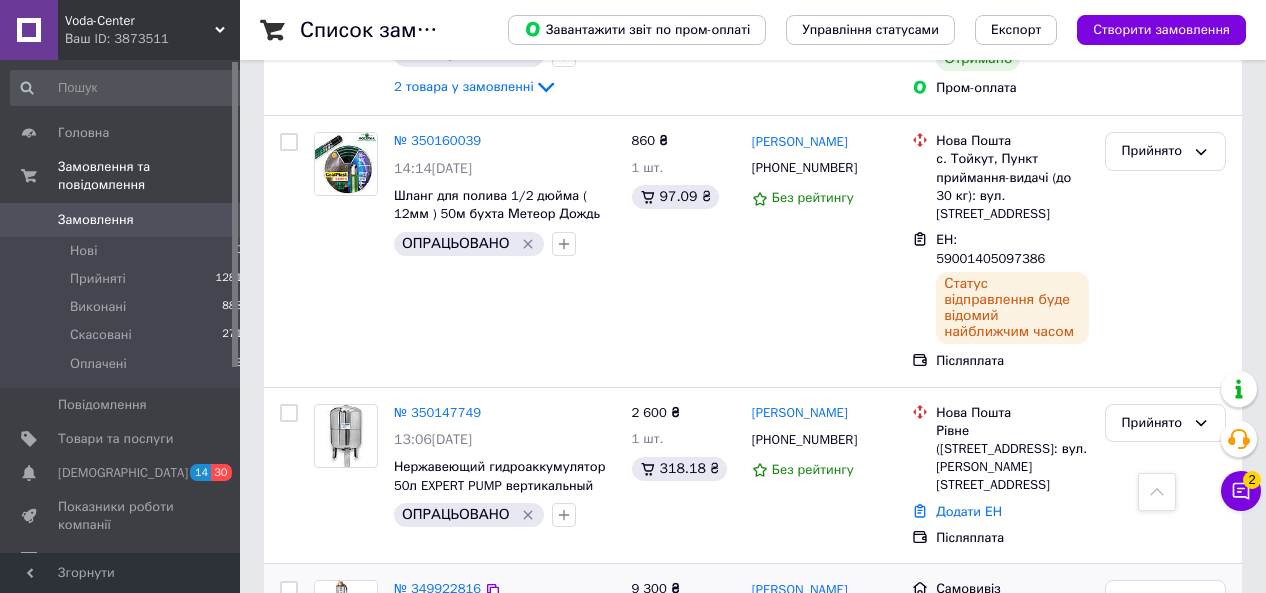 click 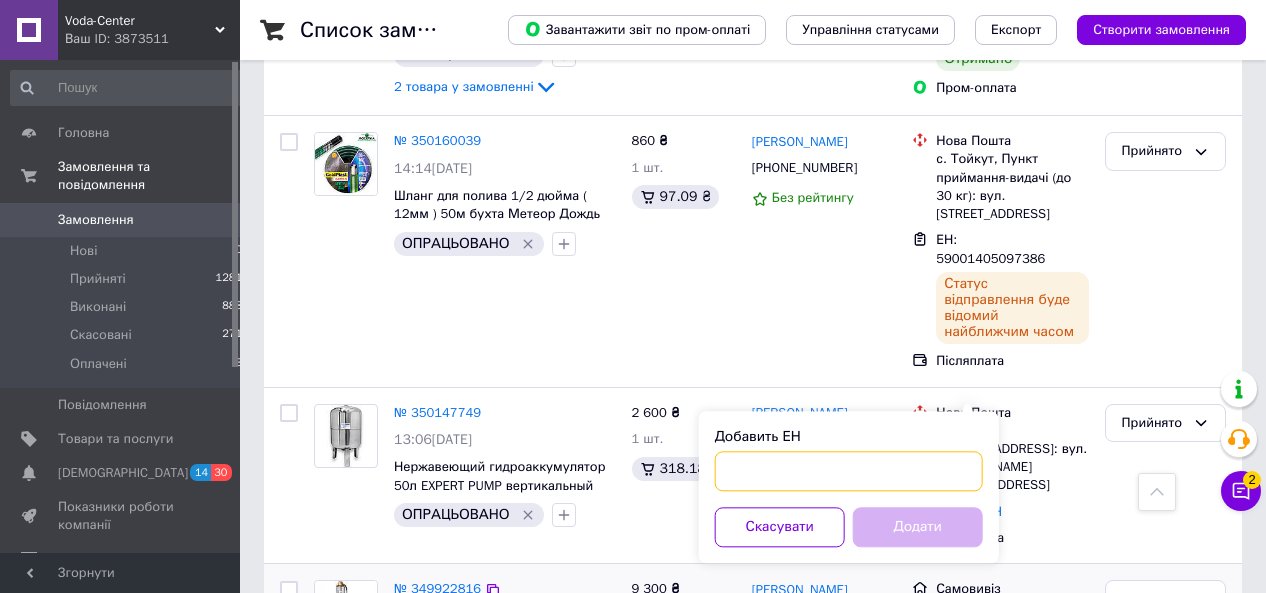 click on "Добавить ЕН" at bounding box center [849, 471] 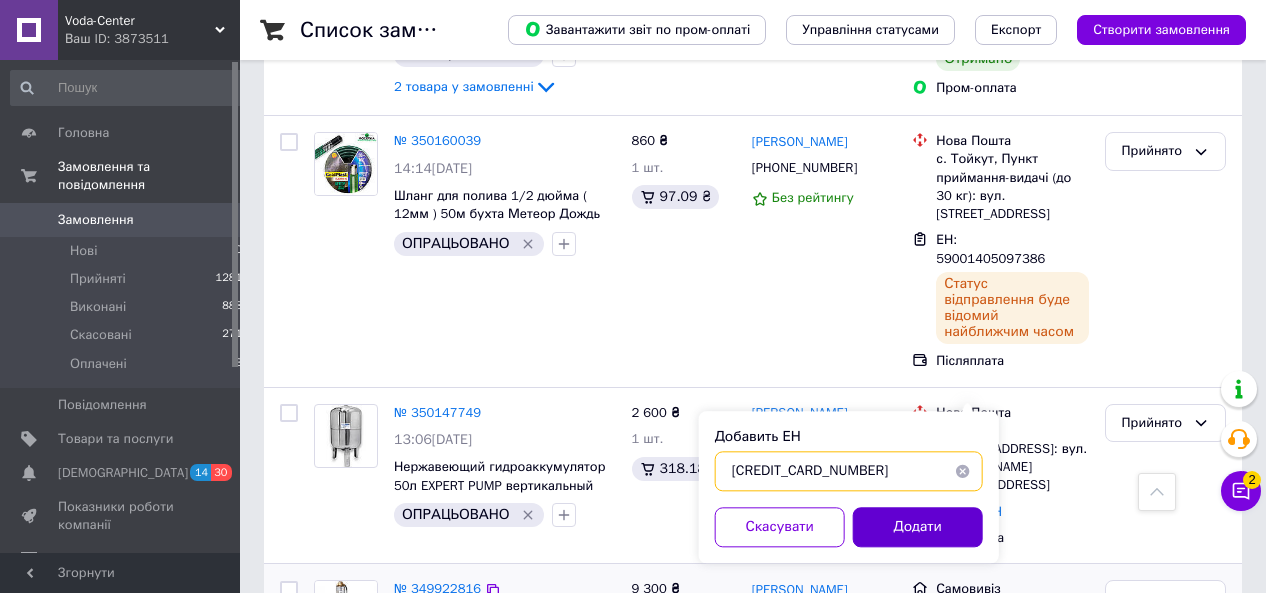 type on "[CREDIT_CARD_NUMBER]" 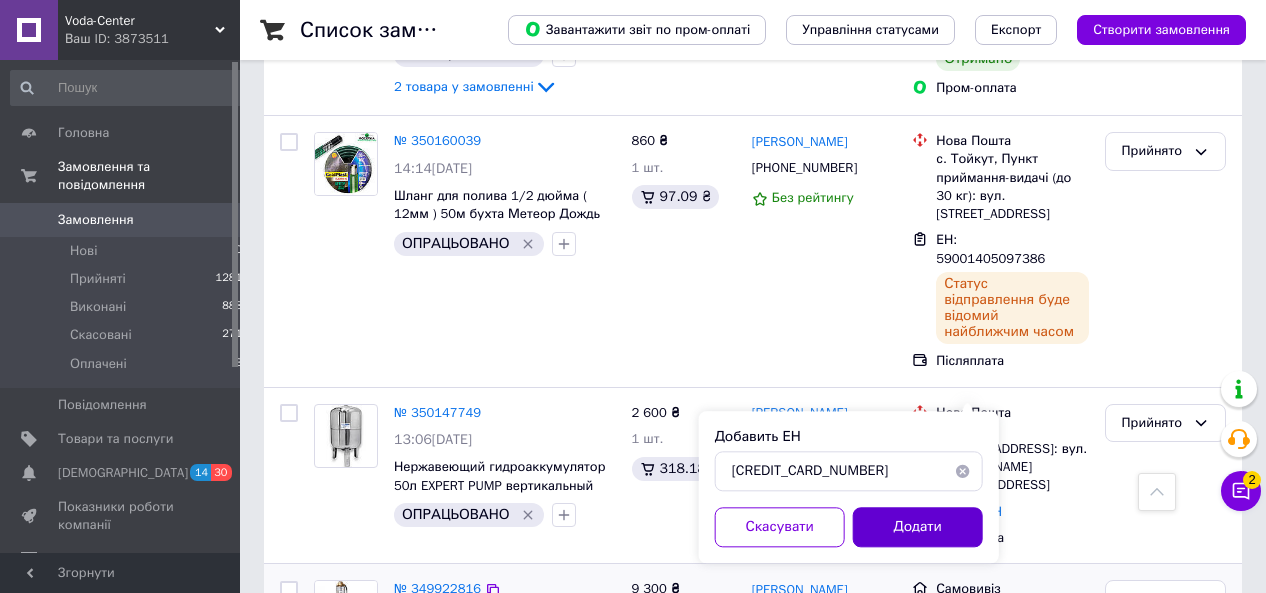 click on "Додати" at bounding box center [918, 527] 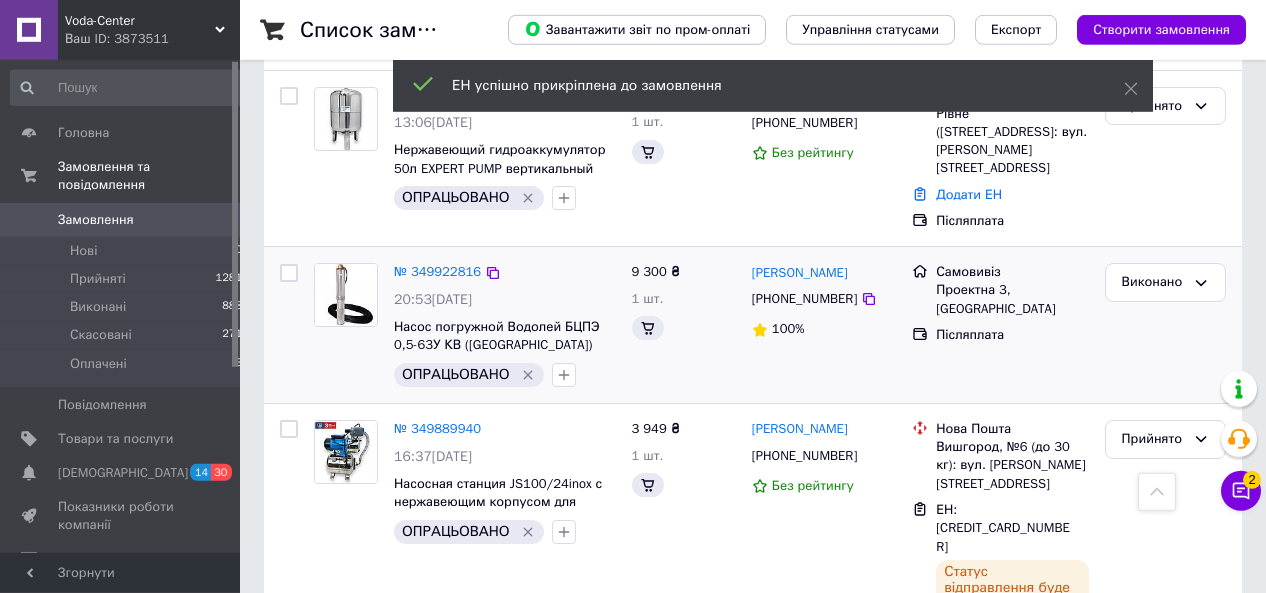 scroll, scrollTop: 3120, scrollLeft: 0, axis: vertical 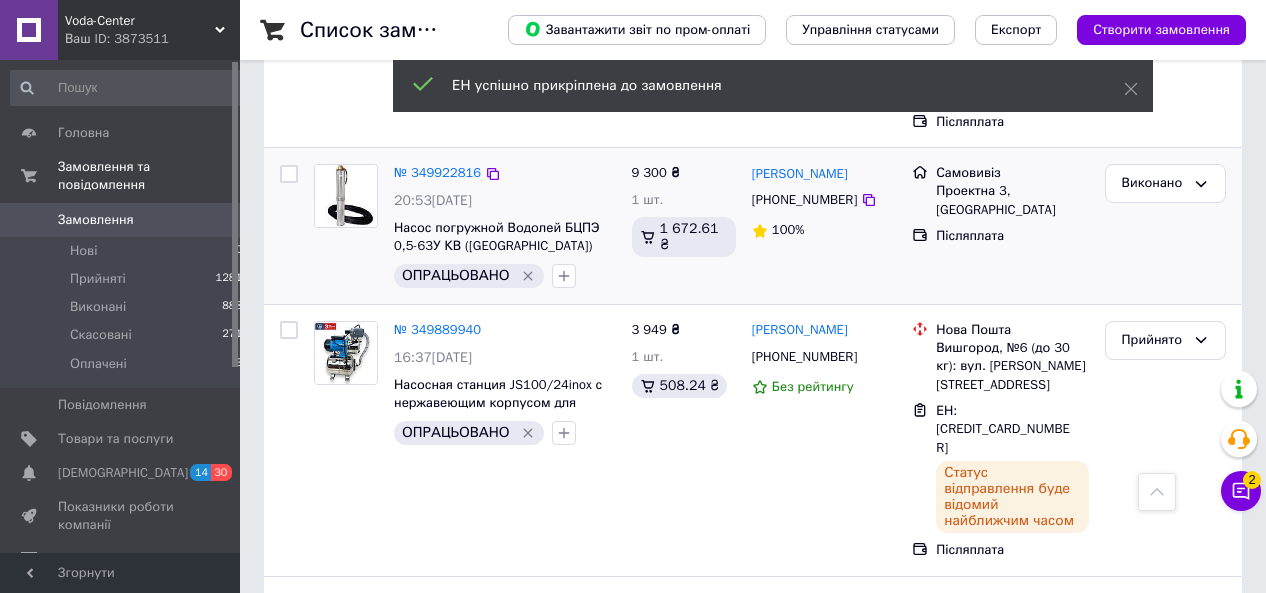 click 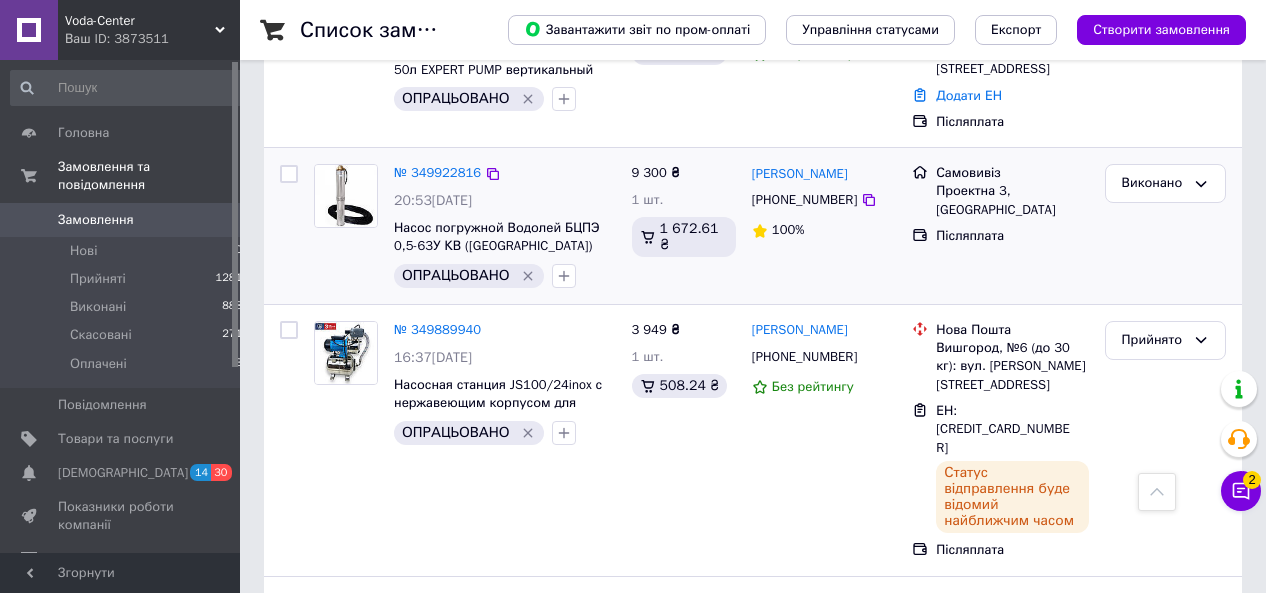 click on "Додати ЕН" at bounding box center (969, 977) 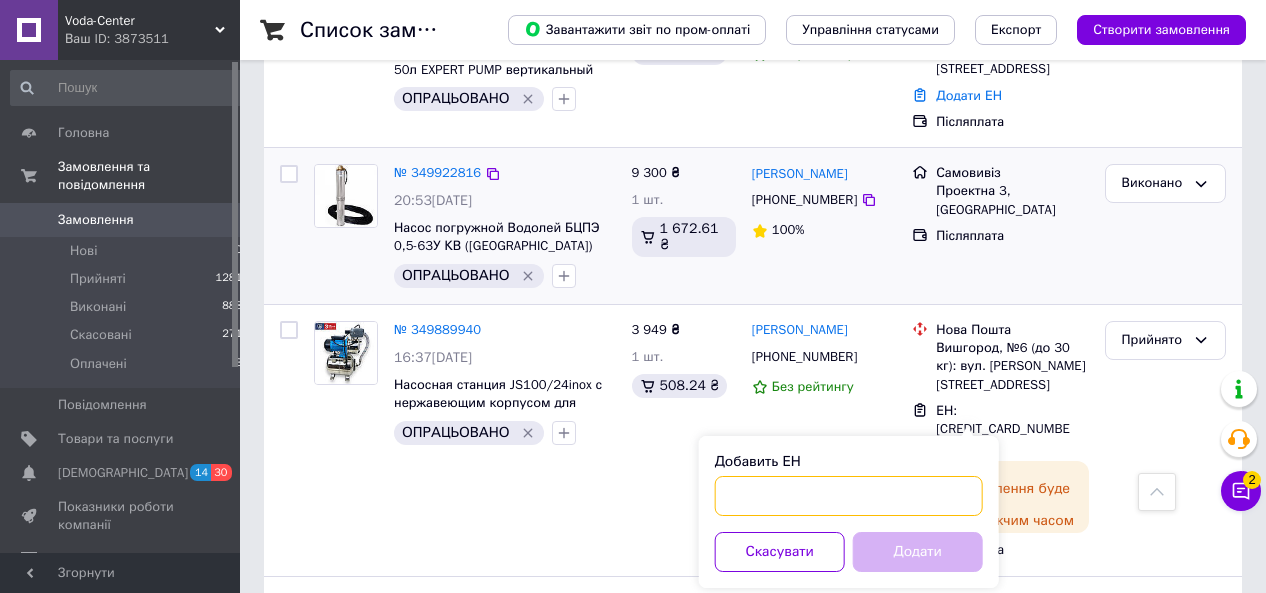 click on "Добавить ЕН" at bounding box center [849, 496] 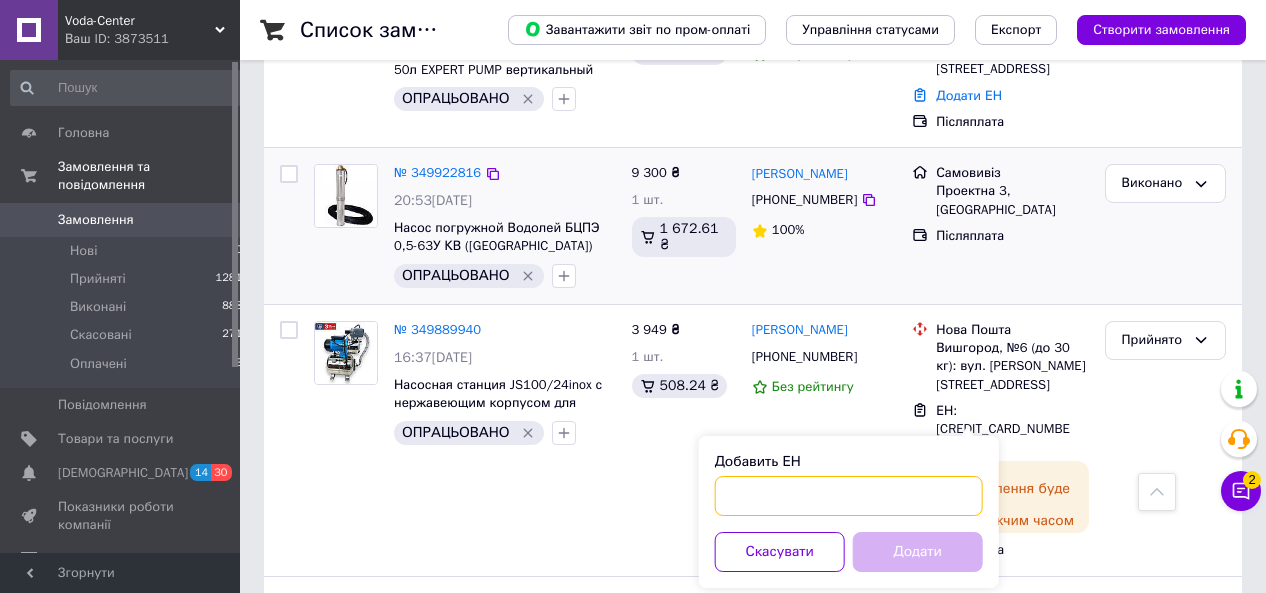 paste on "59001404065067" 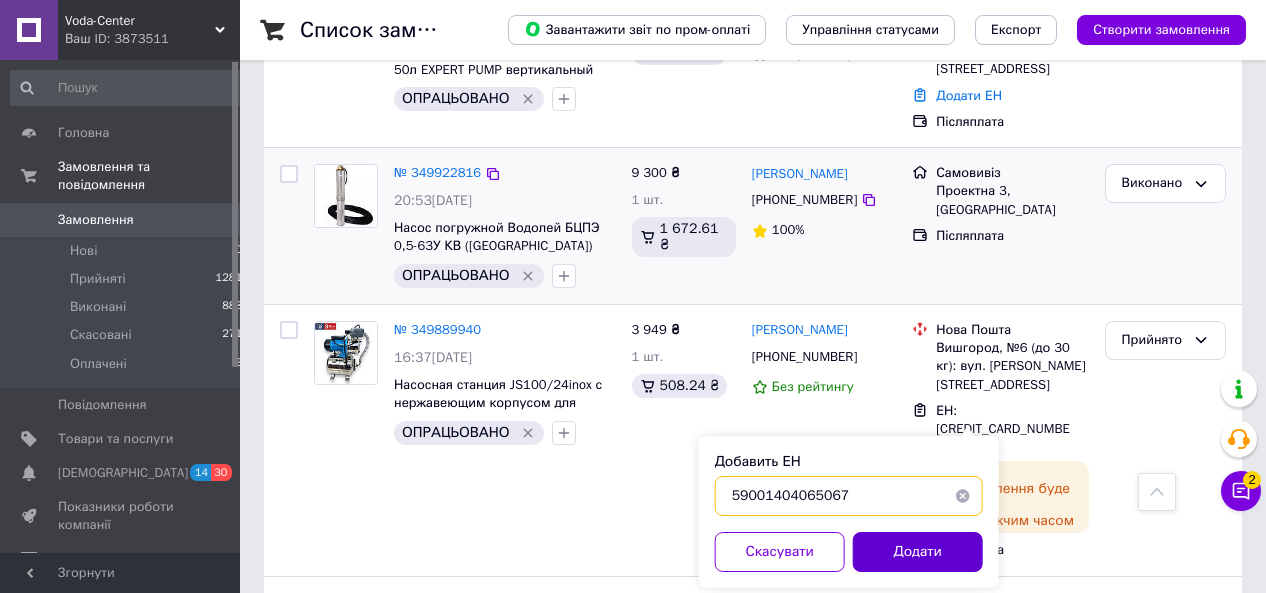 type on "59001404065067" 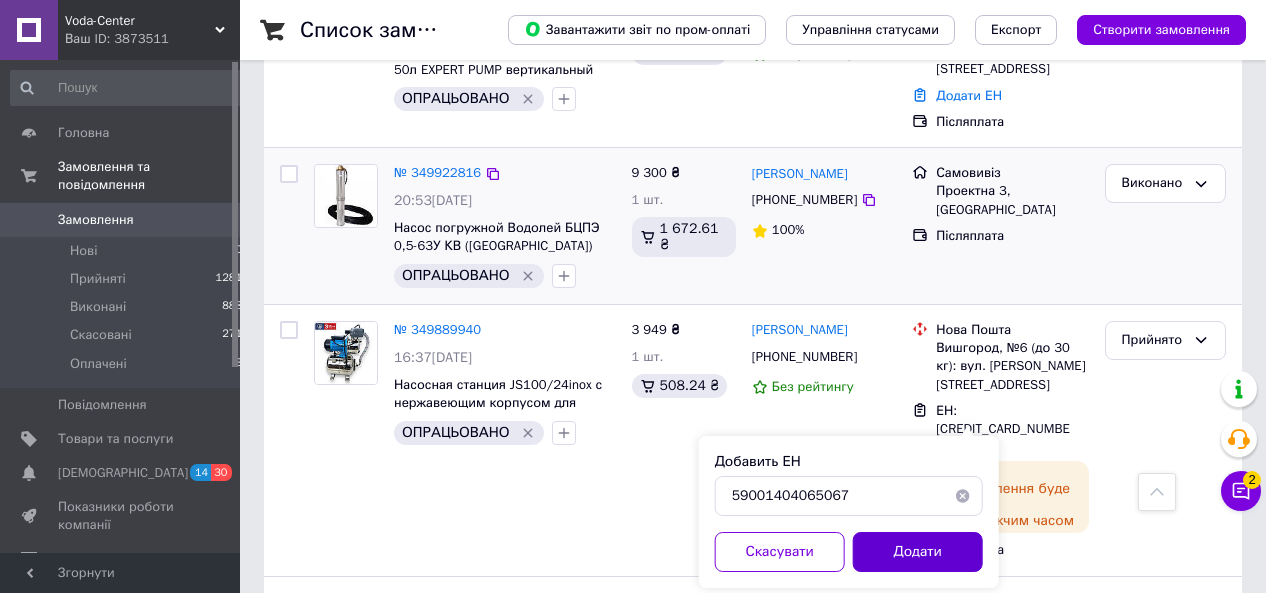 click on "Додати" at bounding box center [918, 552] 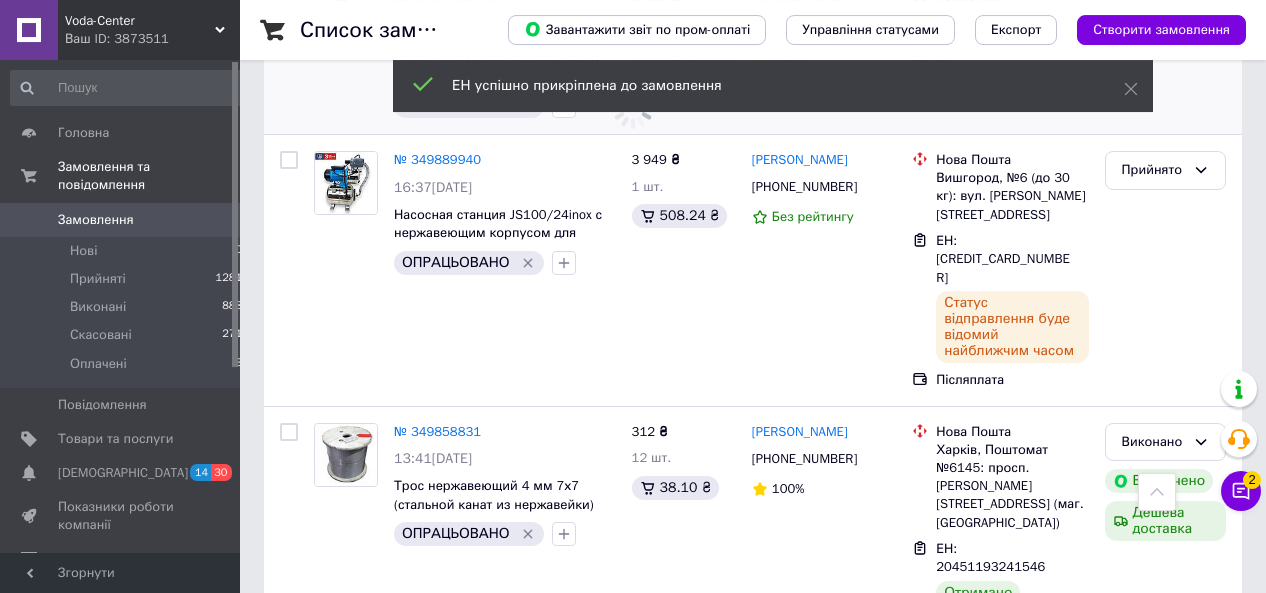 scroll, scrollTop: 3328, scrollLeft: 0, axis: vertical 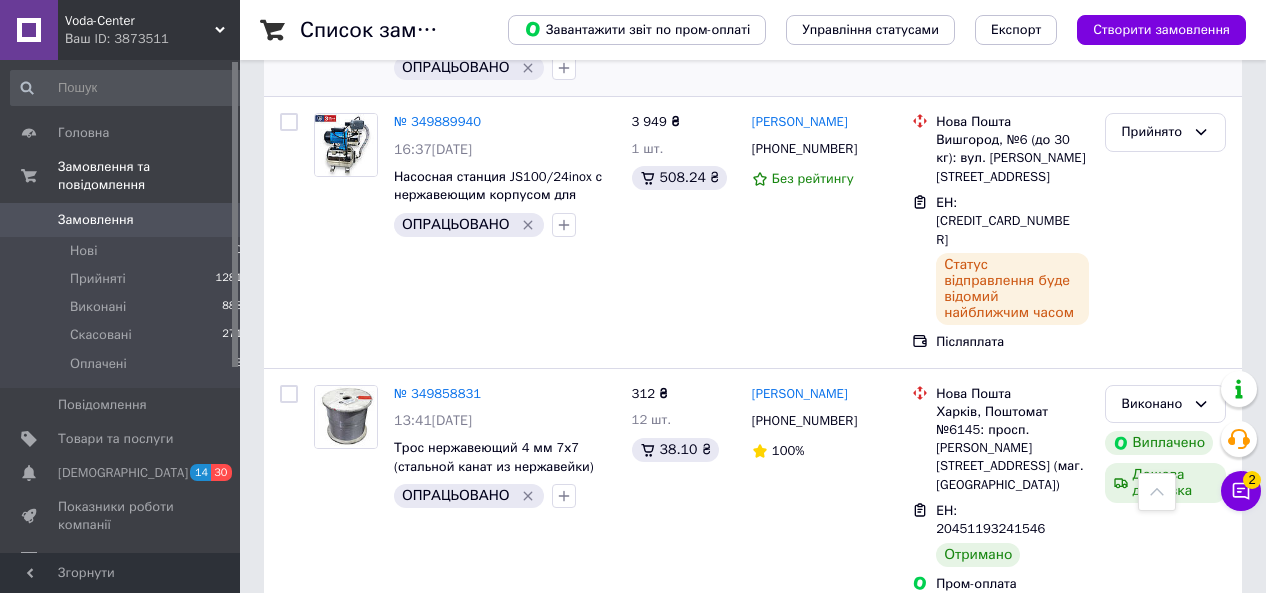 click 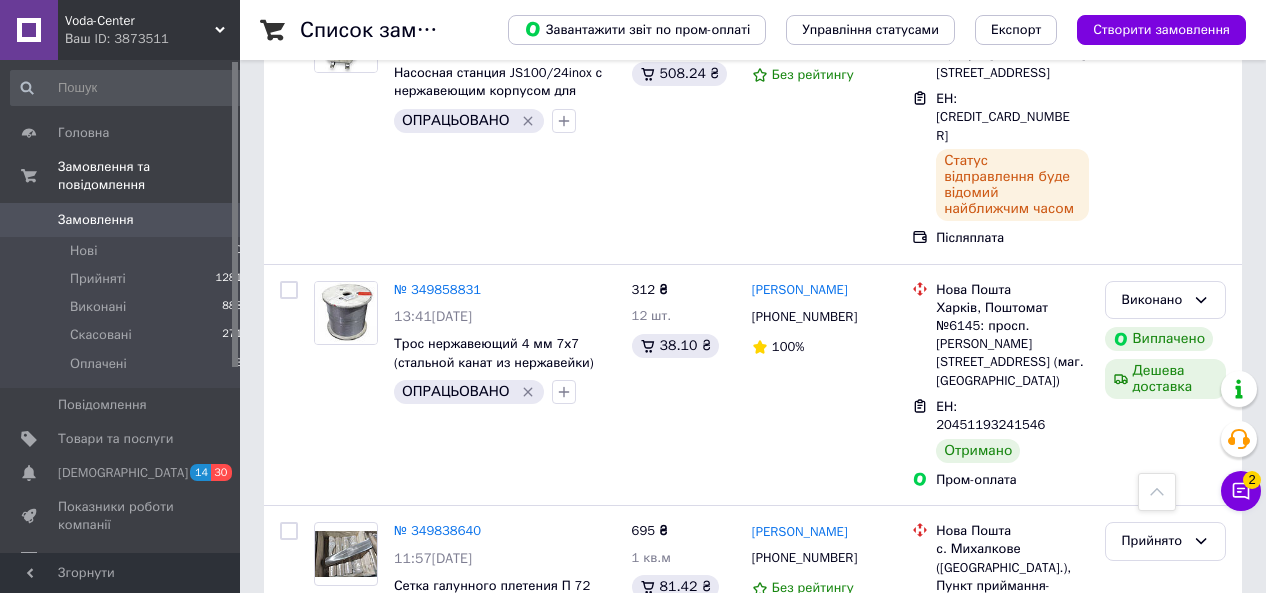 scroll, scrollTop: 3531, scrollLeft: 0, axis: vertical 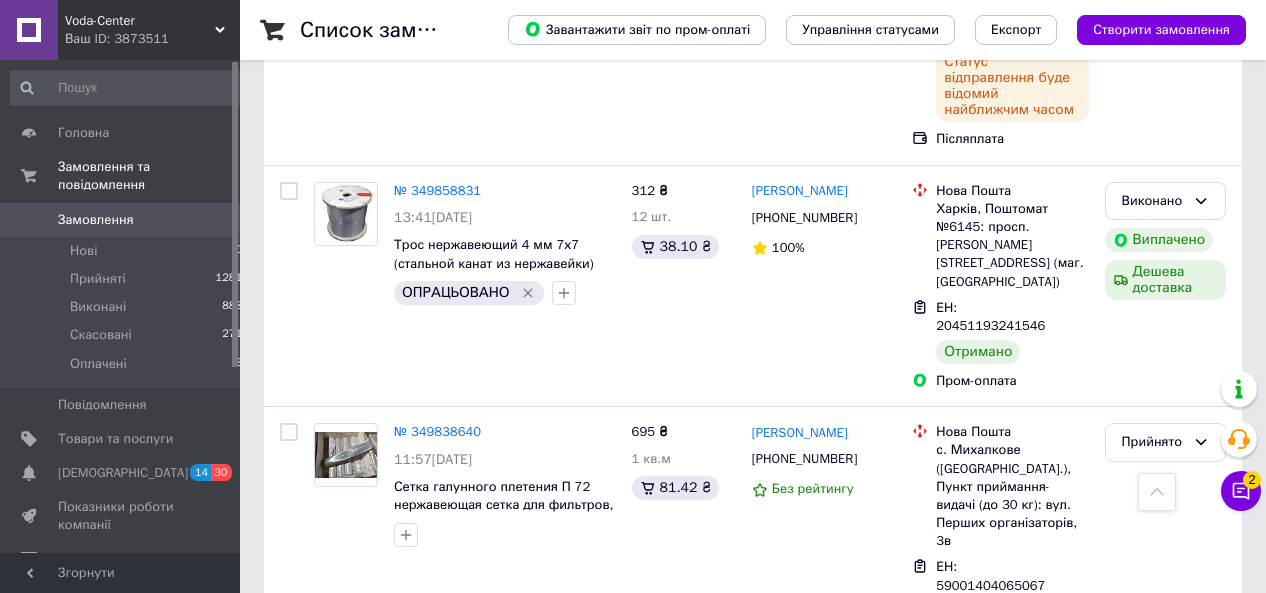 click on "3" at bounding box center (494, 1187) 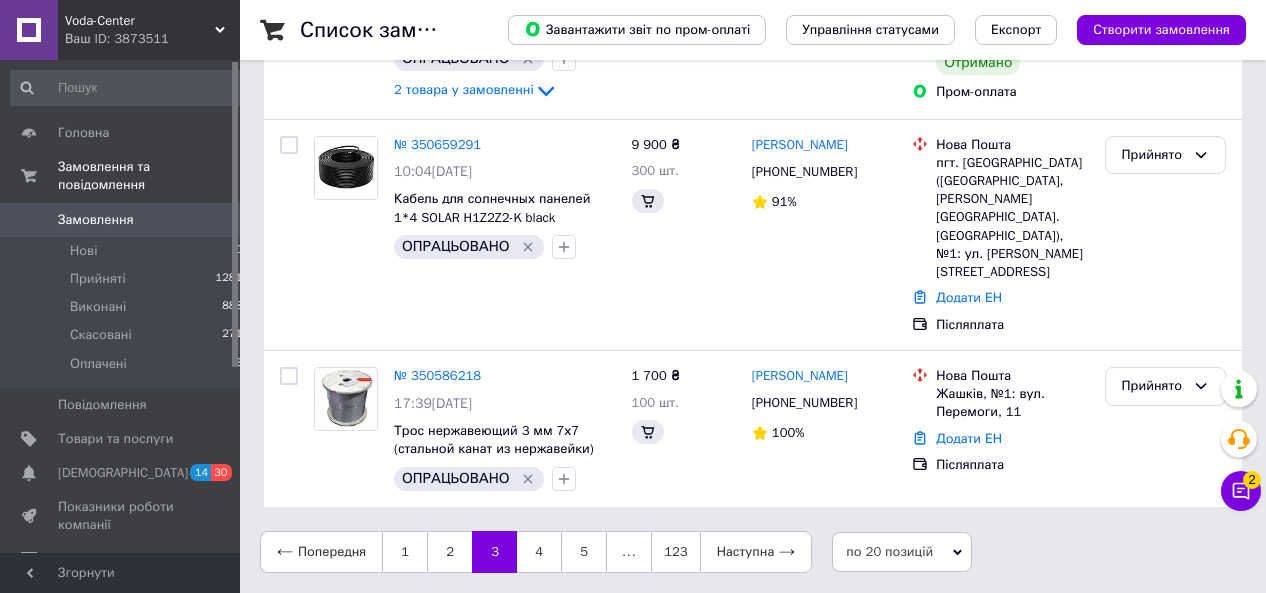 scroll, scrollTop: 0, scrollLeft: 0, axis: both 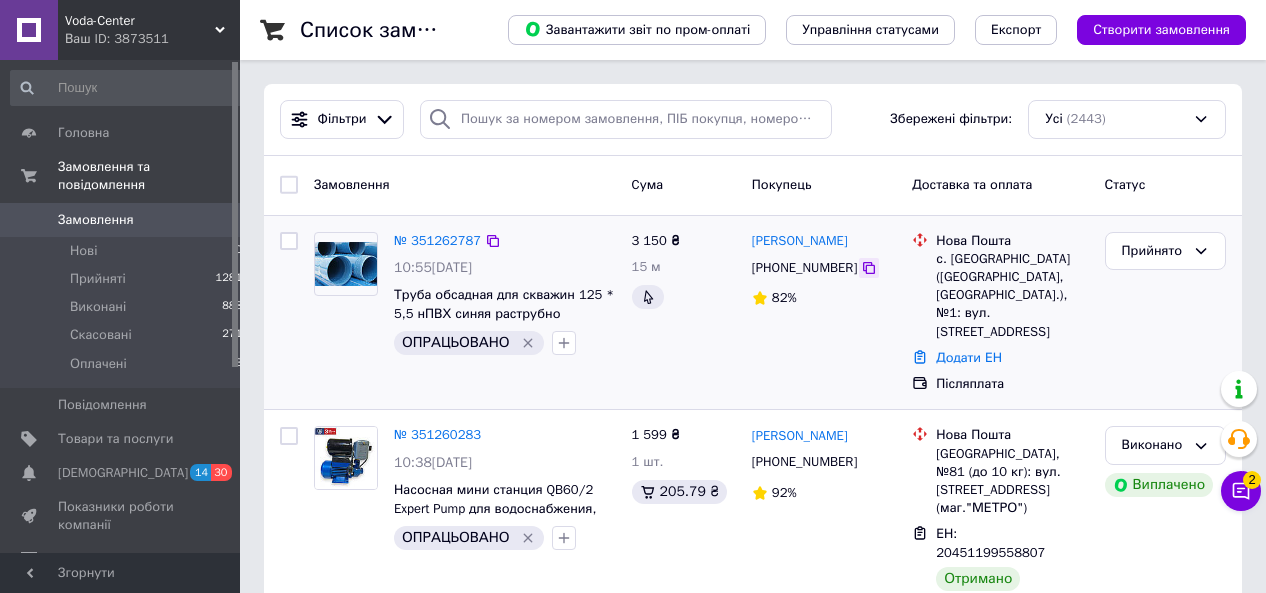 click 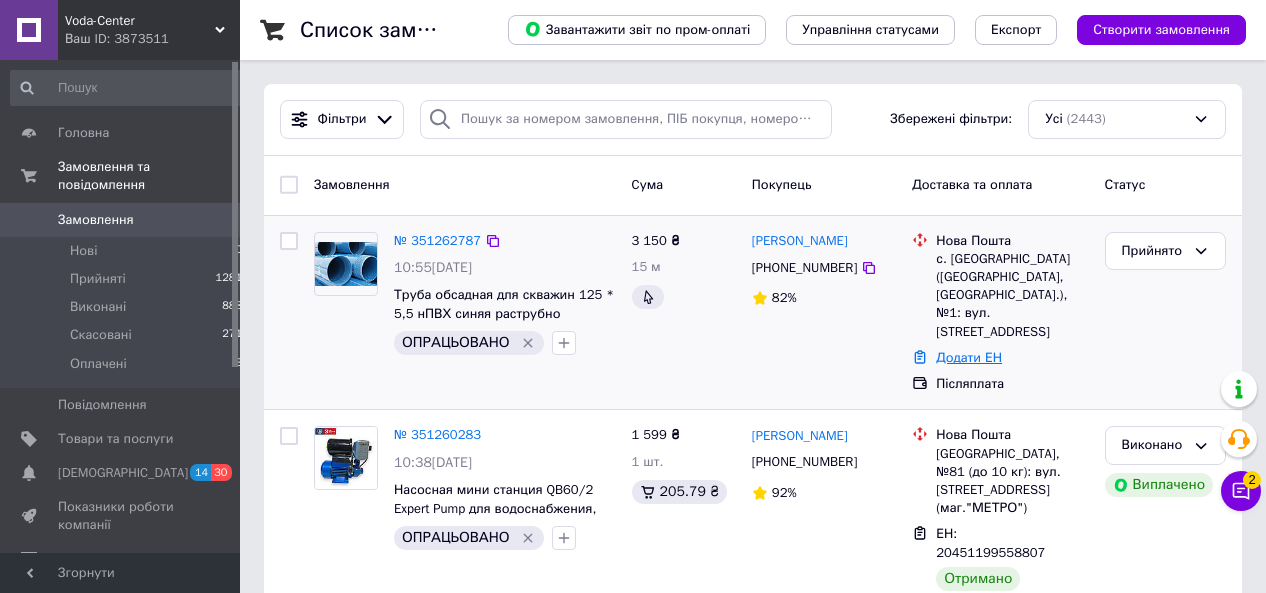 click on "Додати ЕН" at bounding box center [969, 357] 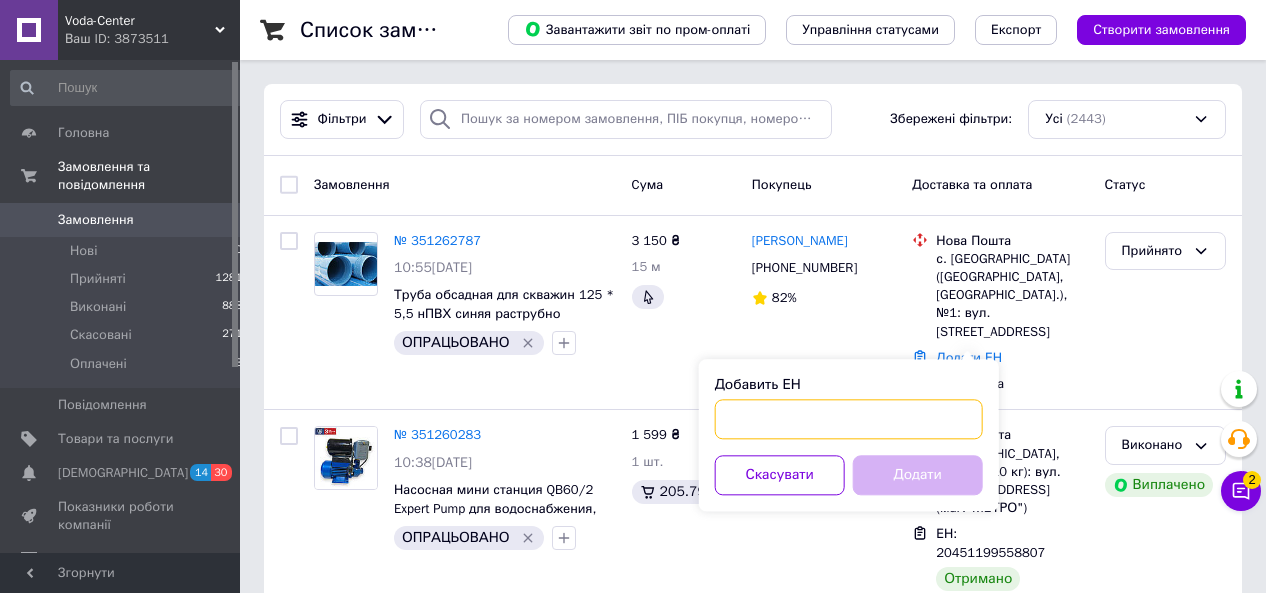 click on "Добавить ЕН" at bounding box center [849, 419] 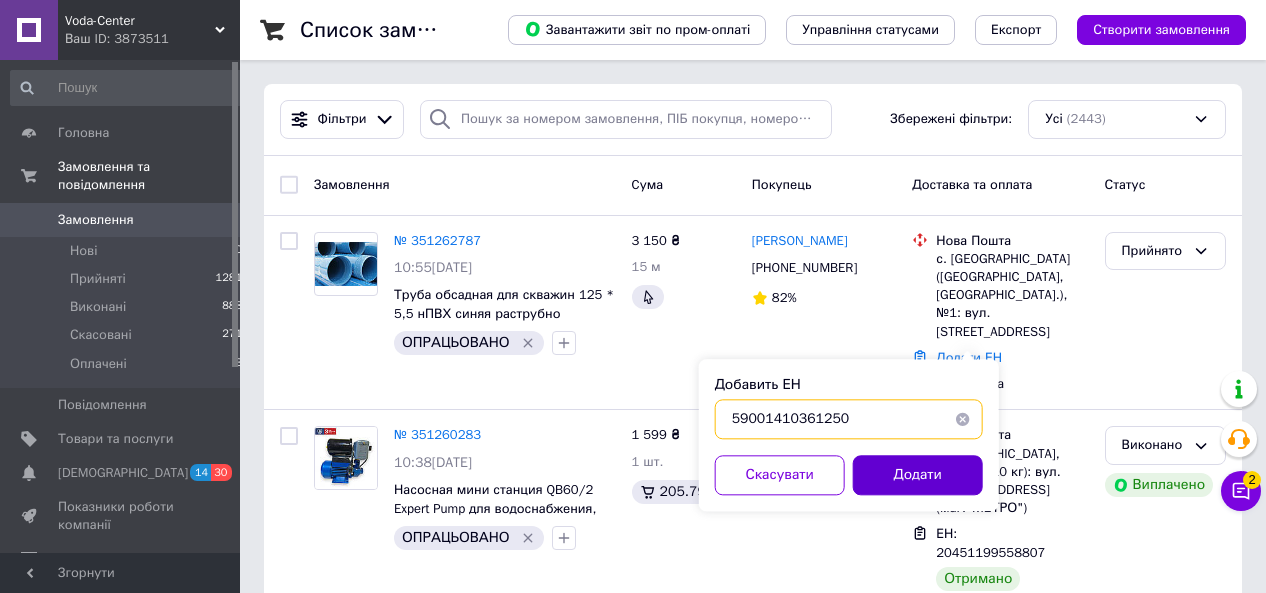 type on "59001410361250" 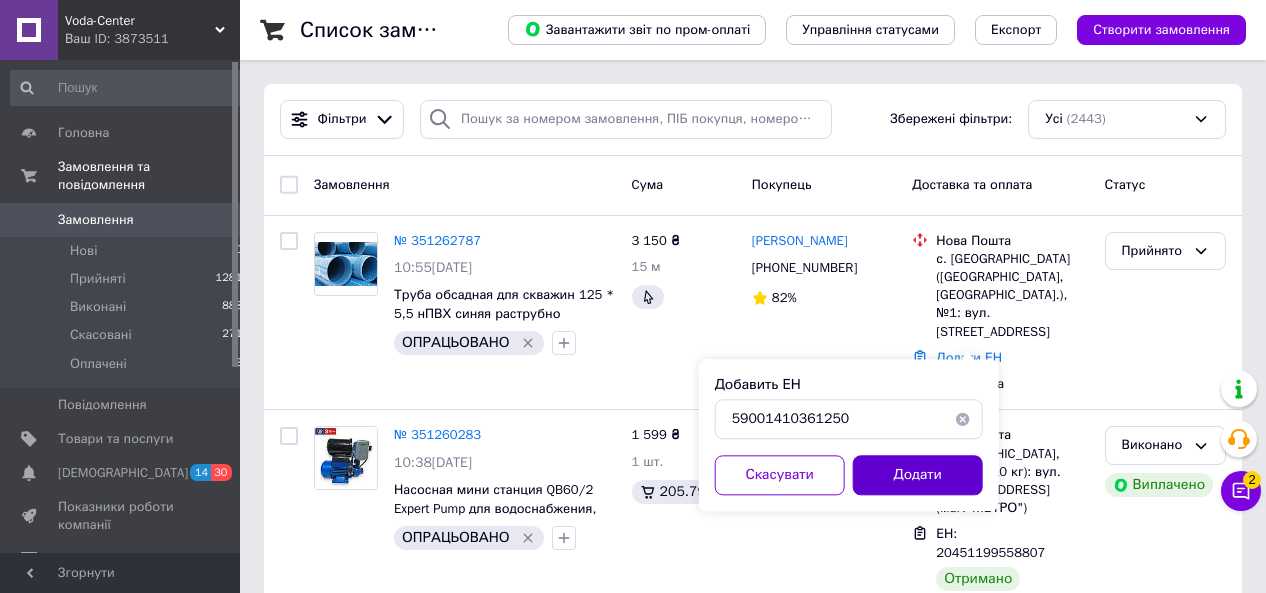 click on "Додати" at bounding box center [918, 475] 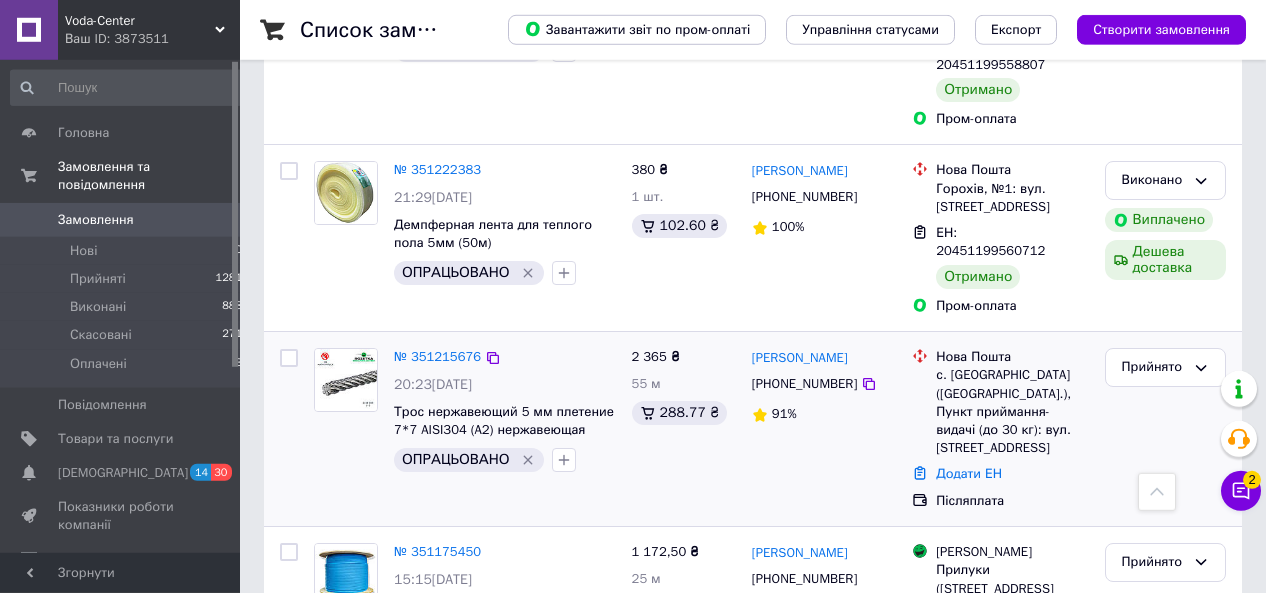 scroll, scrollTop: 624, scrollLeft: 0, axis: vertical 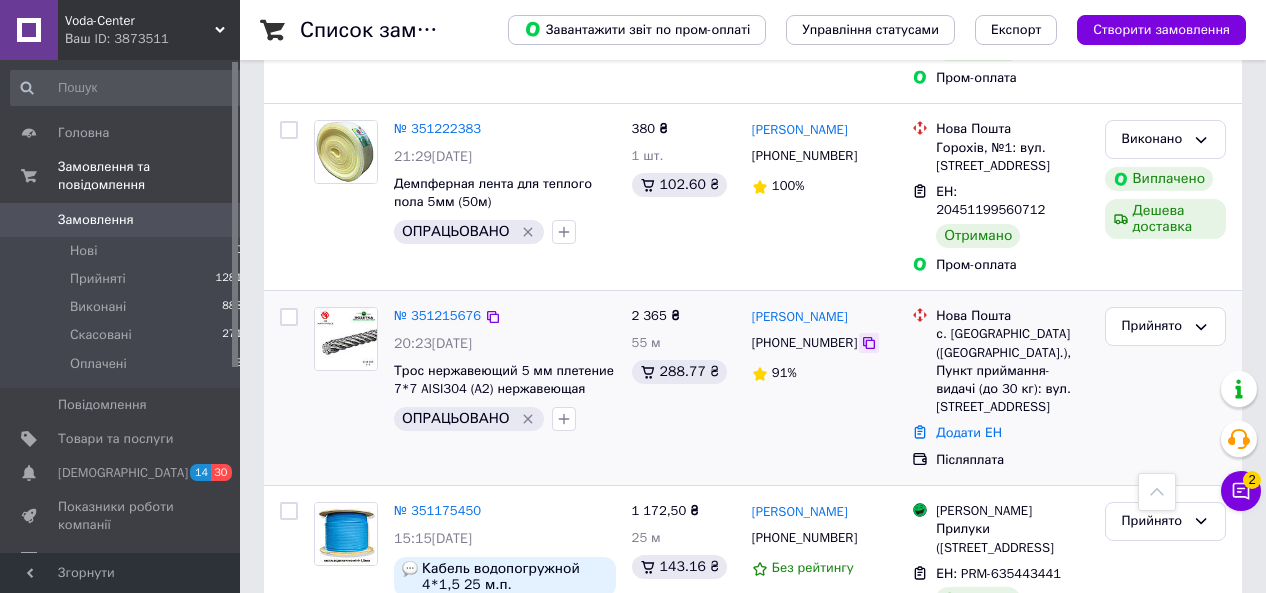 click 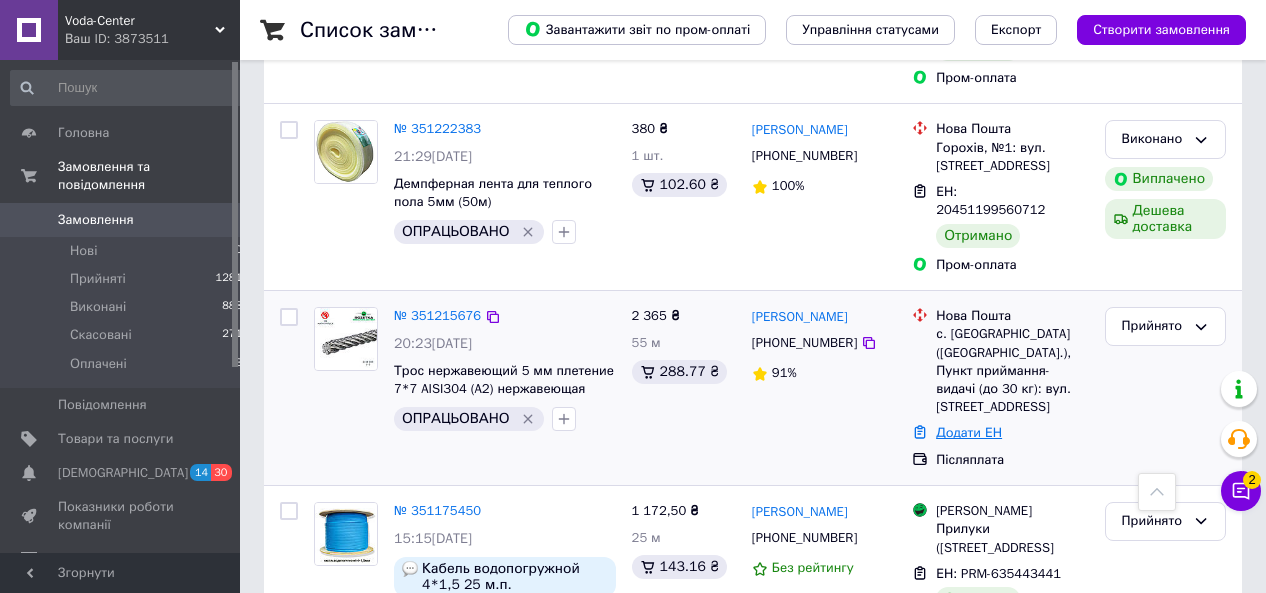 click on "Додати ЕН" at bounding box center (969, 432) 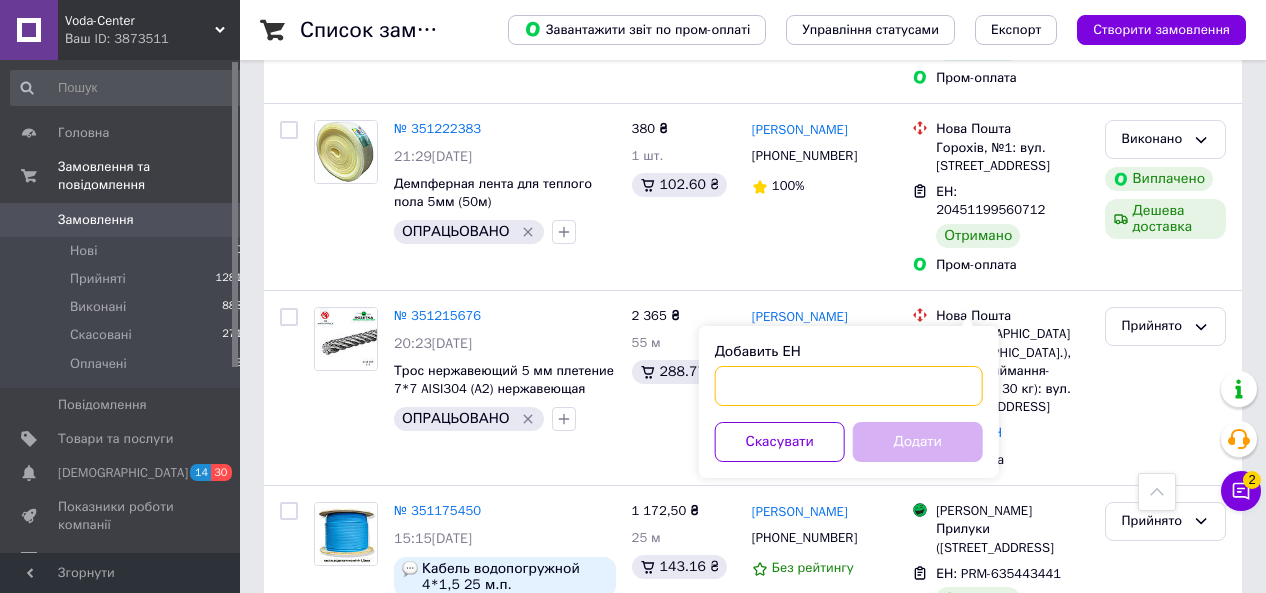 click on "Добавить ЕН" at bounding box center [849, 386] 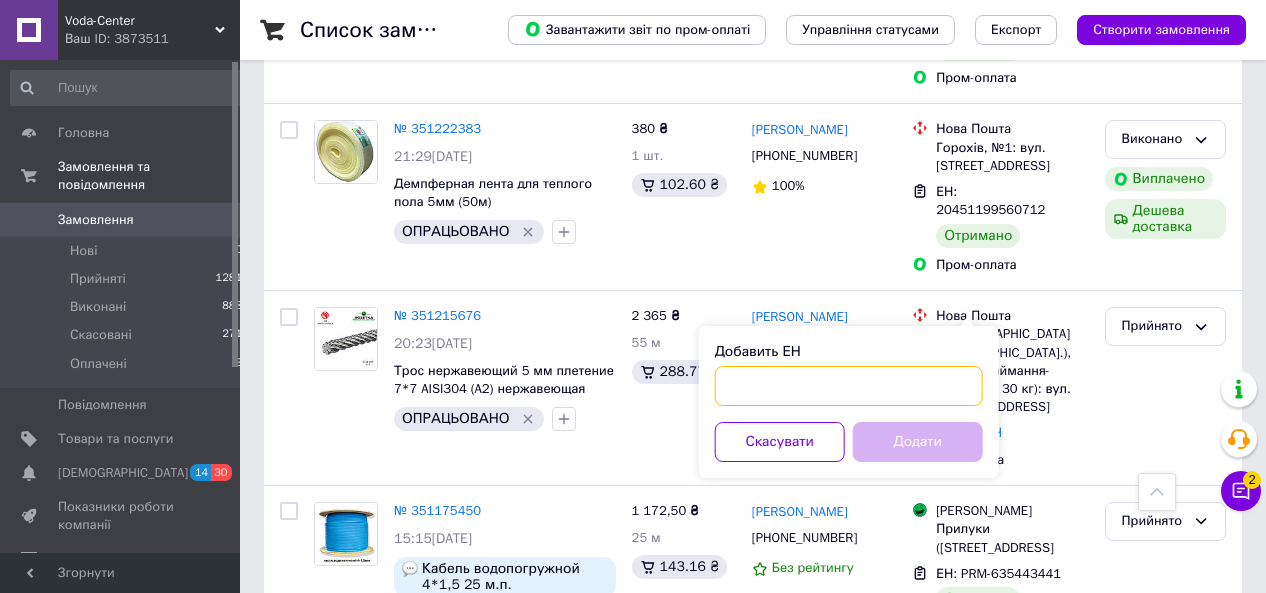 paste on "59001409767428" 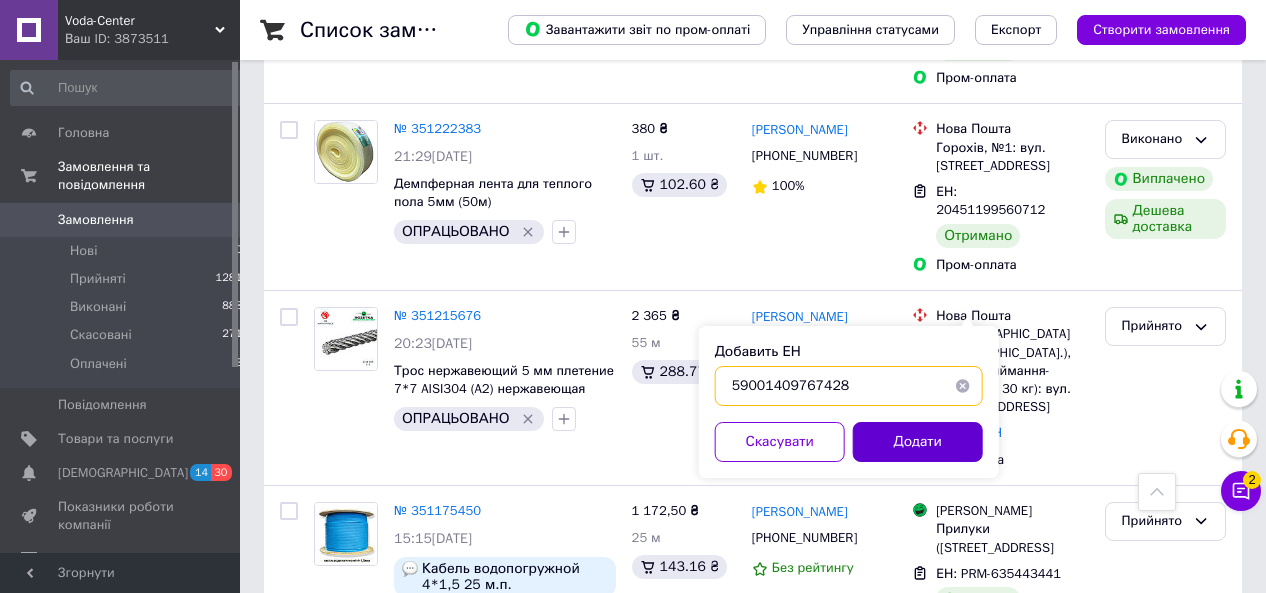 type on "59001409767428" 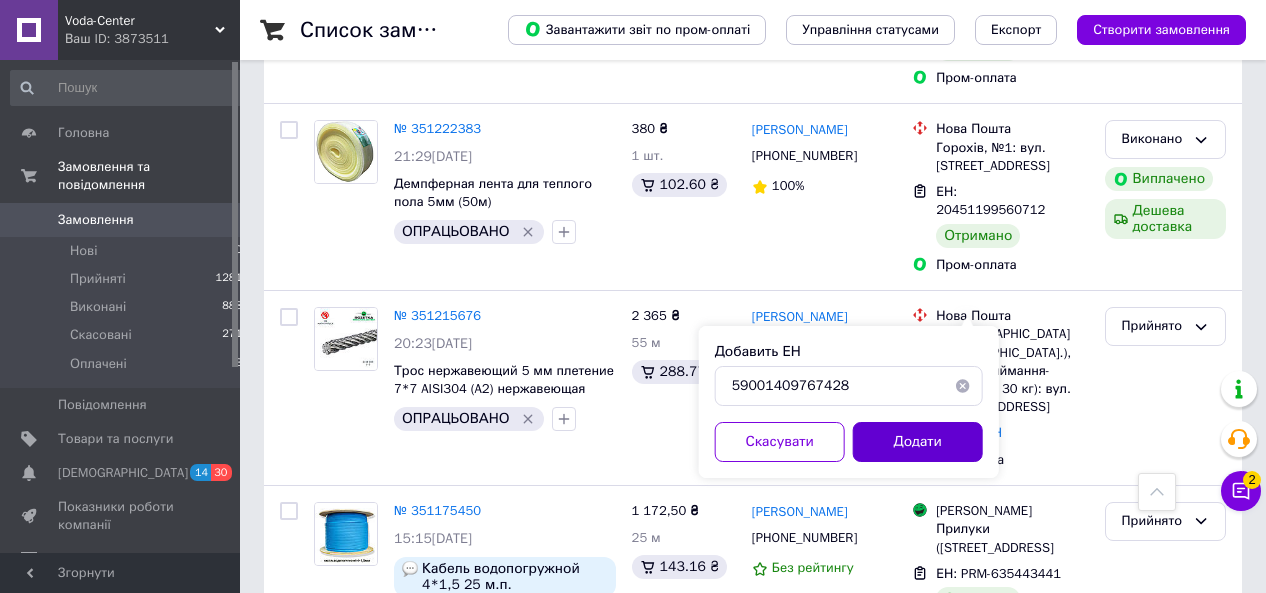 click on "Додати" at bounding box center (918, 442) 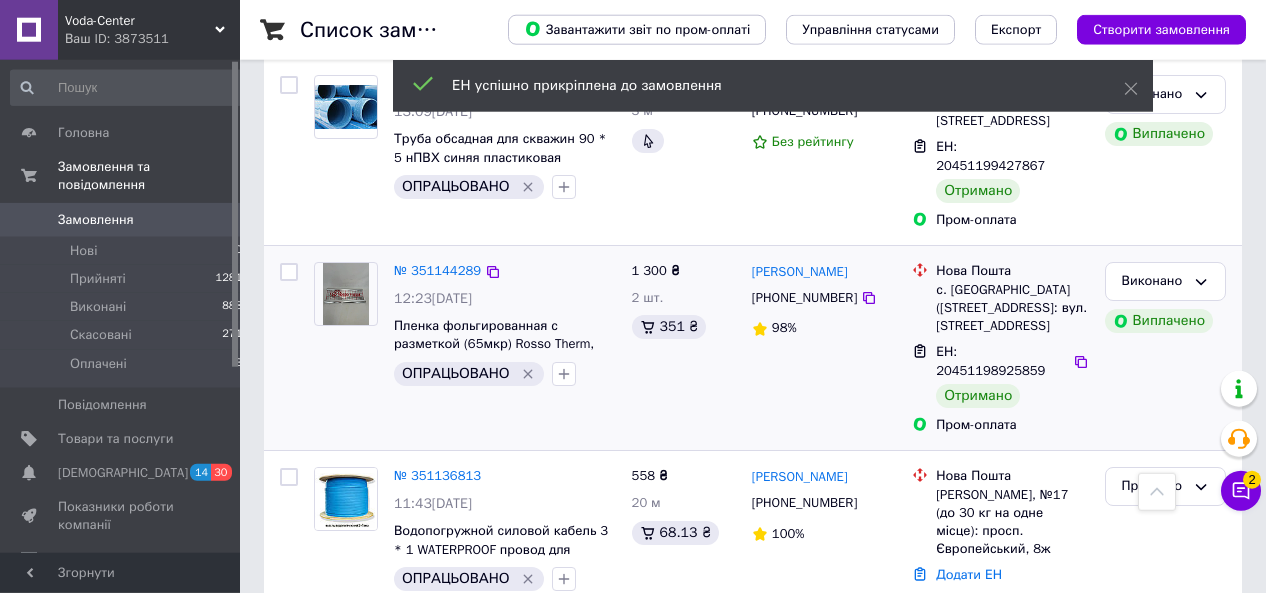 scroll, scrollTop: 1352, scrollLeft: 0, axis: vertical 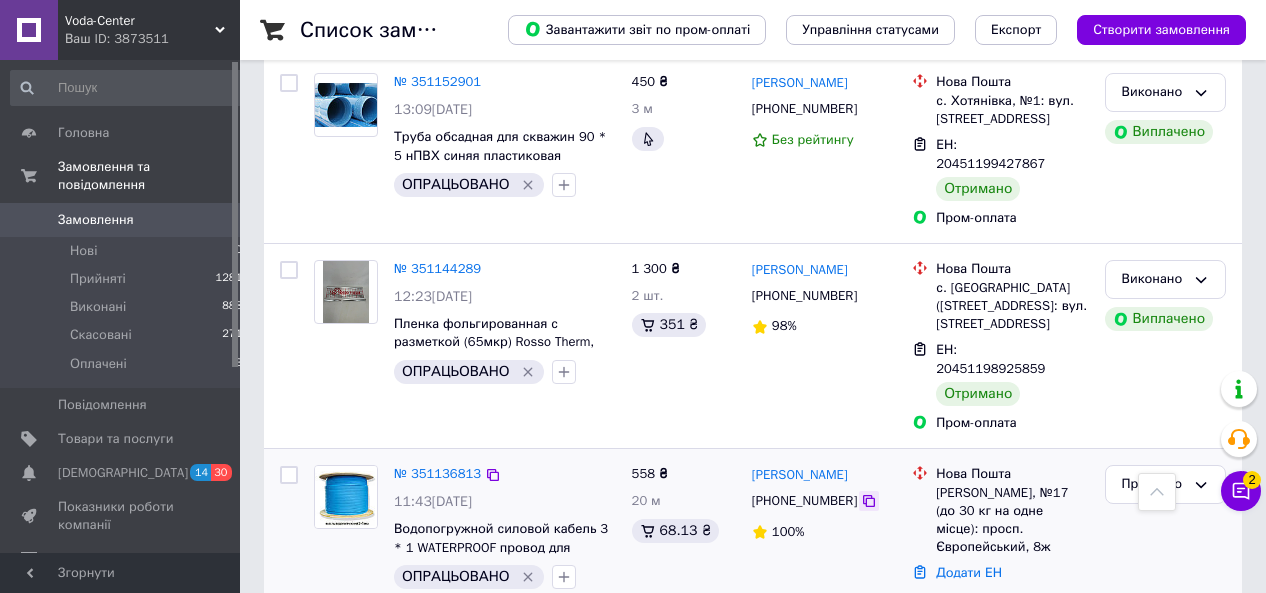 click 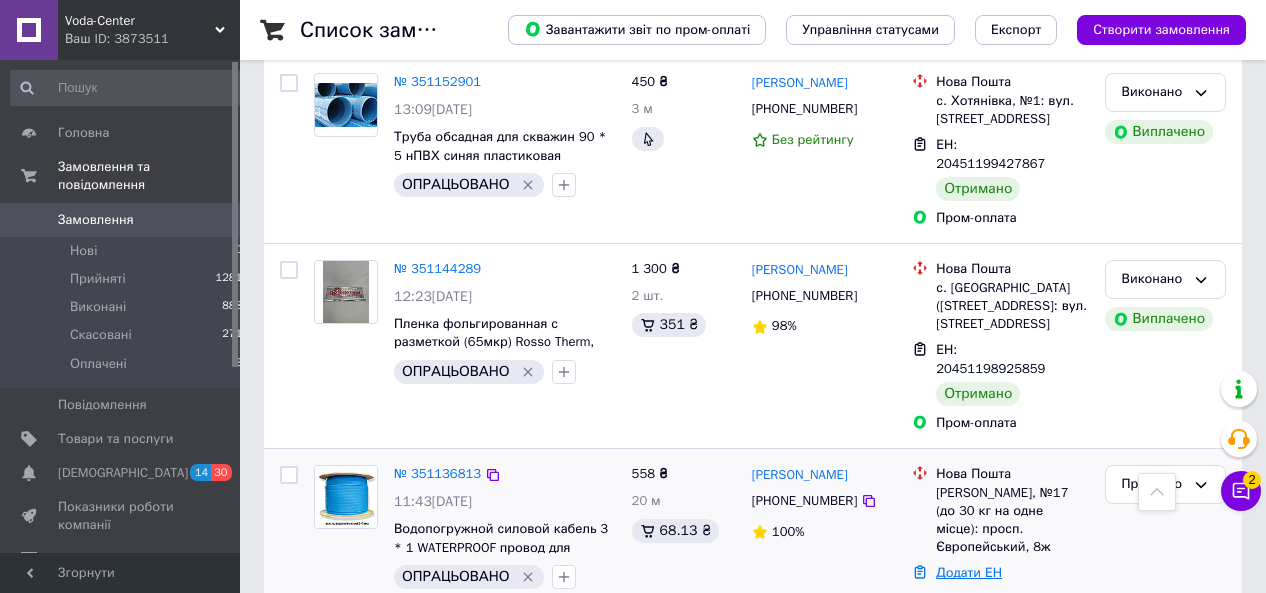 click on "Додати ЕН" at bounding box center (969, 572) 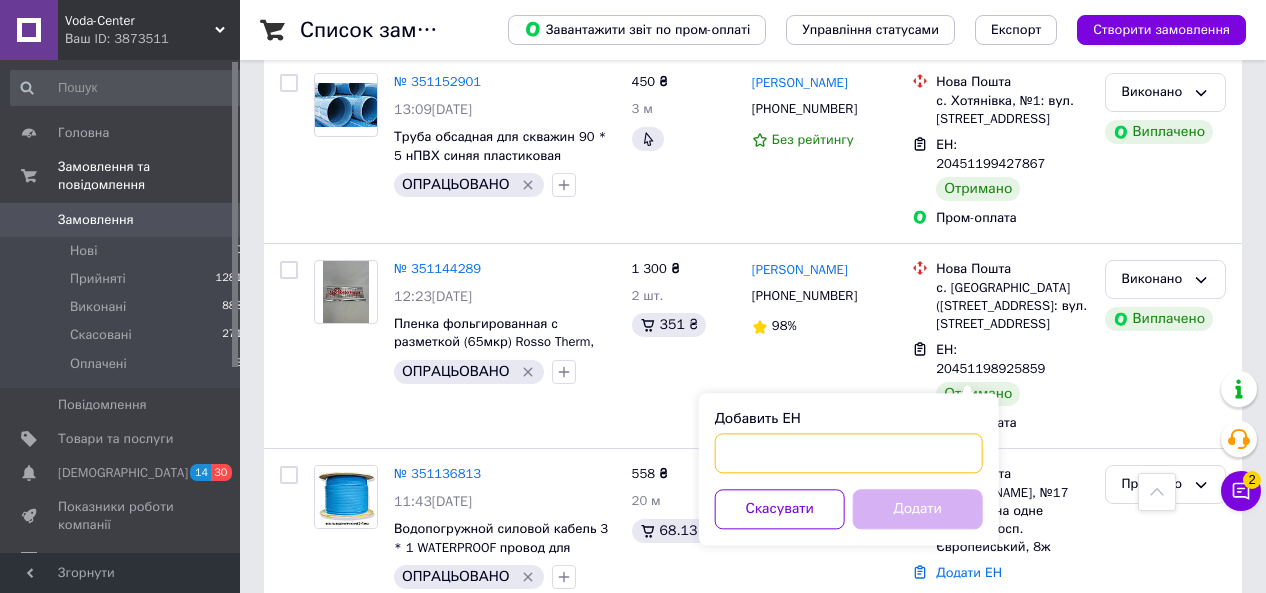click on "Добавить ЕН" at bounding box center (849, 453) 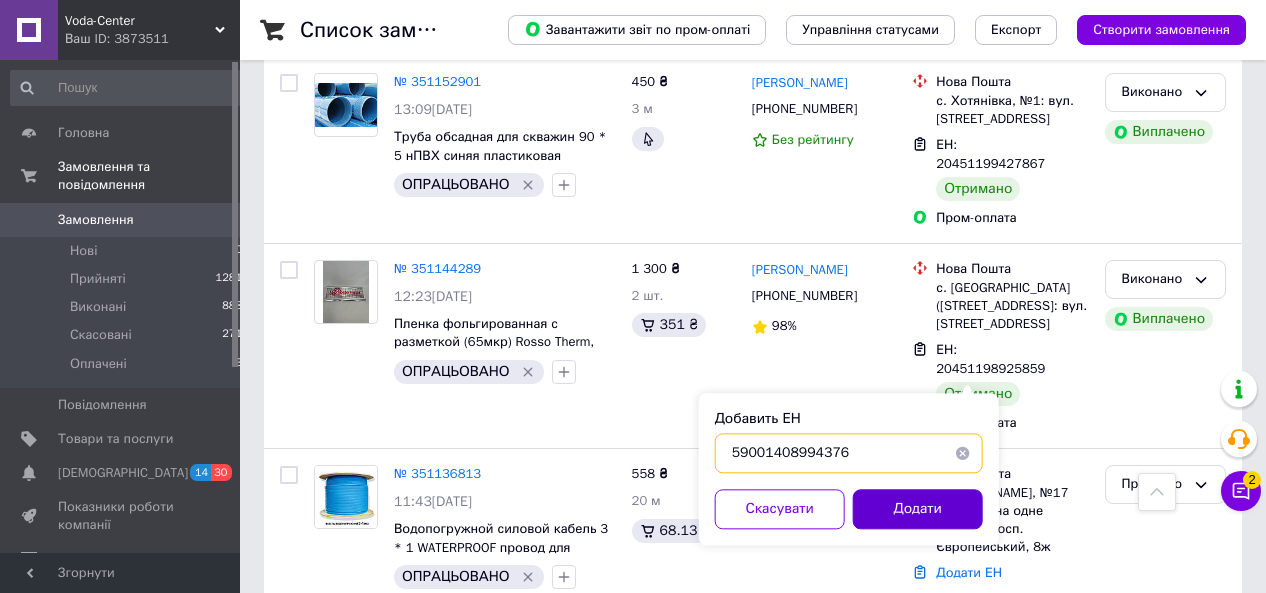 type on "59001408994376" 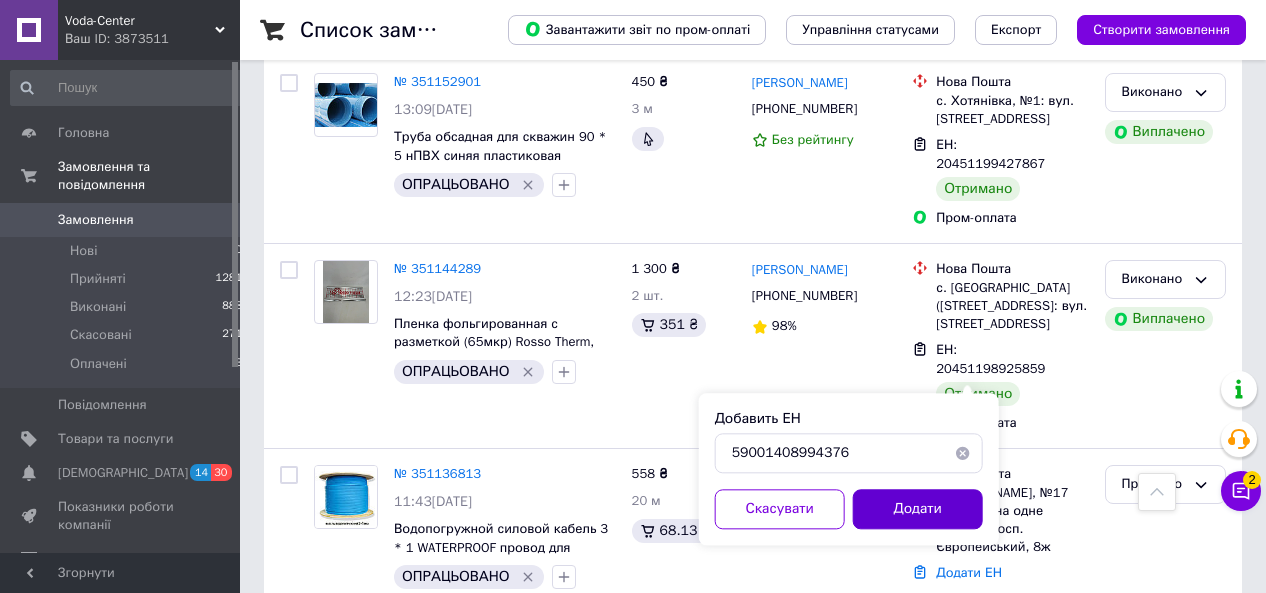 click on "Додати" at bounding box center [918, 509] 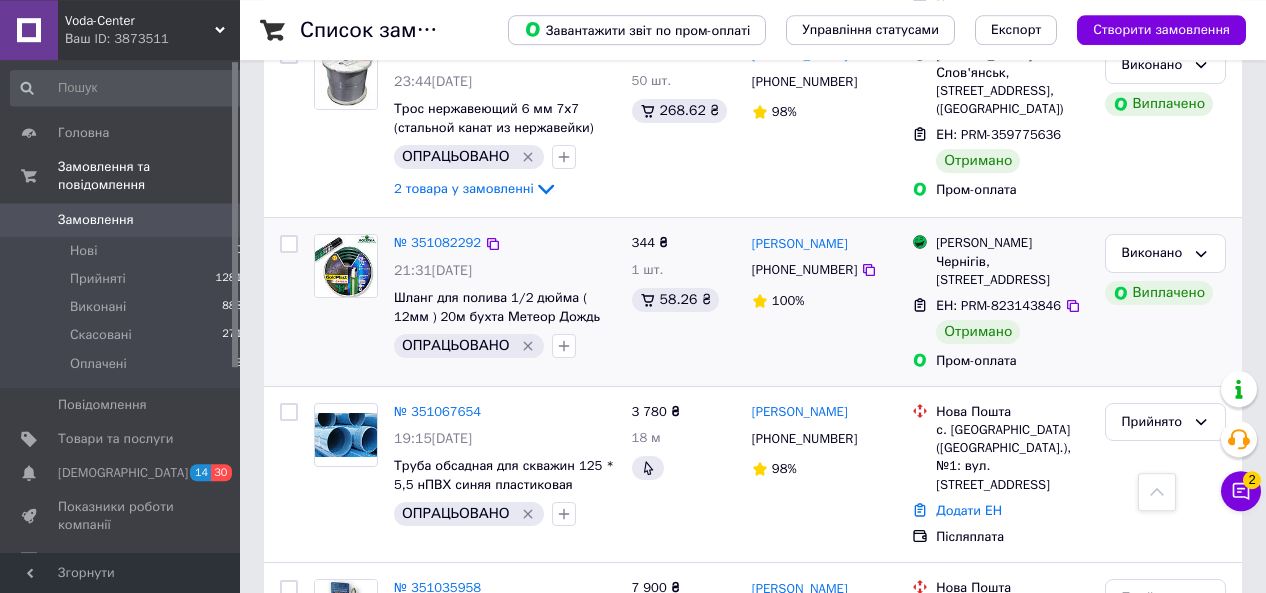 scroll, scrollTop: 2080, scrollLeft: 0, axis: vertical 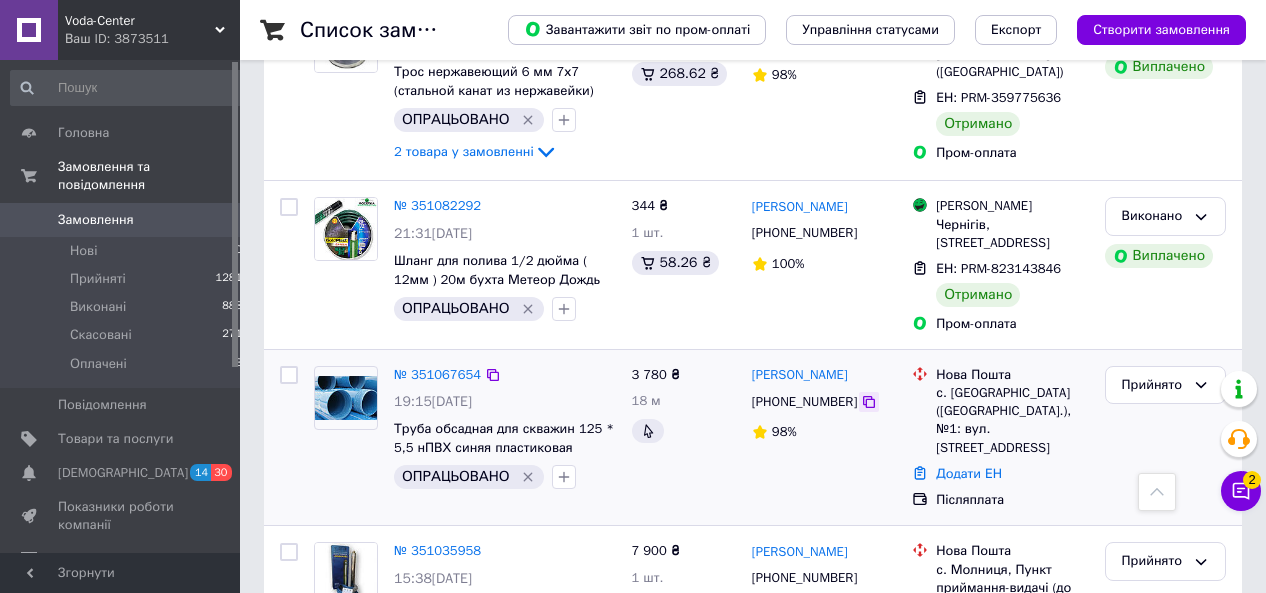 click 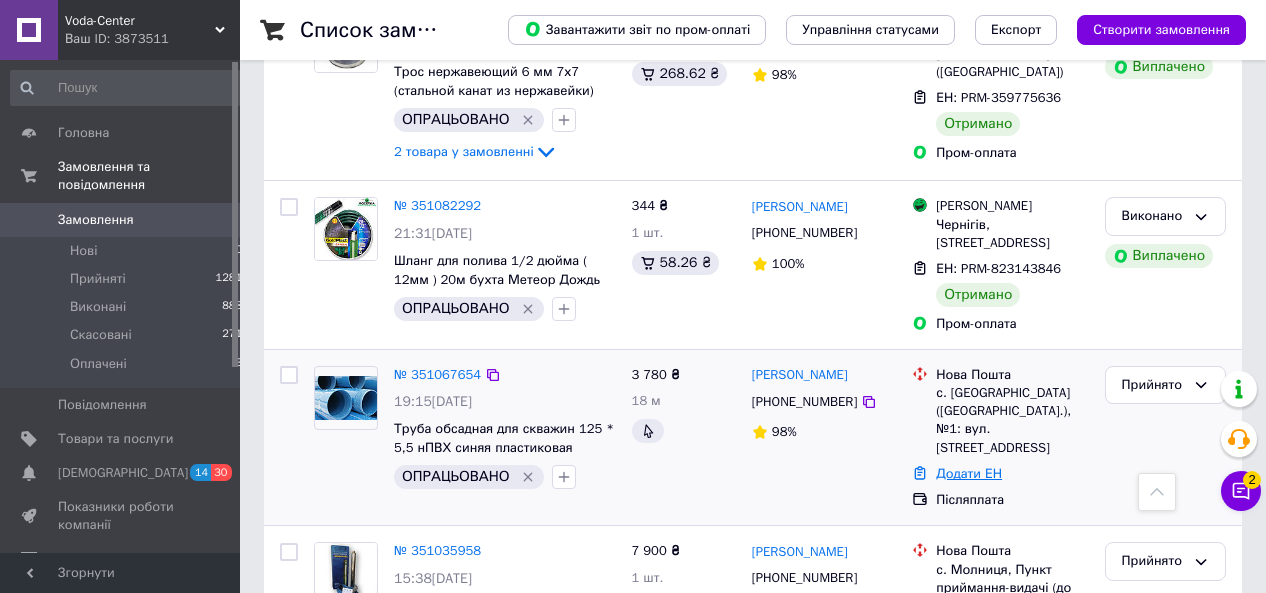 click on "Додати ЕН" at bounding box center (969, 473) 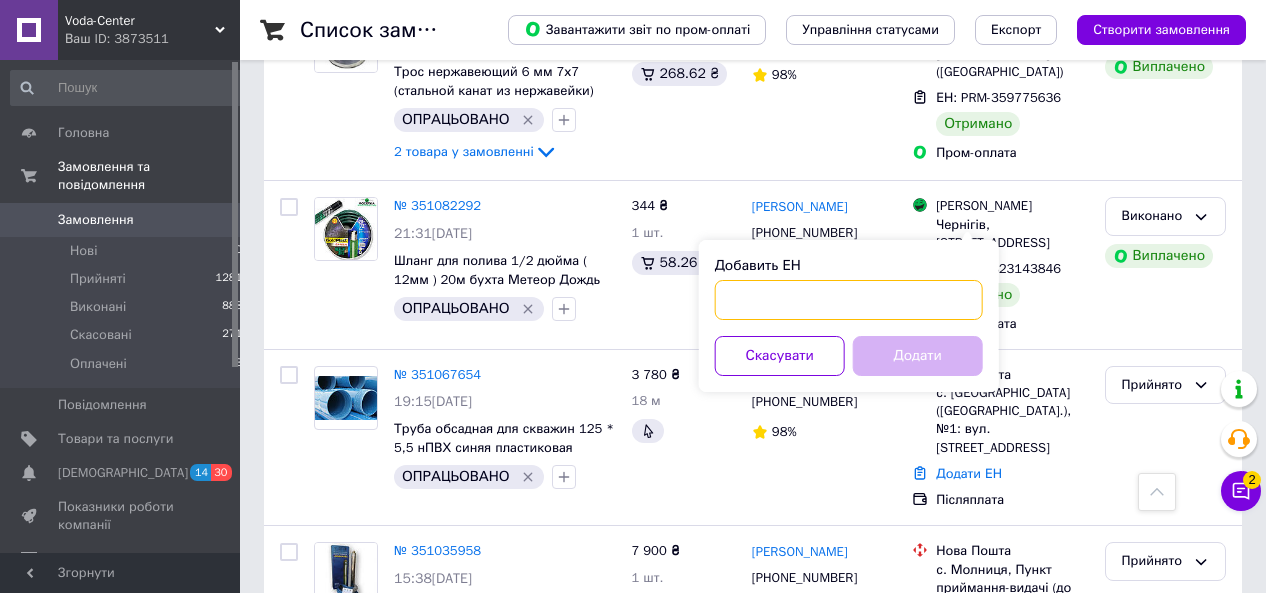 click on "Добавить ЕН" at bounding box center [849, 300] 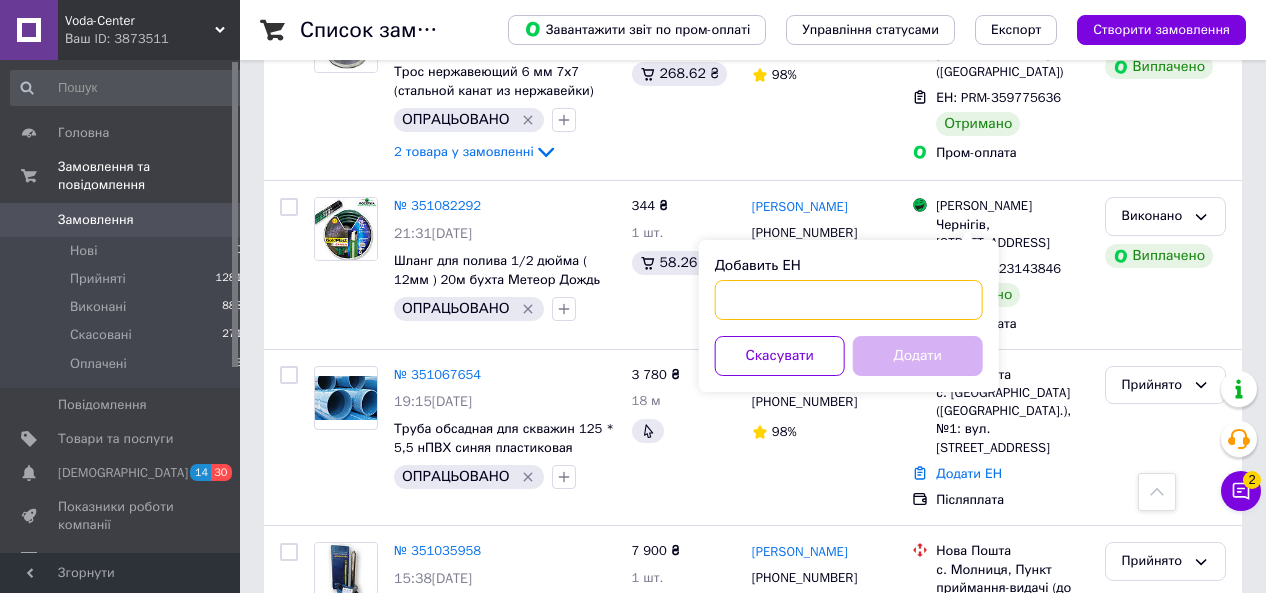 paste on "59001408994572" 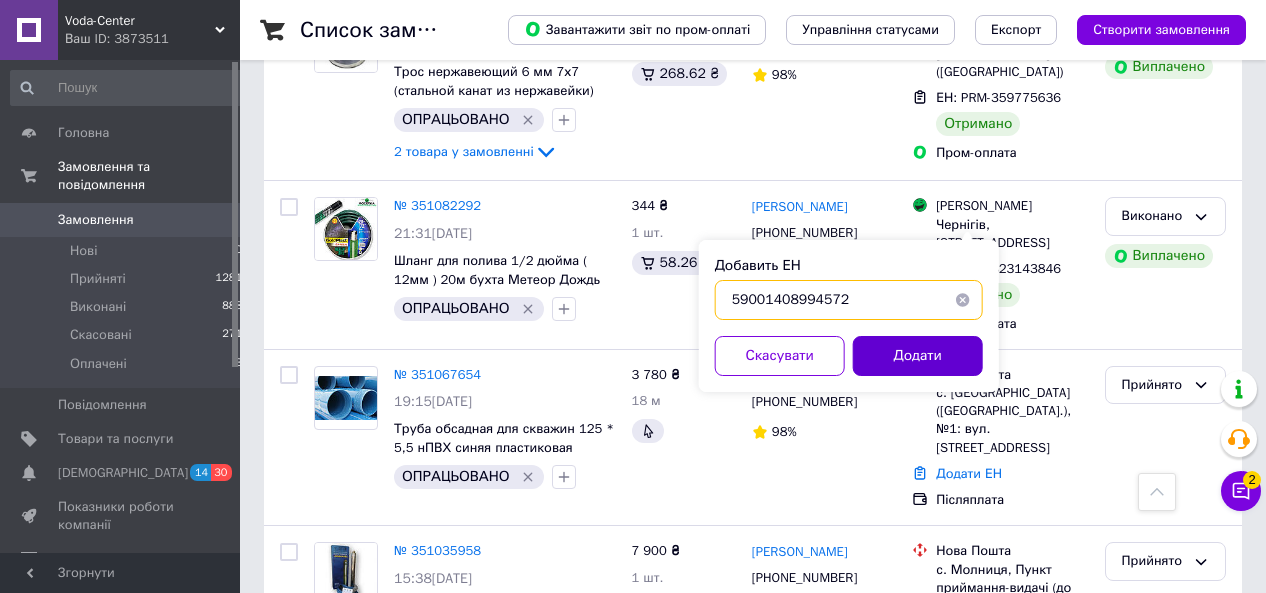 type on "59001408994572" 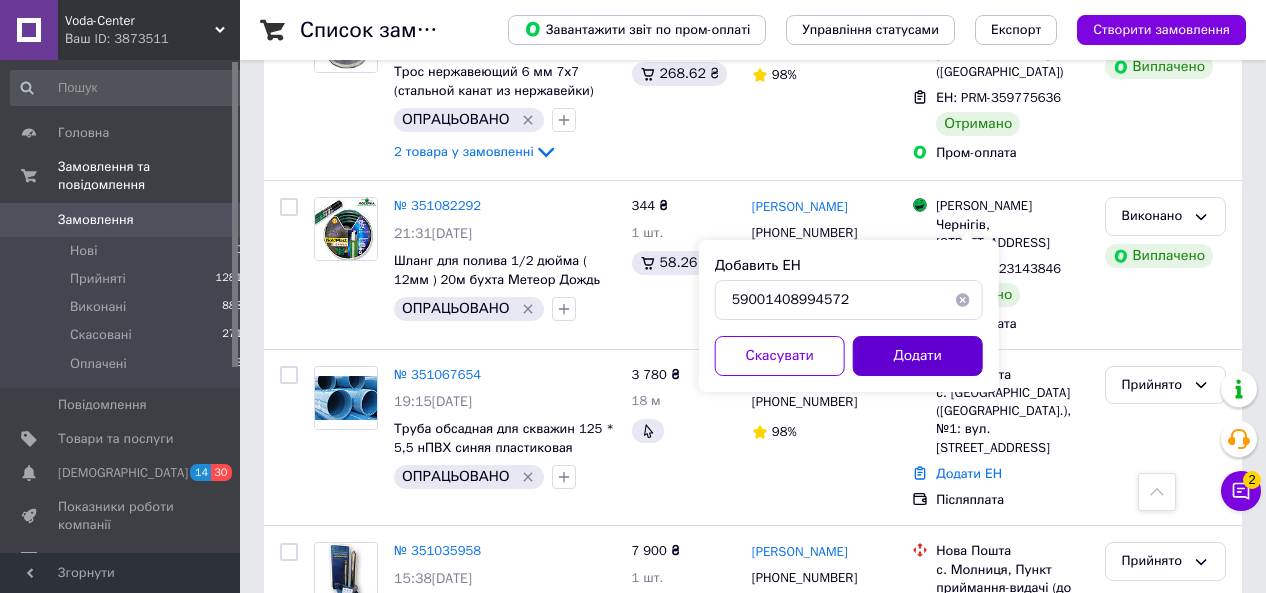 click on "Додати" at bounding box center (918, 356) 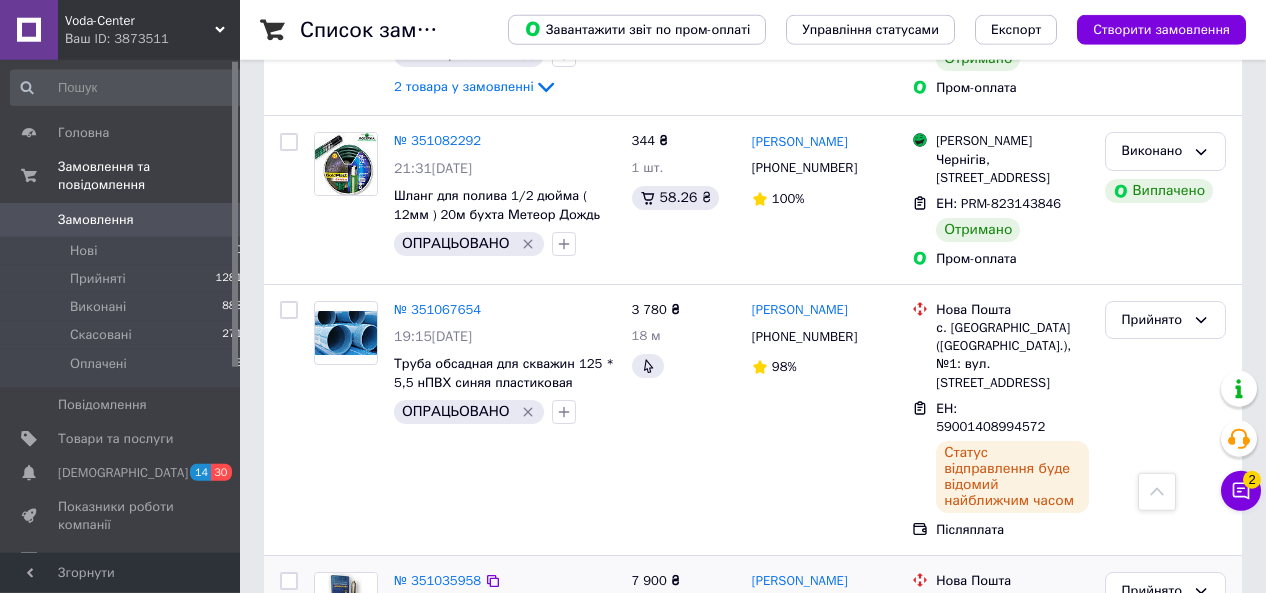 scroll, scrollTop: 2184, scrollLeft: 0, axis: vertical 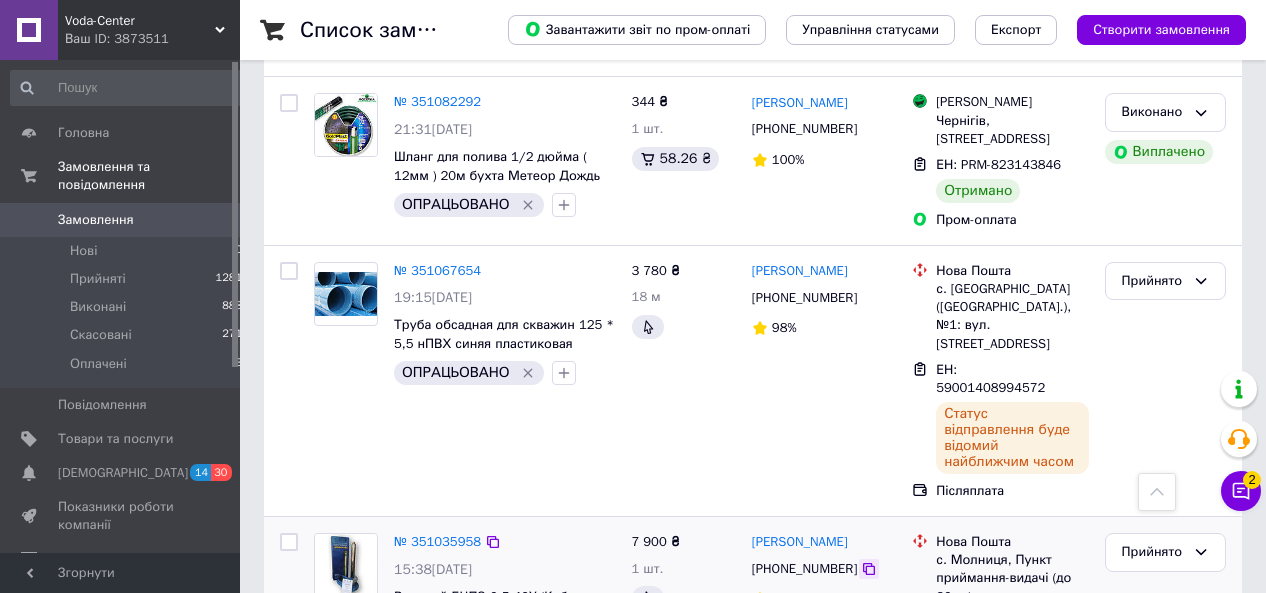 click 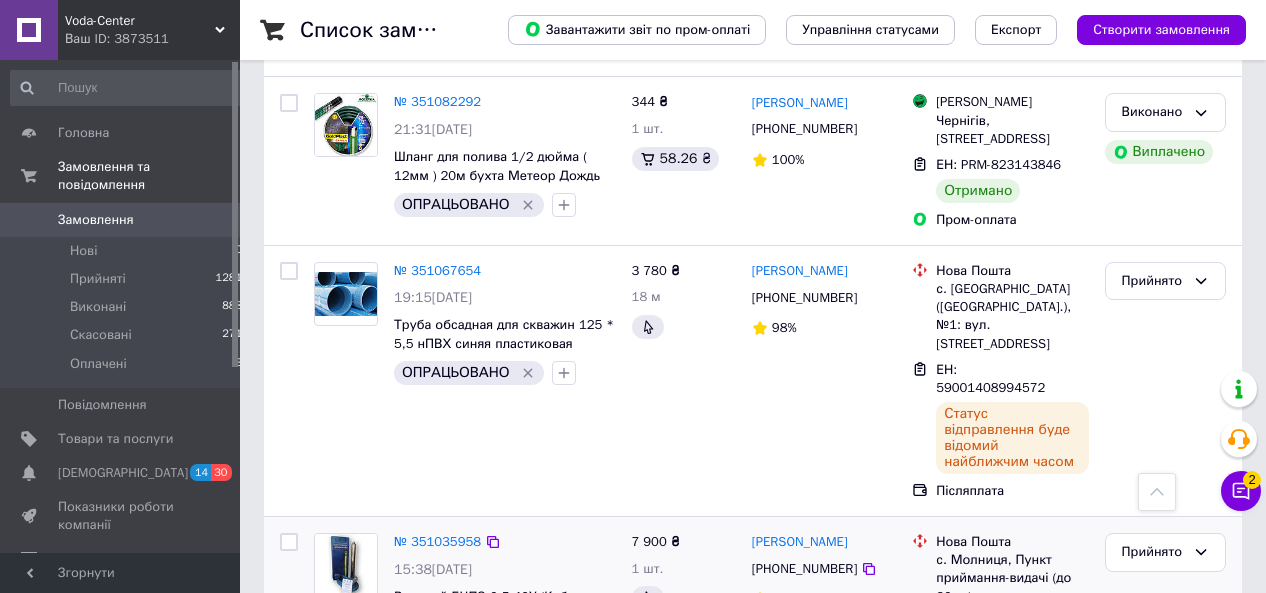 click on "Додати ЕН" at bounding box center (969, 640) 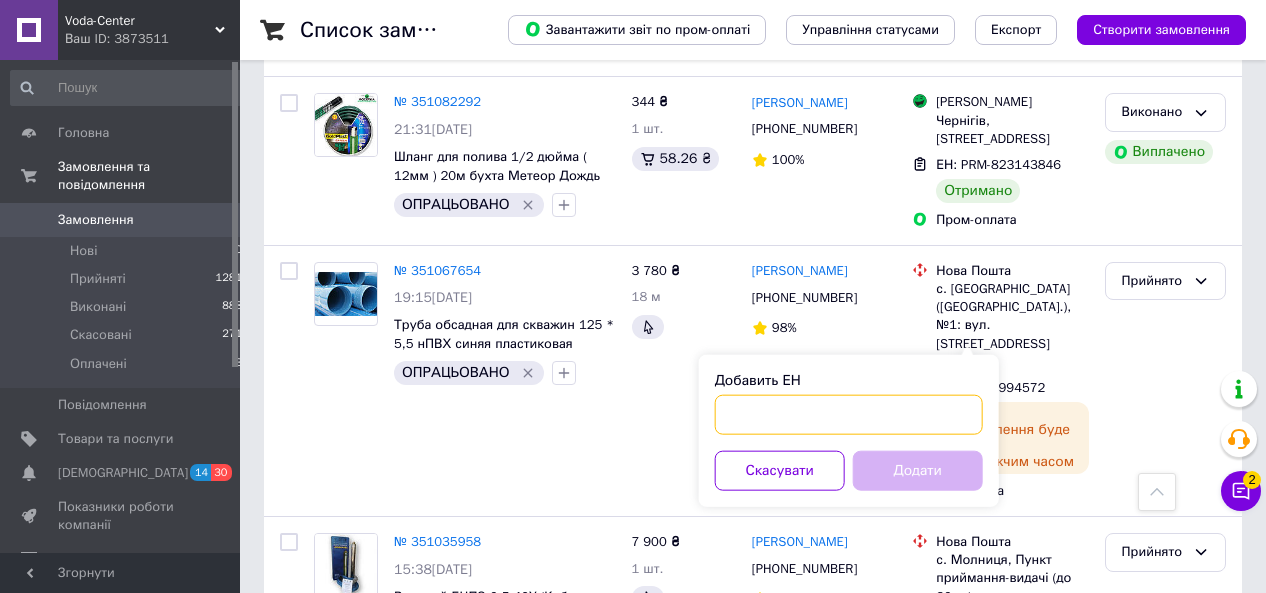 click on "Добавить ЕН" at bounding box center (849, 415) 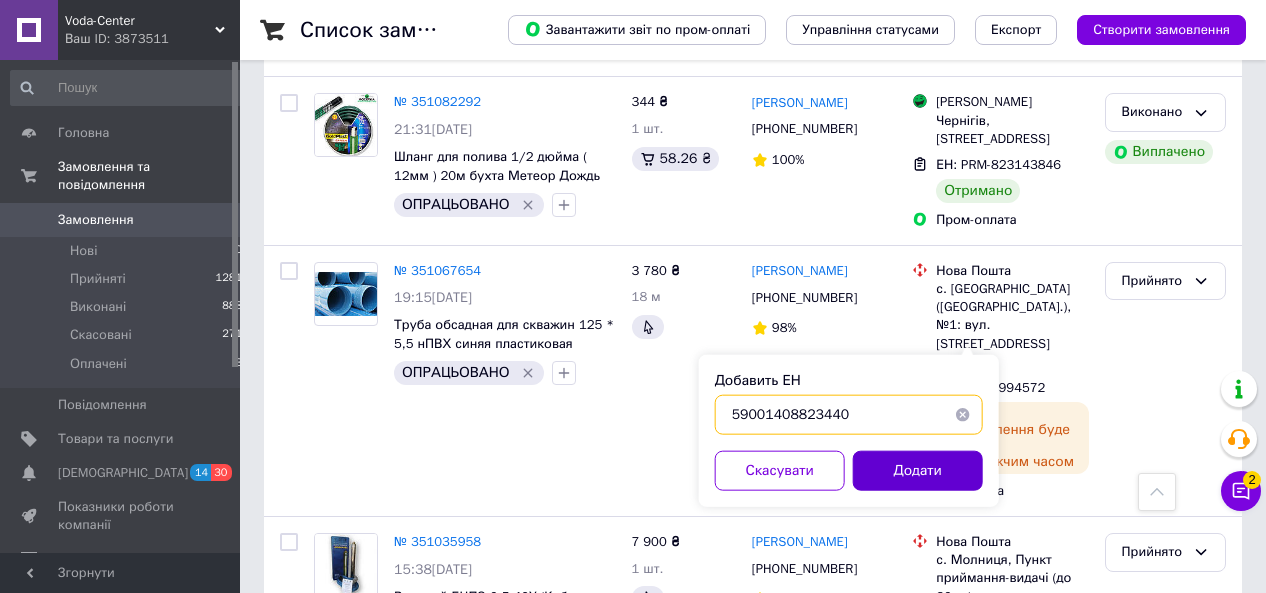 type on "59001408823440" 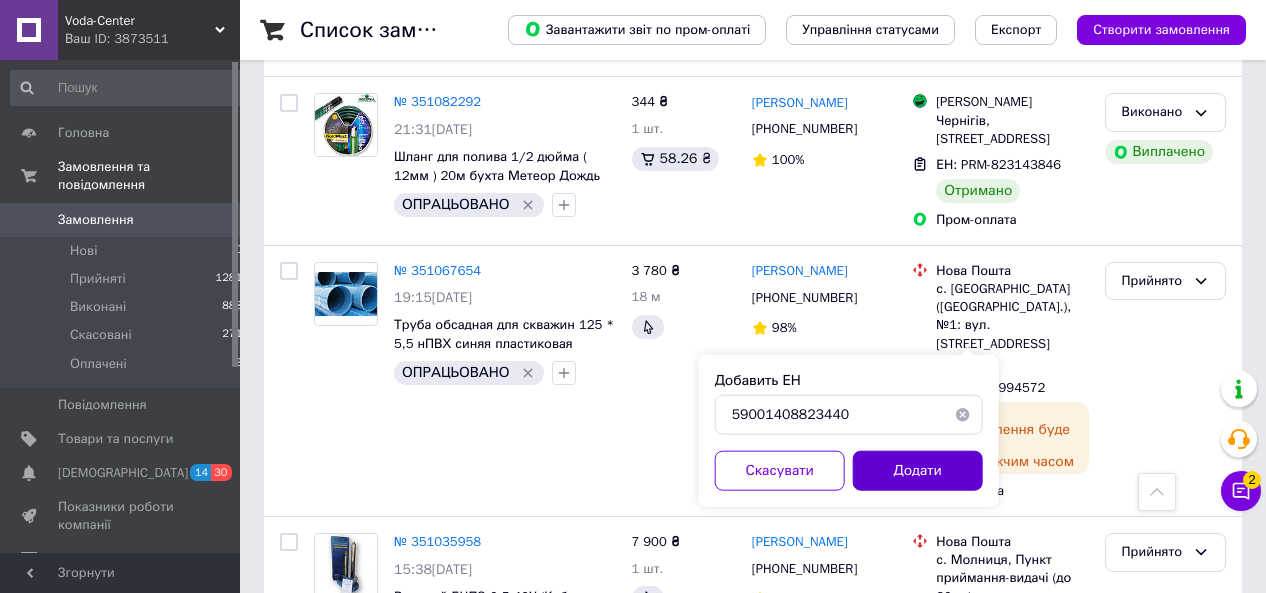 click on "Додати" at bounding box center [918, 471] 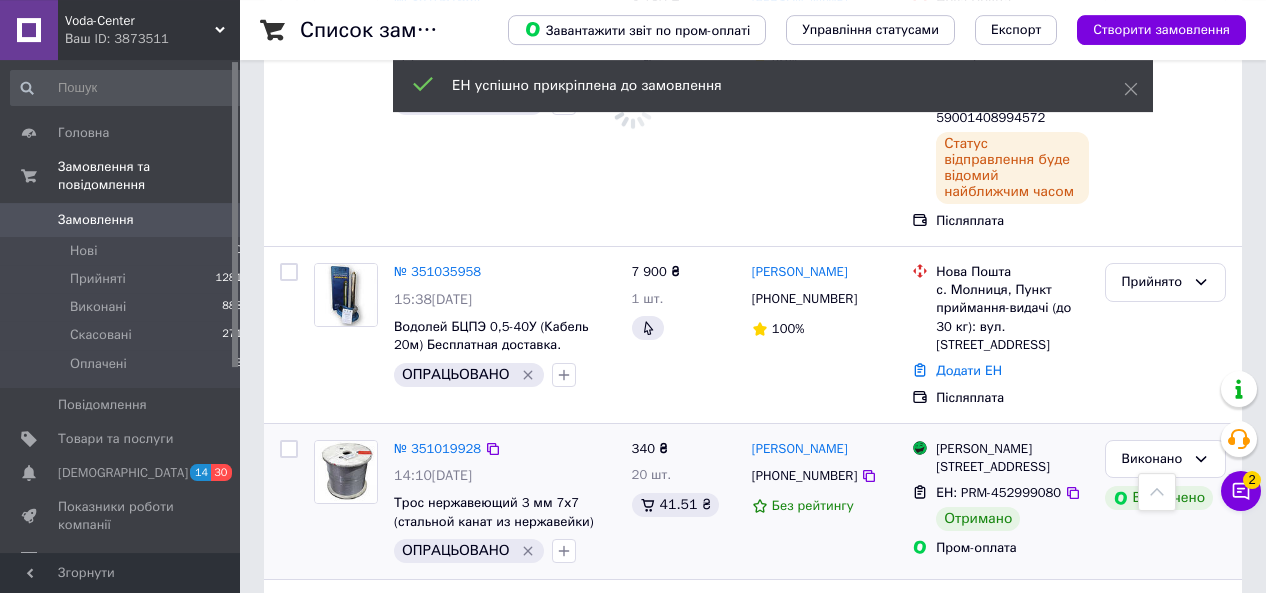 scroll, scrollTop: 2496, scrollLeft: 0, axis: vertical 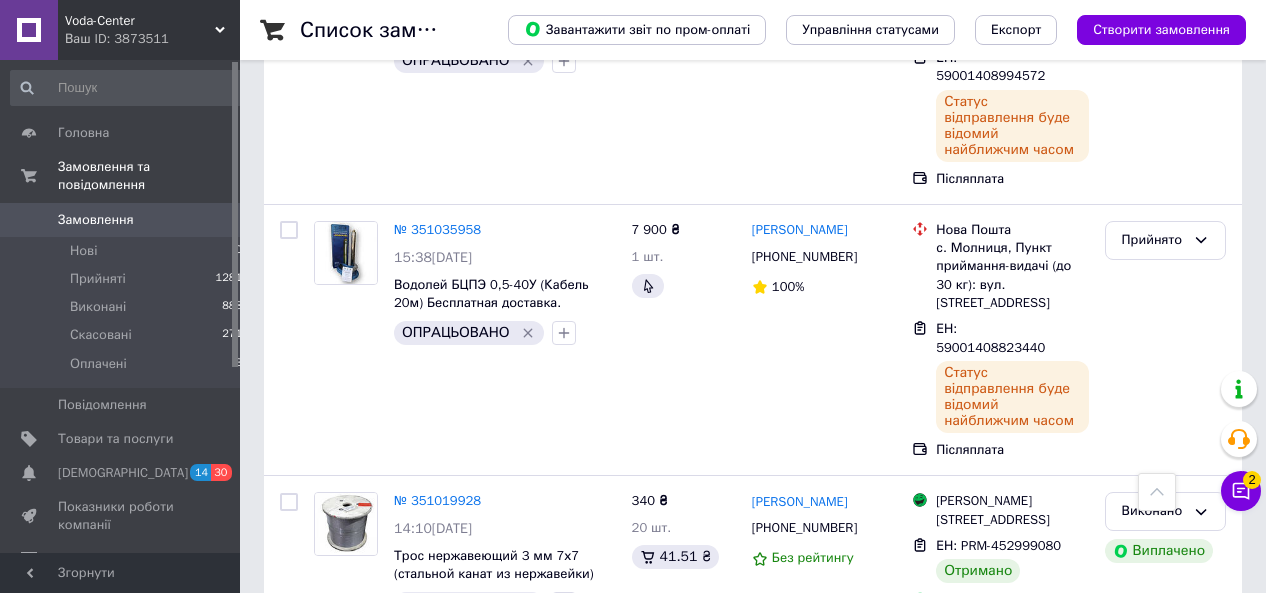 click 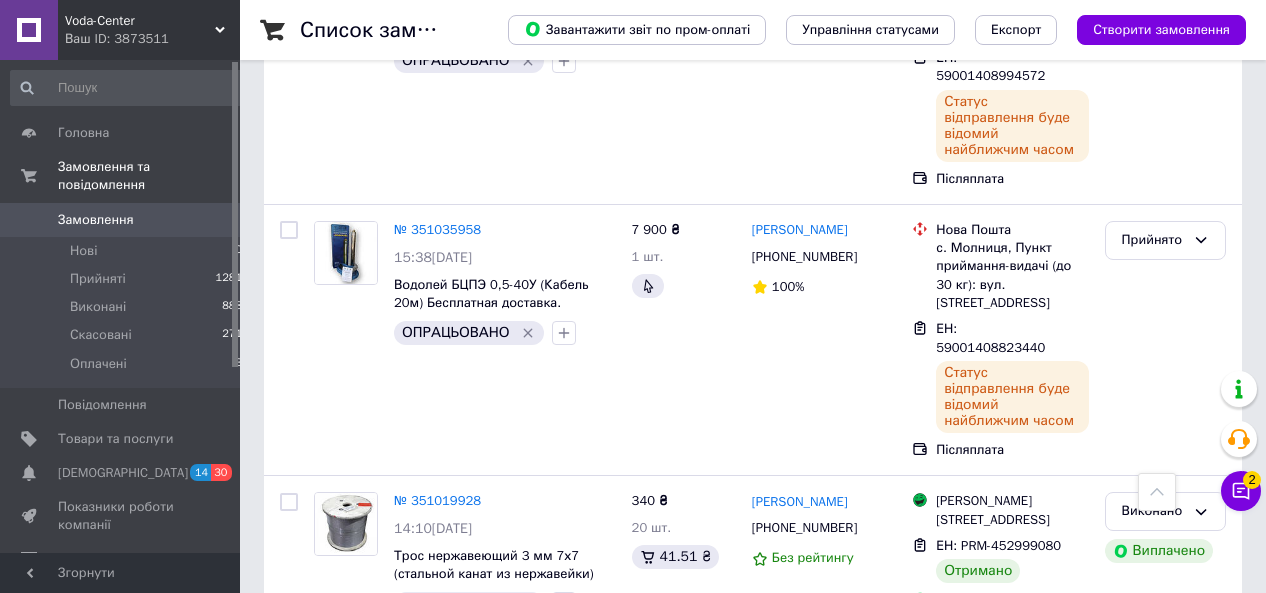 click on "Післяплата" at bounding box center [1012, 765] 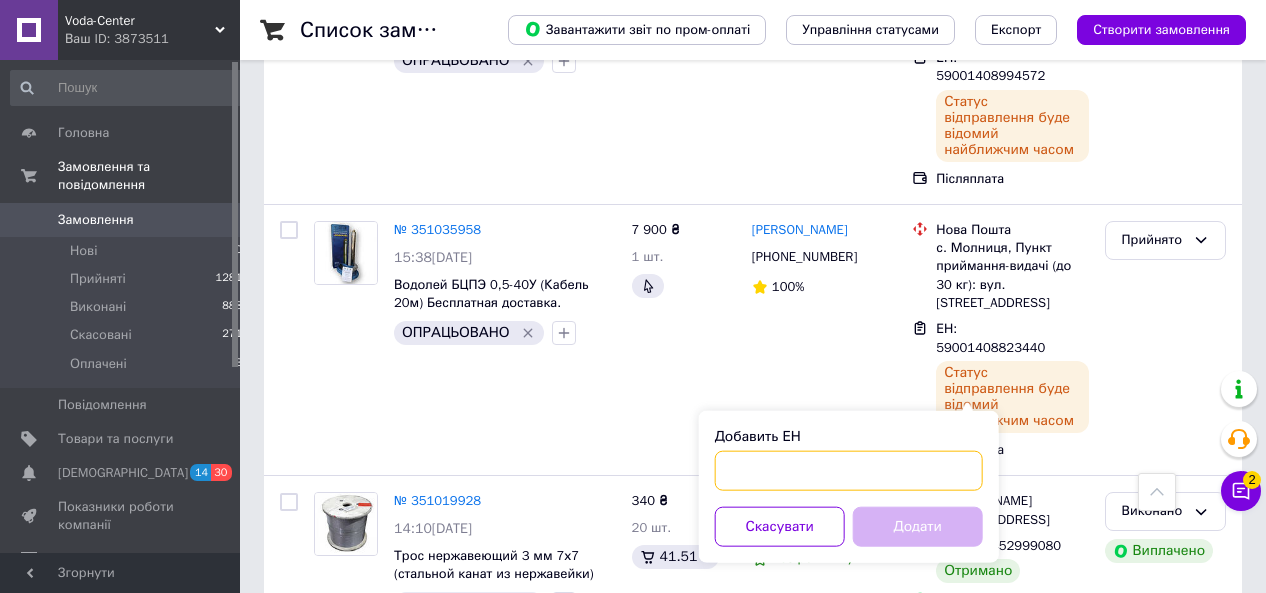 click on "Добавить ЕН" at bounding box center (849, 471) 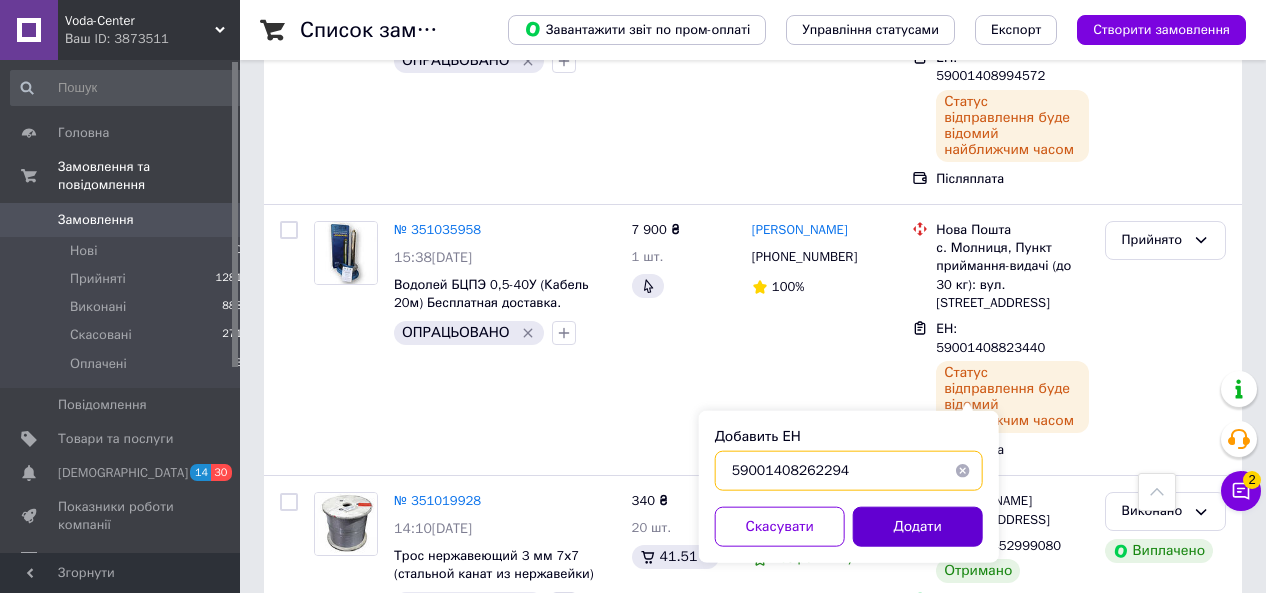 type on "59001408262294" 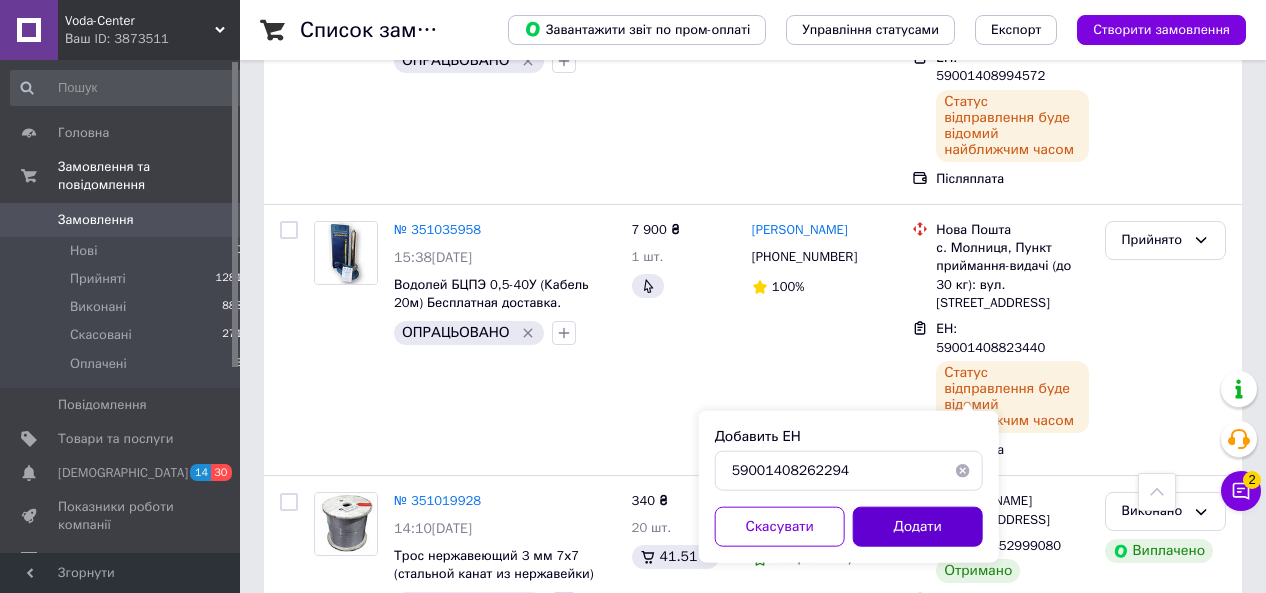 click on "Додати" at bounding box center (918, 527) 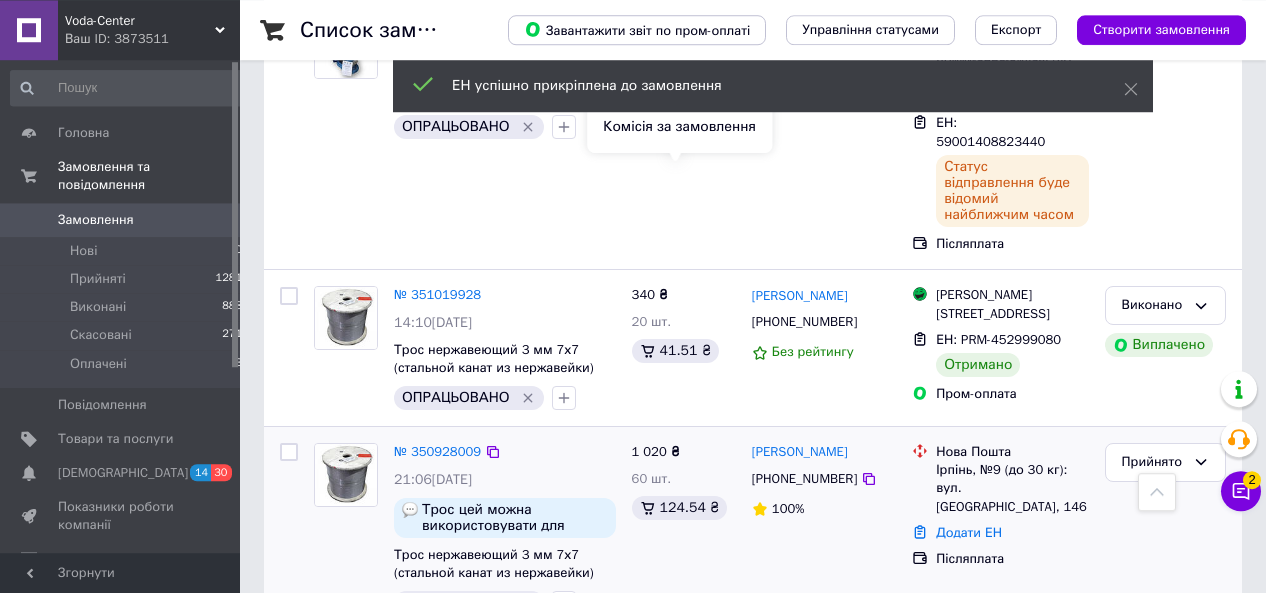scroll, scrollTop: 2704, scrollLeft: 0, axis: vertical 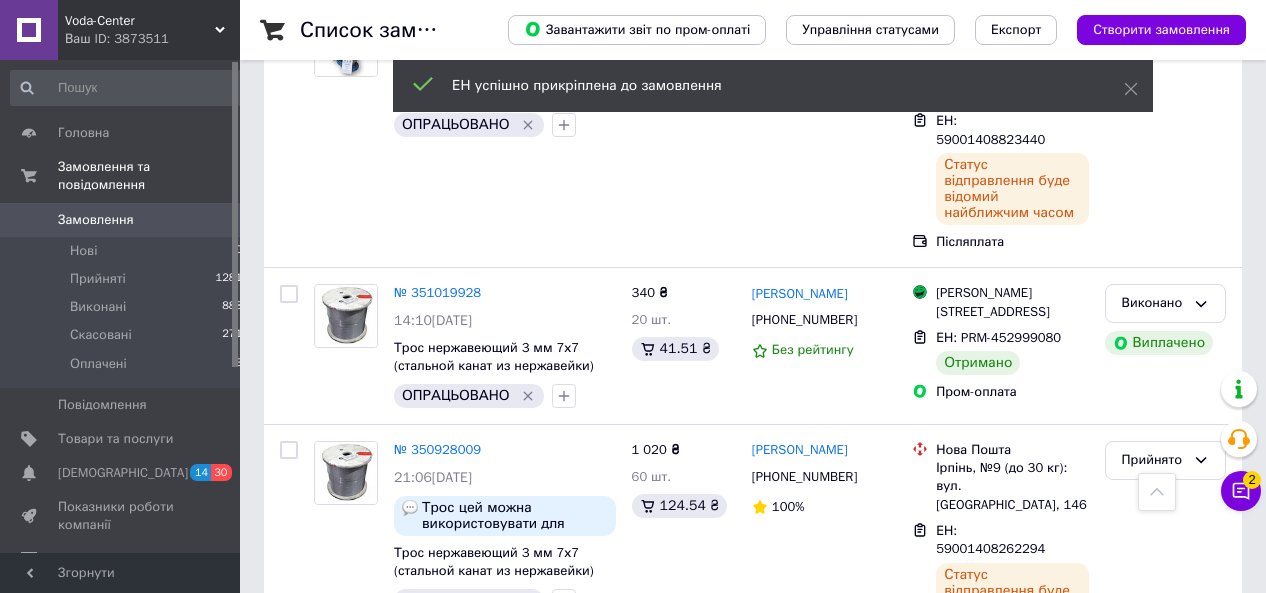 click 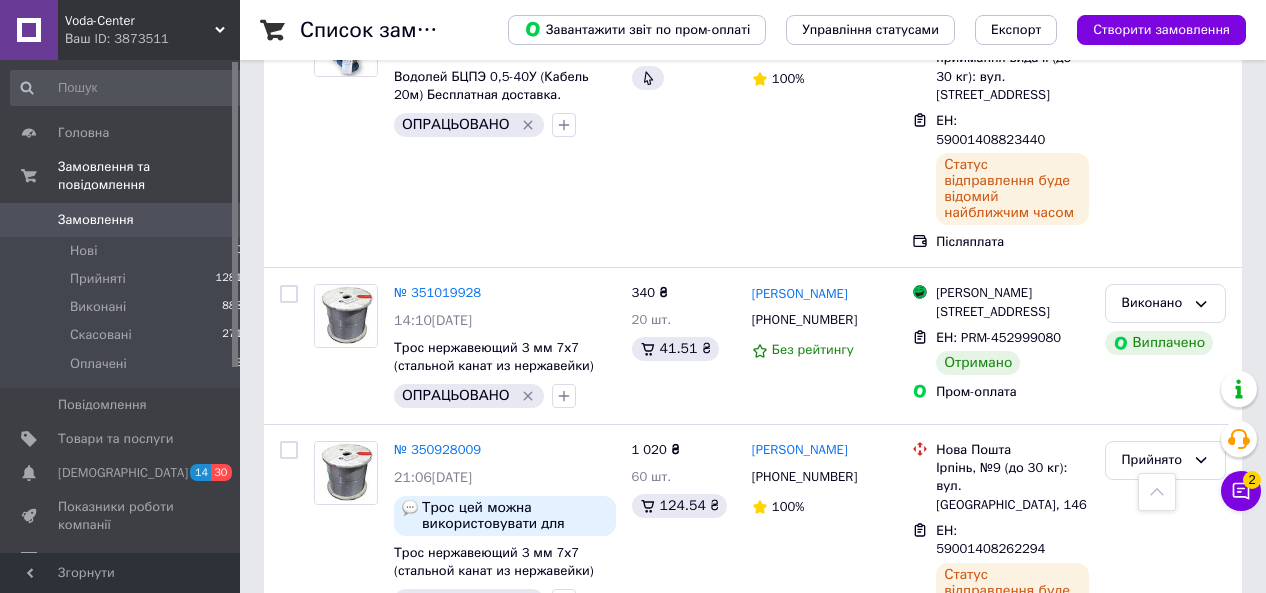 click on "Додати ЕН" at bounding box center (1012, 766) 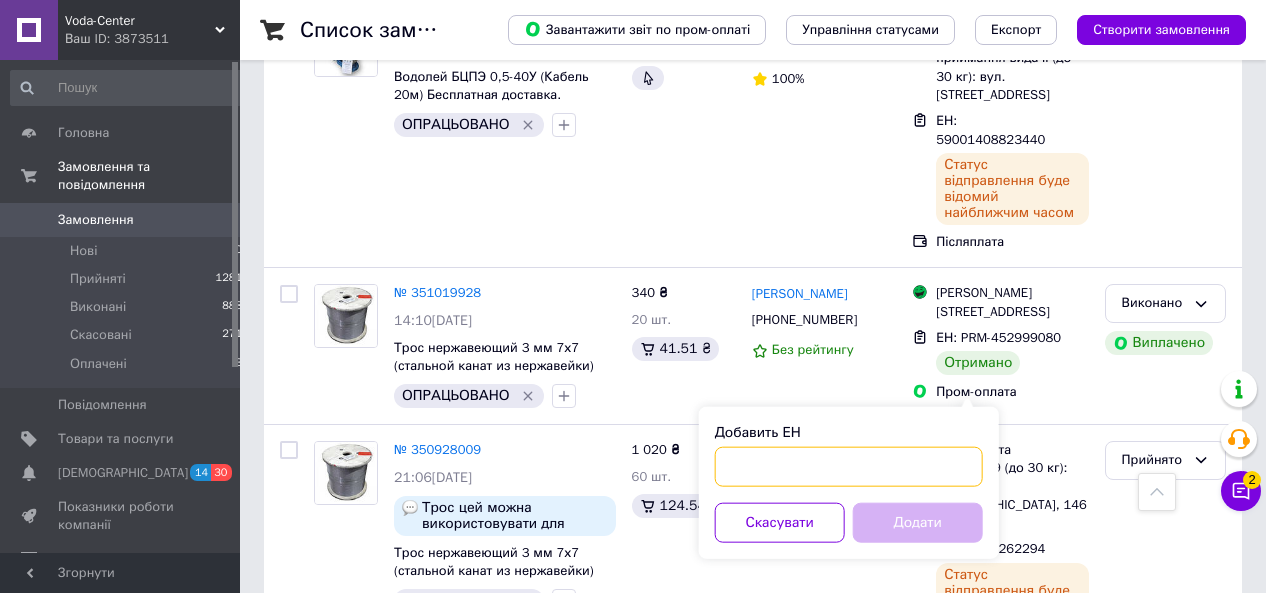 click on "Добавить ЕН" at bounding box center (849, 467) 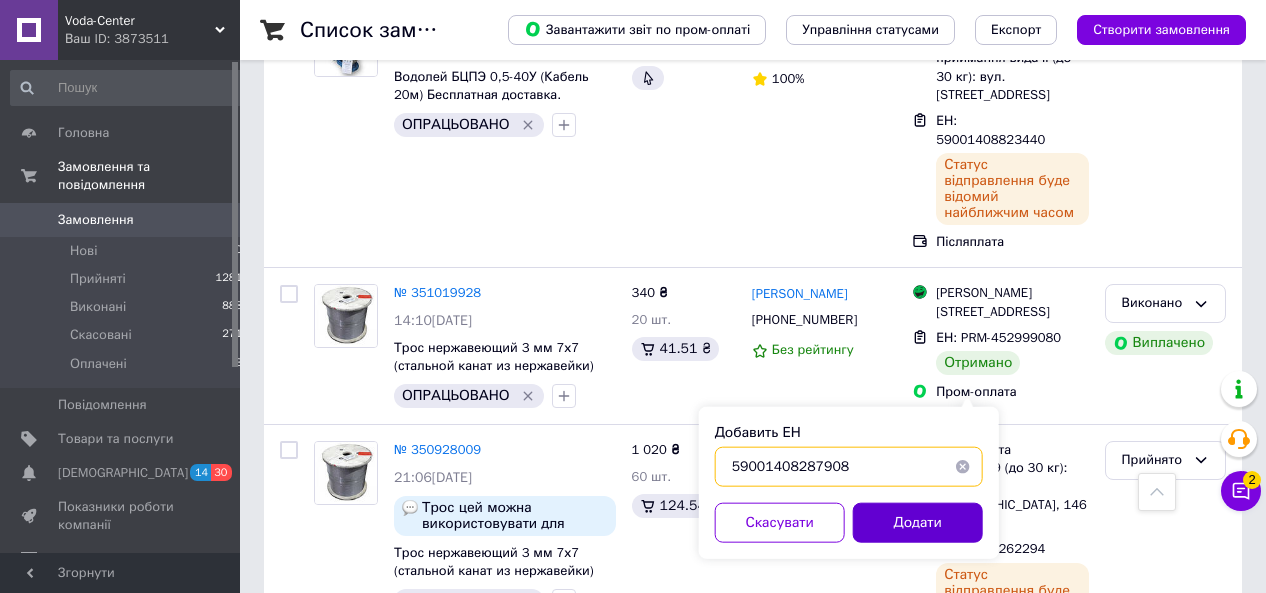 type on "59001408287908" 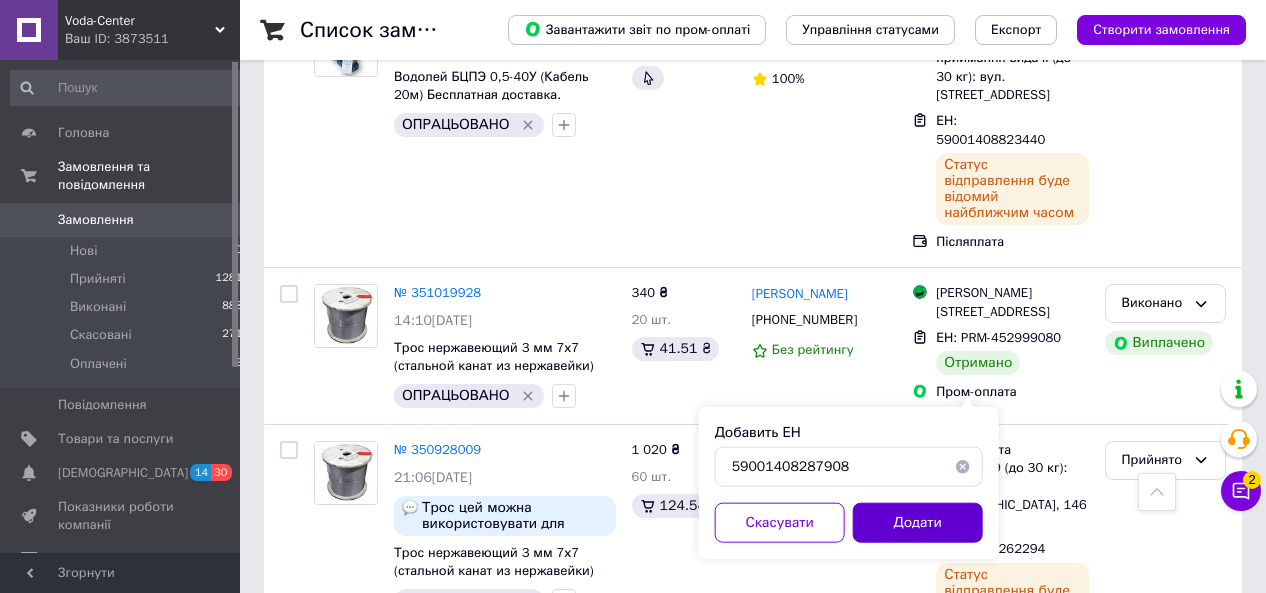 click on "Додати" at bounding box center [918, 523] 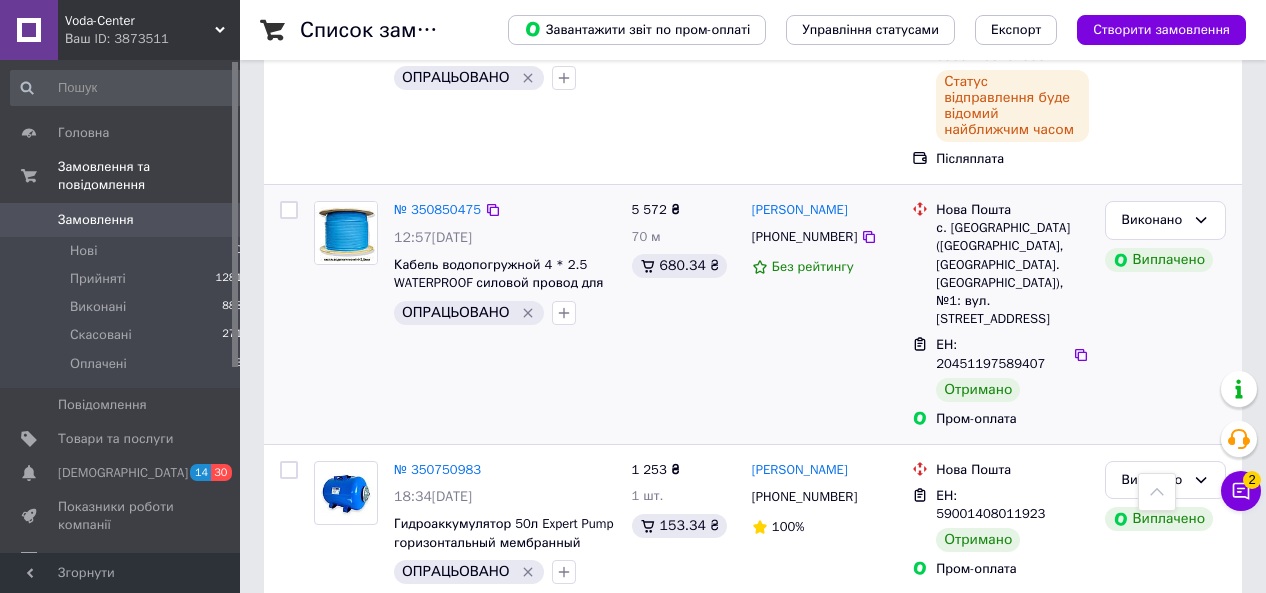 scroll, scrollTop: 3536, scrollLeft: 0, axis: vertical 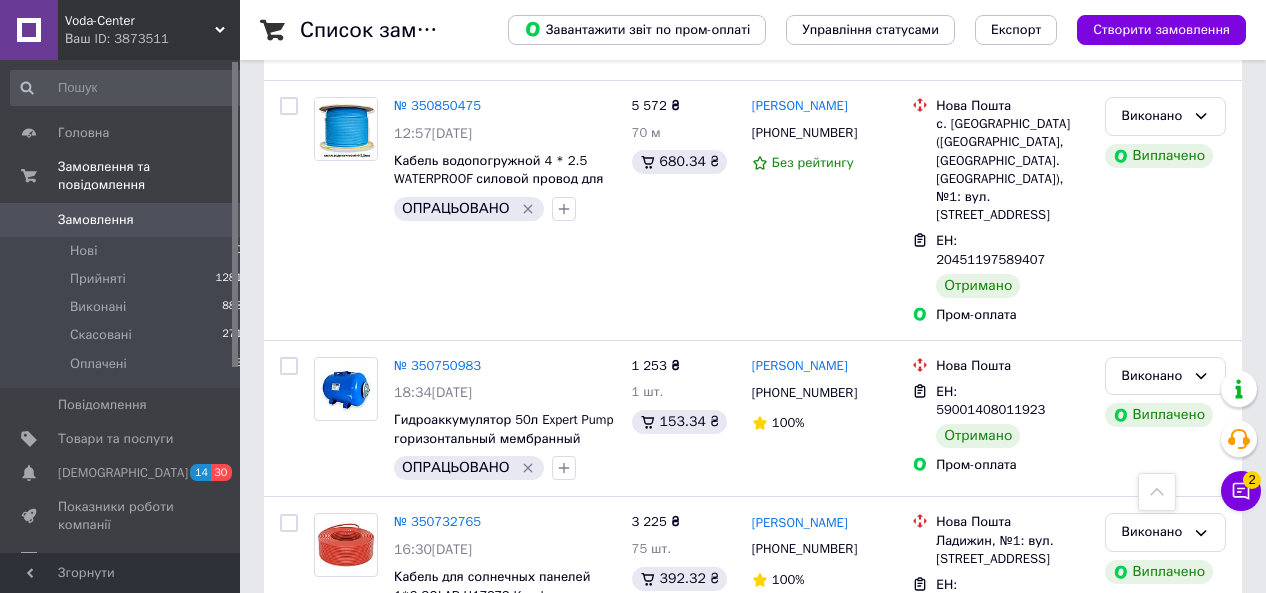 click 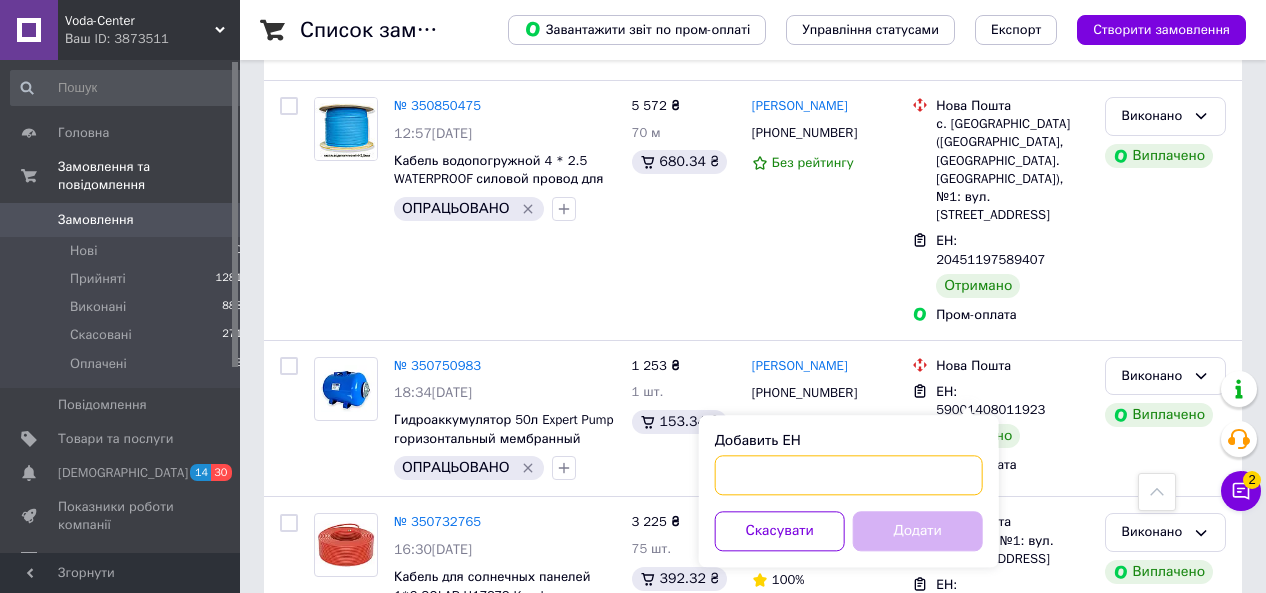 click on "Добавить ЕН" at bounding box center (849, 475) 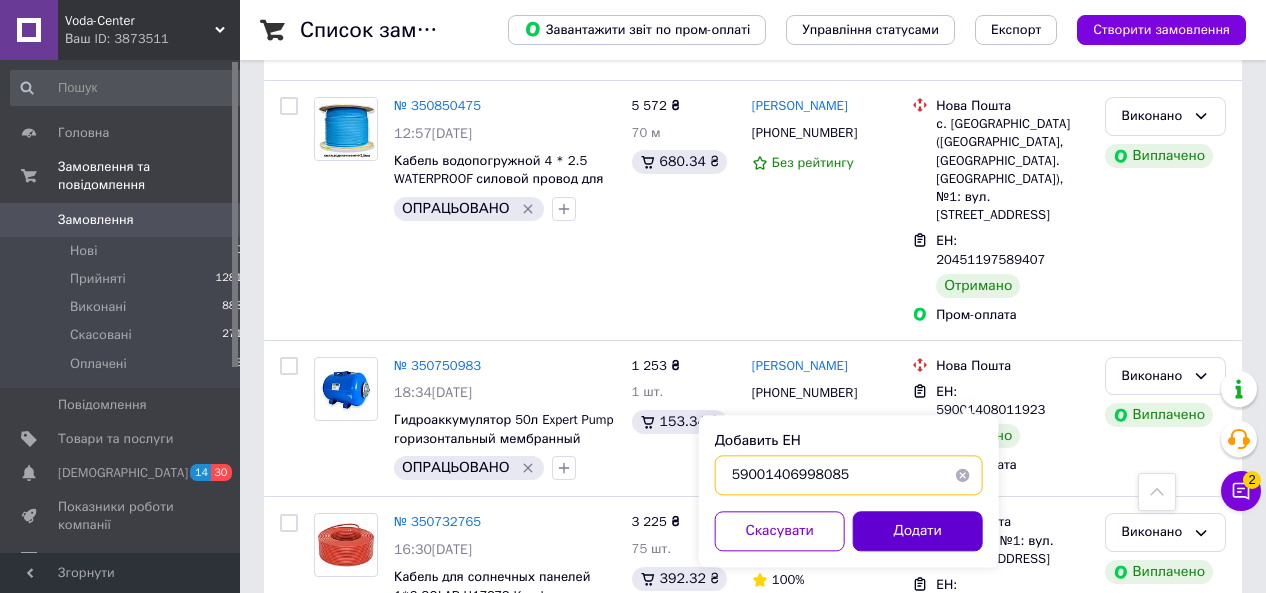 type on "59001406998085" 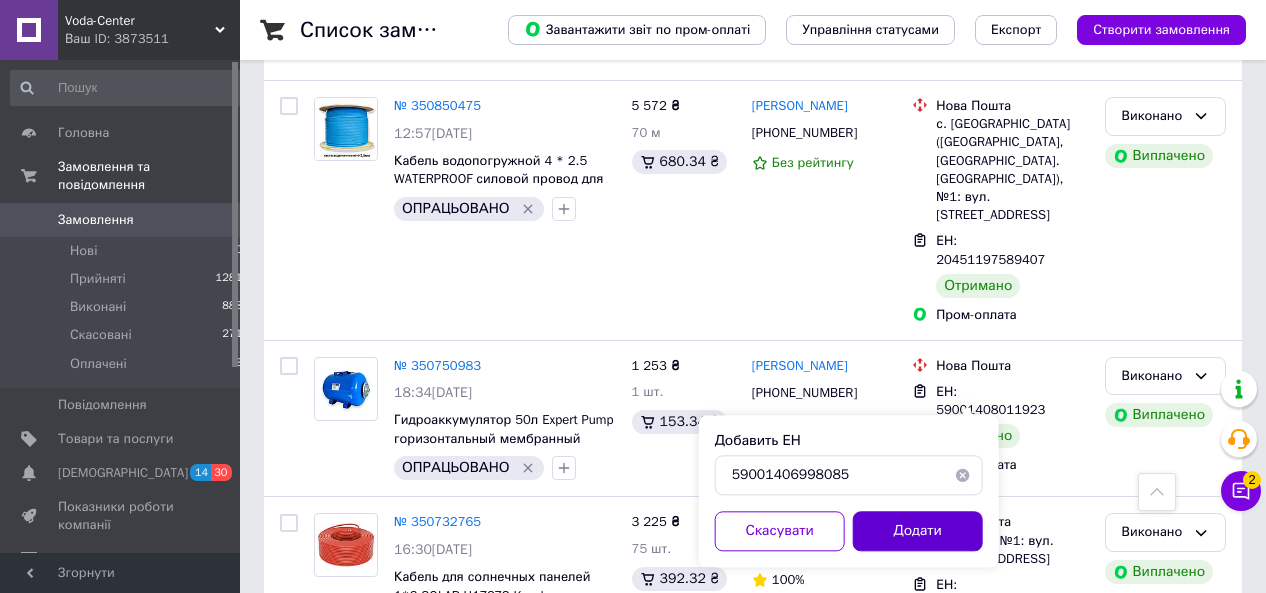 click on "Додати" at bounding box center [918, 531] 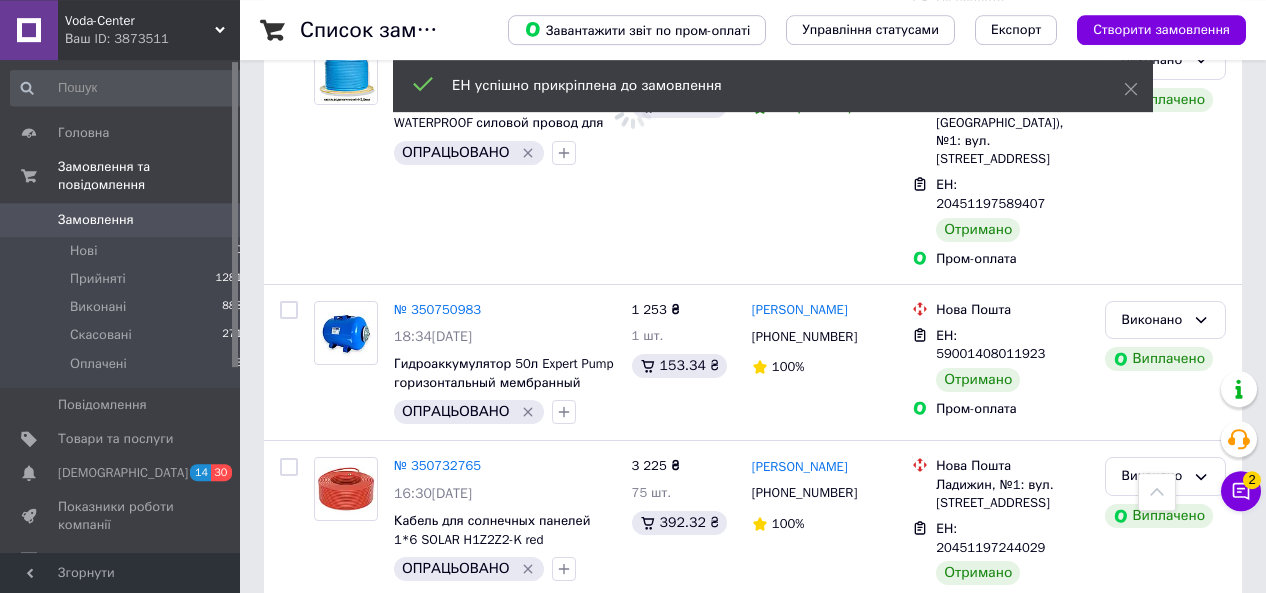 scroll, scrollTop: 3632, scrollLeft: 0, axis: vertical 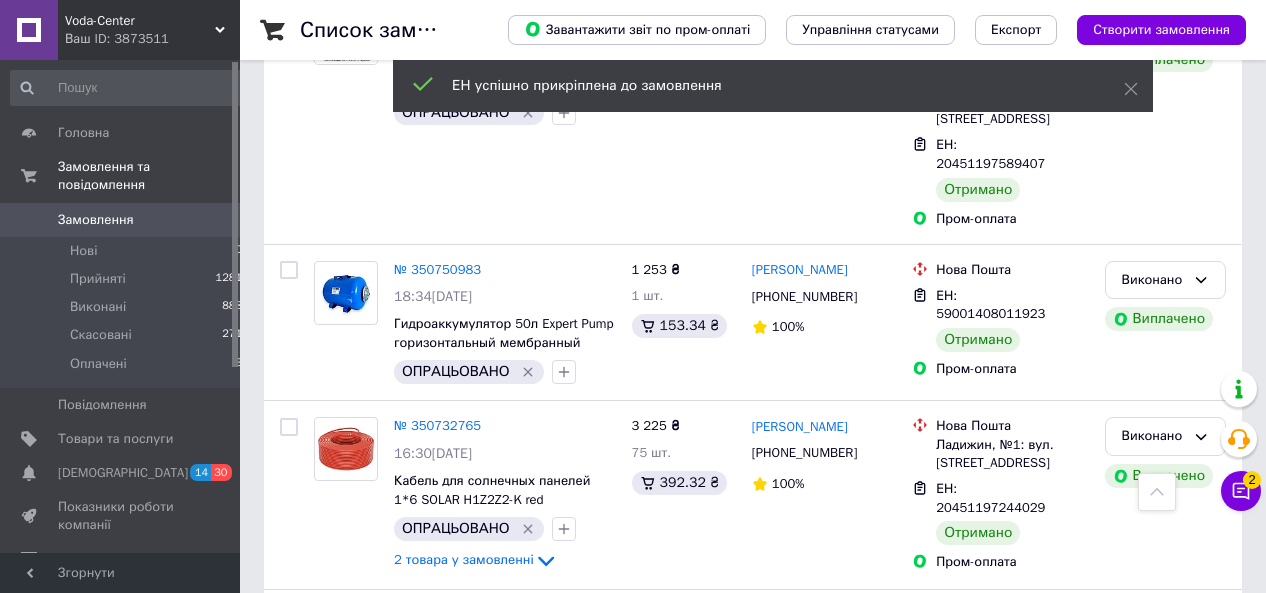 click 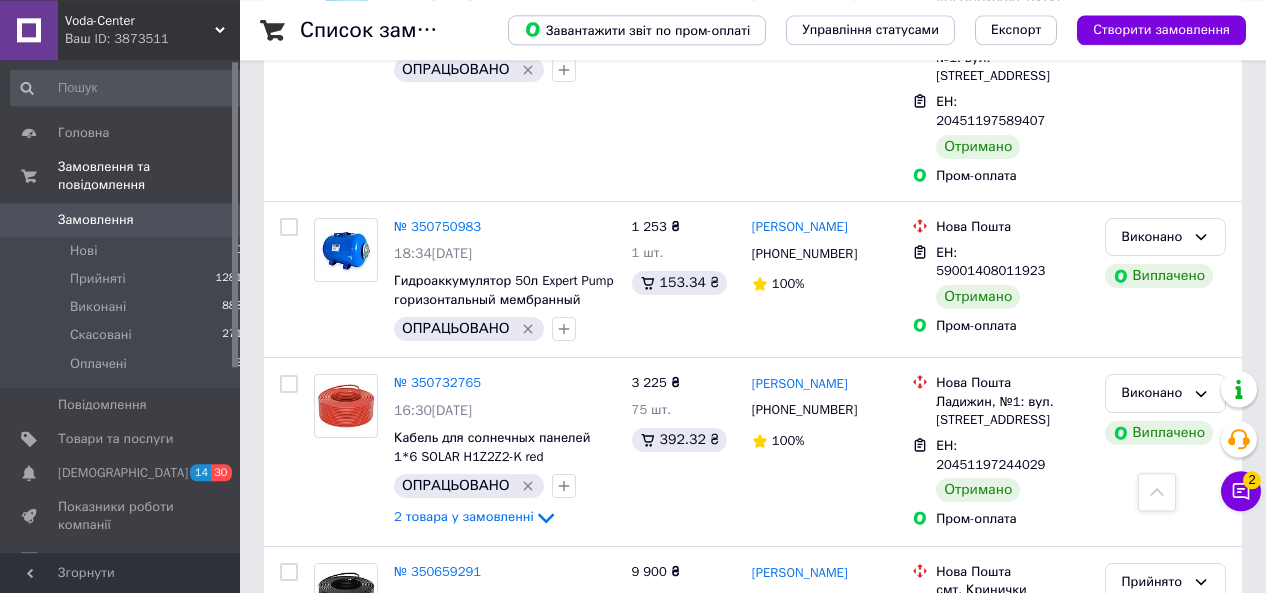 scroll, scrollTop: 3692, scrollLeft: 0, axis: vertical 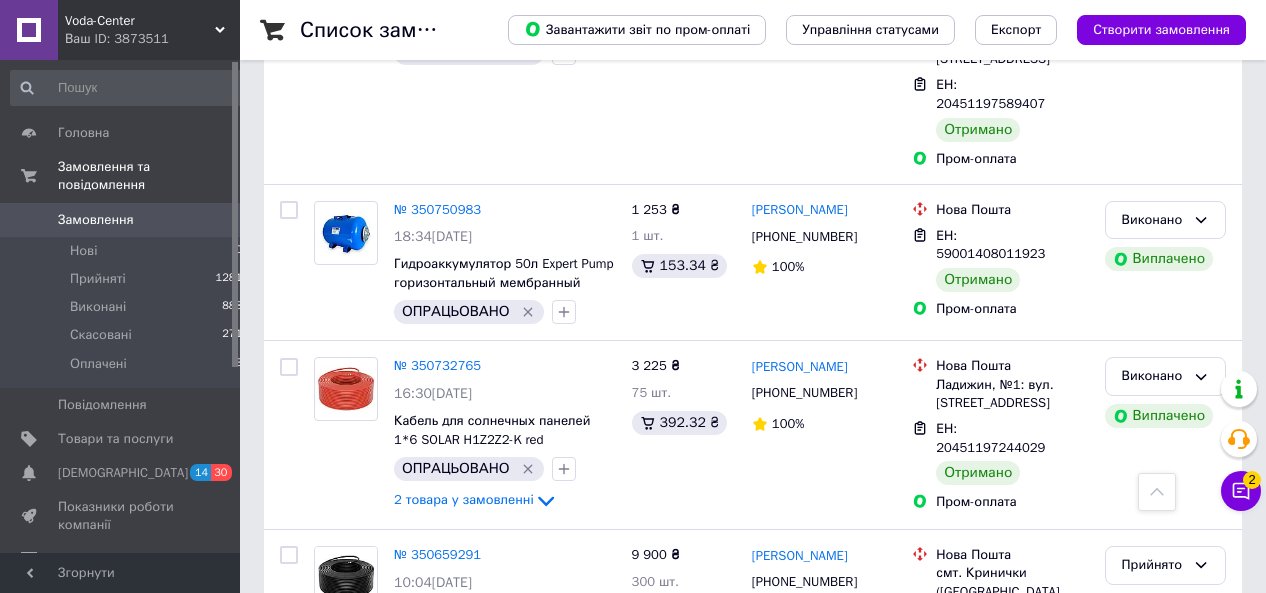 click on "2" at bounding box center [449, 1057] 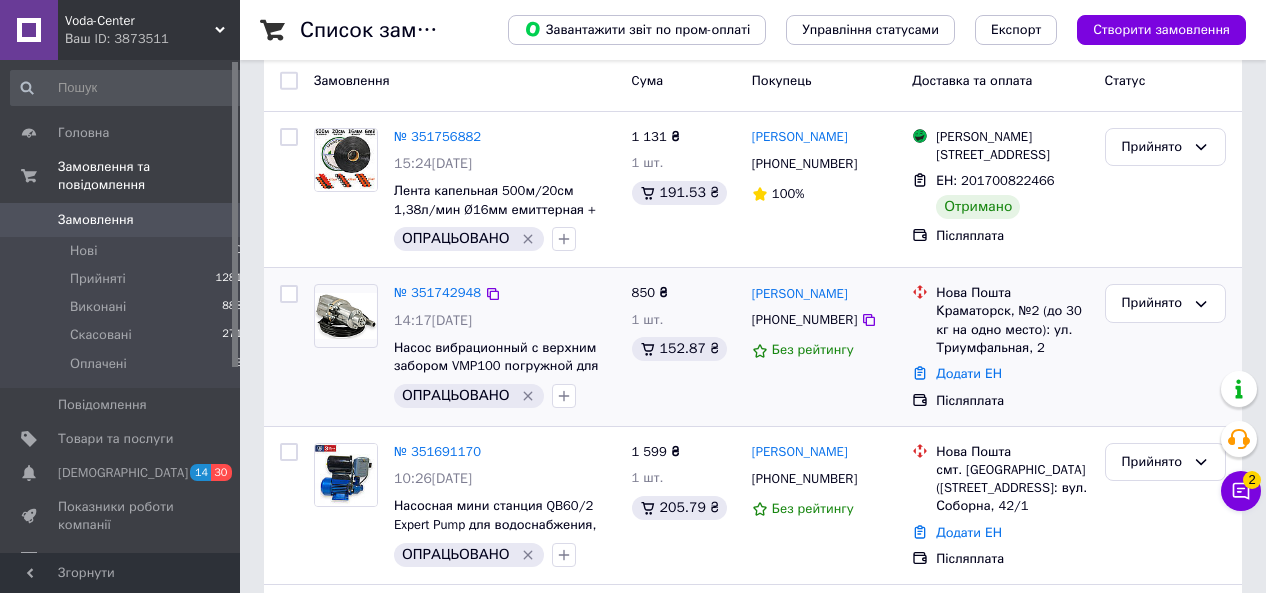 scroll, scrollTop: 208, scrollLeft: 0, axis: vertical 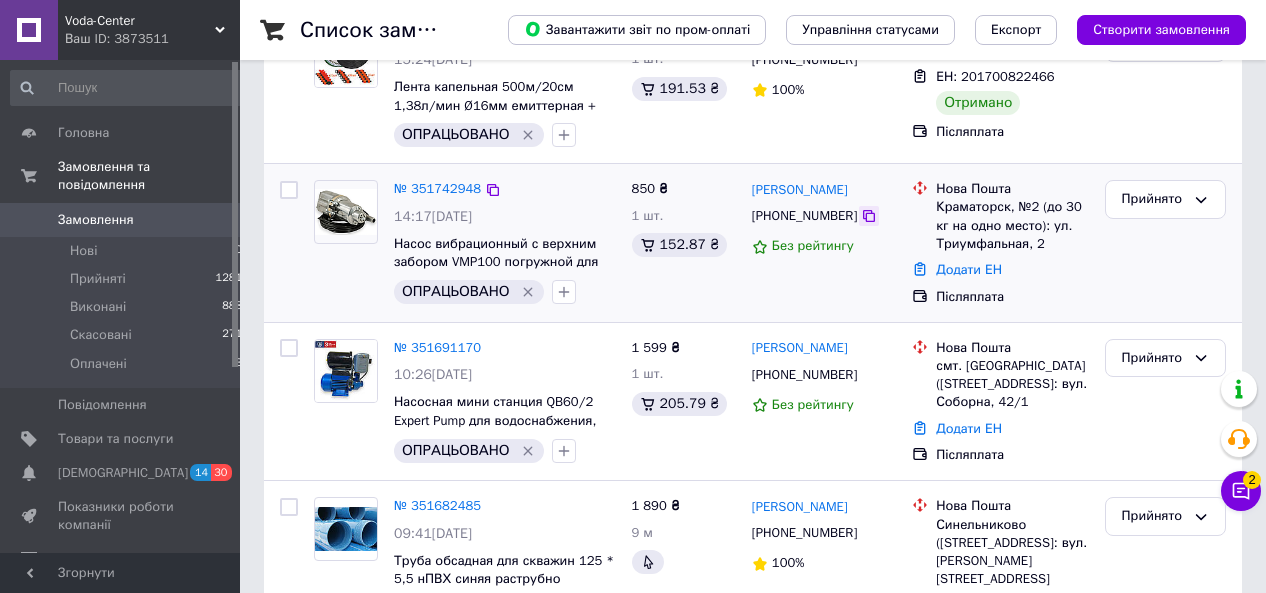 click 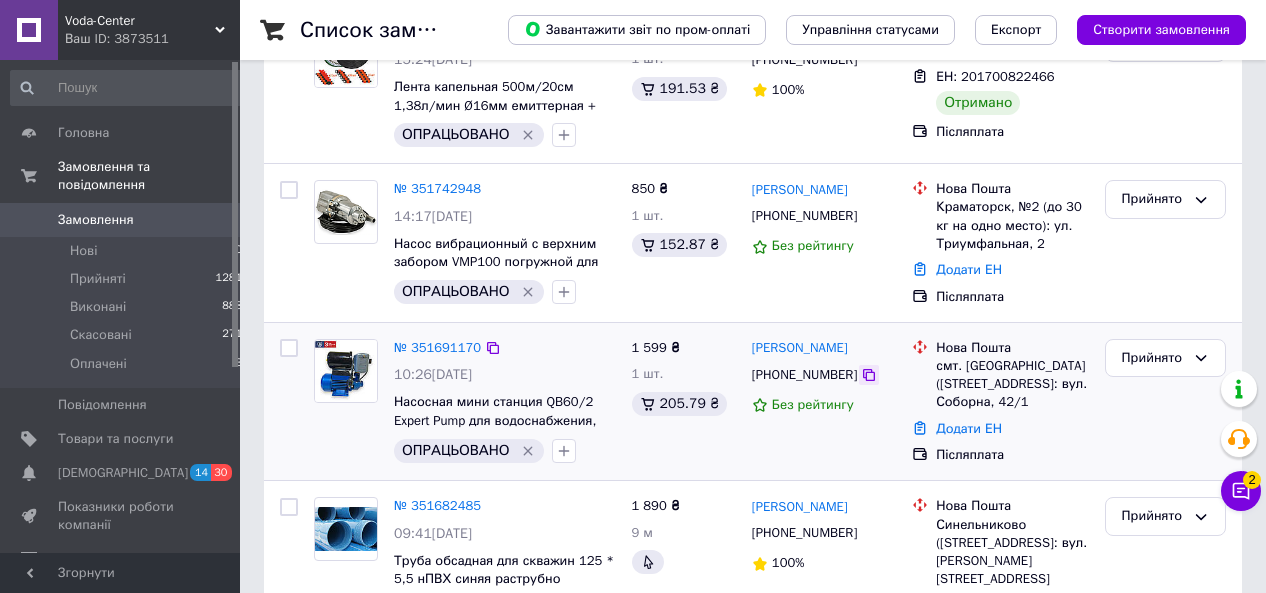 click 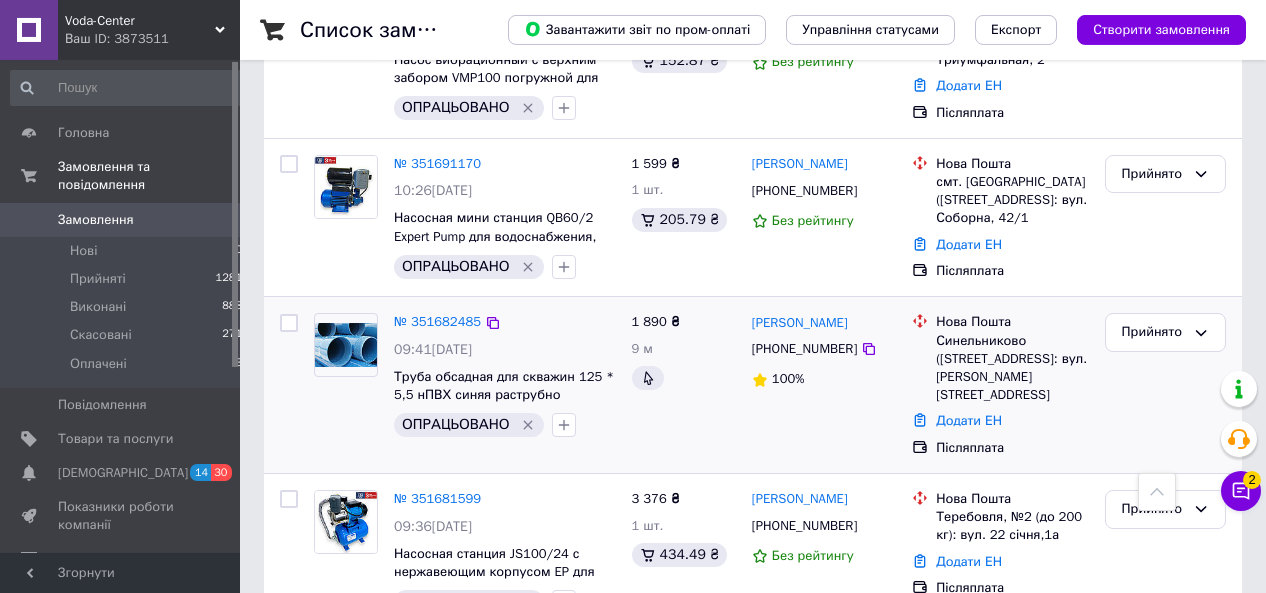 scroll, scrollTop: 416, scrollLeft: 0, axis: vertical 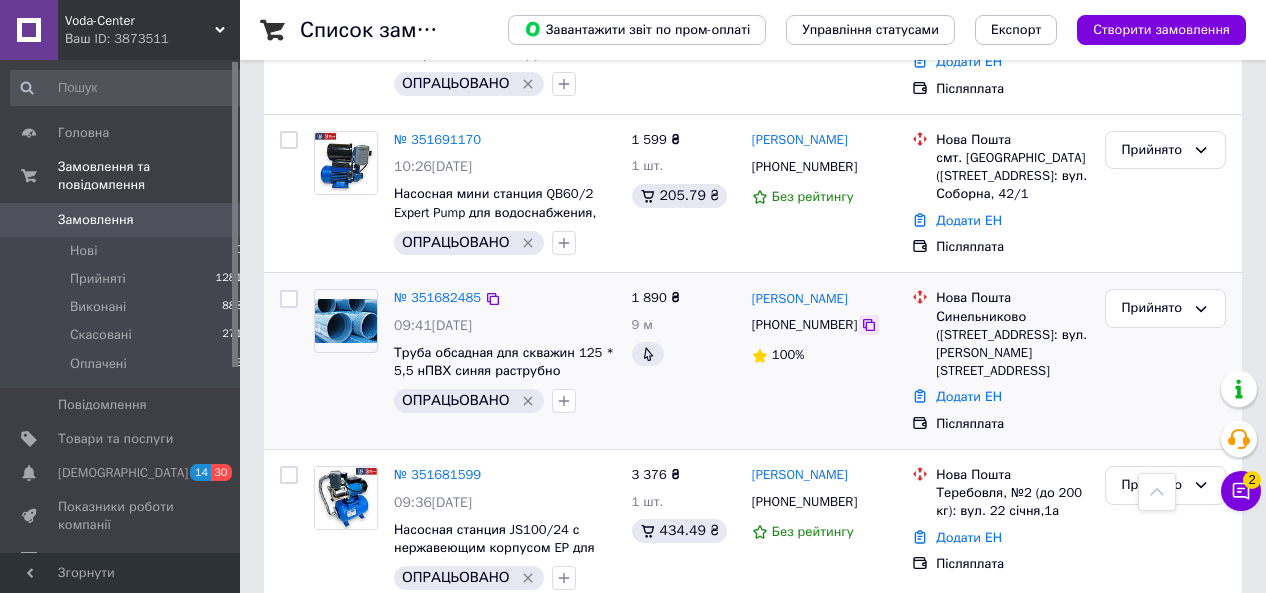 click 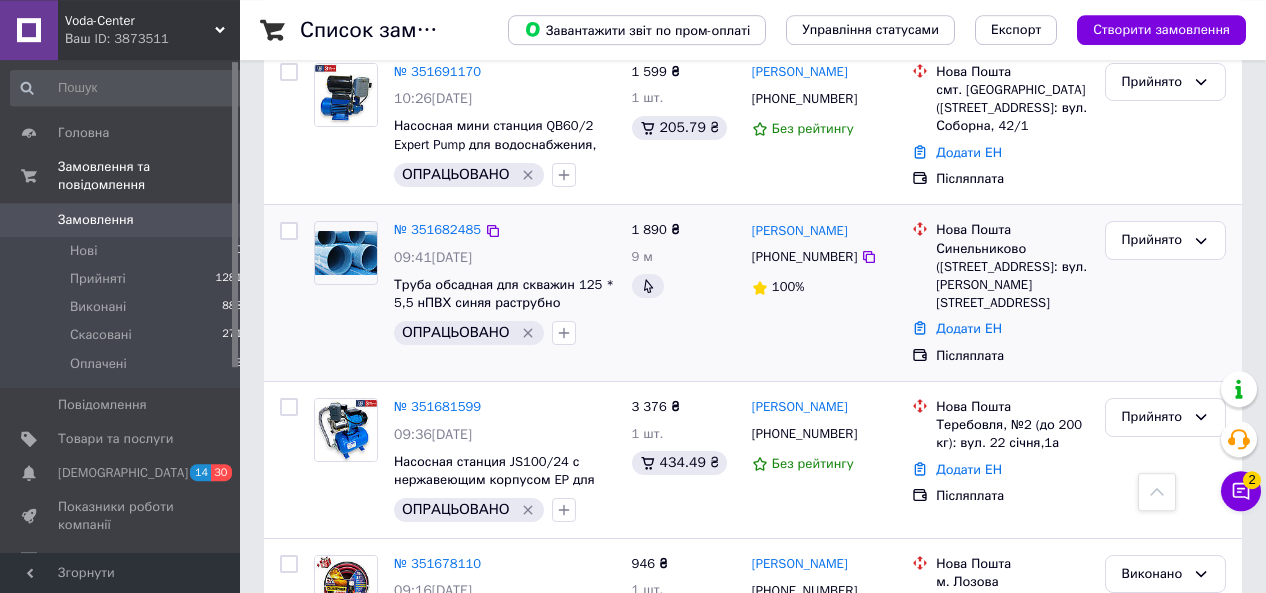 scroll, scrollTop: 520, scrollLeft: 0, axis: vertical 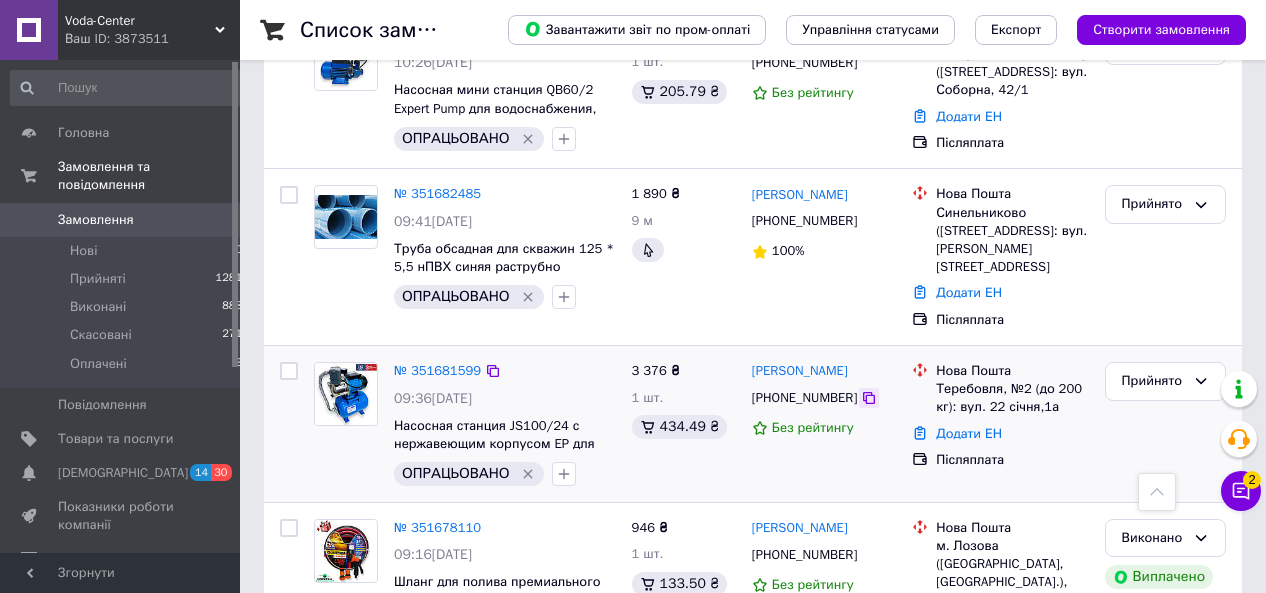 click 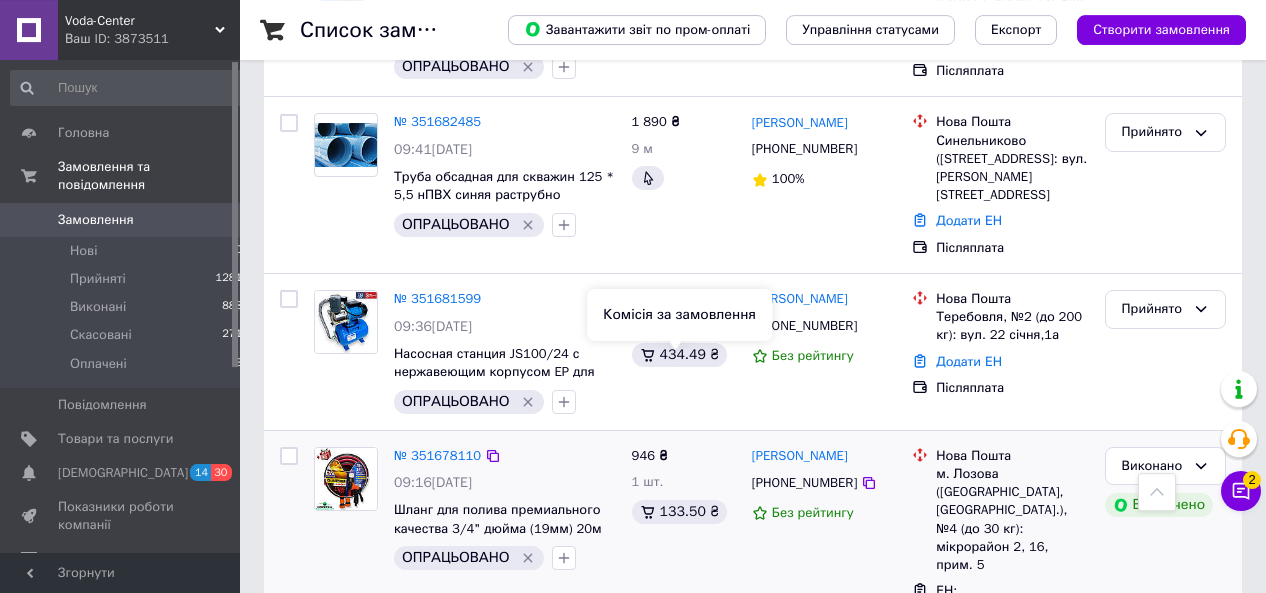 scroll, scrollTop: 624, scrollLeft: 0, axis: vertical 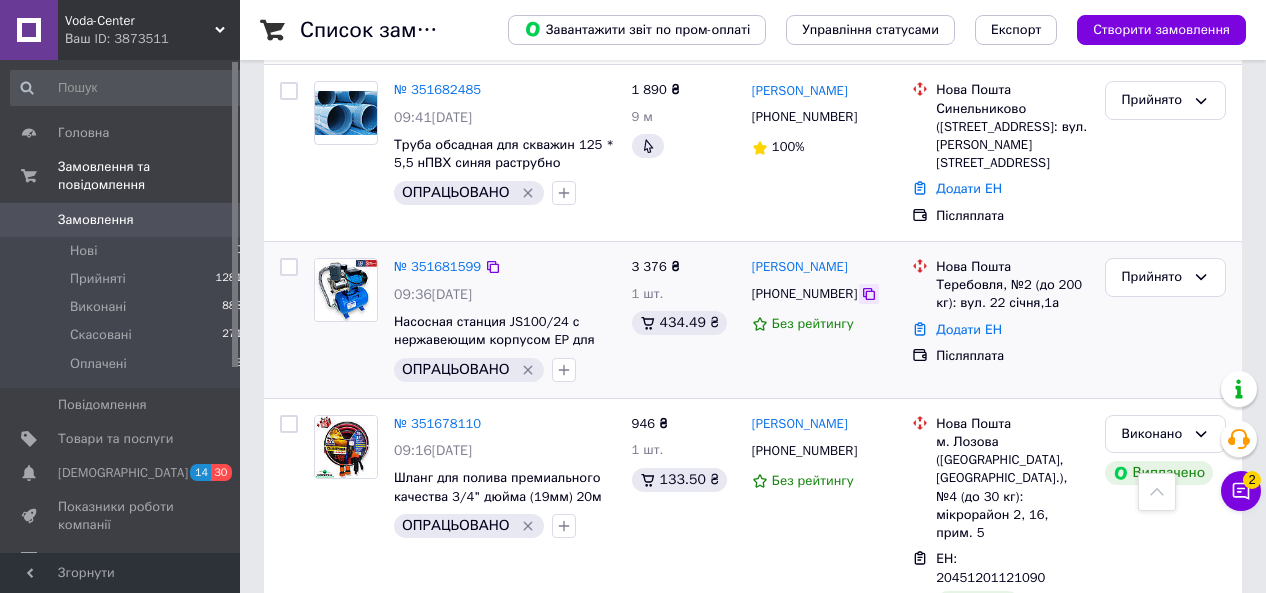 click 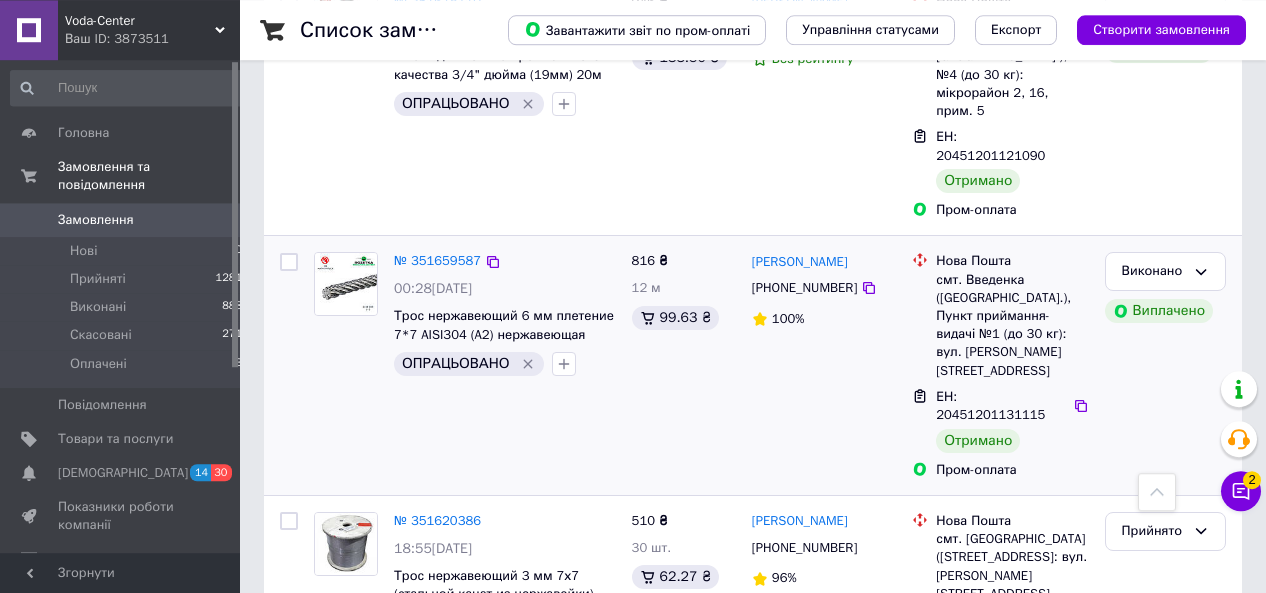 scroll, scrollTop: 1248, scrollLeft: 0, axis: vertical 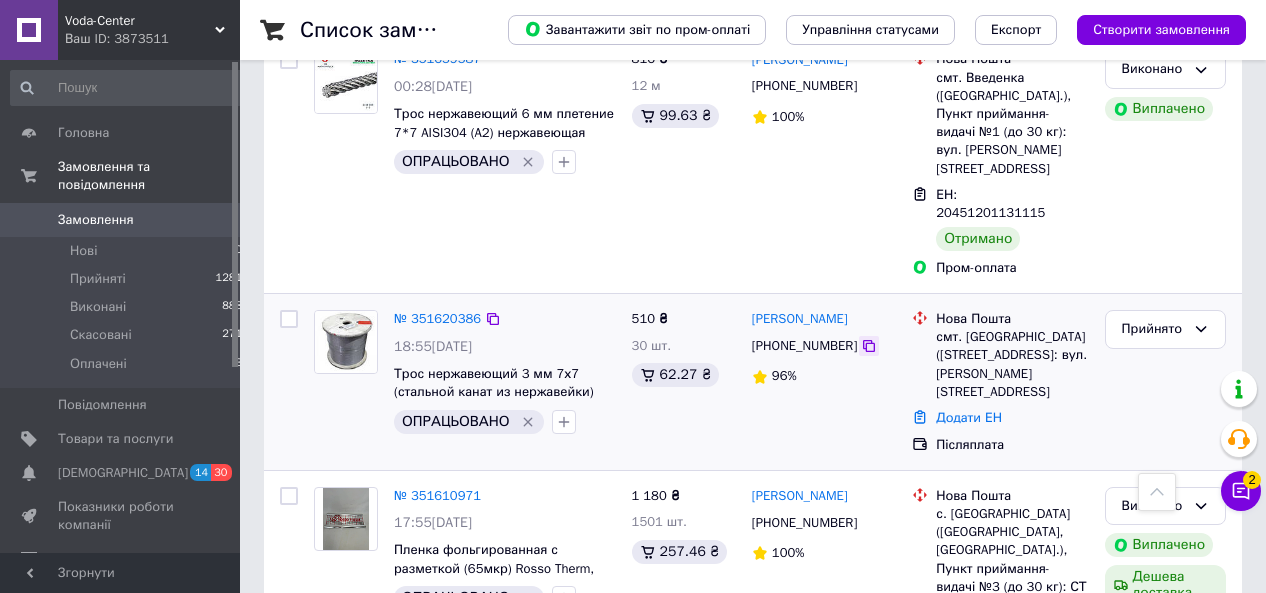 click 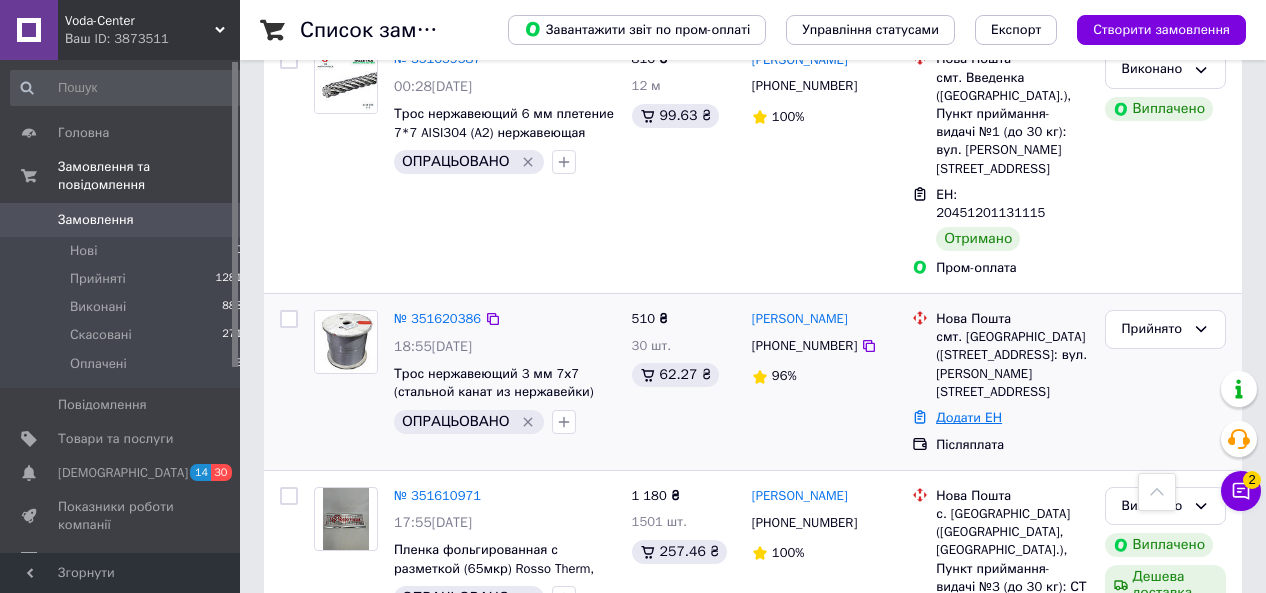 click on "Додати ЕН" at bounding box center (969, 417) 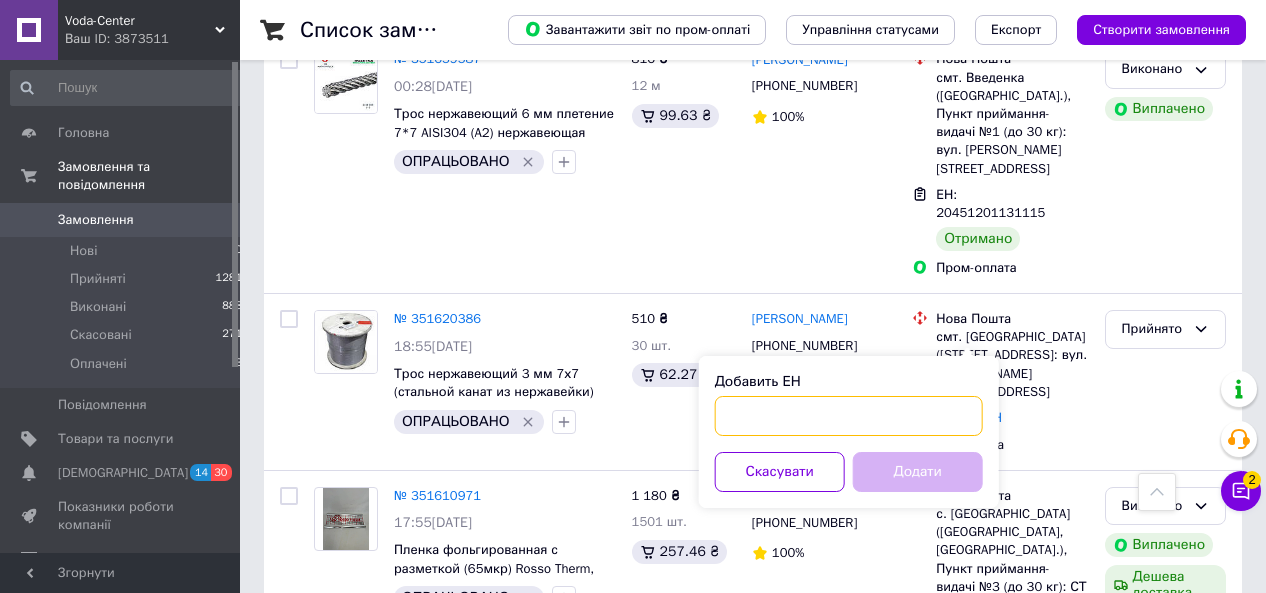click on "Добавить ЕН" at bounding box center [849, 416] 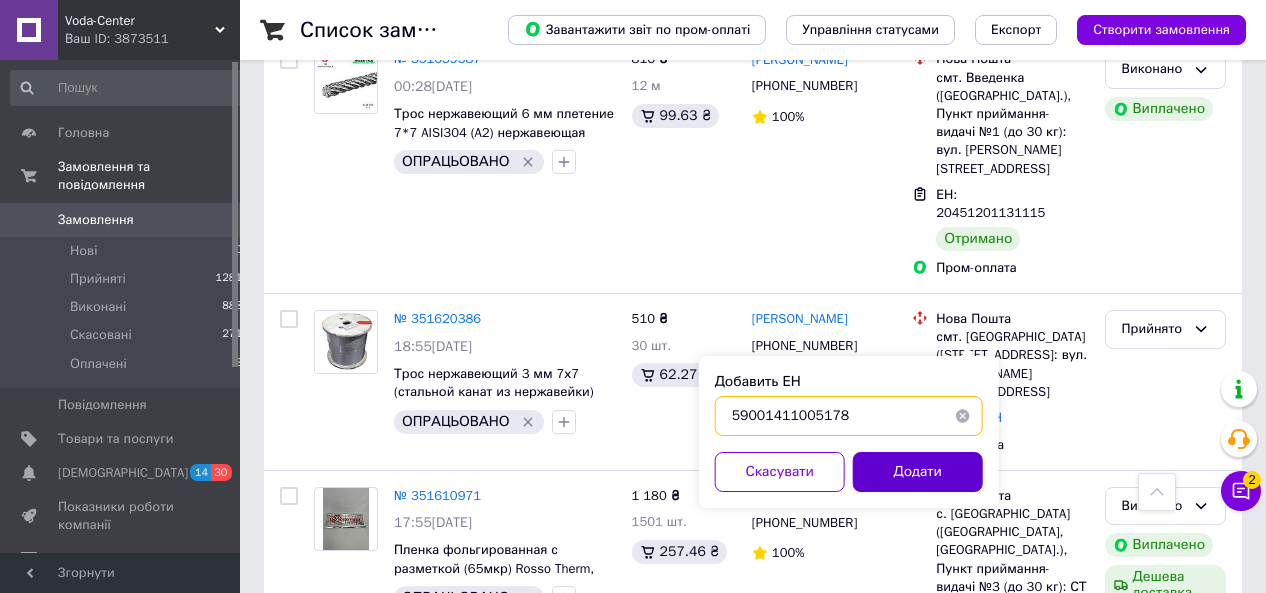 type on "59001411005178" 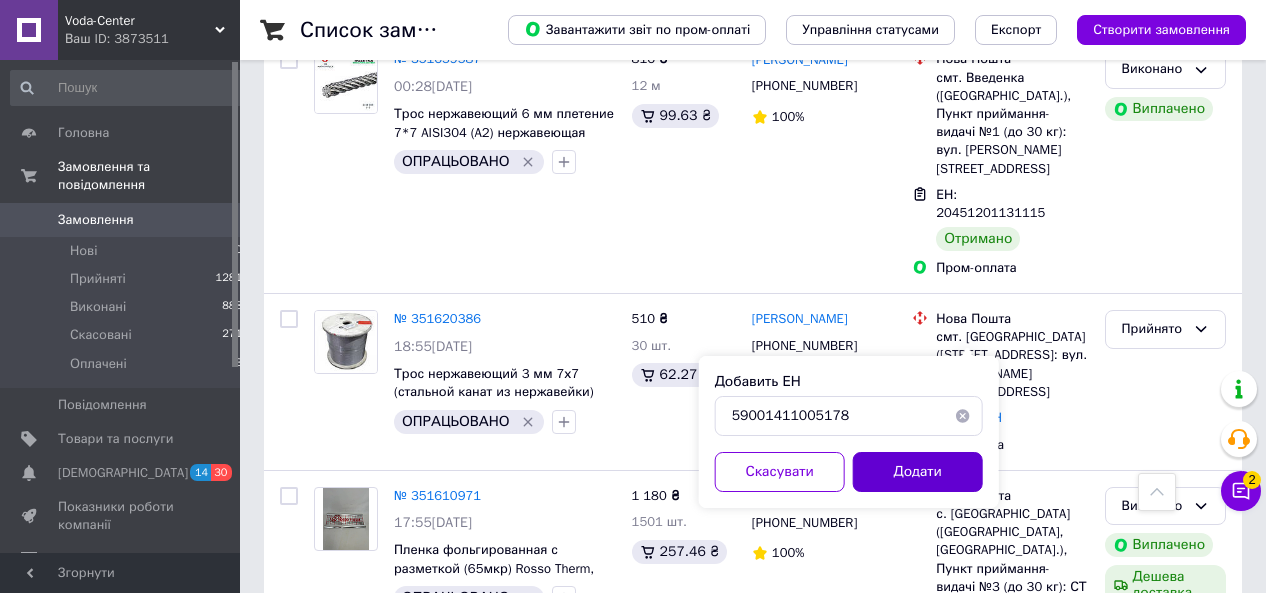 click on "Додати" at bounding box center (918, 472) 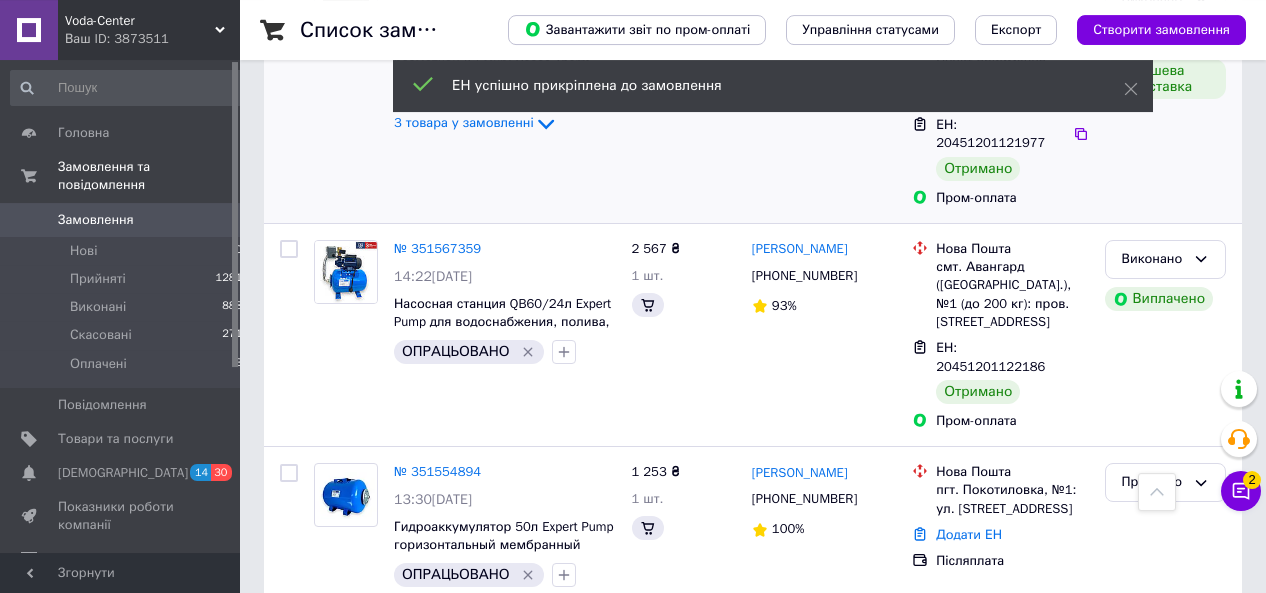 scroll, scrollTop: 1932, scrollLeft: 0, axis: vertical 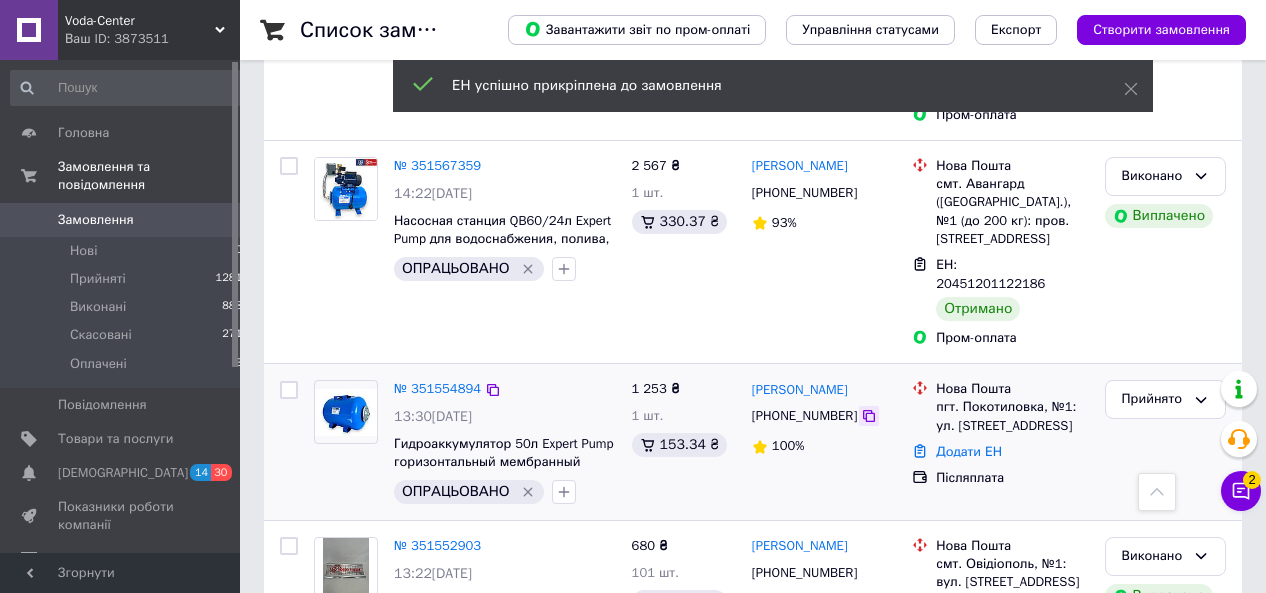 click 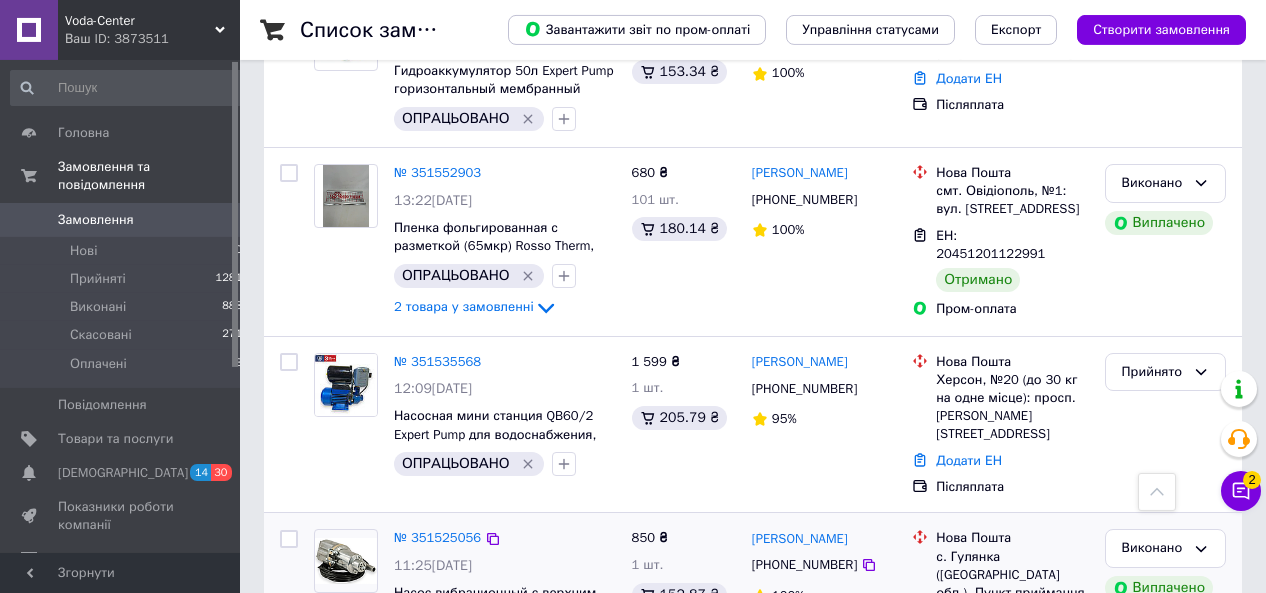 scroll, scrollTop: 2348, scrollLeft: 0, axis: vertical 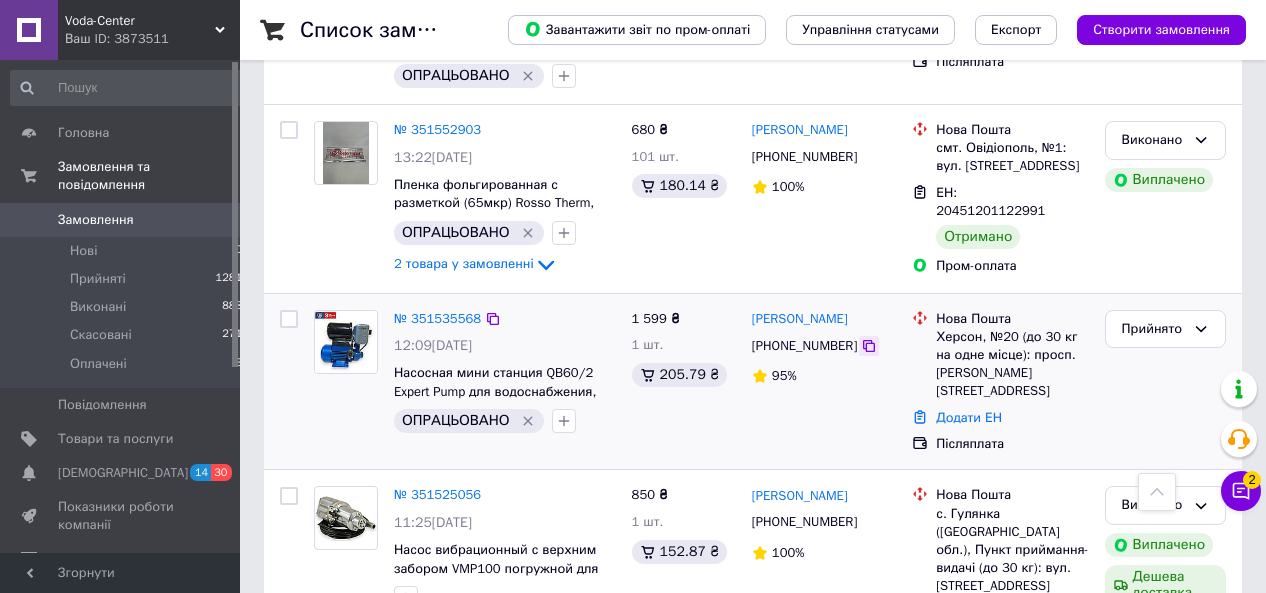 click 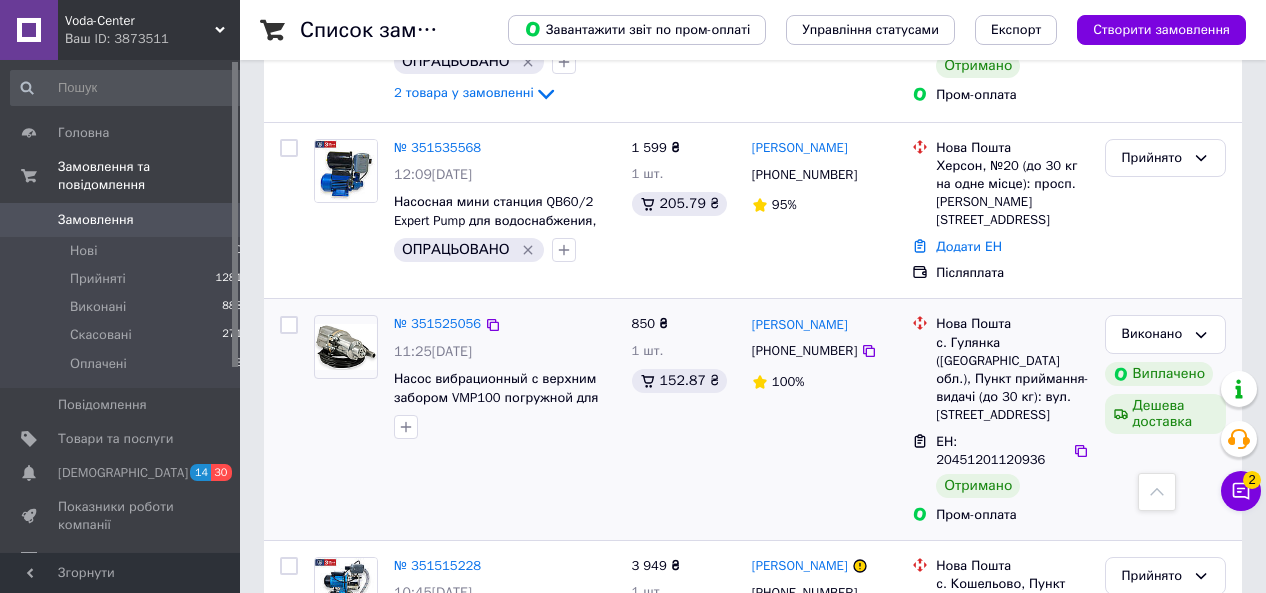 scroll, scrollTop: 2556, scrollLeft: 0, axis: vertical 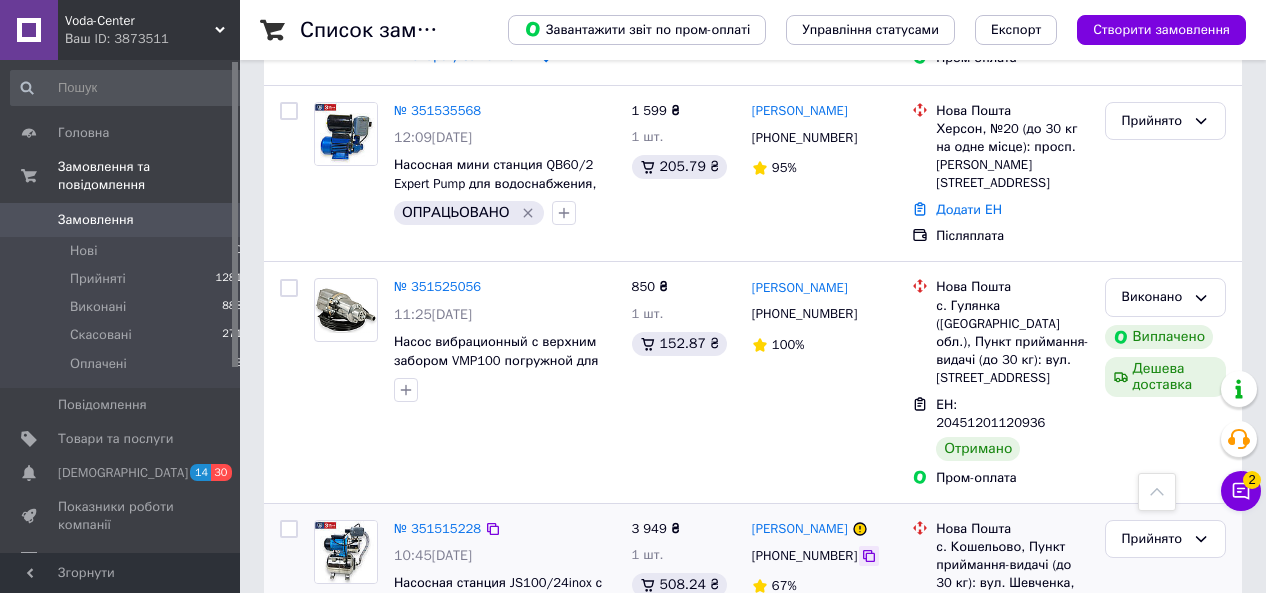 click 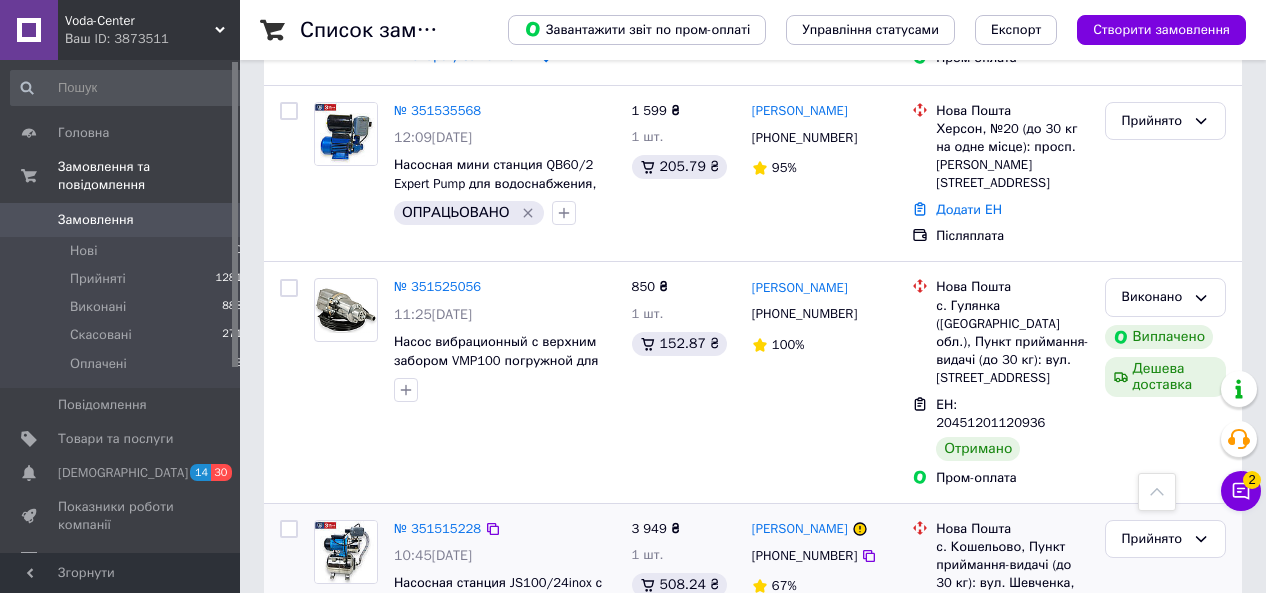 click on "Додати ЕН" at bounding box center (969, 627) 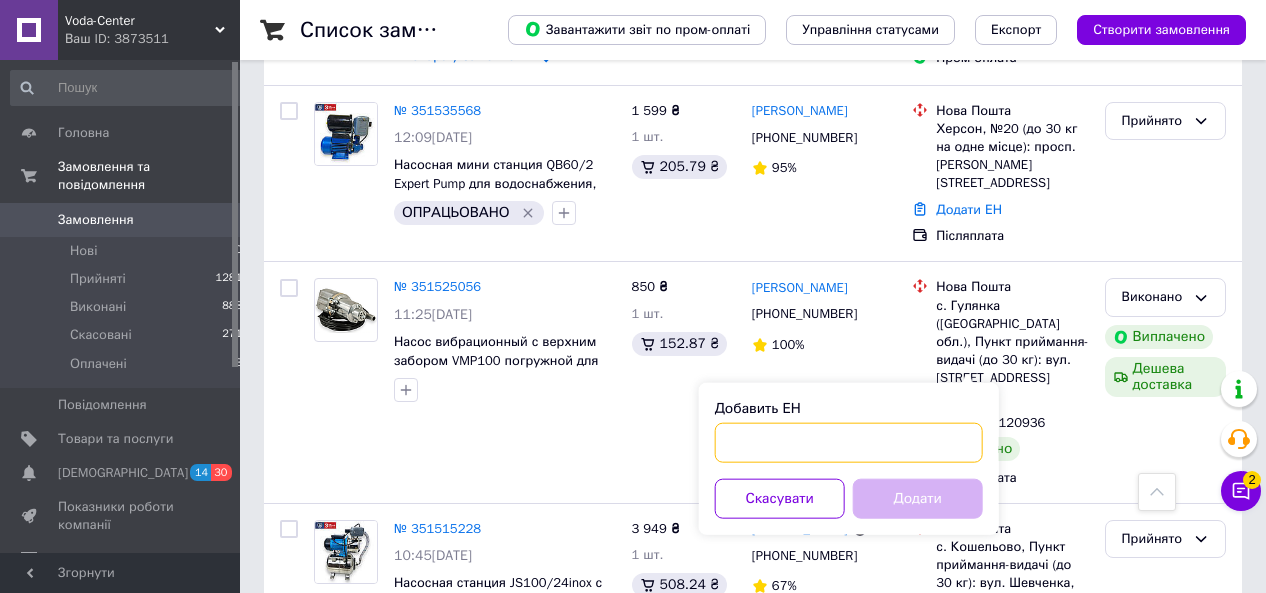 click on "Добавить ЕН" at bounding box center [849, 443] 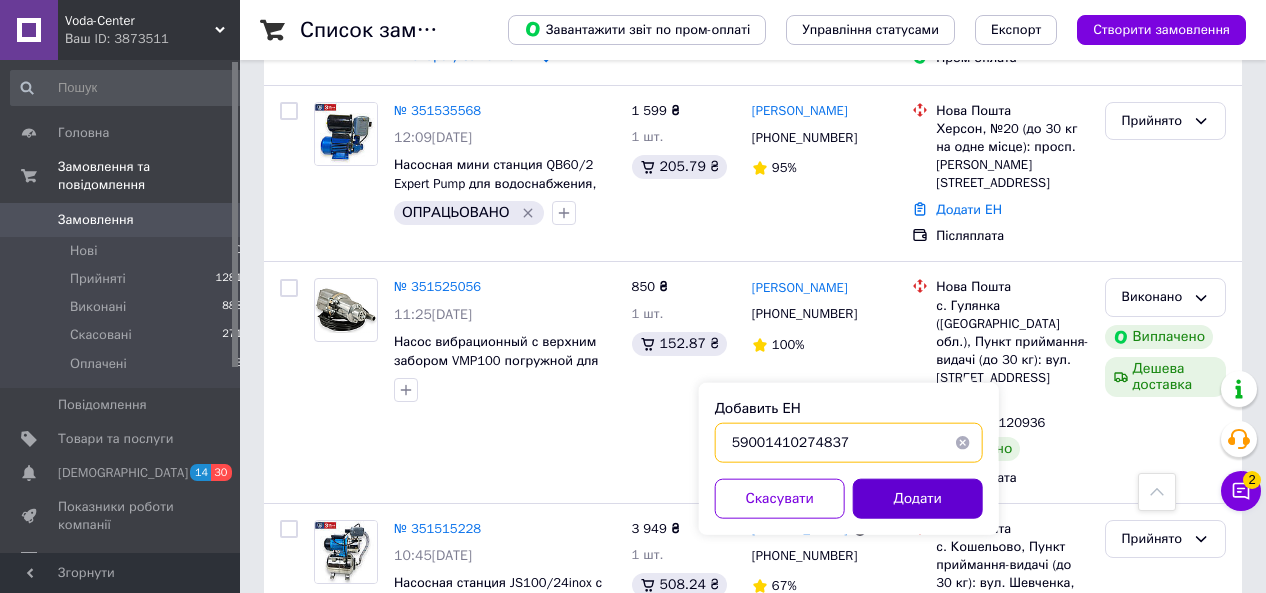 type on "59001410274837" 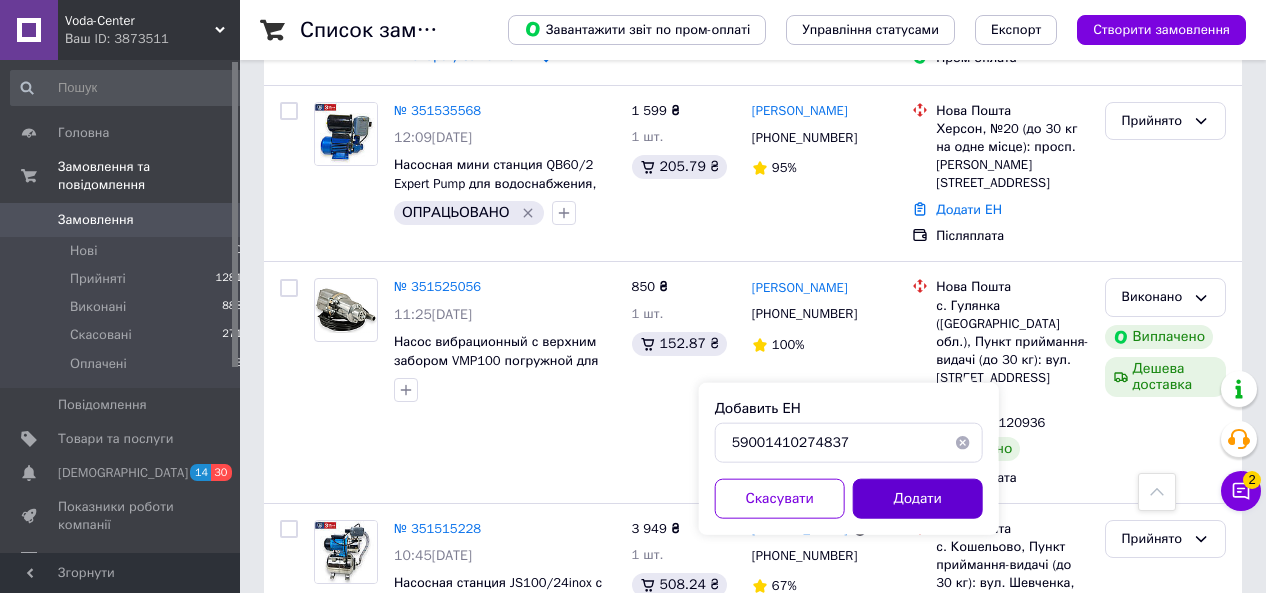 click on "Додати" at bounding box center [918, 499] 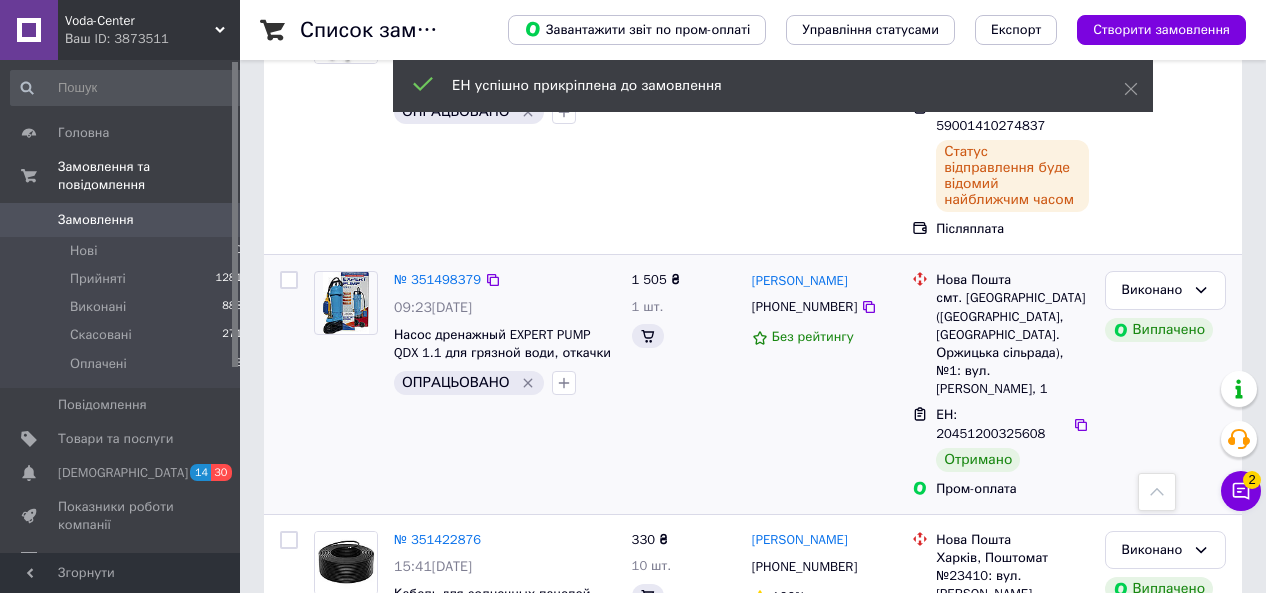scroll, scrollTop: 3240, scrollLeft: 0, axis: vertical 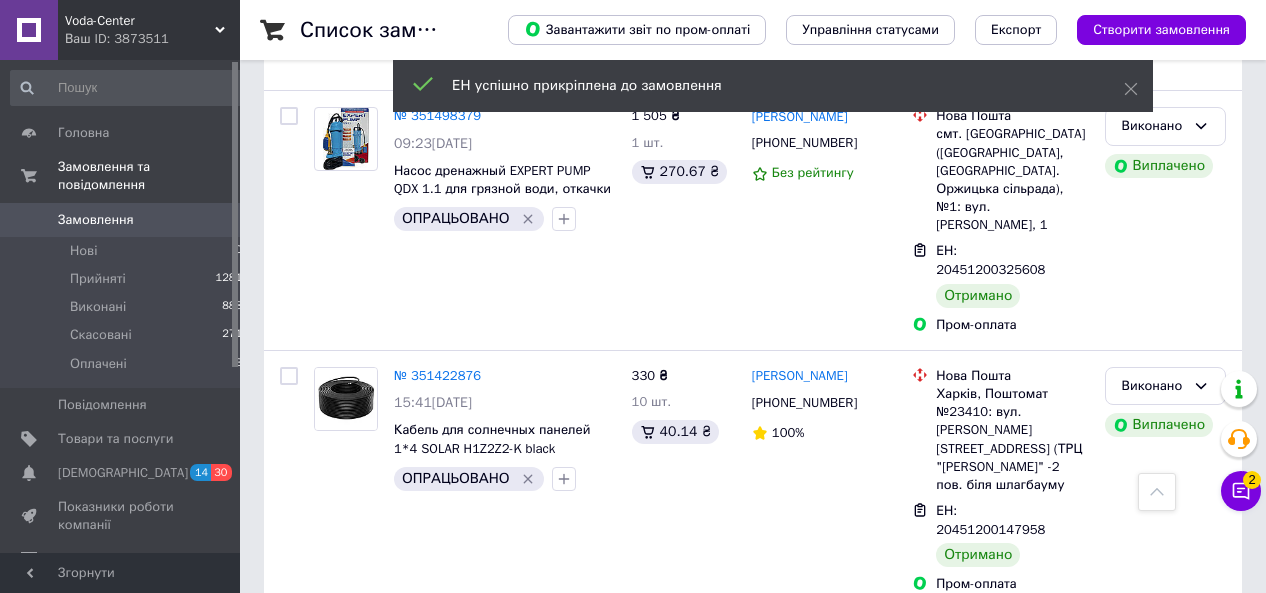 click 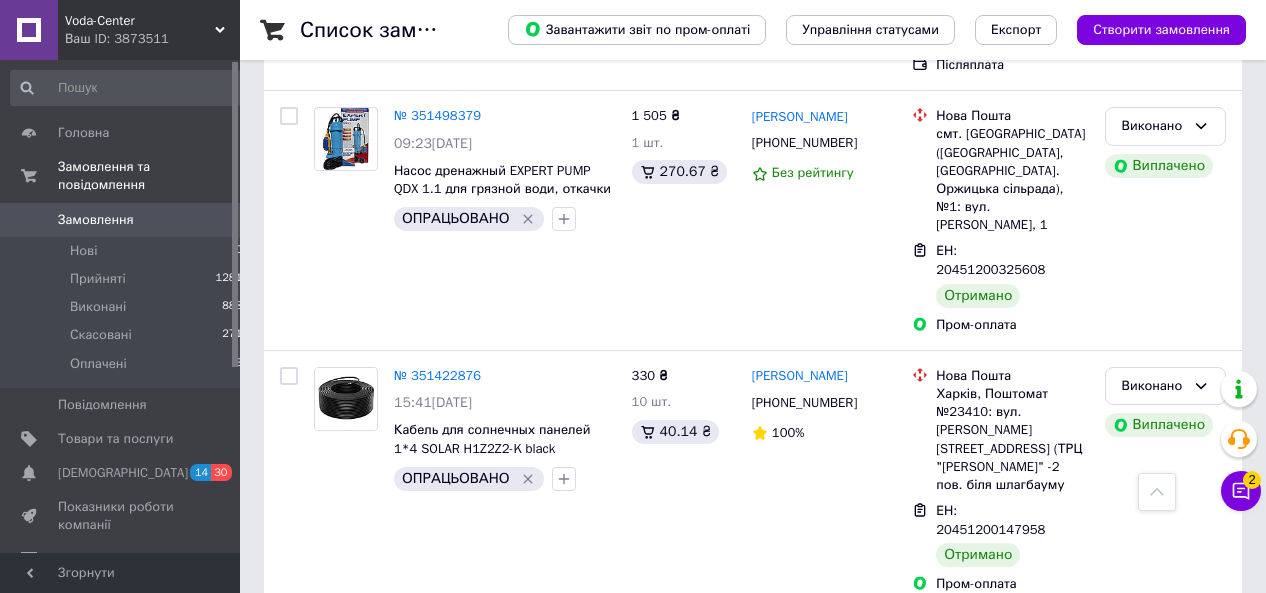 click on "Додати ЕН" at bounding box center (969, 733) 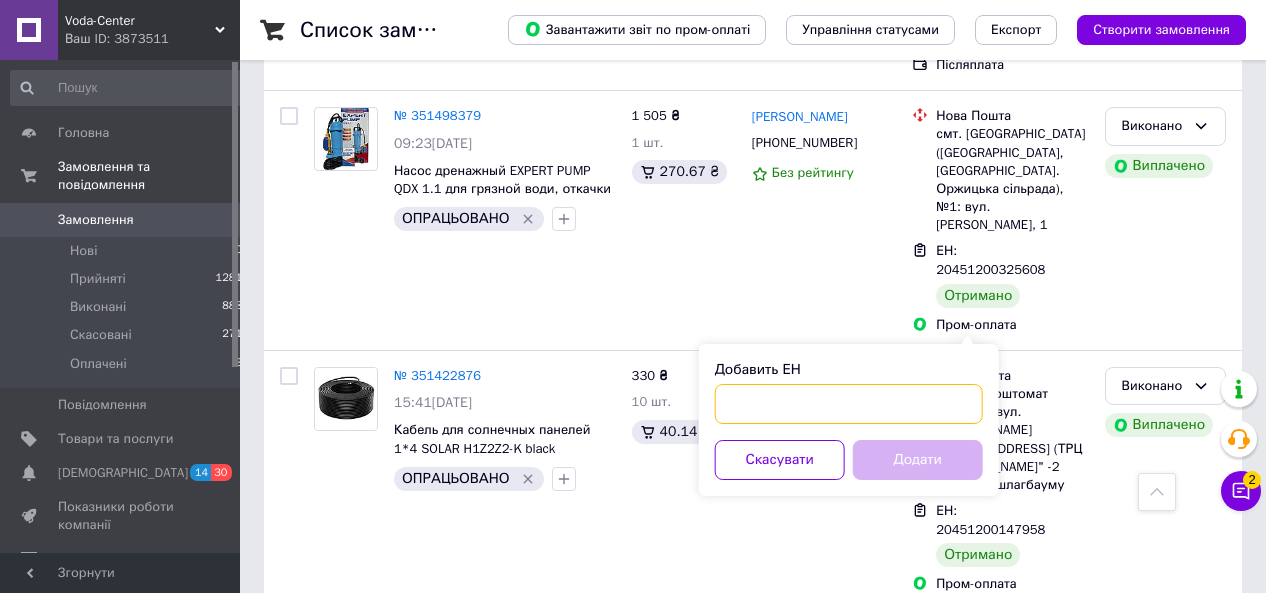 click on "Добавить ЕН" at bounding box center (849, 404) 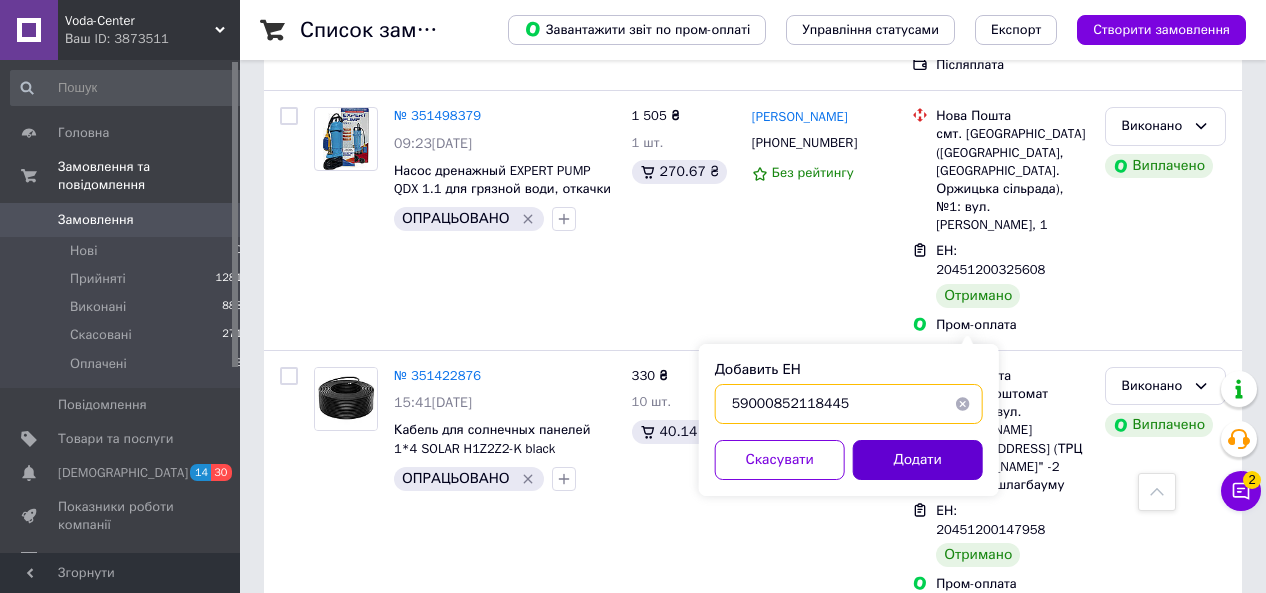 type on "59000852118445" 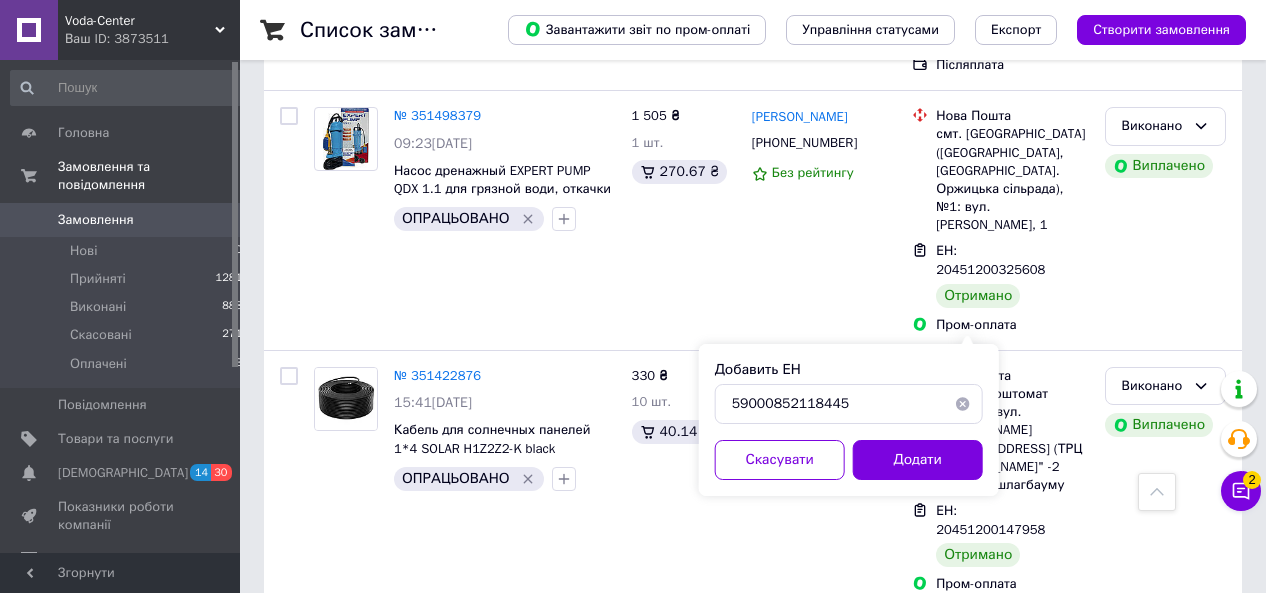 drag, startPoint x: 939, startPoint y: 454, endPoint x: 711, endPoint y: 423, distance: 230.09781 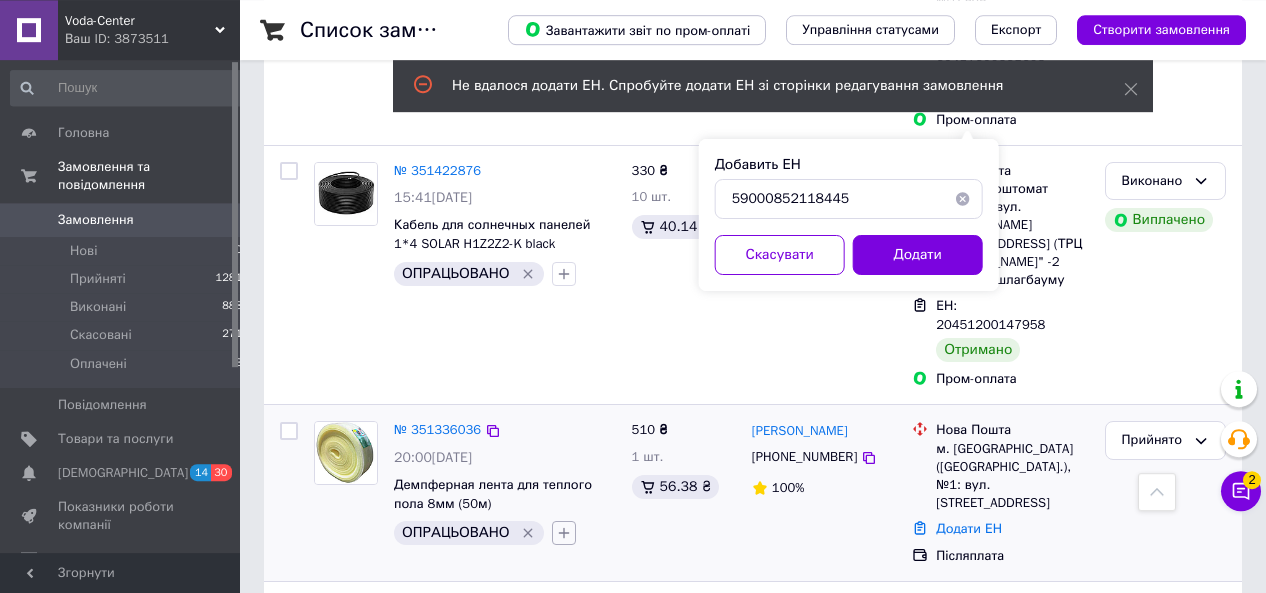 scroll, scrollTop: 3448, scrollLeft: 0, axis: vertical 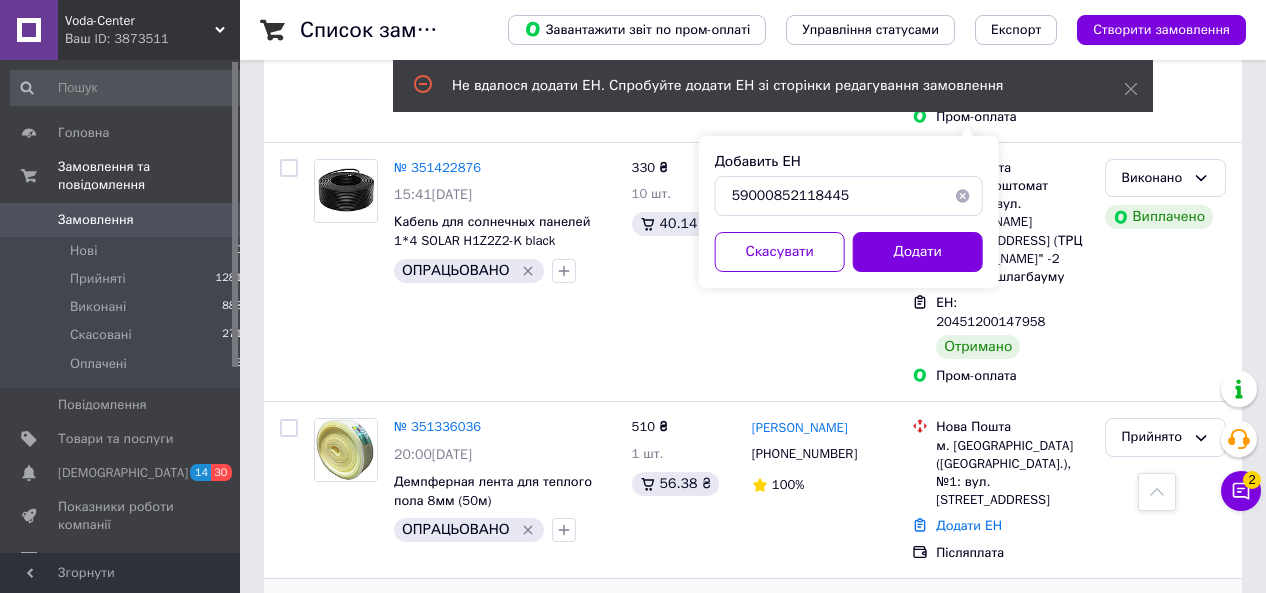 drag, startPoint x: 813, startPoint y: 256, endPoint x: 821, endPoint y: 301, distance: 45.705578 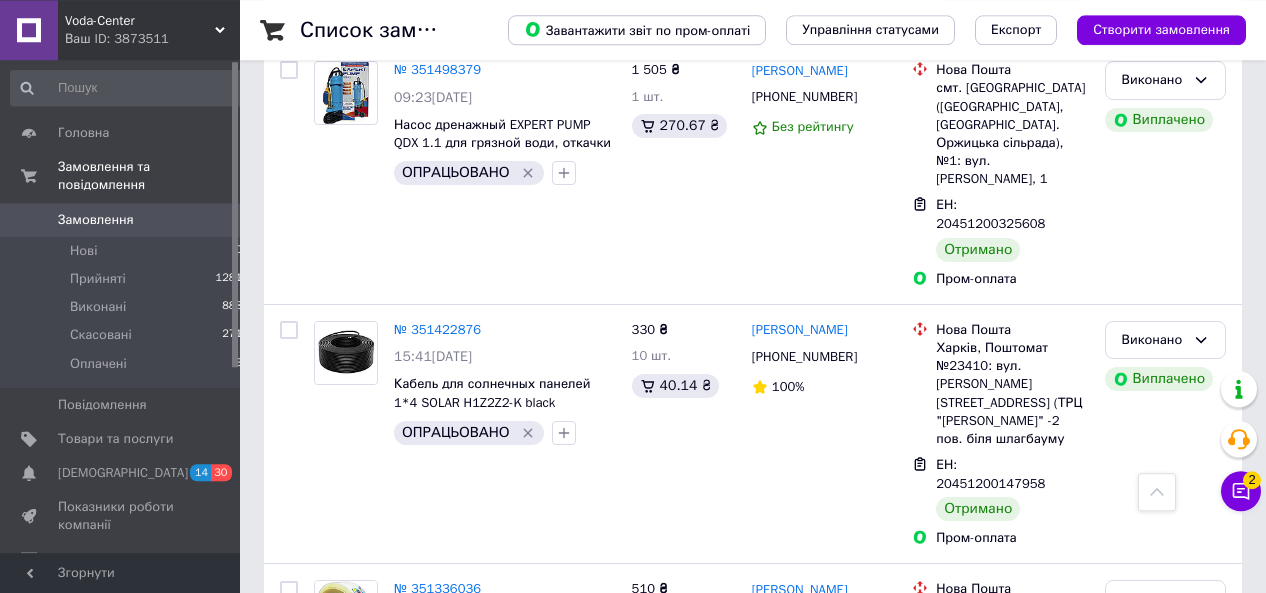 scroll, scrollTop: 3240, scrollLeft: 0, axis: vertical 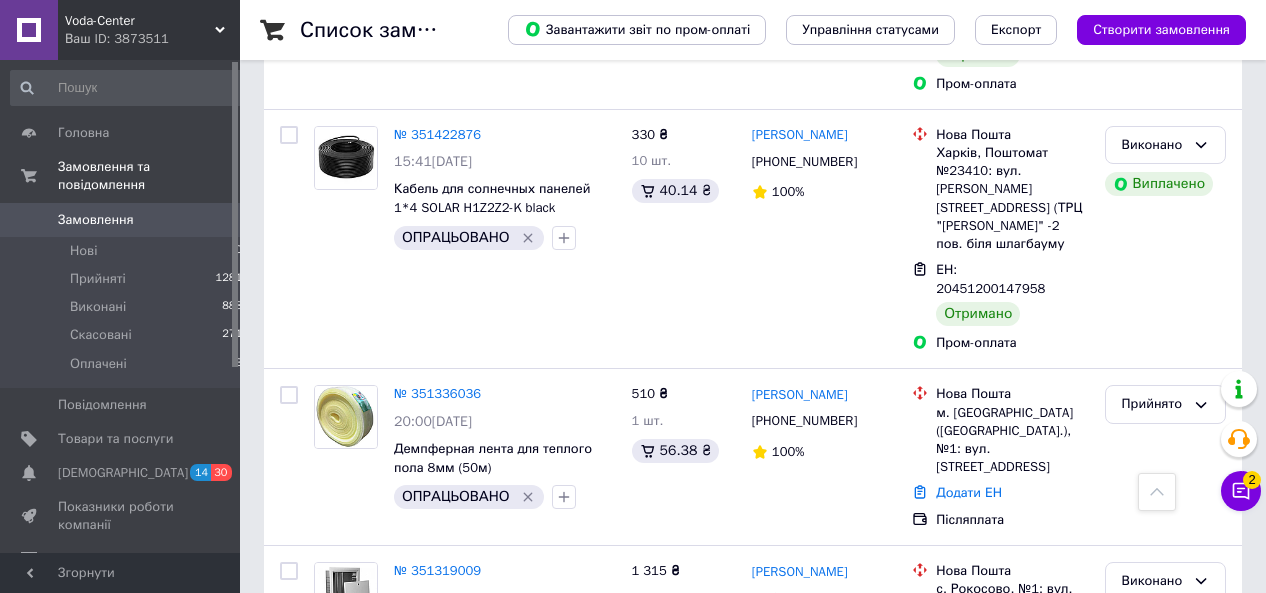 click on "1" at bounding box center [404, 1000] 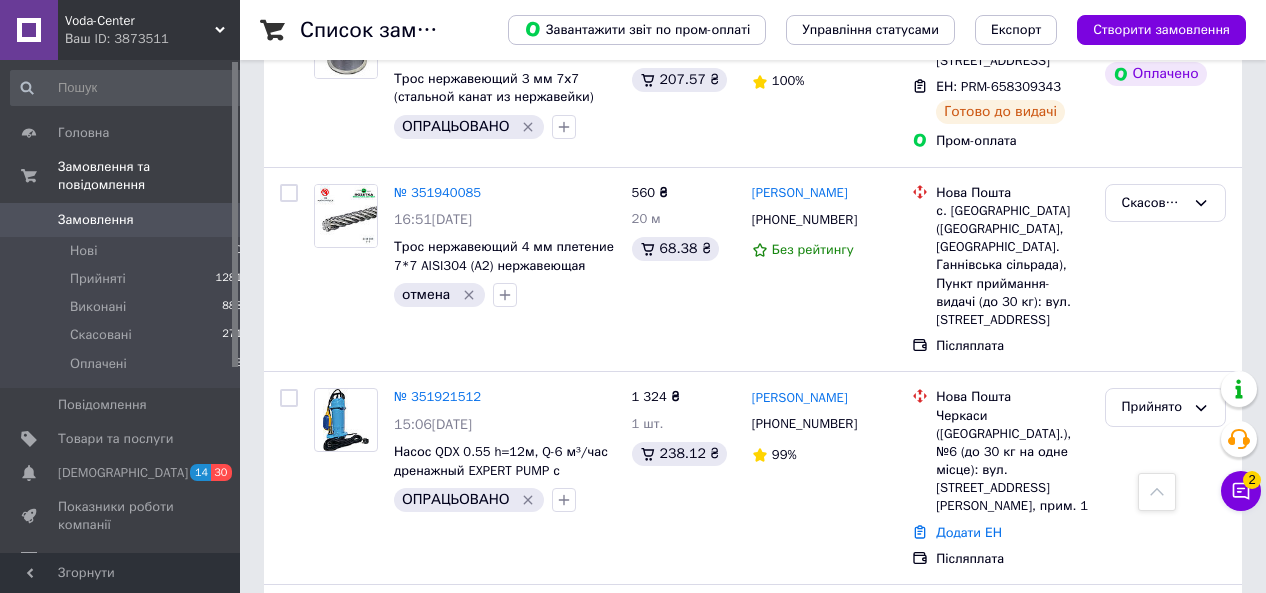 scroll, scrollTop: 3304, scrollLeft: 0, axis: vertical 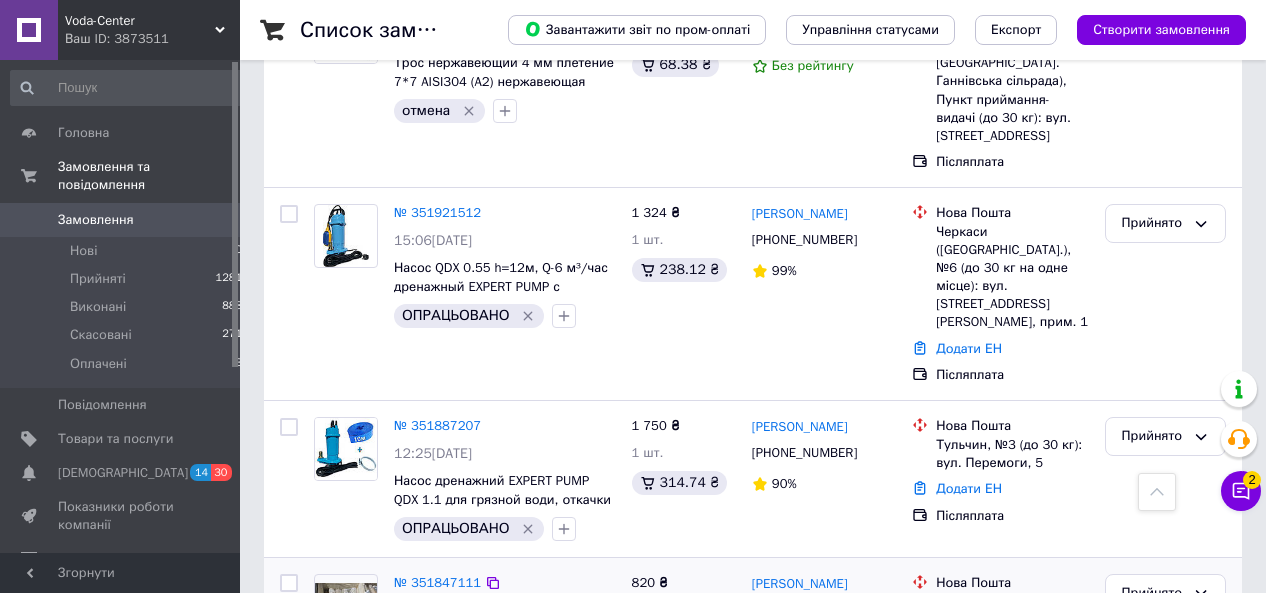 click 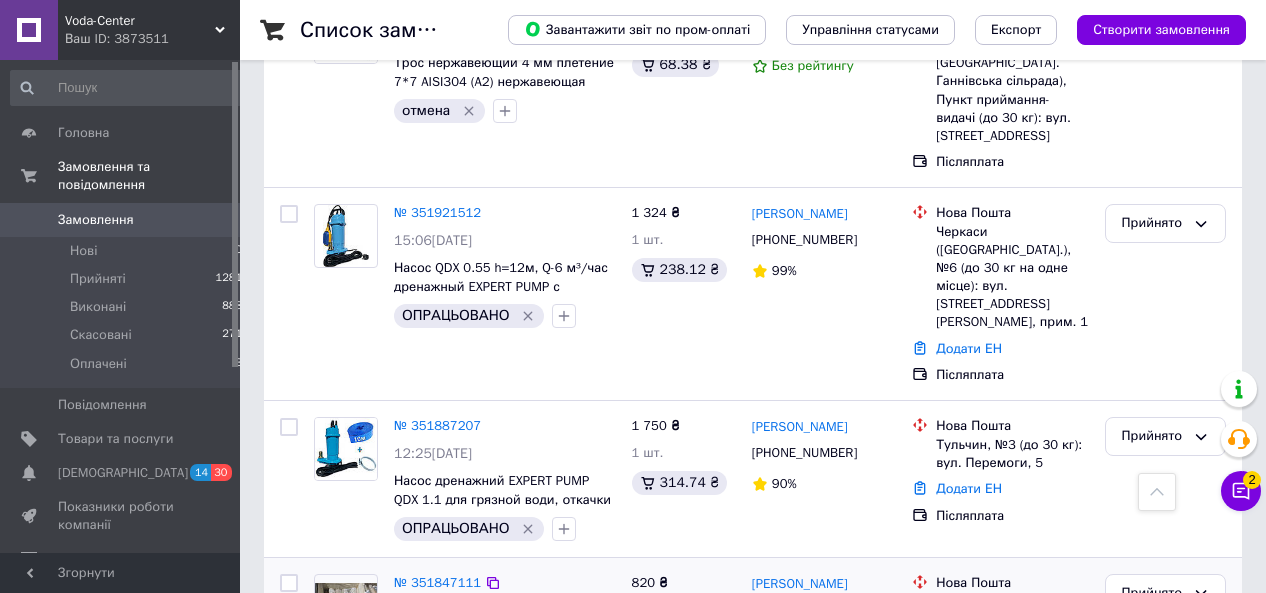 click on "Додати ЕН" at bounding box center [969, 645] 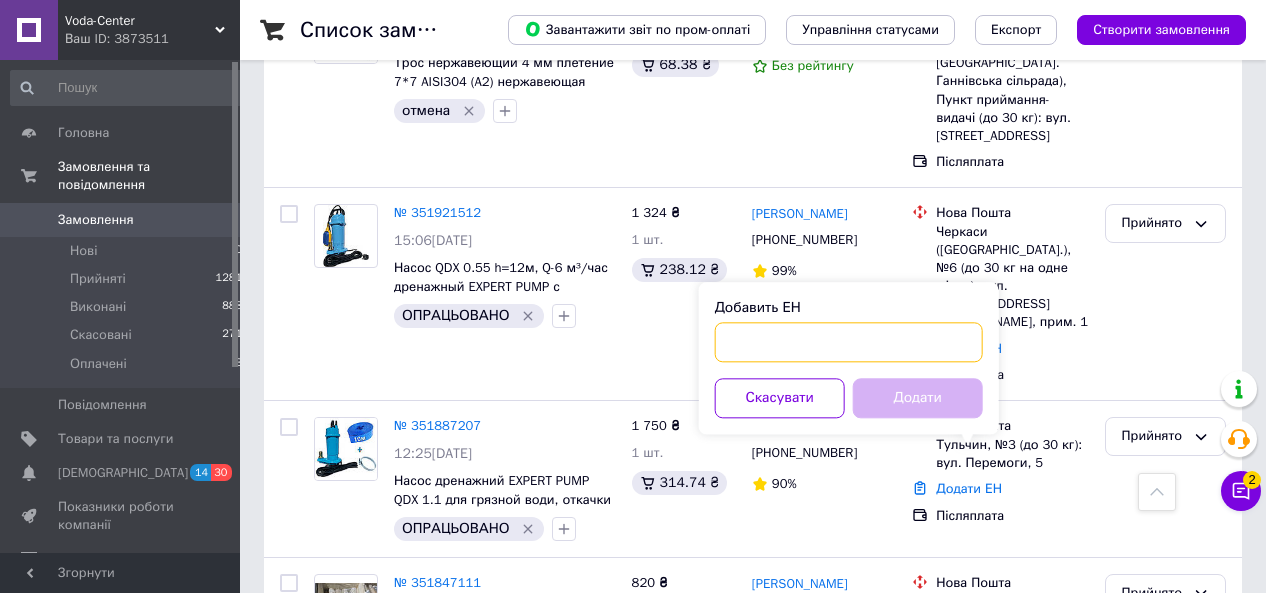 click on "Добавить ЕН" at bounding box center (849, 342) 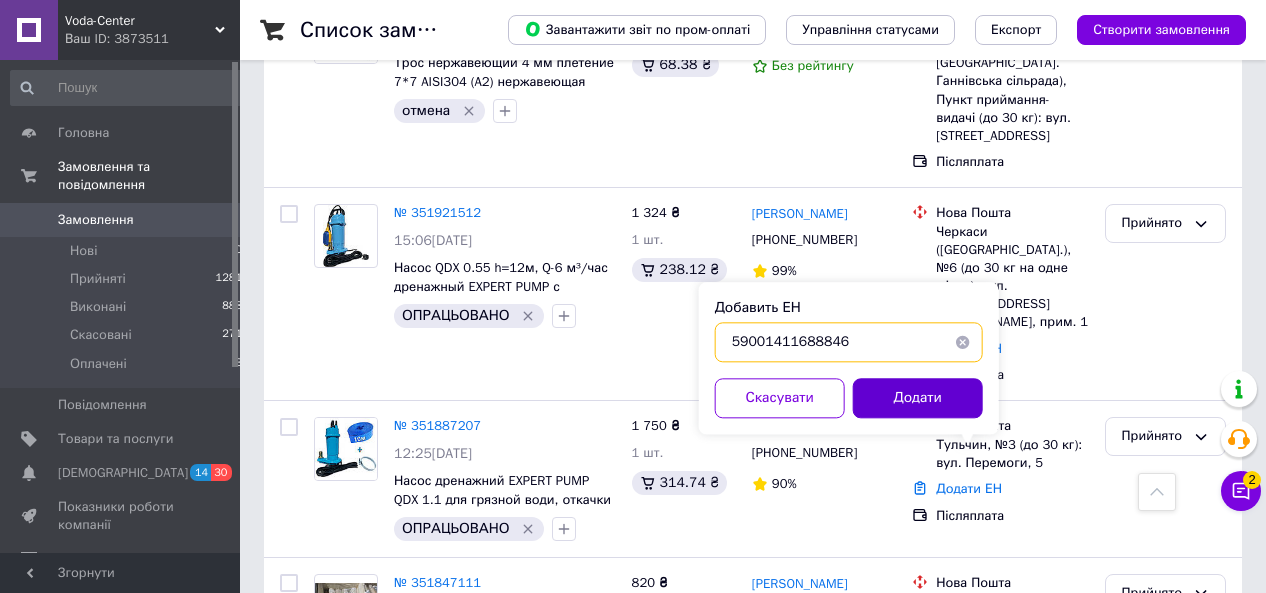 type on "59001411688846" 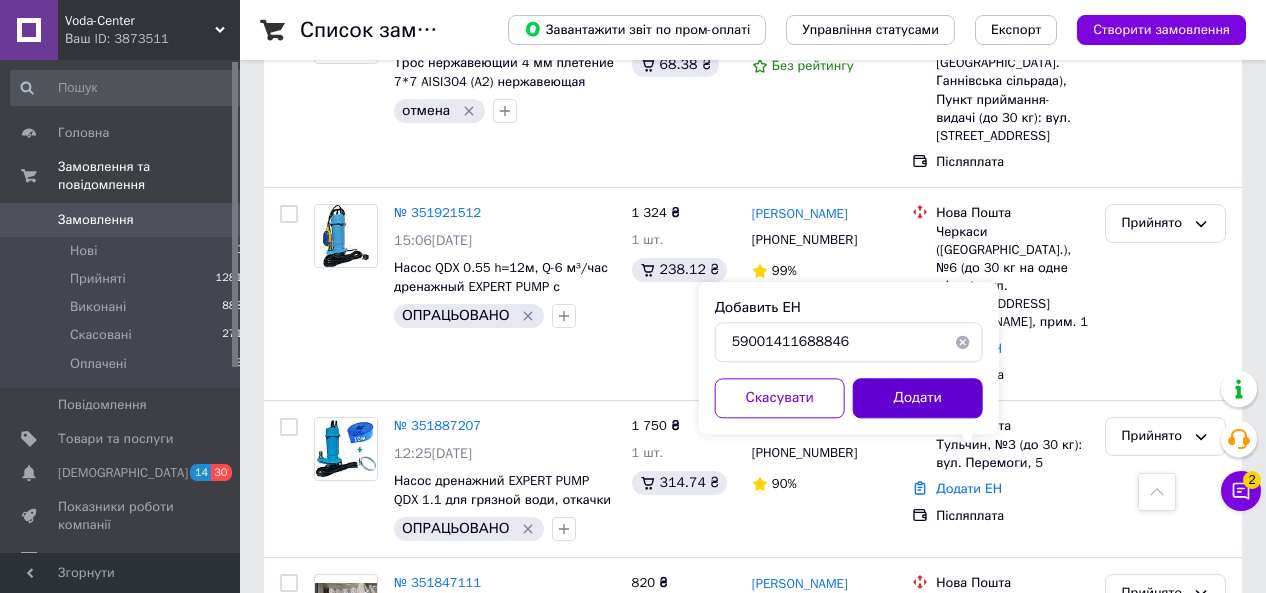 click on "Додати" at bounding box center [918, 398] 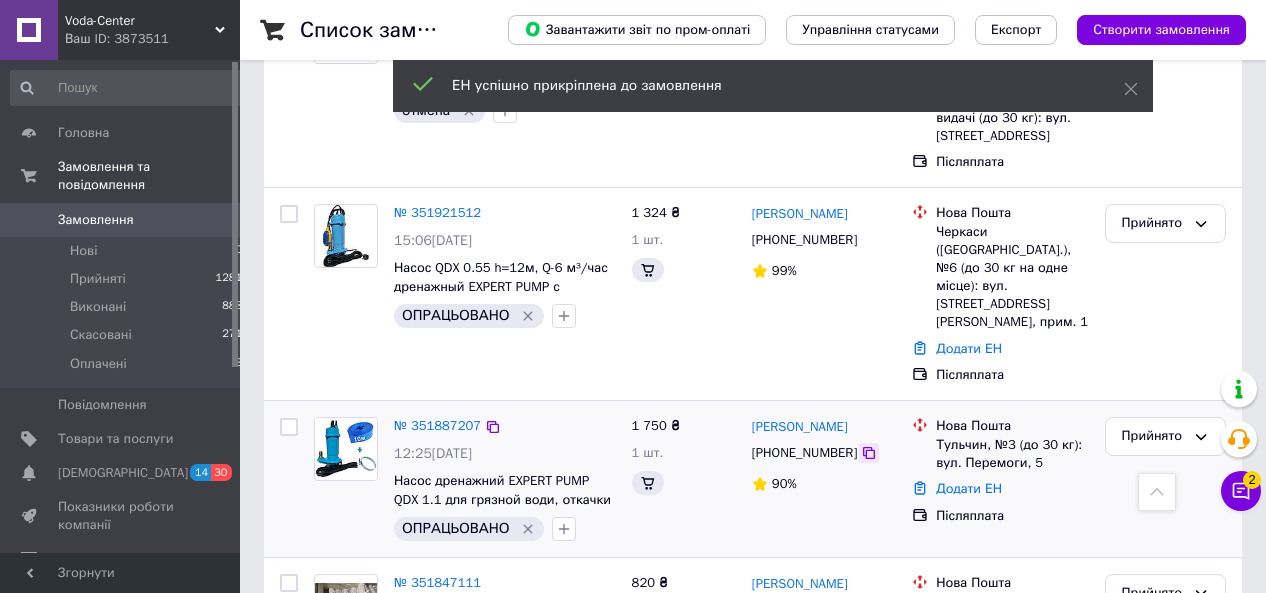 click 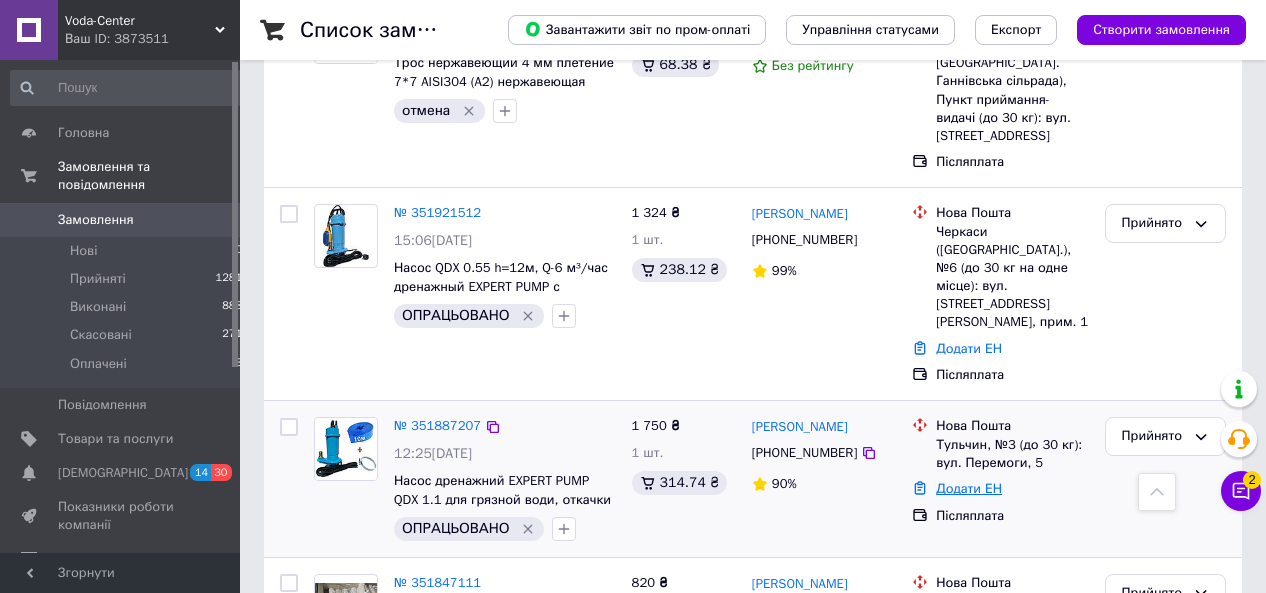 click on "Додати ЕН" at bounding box center [969, 488] 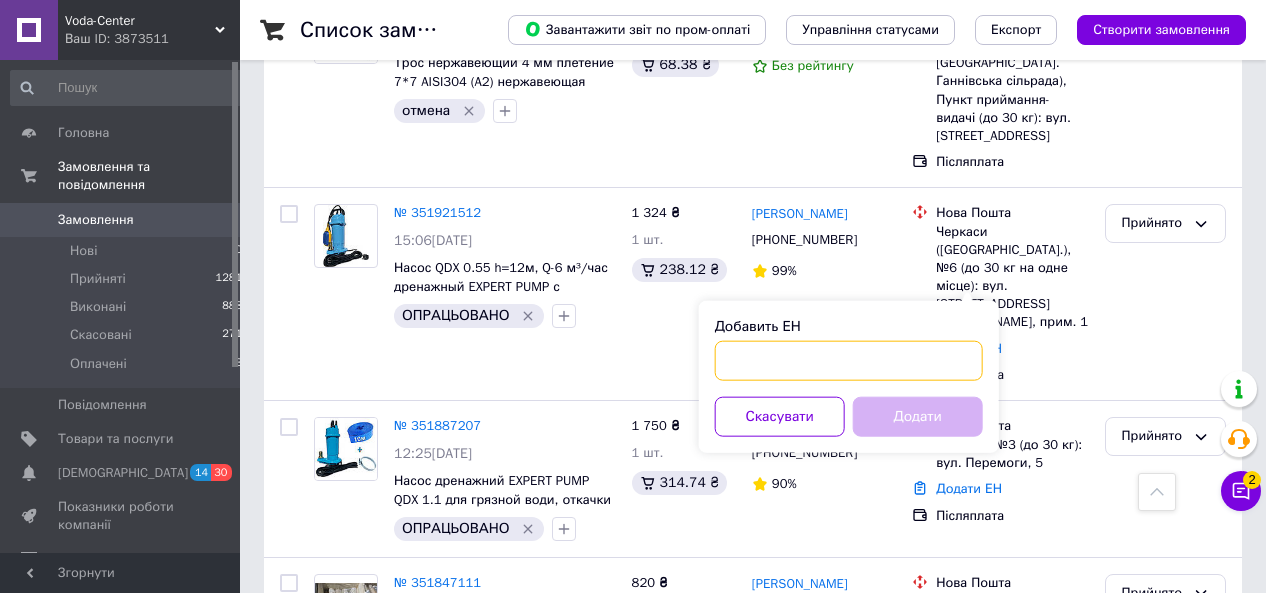 click on "Добавить ЕН" at bounding box center [849, 361] 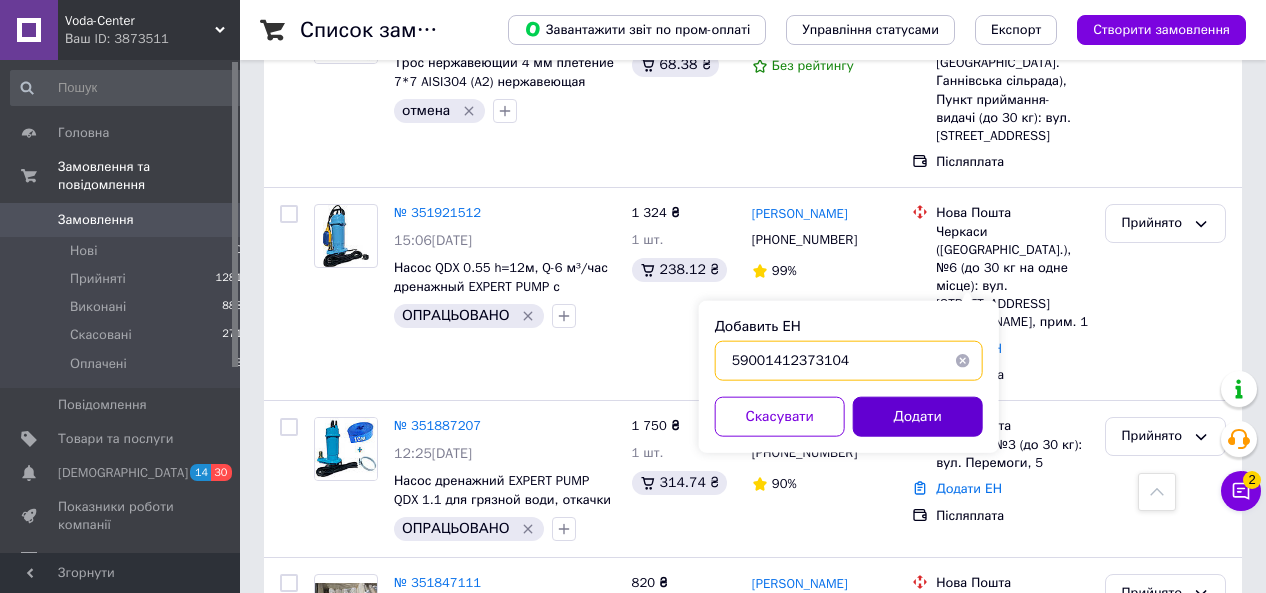 type on "59001412373104" 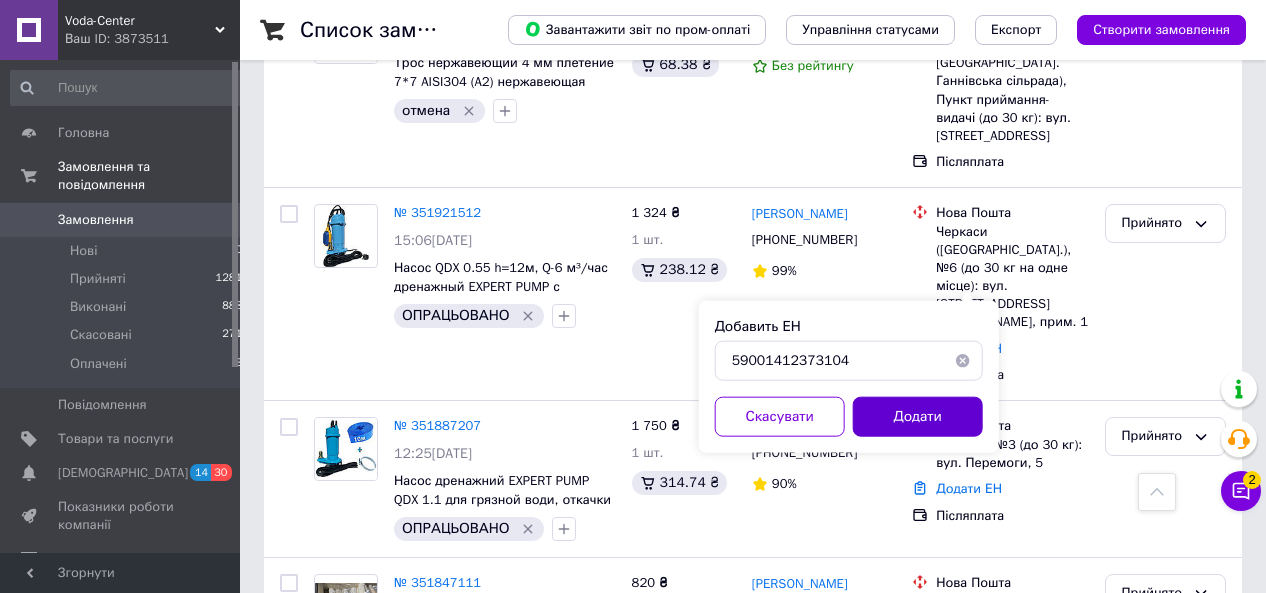 click on "Додати" at bounding box center (918, 417) 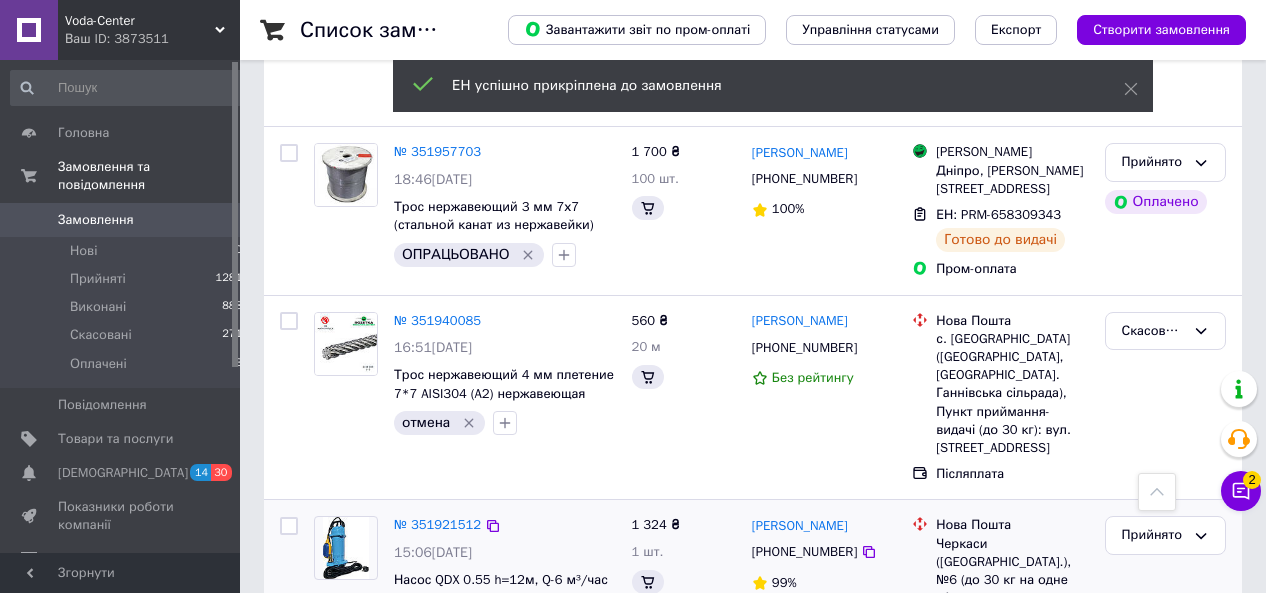 scroll, scrollTop: 2992, scrollLeft: 0, axis: vertical 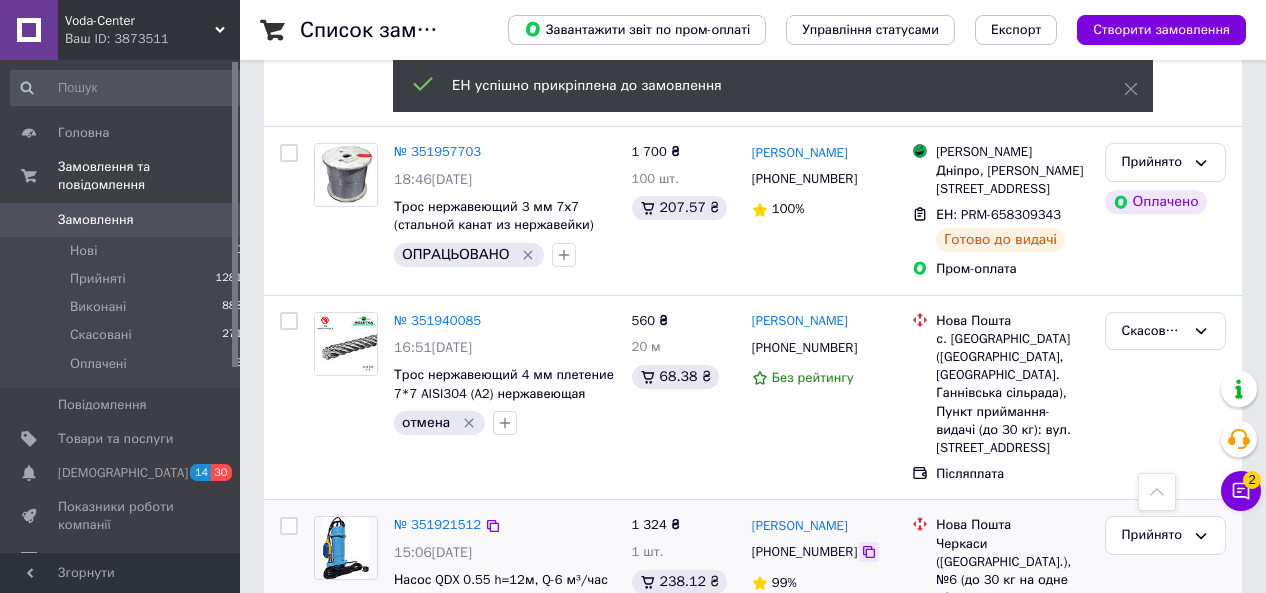 click 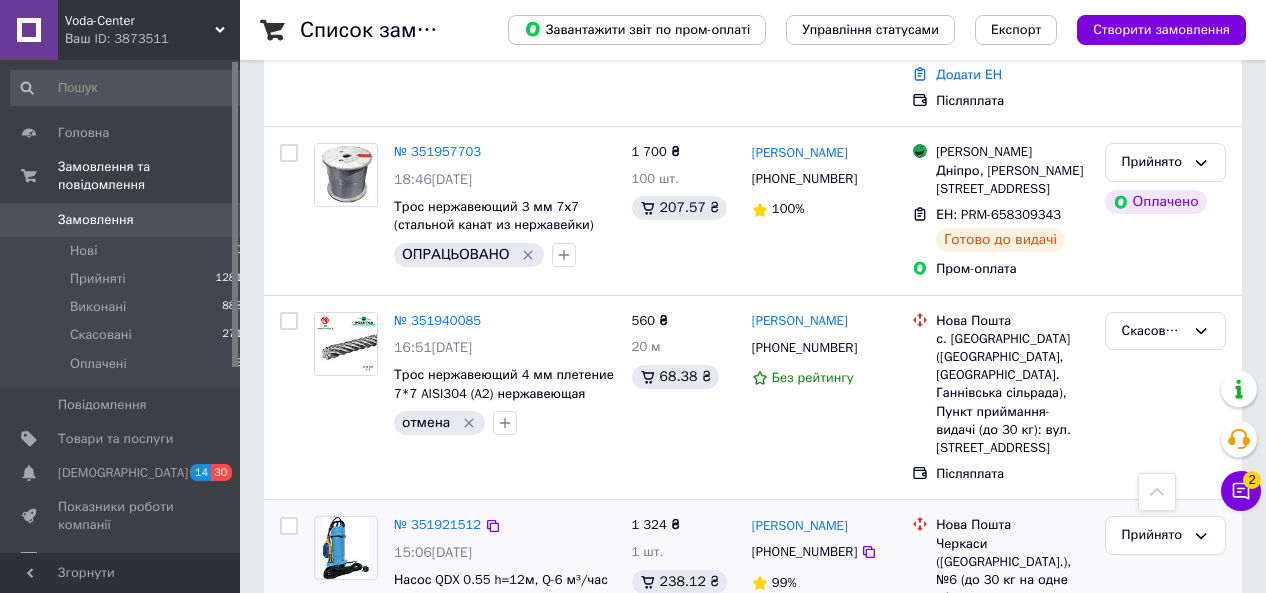 click on "Додати ЕН" at bounding box center [969, 660] 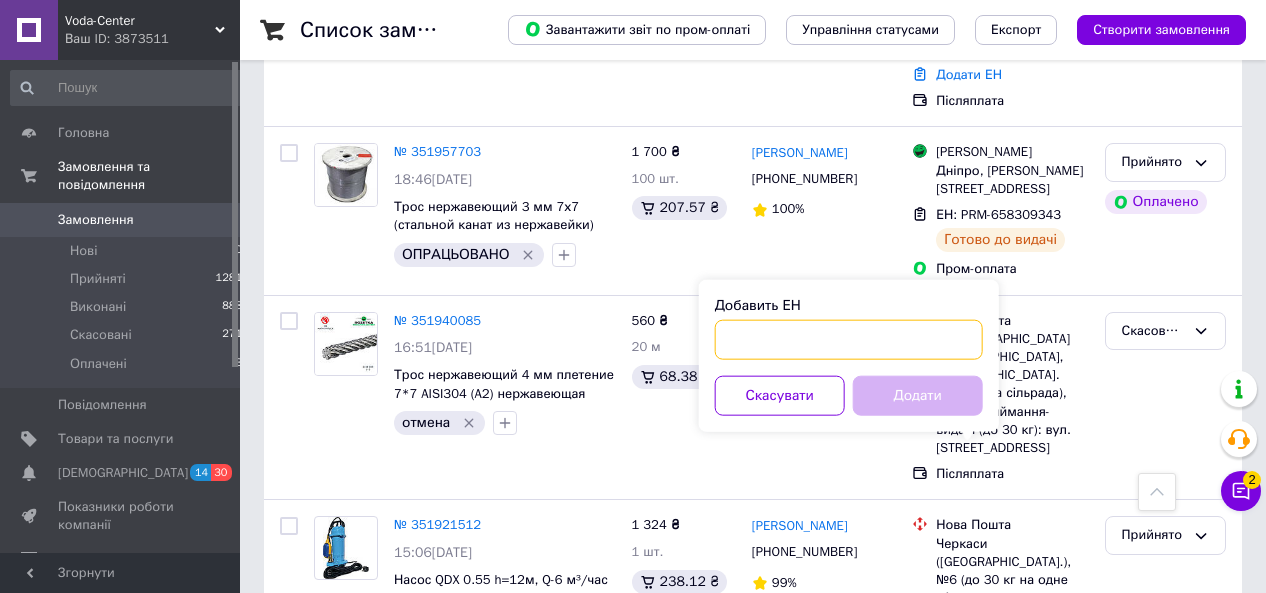 click on "Добавить ЕН" at bounding box center (849, 340) 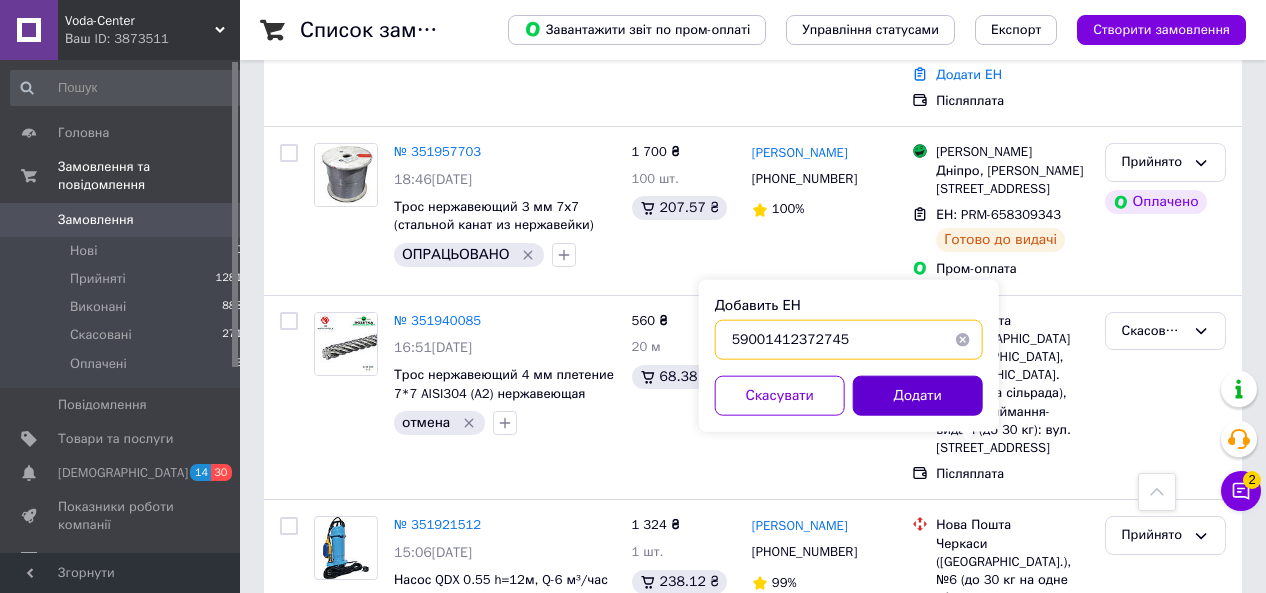 type on "59001412372745" 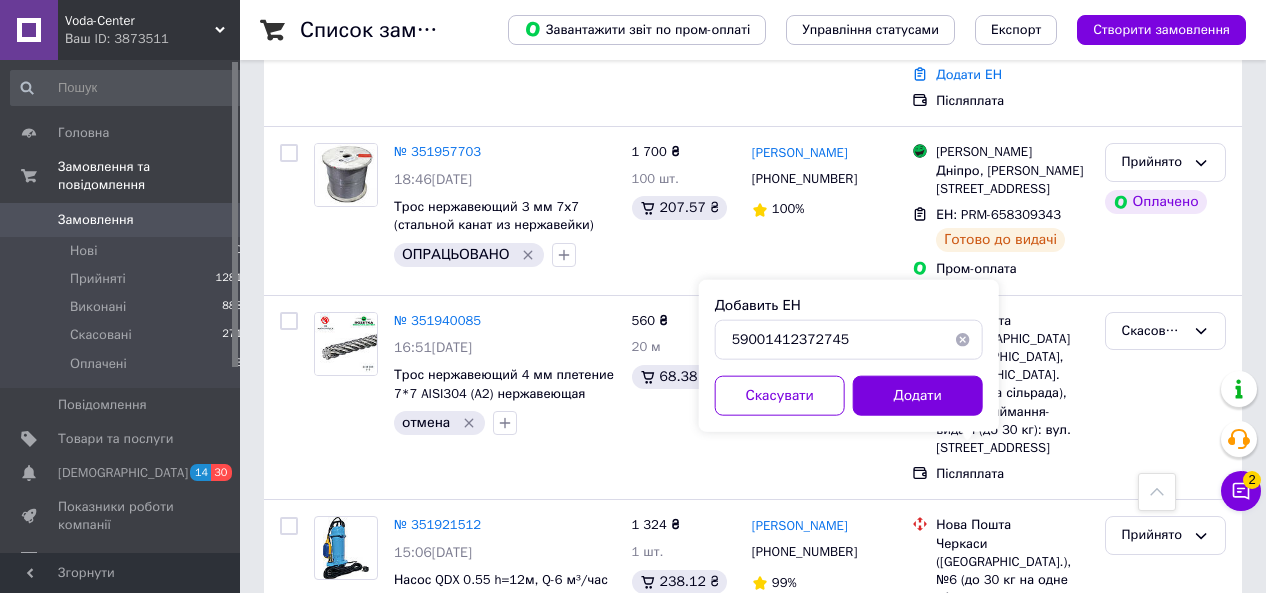 click on "Додати" at bounding box center [918, 396] 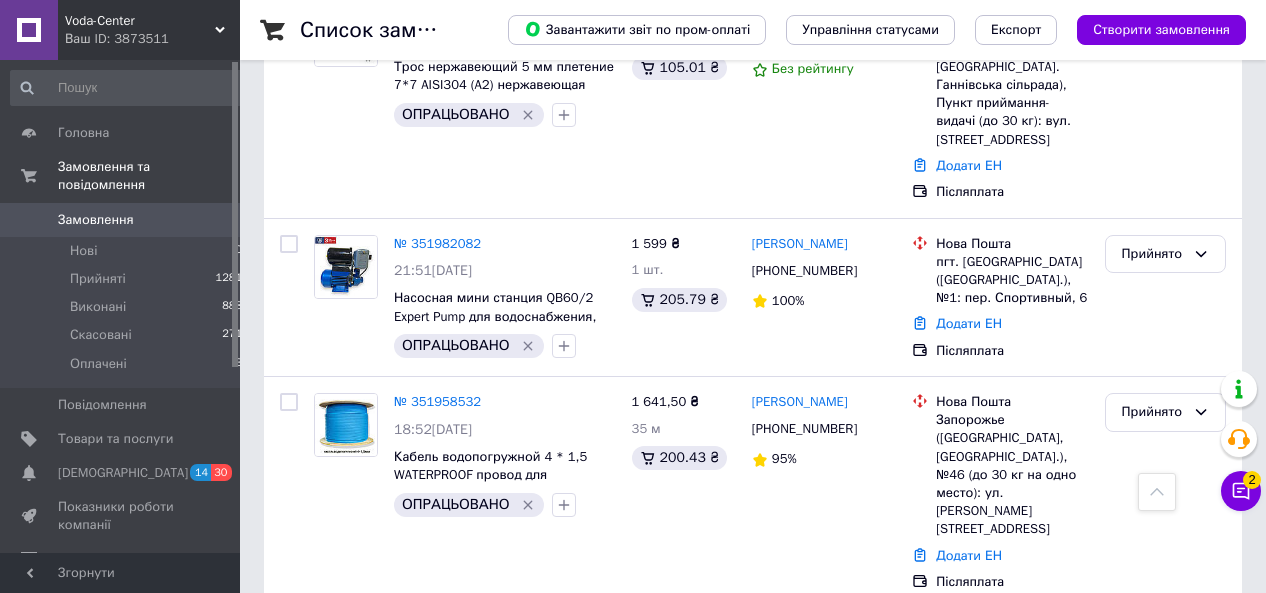 scroll, scrollTop: 2472, scrollLeft: 0, axis: vertical 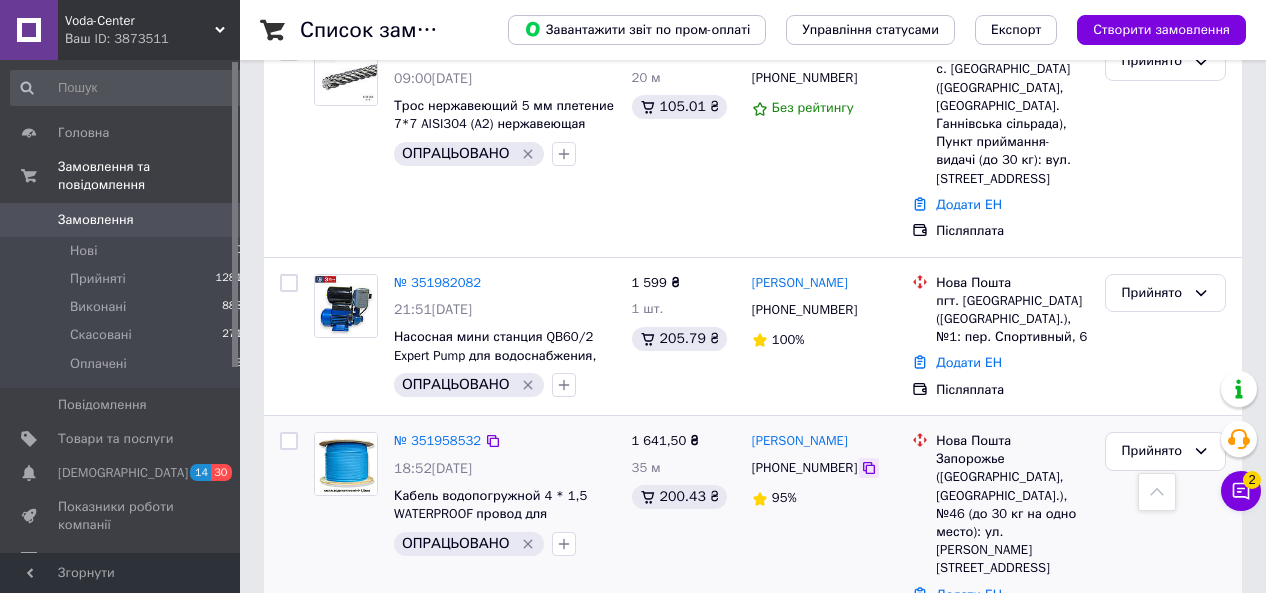 click 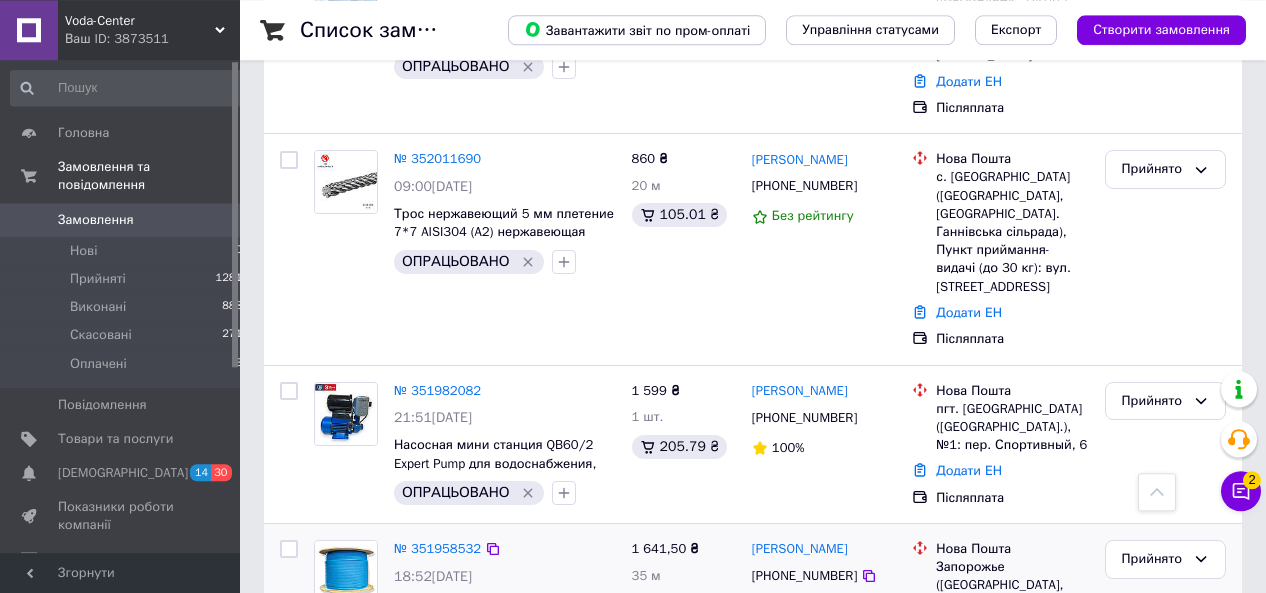scroll, scrollTop: 2264, scrollLeft: 0, axis: vertical 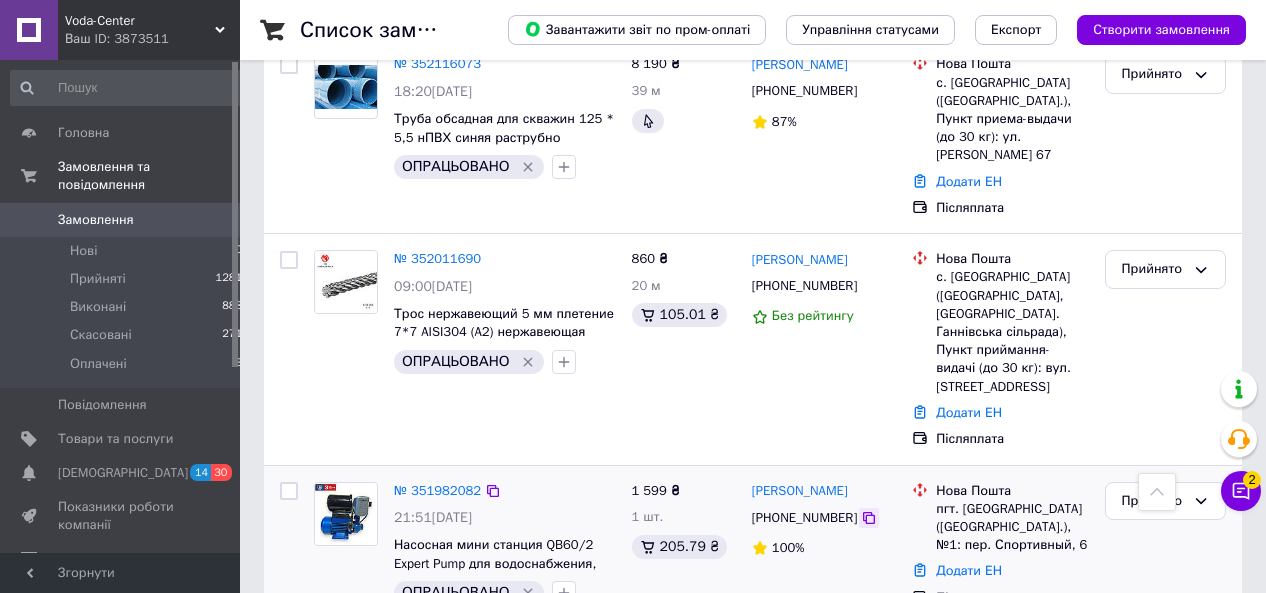 click 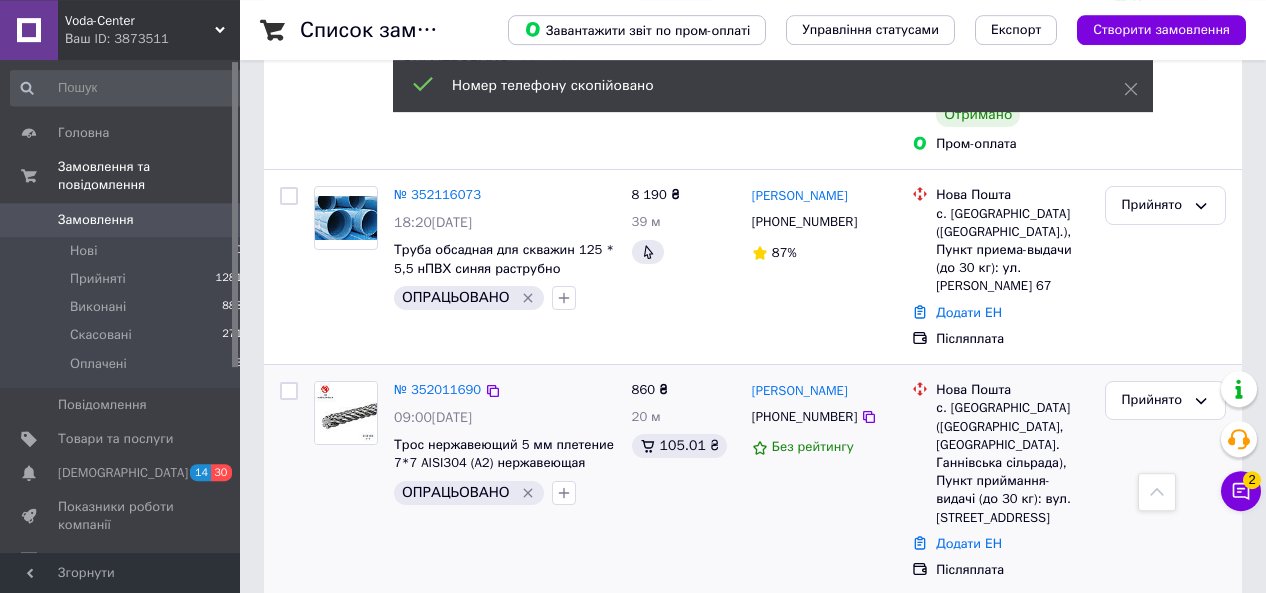 scroll, scrollTop: 2056, scrollLeft: 0, axis: vertical 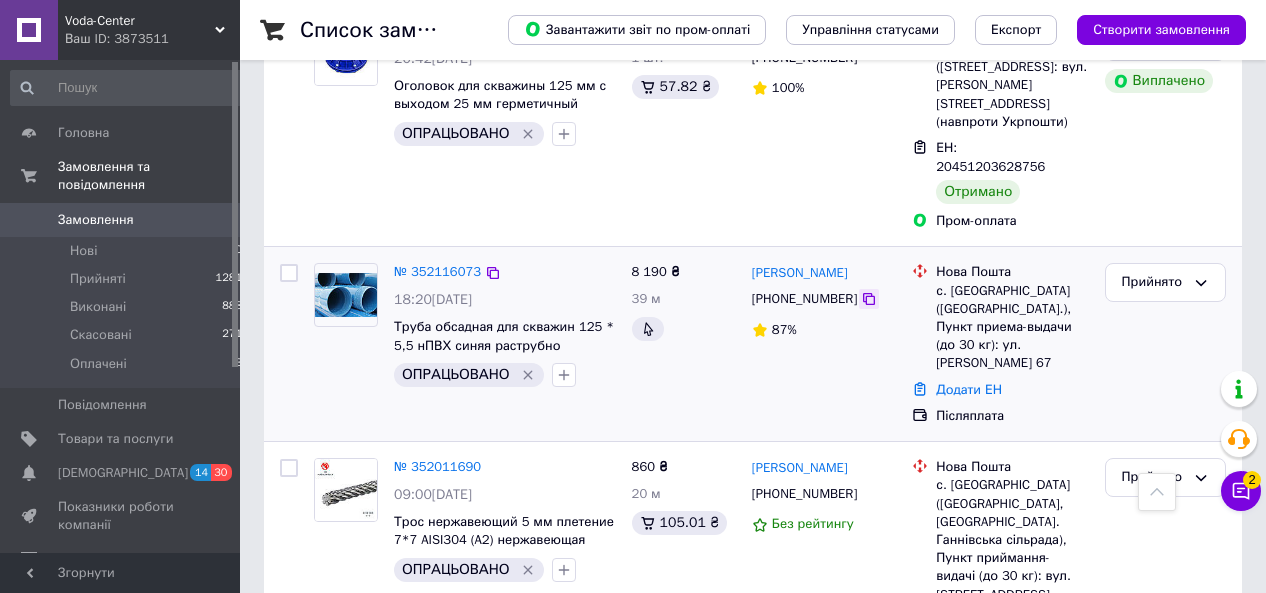 click 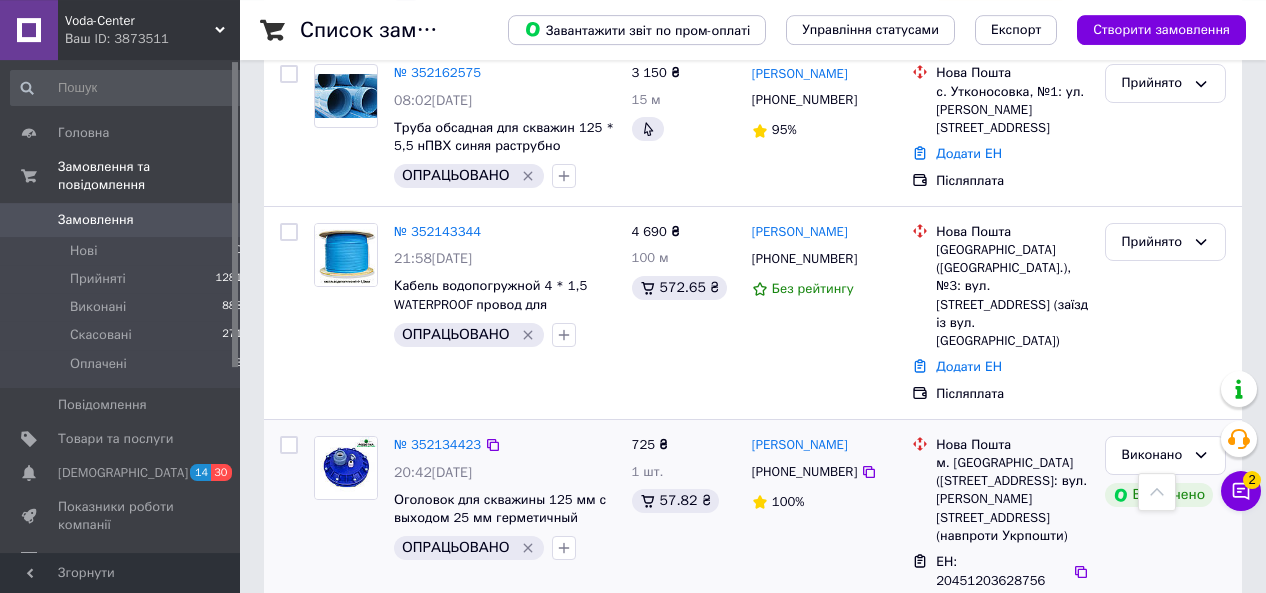 scroll, scrollTop: 1536, scrollLeft: 0, axis: vertical 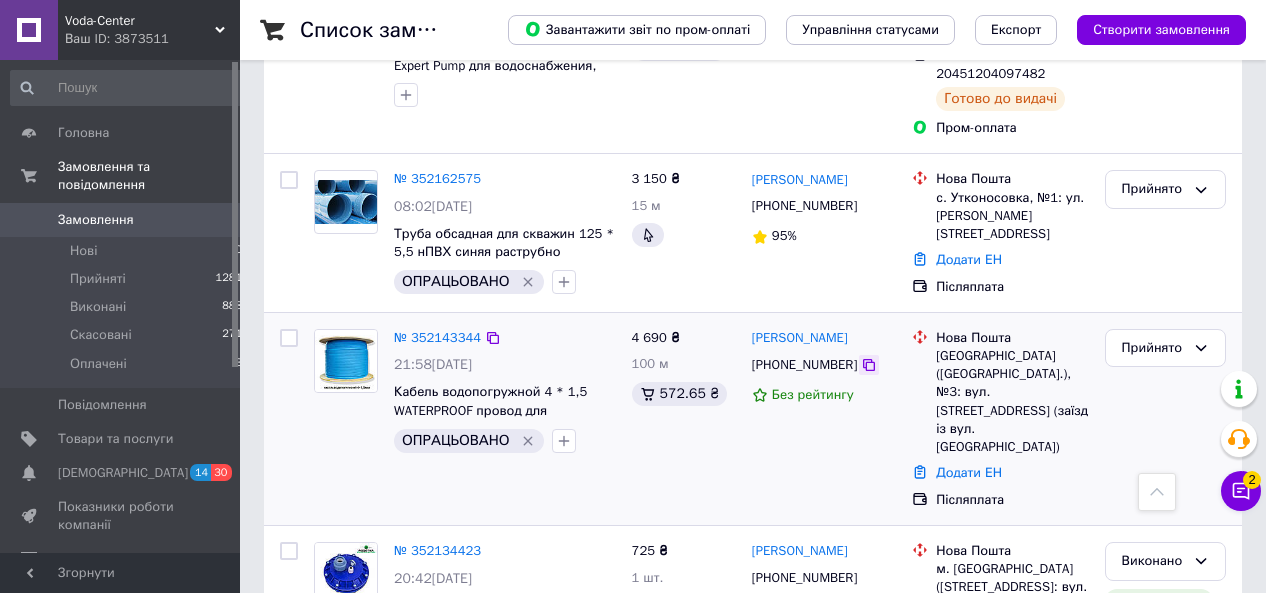 click 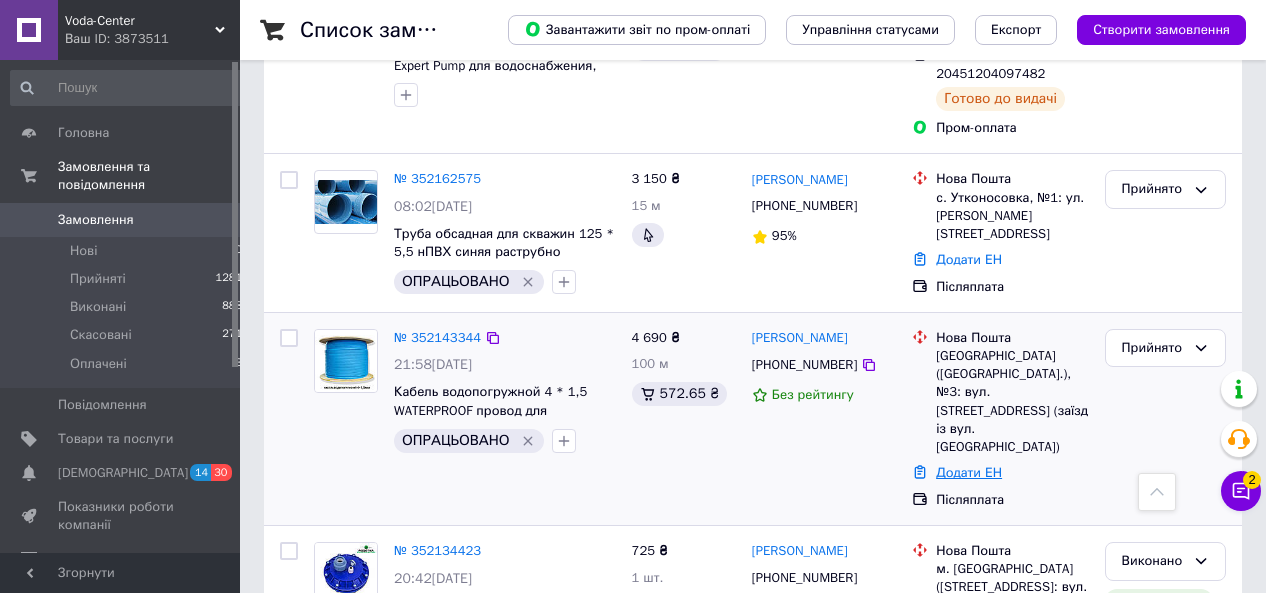click on "Додати ЕН" at bounding box center (969, 472) 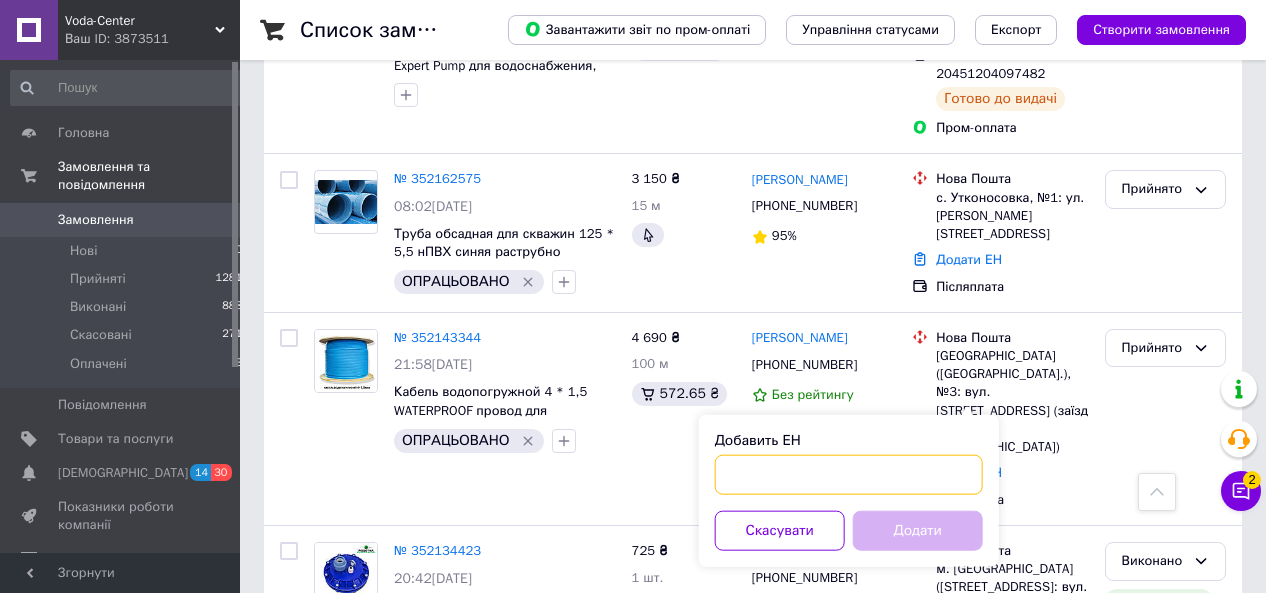 click on "Добавить ЕН" at bounding box center (849, 475) 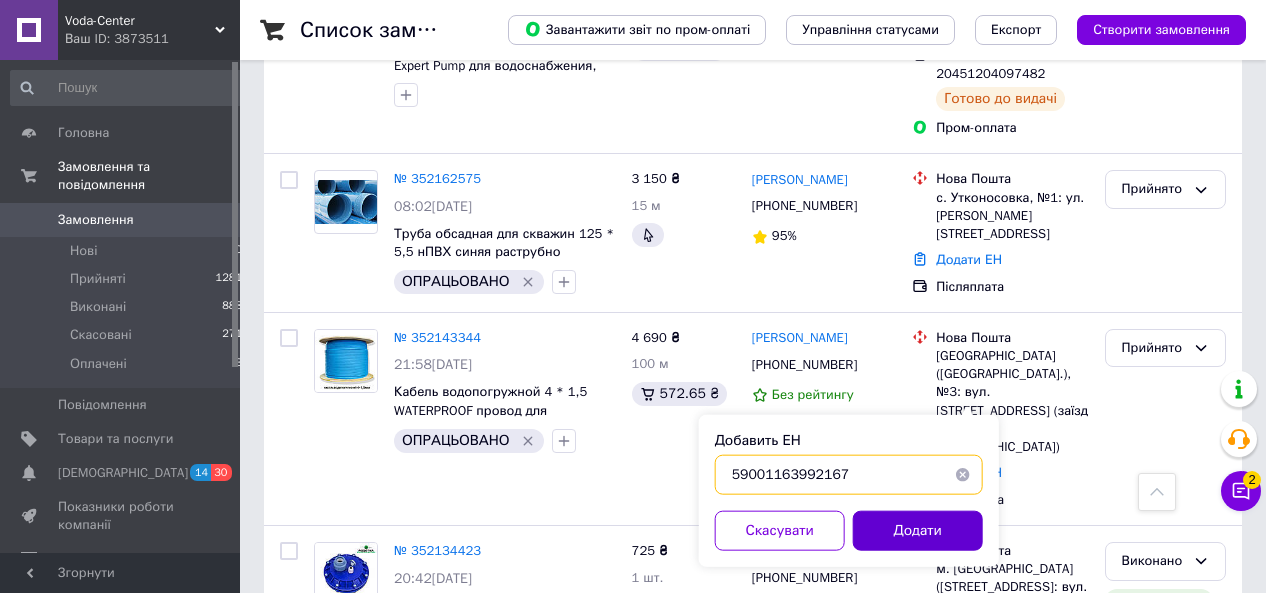 type on "59001163992167" 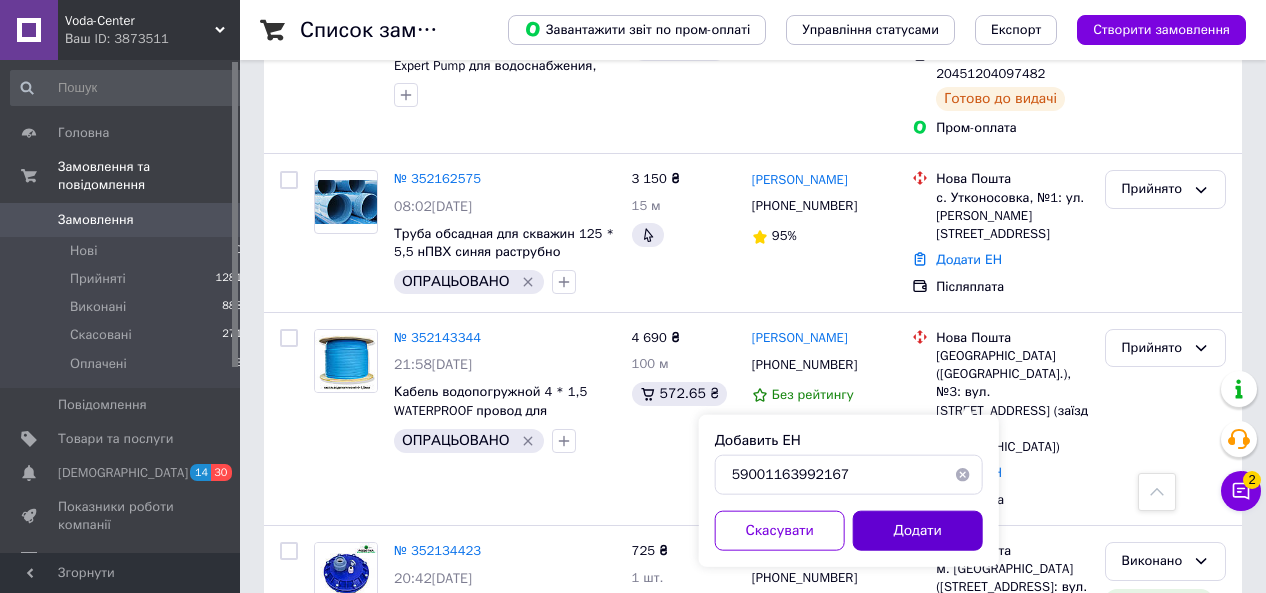 click on "Додати" at bounding box center [918, 531] 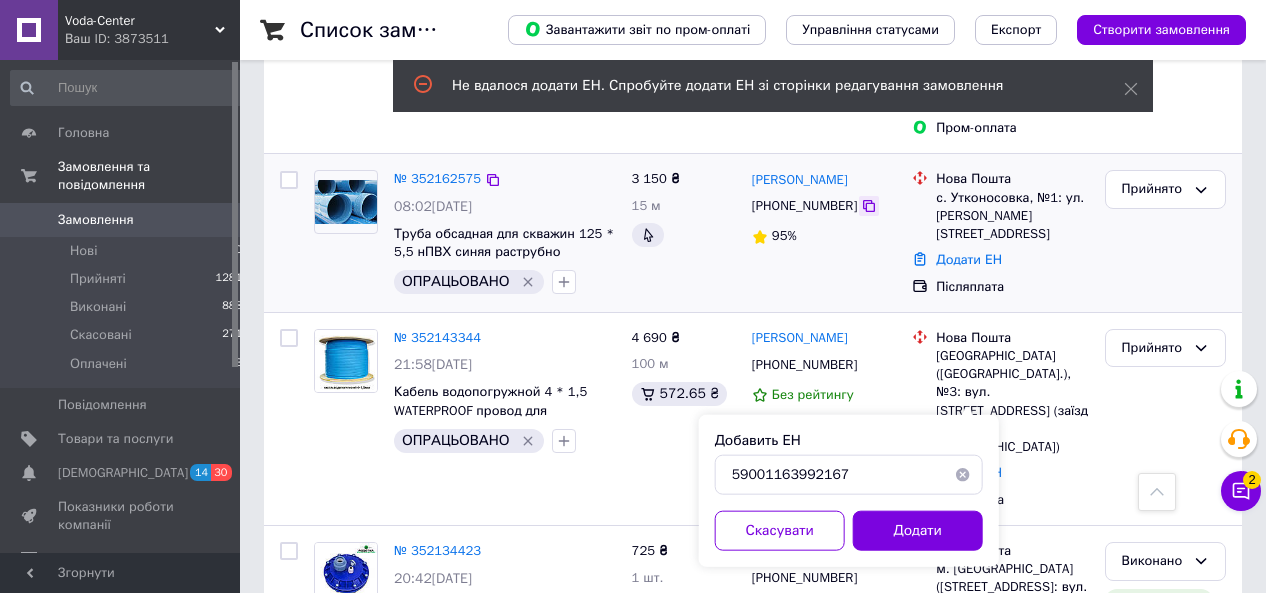 click 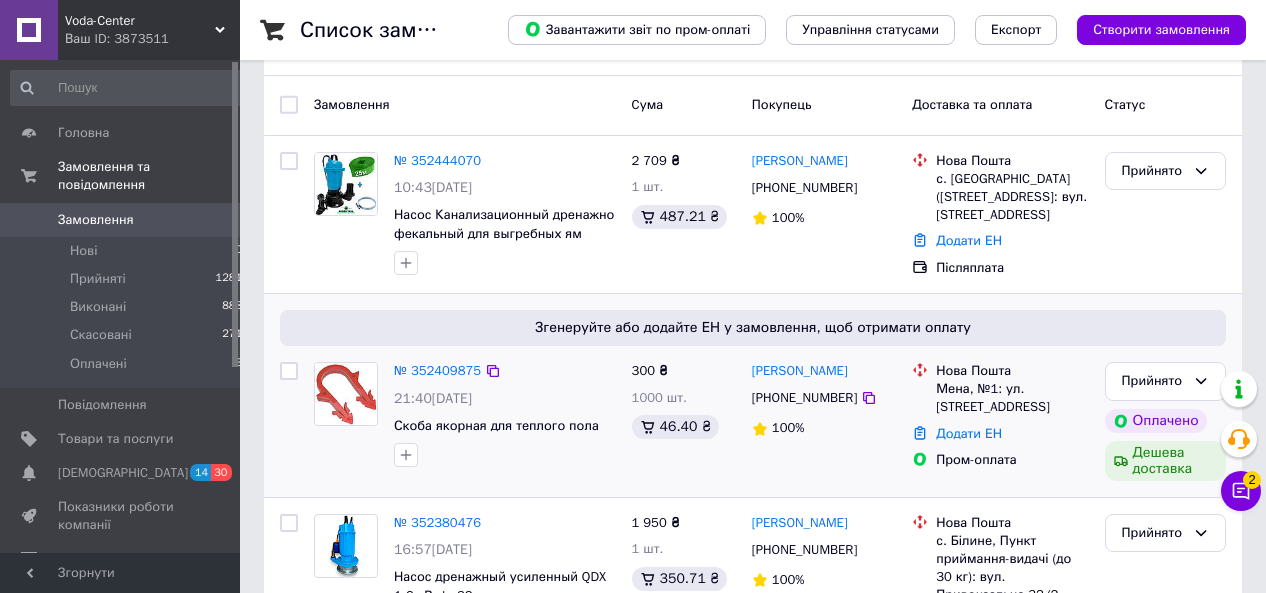scroll, scrollTop: 0, scrollLeft: 0, axis: both 